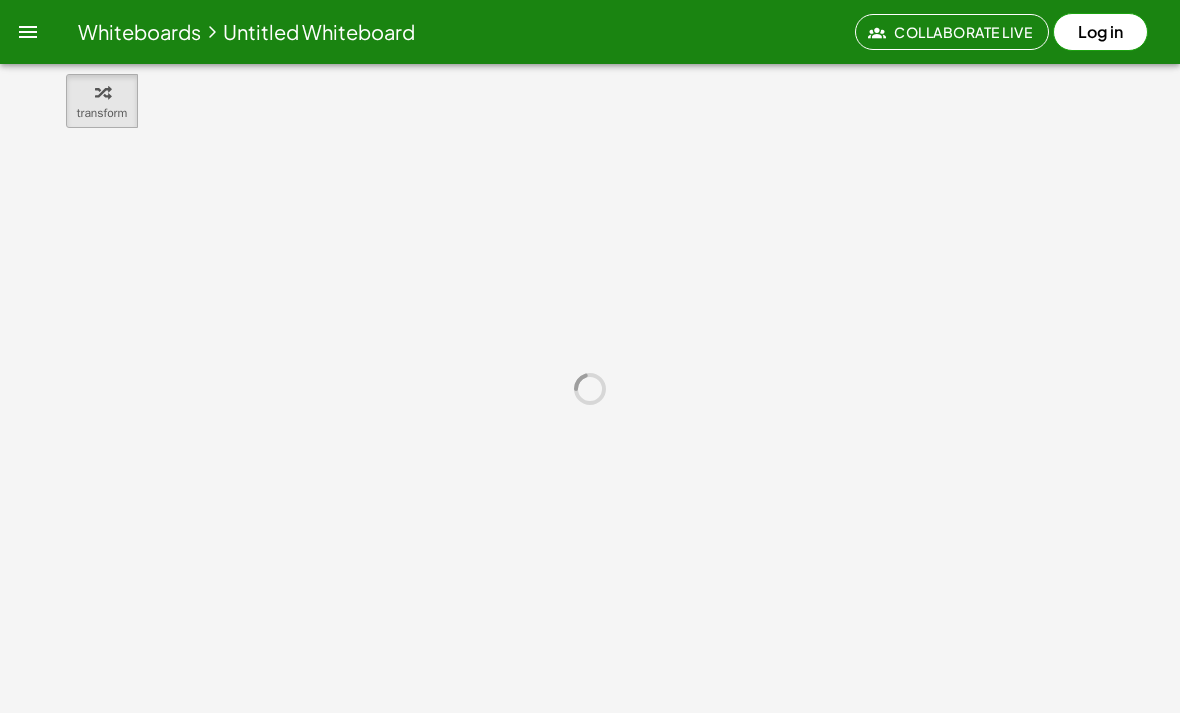 scroll, scrollTop: 0, scrollLeft: 0, axis: both 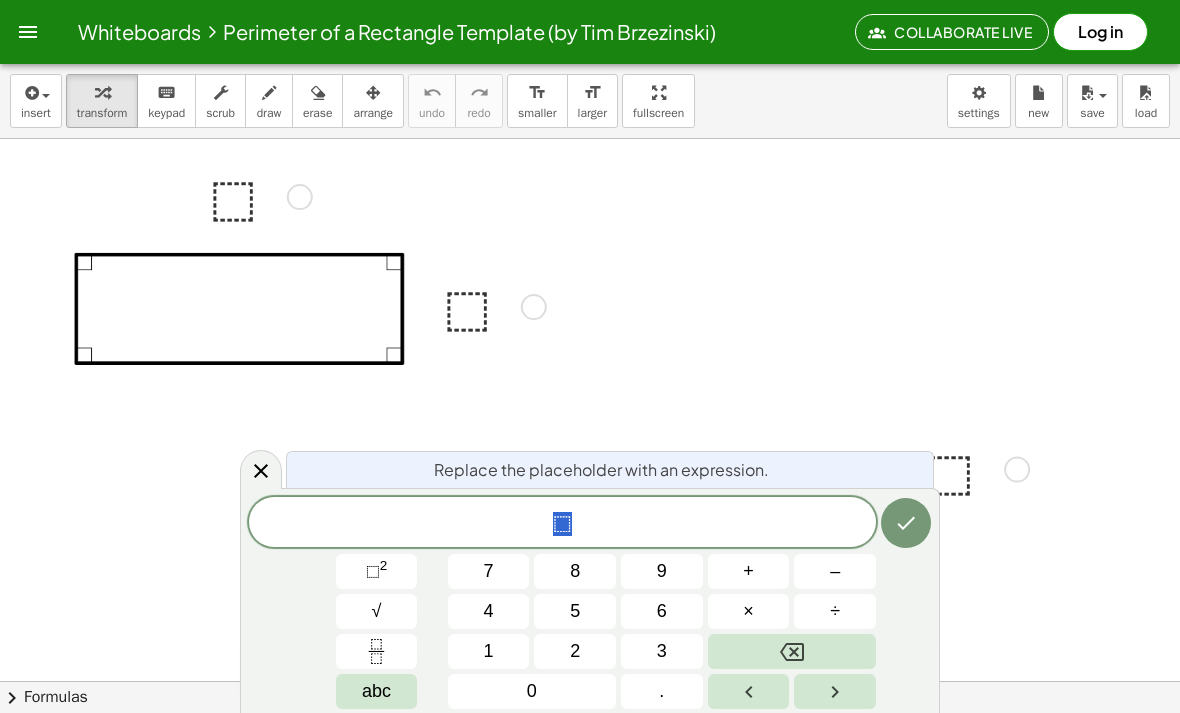 click on "5" at bounding box center (575, 611) 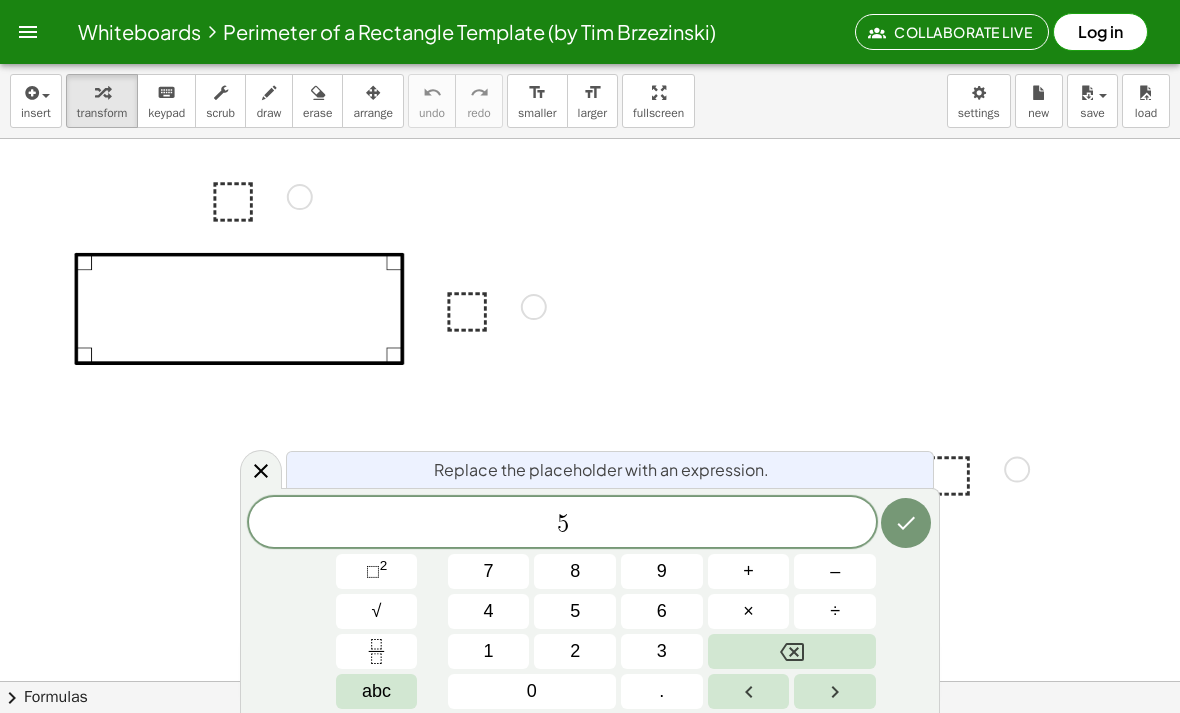 click on "×" at bounding box center [749, 611] 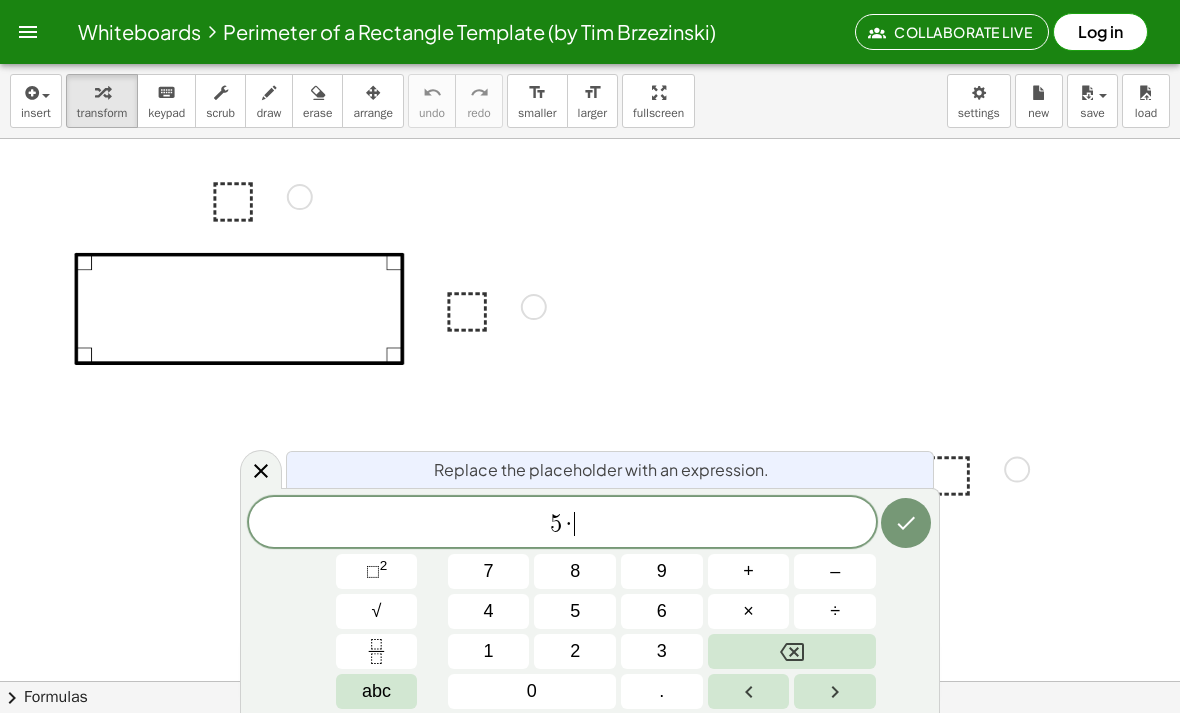 click at bounding box center (749, 691) 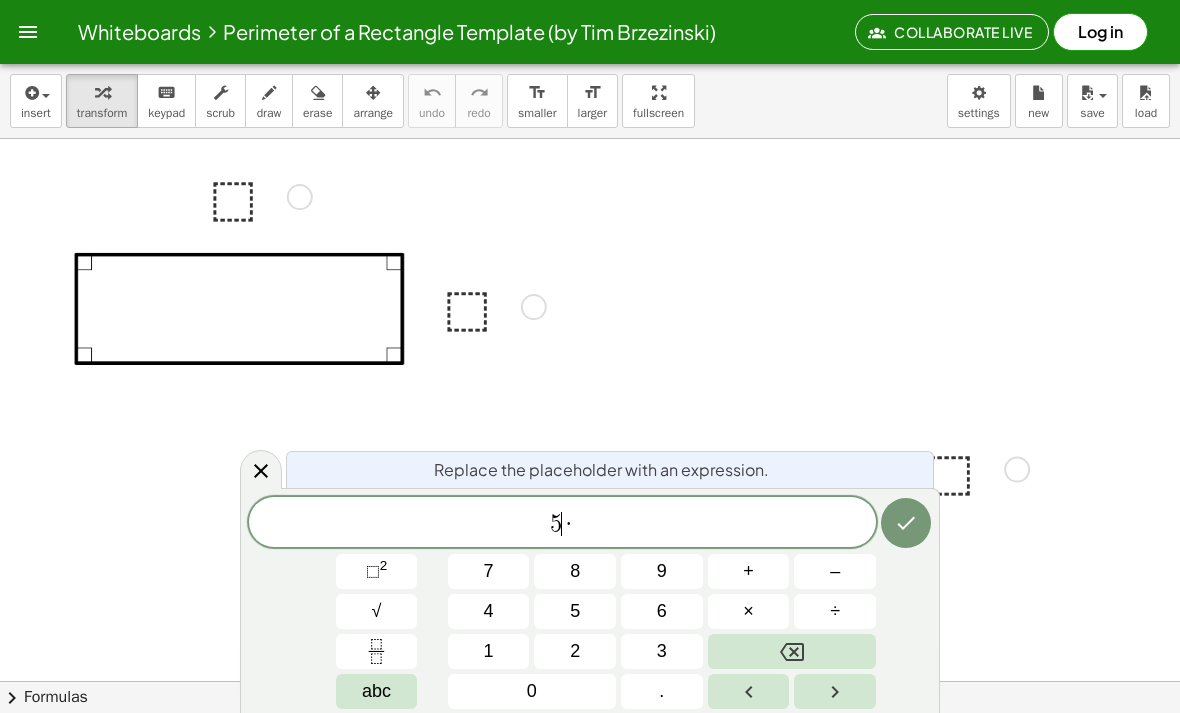 click 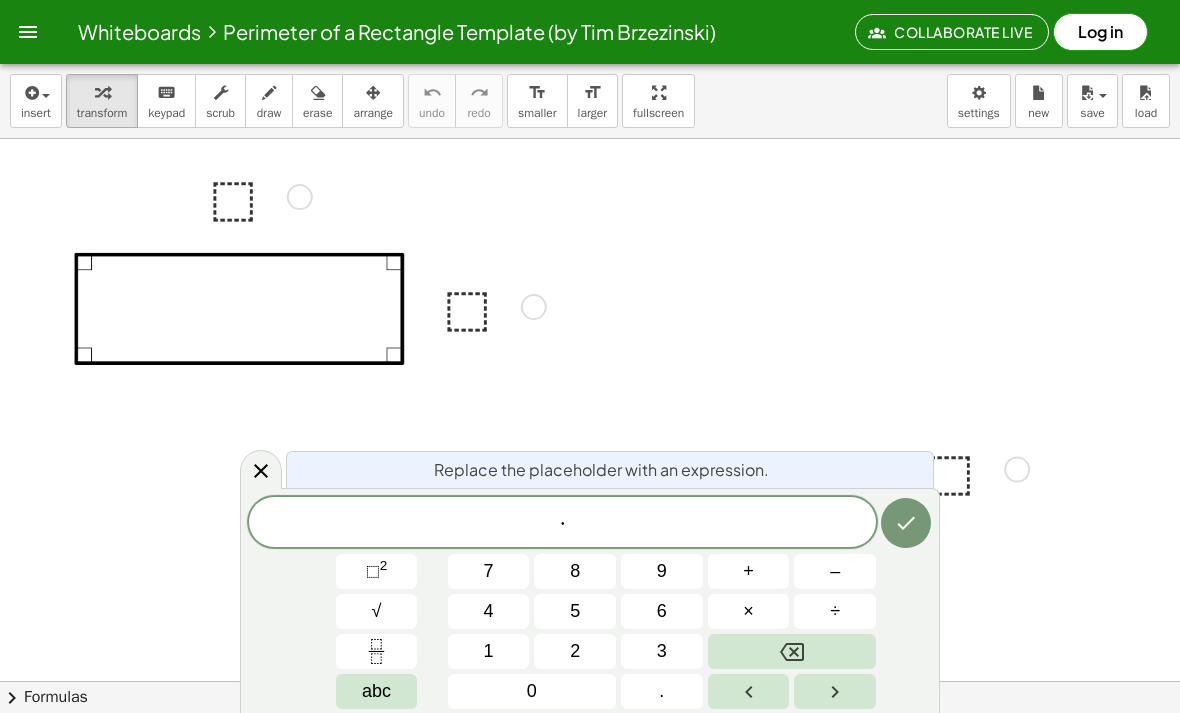 click at bounding box center (835, 691) 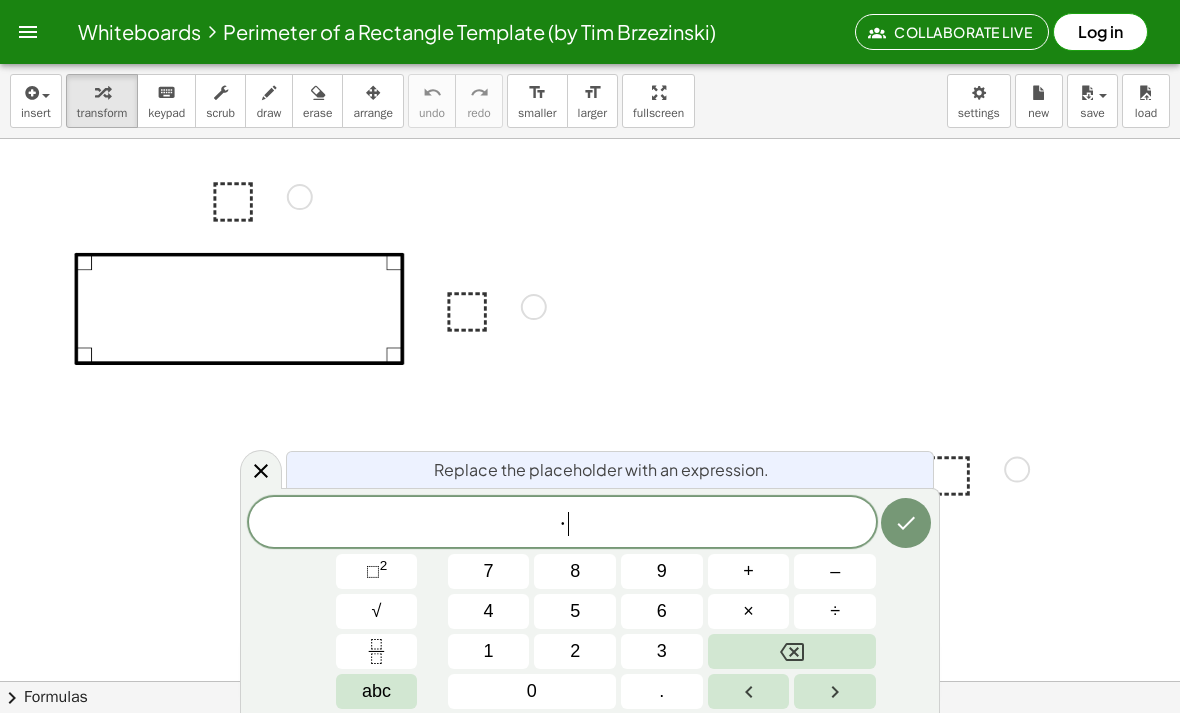 click at bounding box center [792, 651] 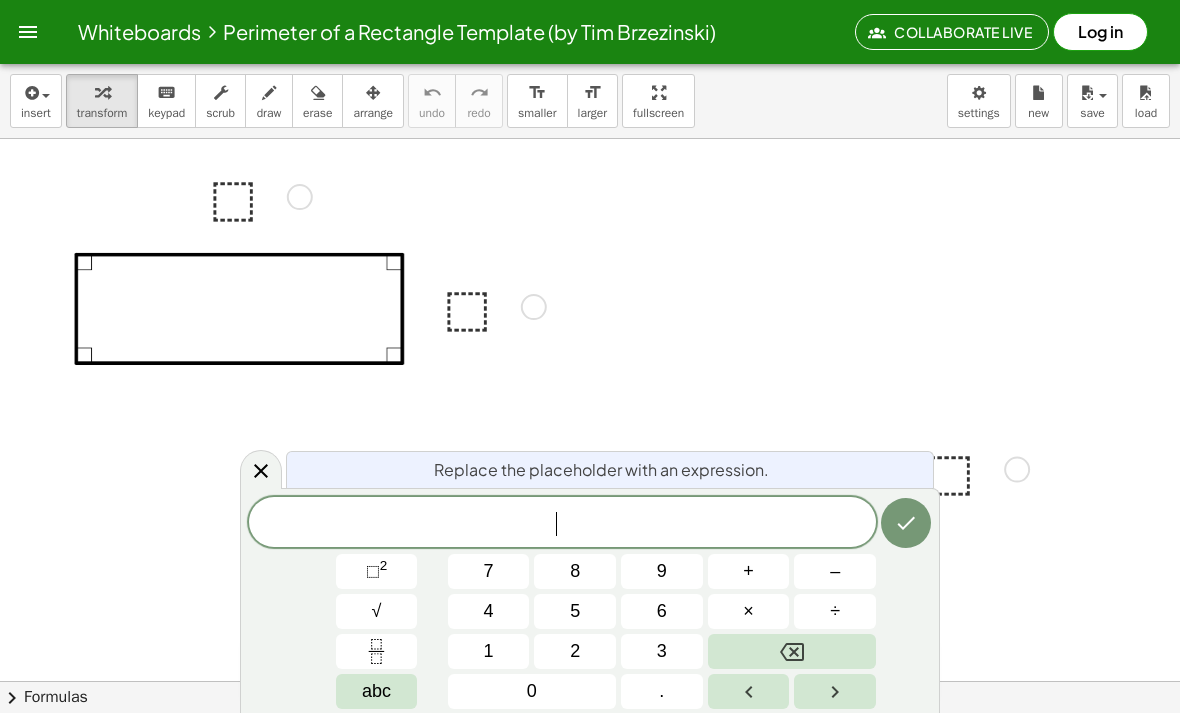 click on "5" at bounding box center [575, 611] 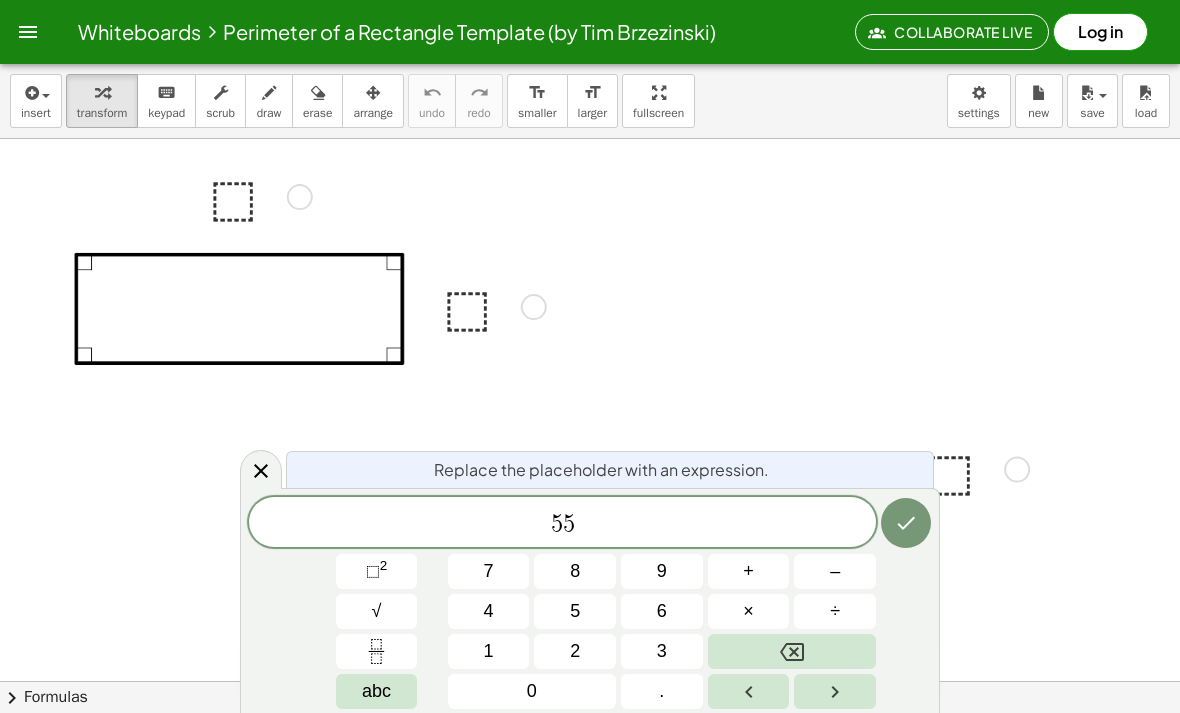 click at bounding box center [792, 651] 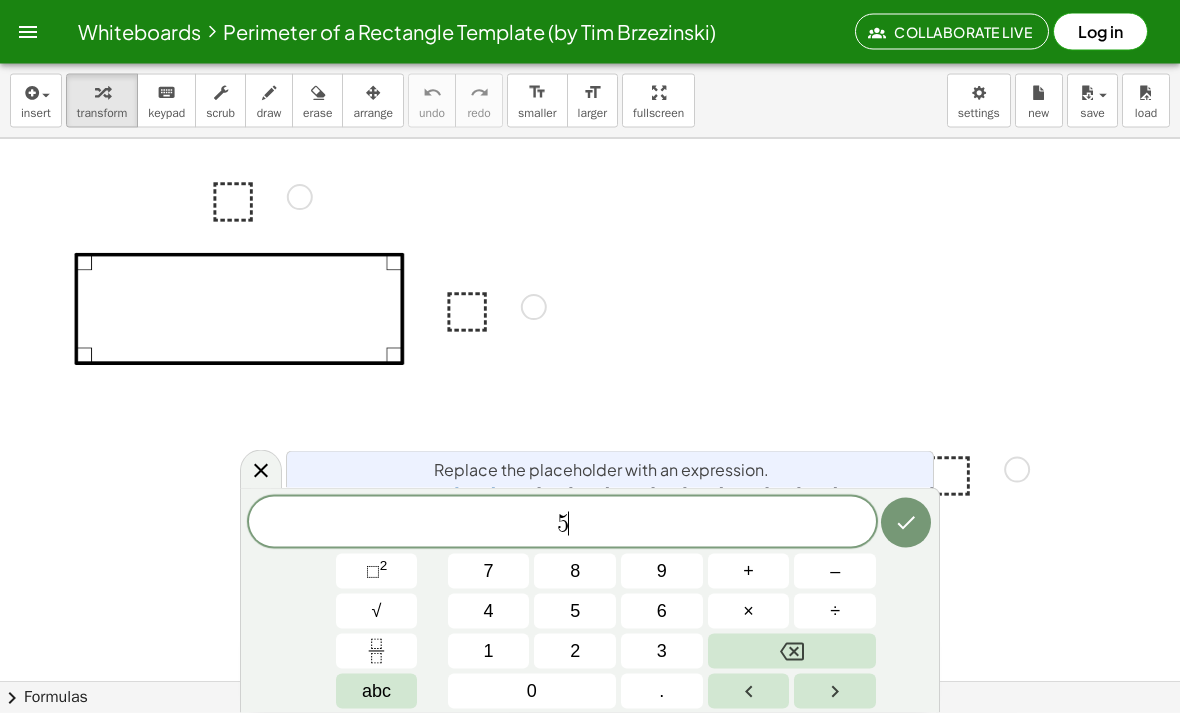 scroll, scrollTop: 7, scrollLeft: 0, axis: vertical 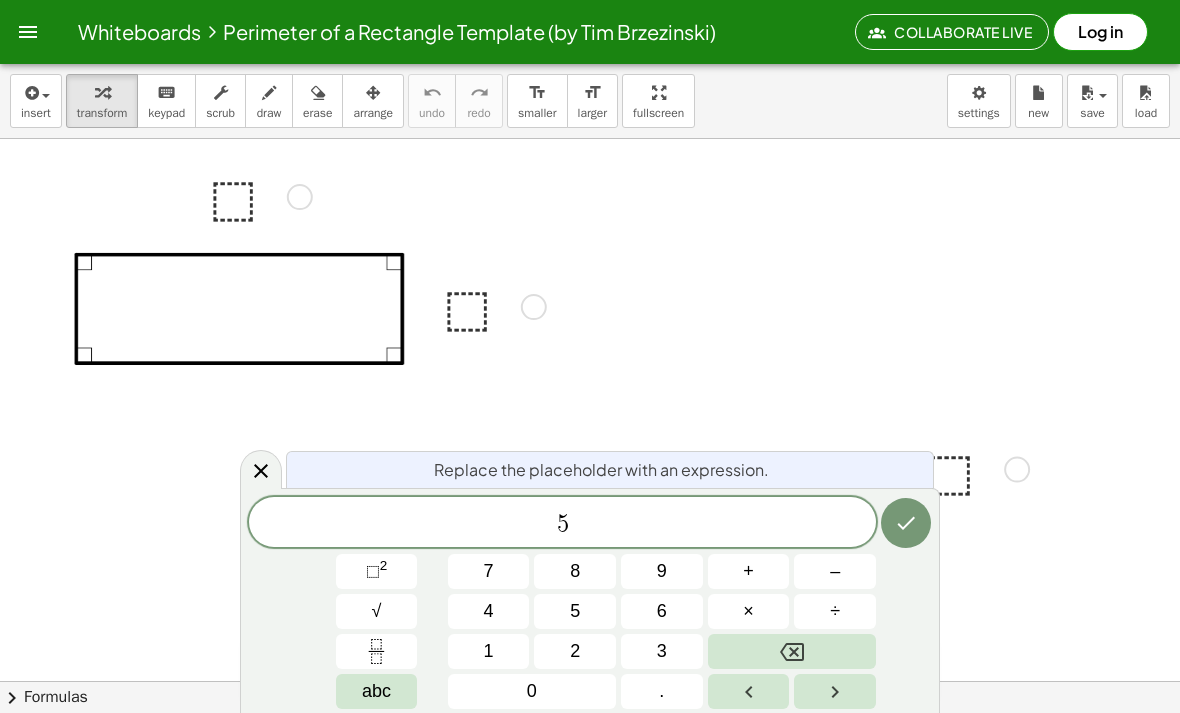 click on "abc" at bounding box center [376, 691] 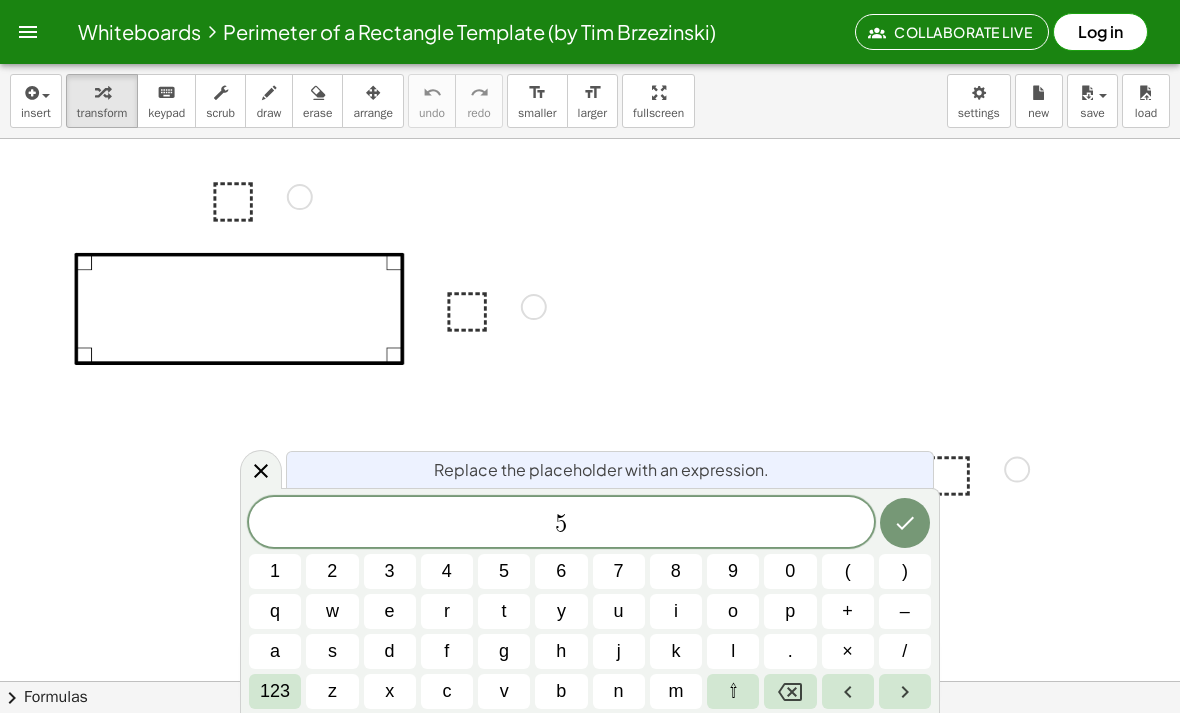 click on "x" at bounding box center [390, 691] 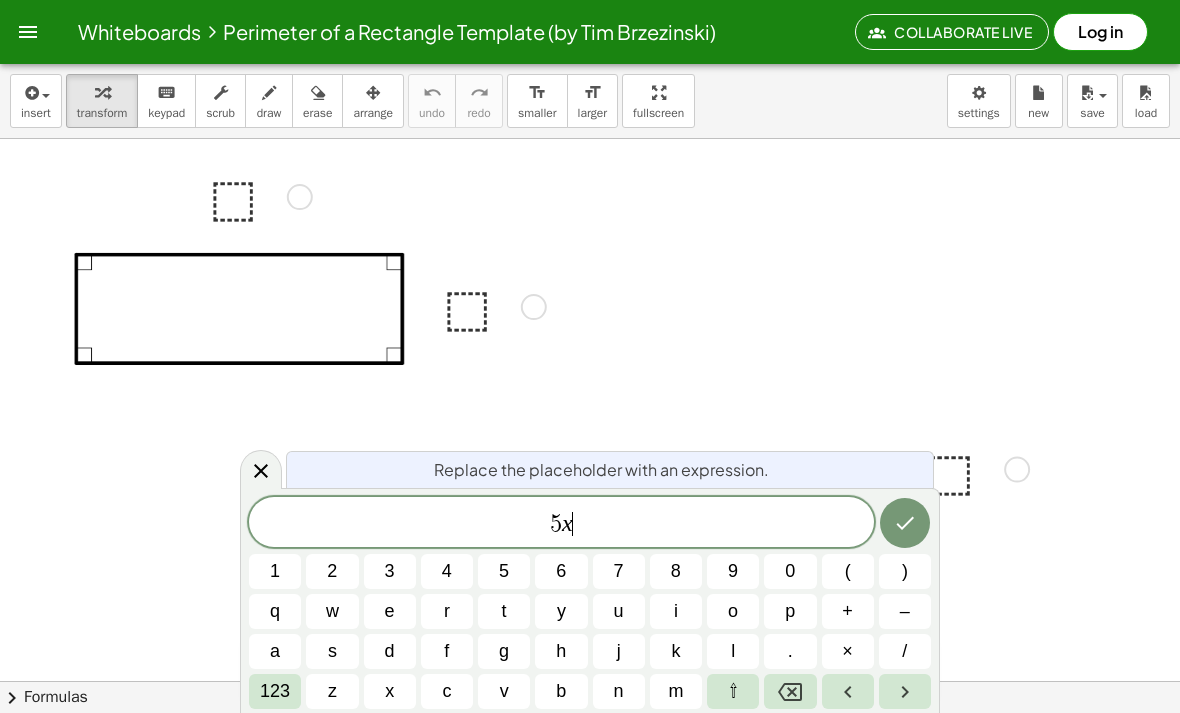 click on "123" at bounding box center (275, 691) 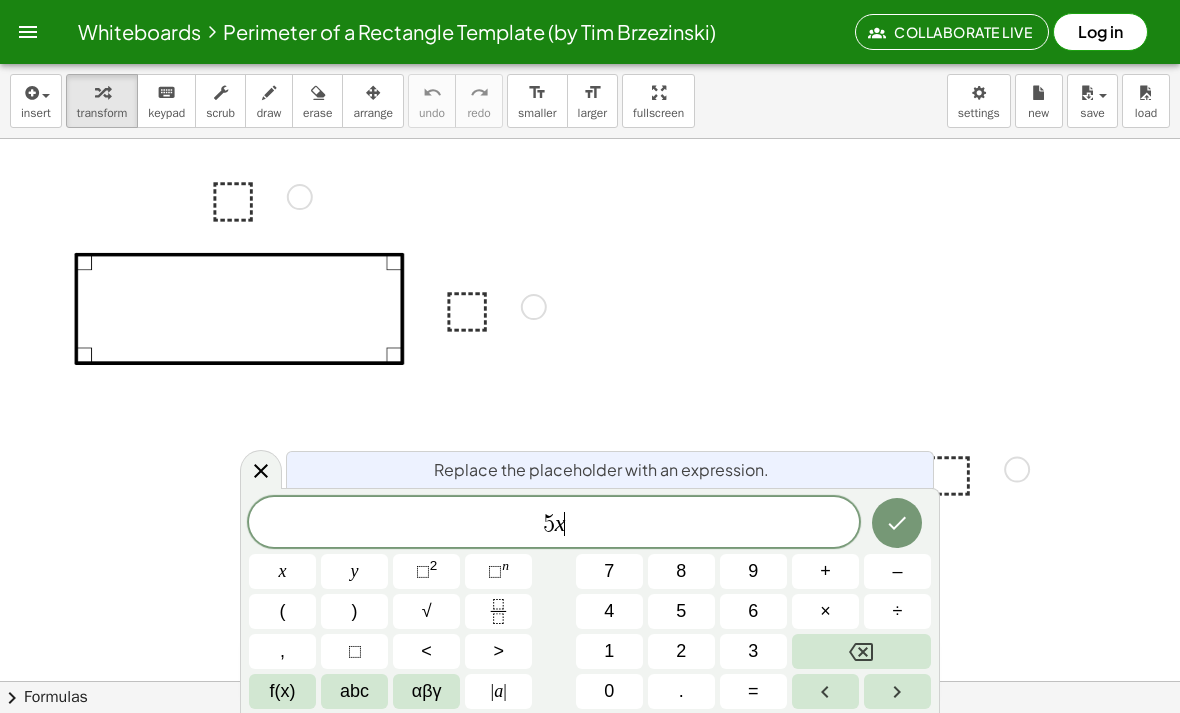 click on "–" at bounding box center (897, 571) 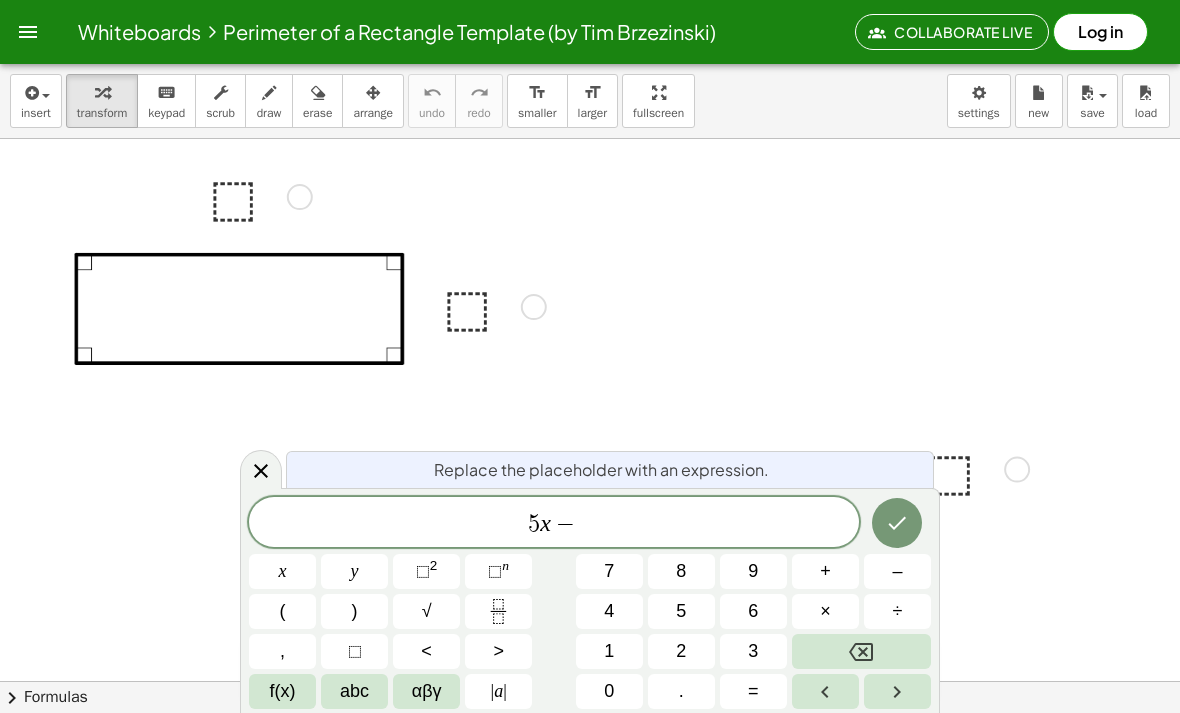 click on "7" at bounding box center (609, 571) 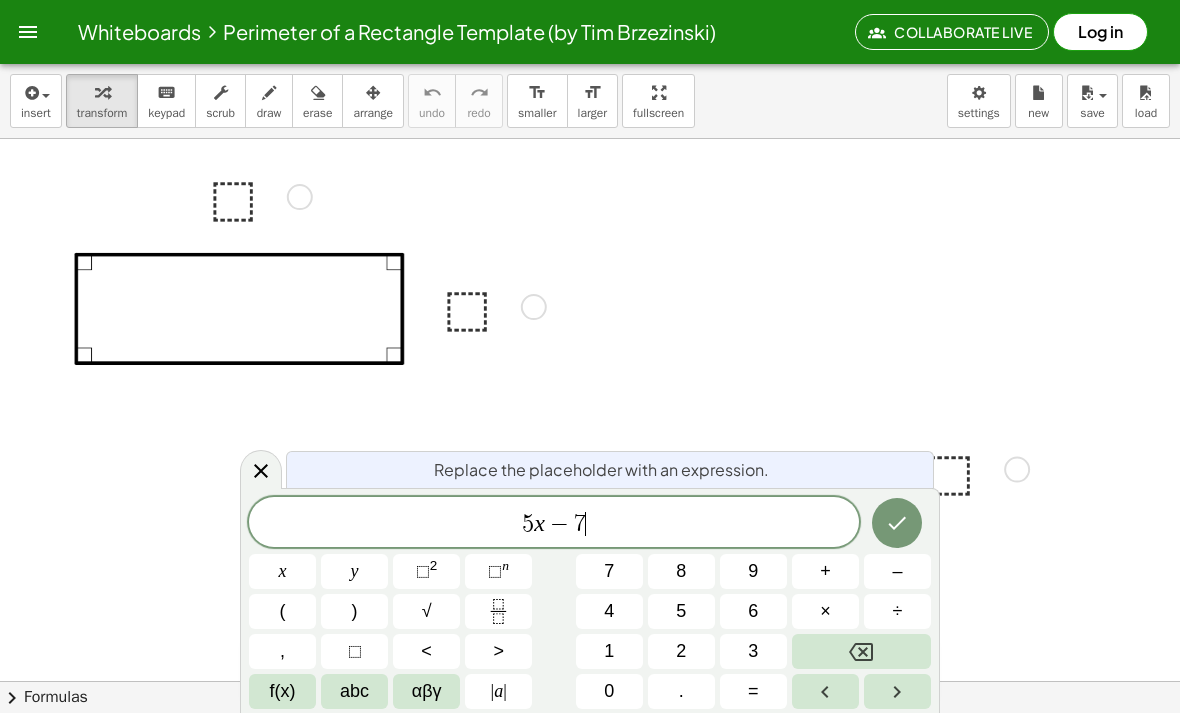 scroll, scrollTop: 3, scrollLeft: 0, axis: vertical 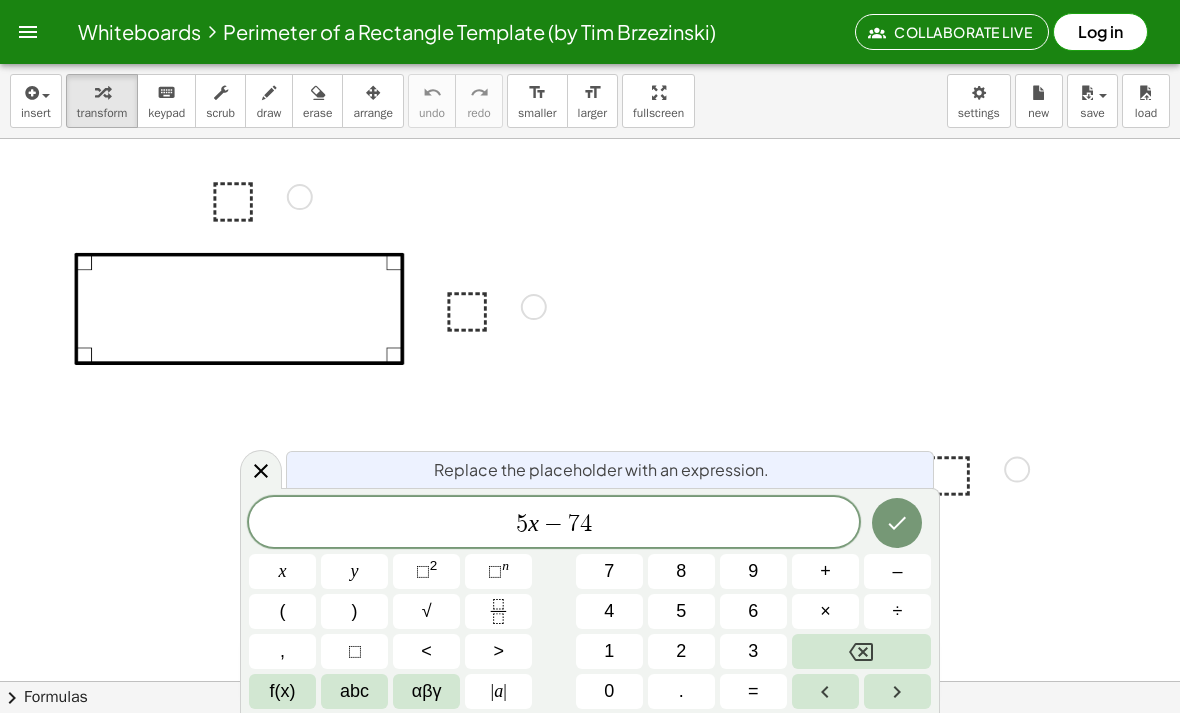 click 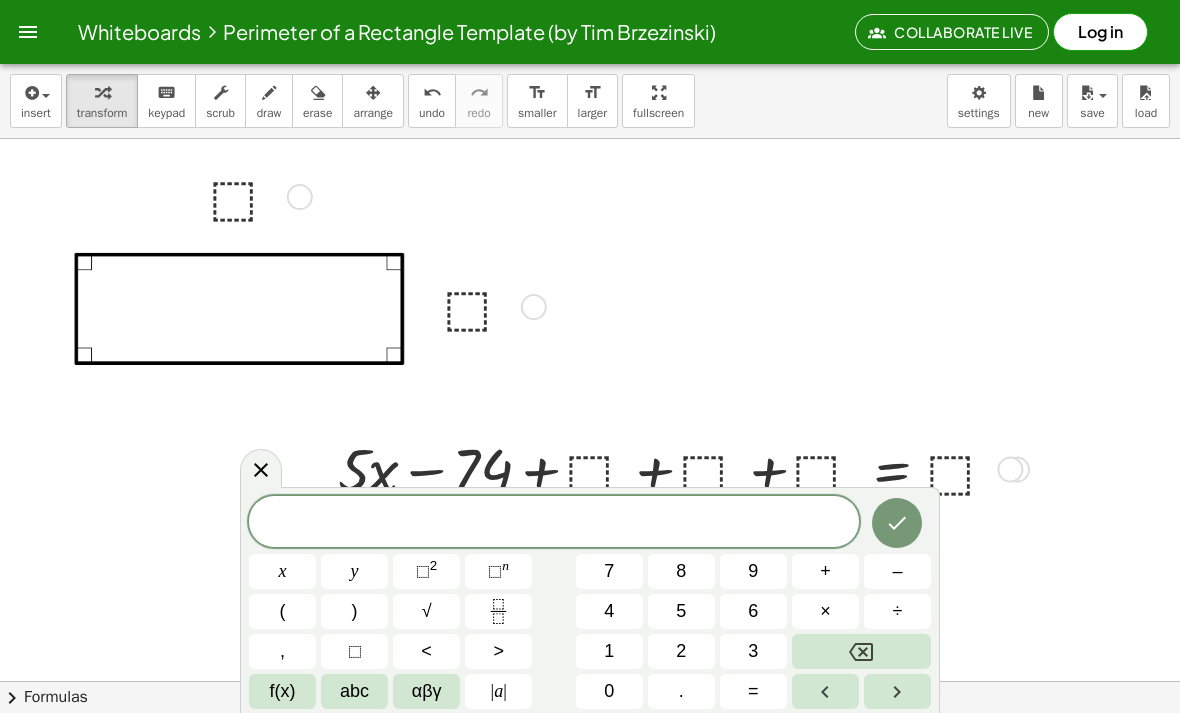 click 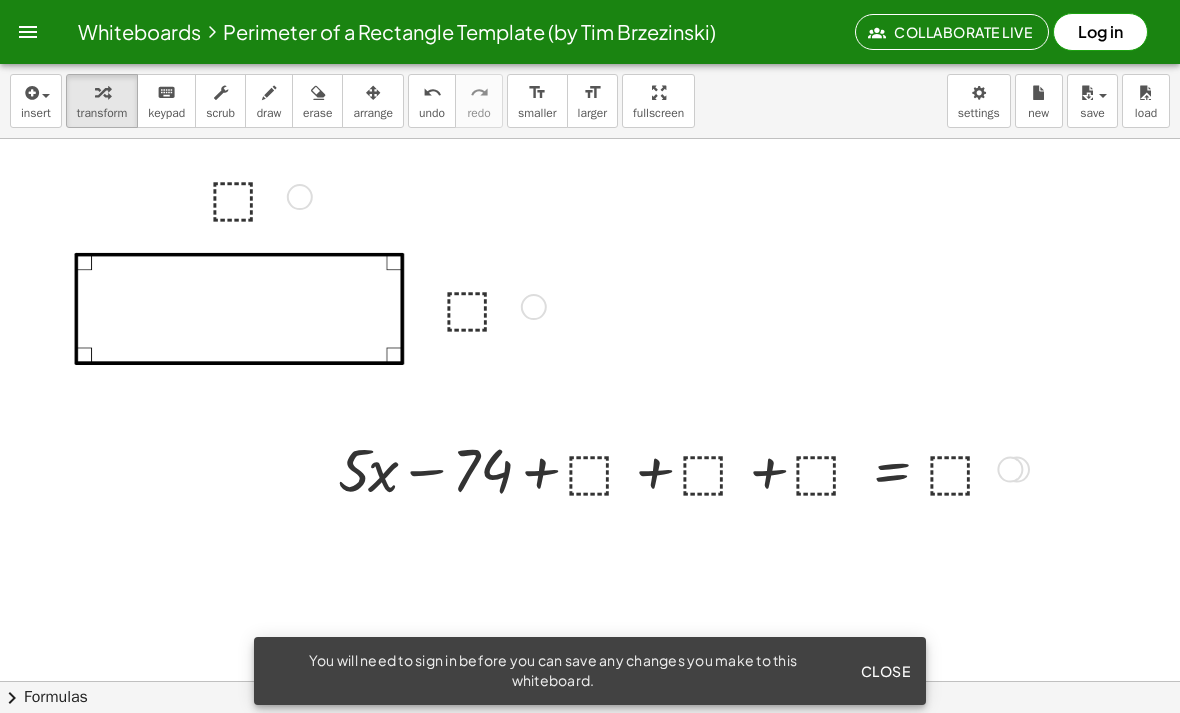 click on "Whiteboards     Perimeter of a Rectangle Template (by Tim Brzezinski) Collaborate Live  Log in" 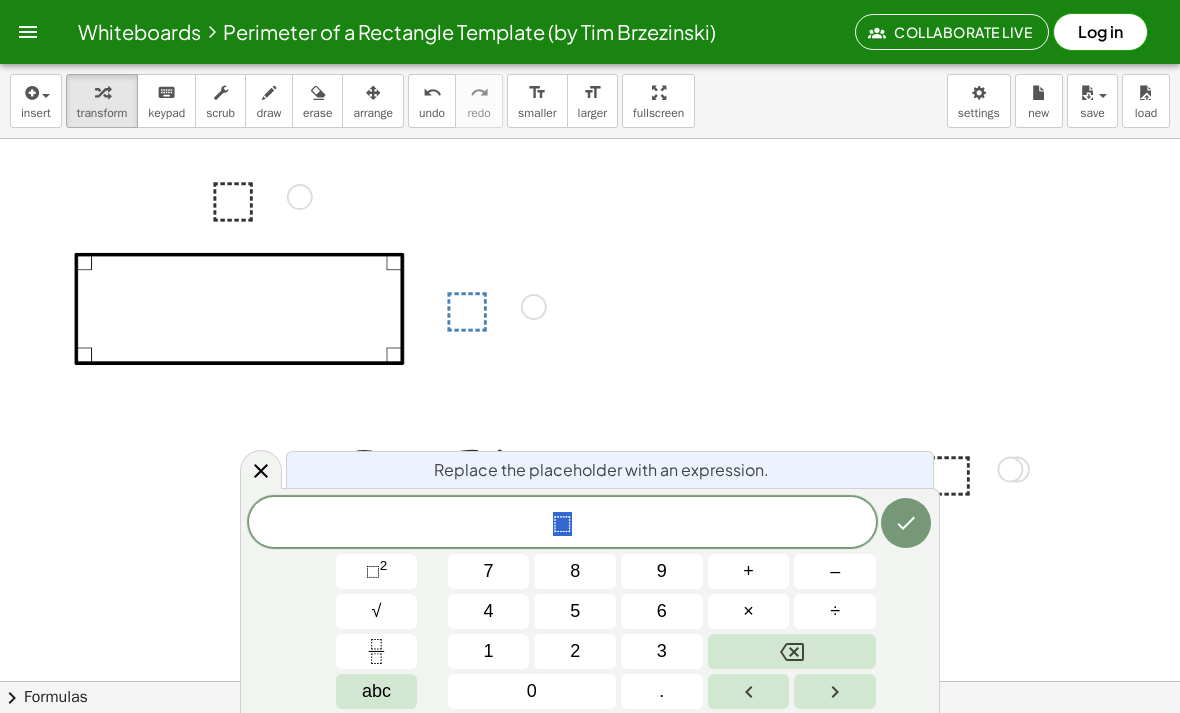 click on "abc" at bounding box center [376, 691] 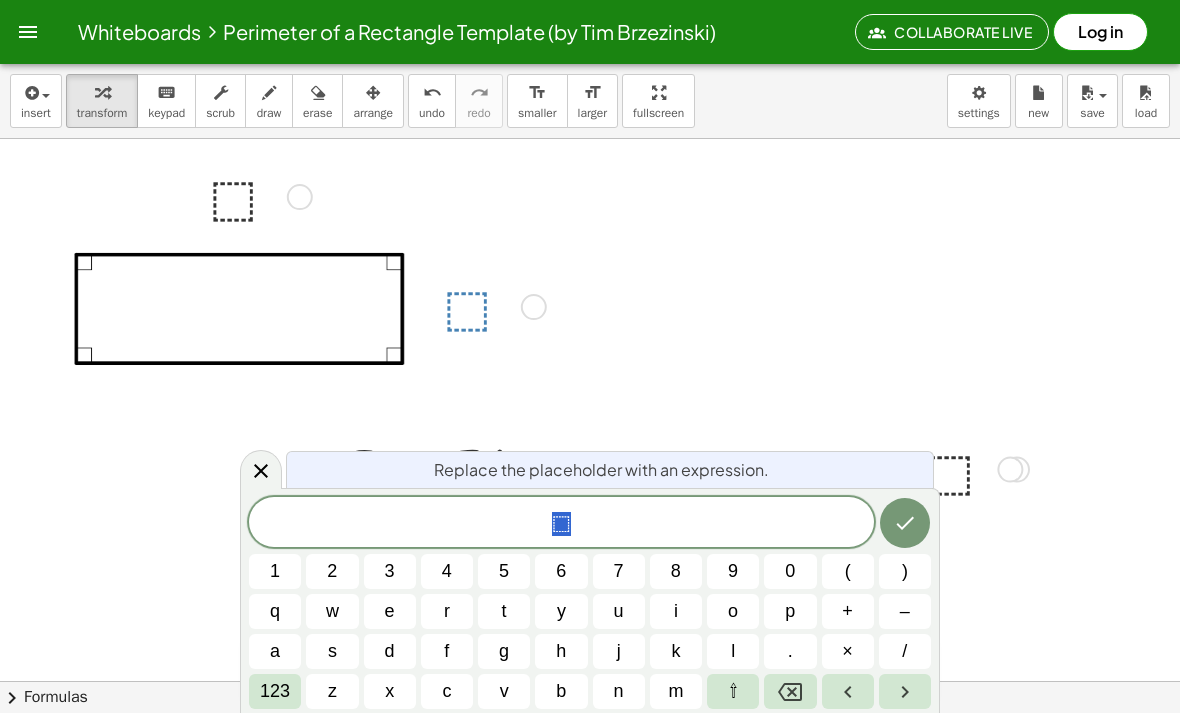 click on "x" at bounding box center (389, 691) 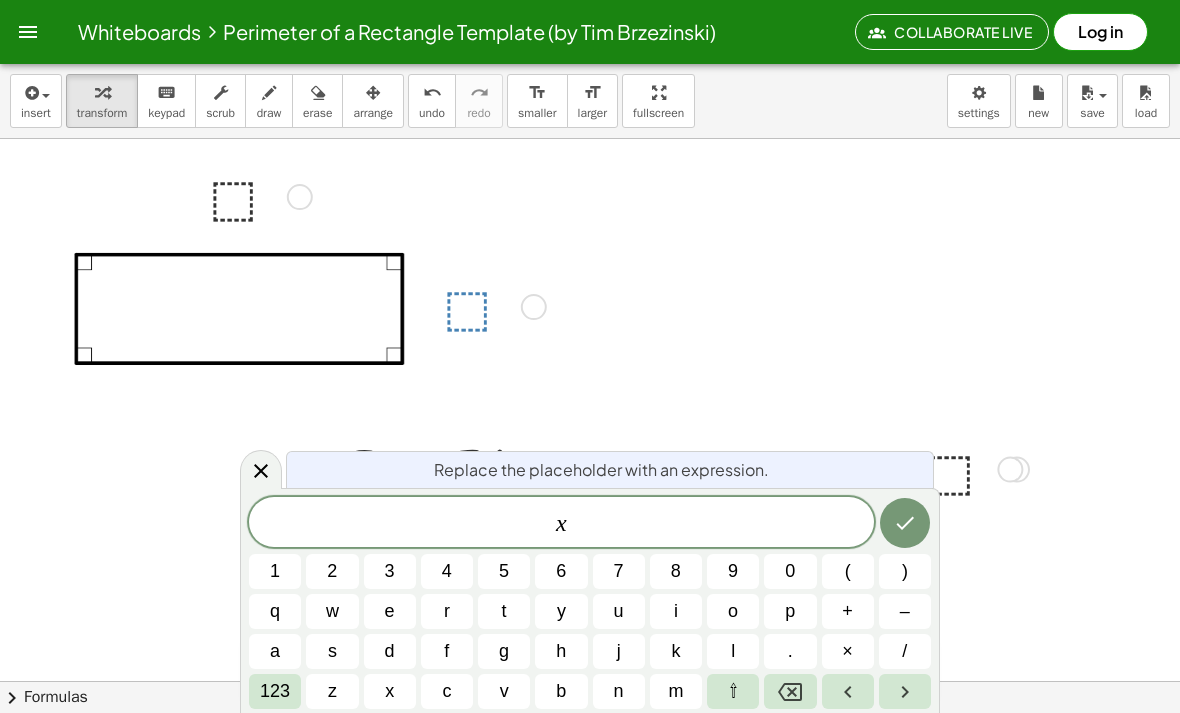 click 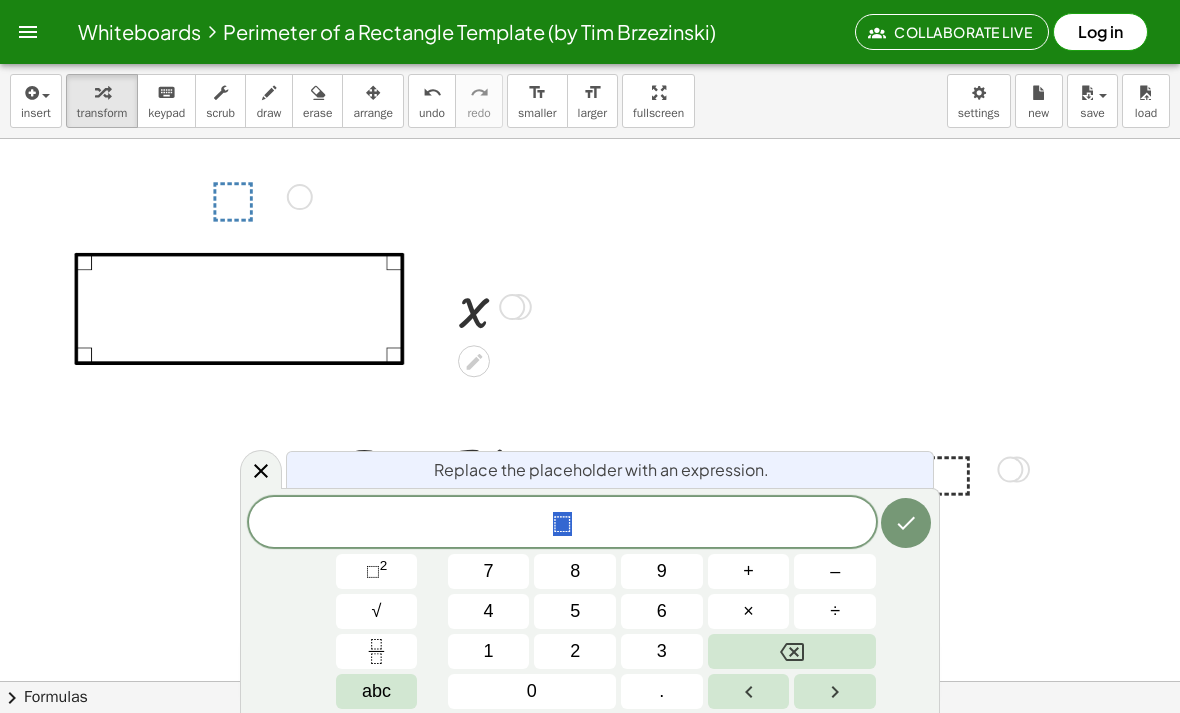 click on "5" at bounding box center (575, 611) 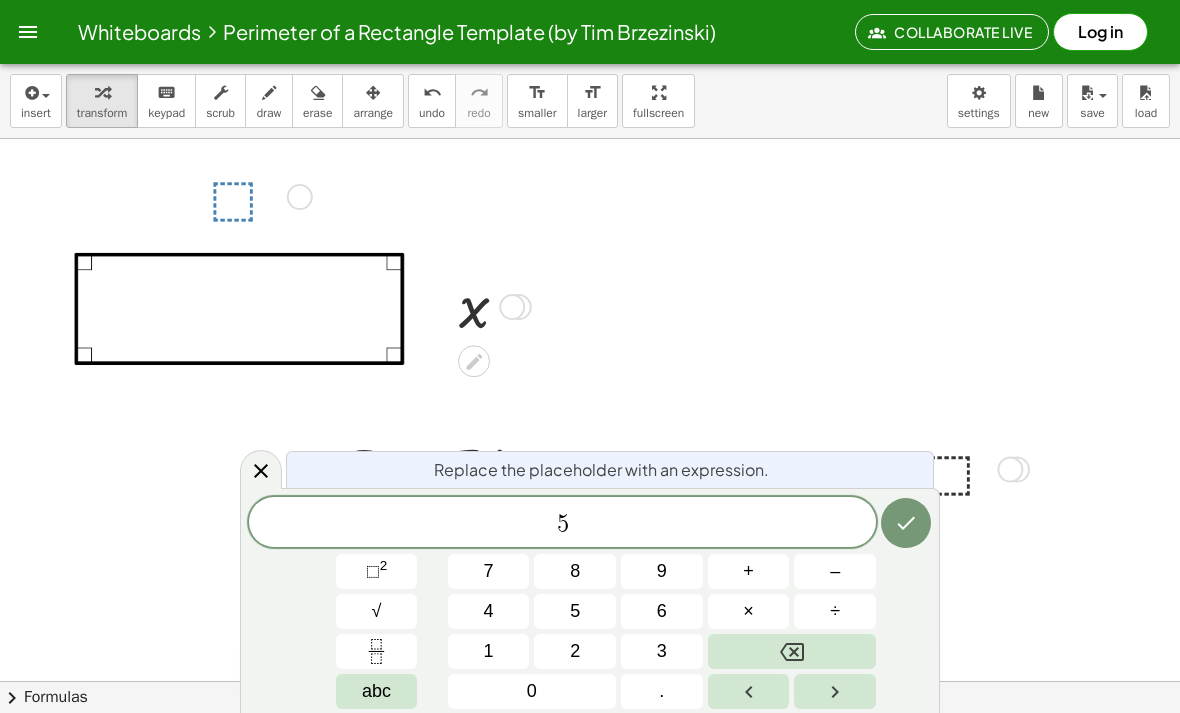 click on "abc" at bounding box center (377, 691) 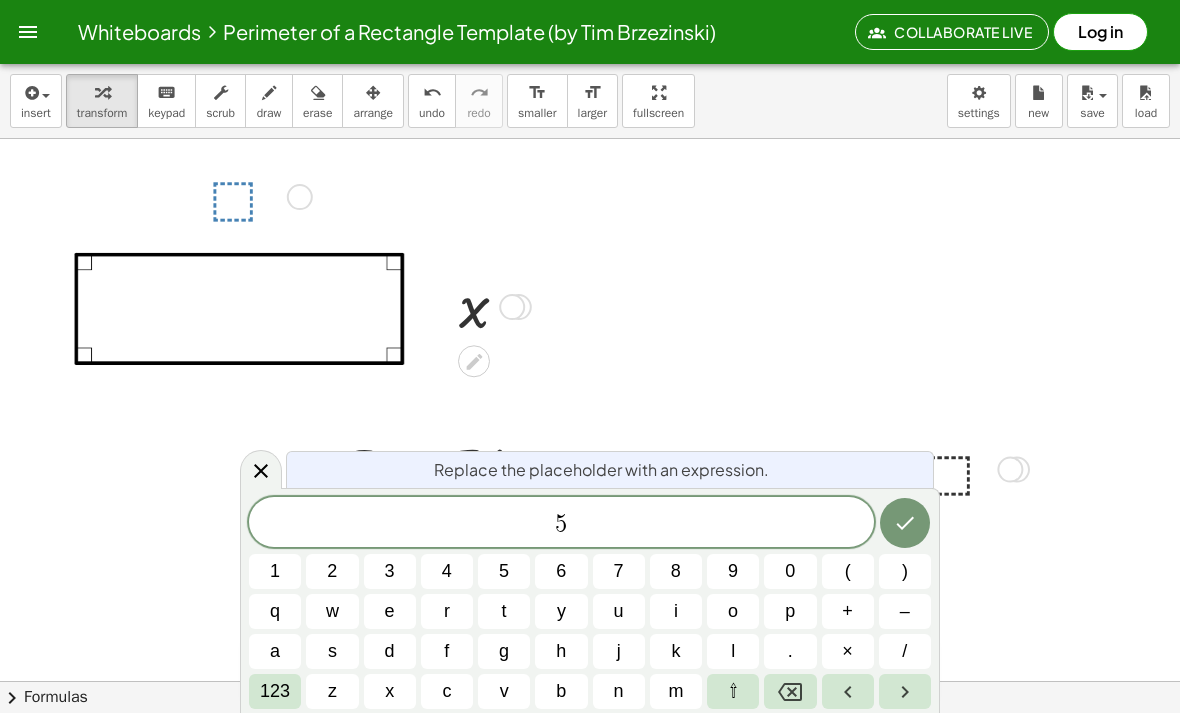 click on "x" at bounding box center [390, 691] 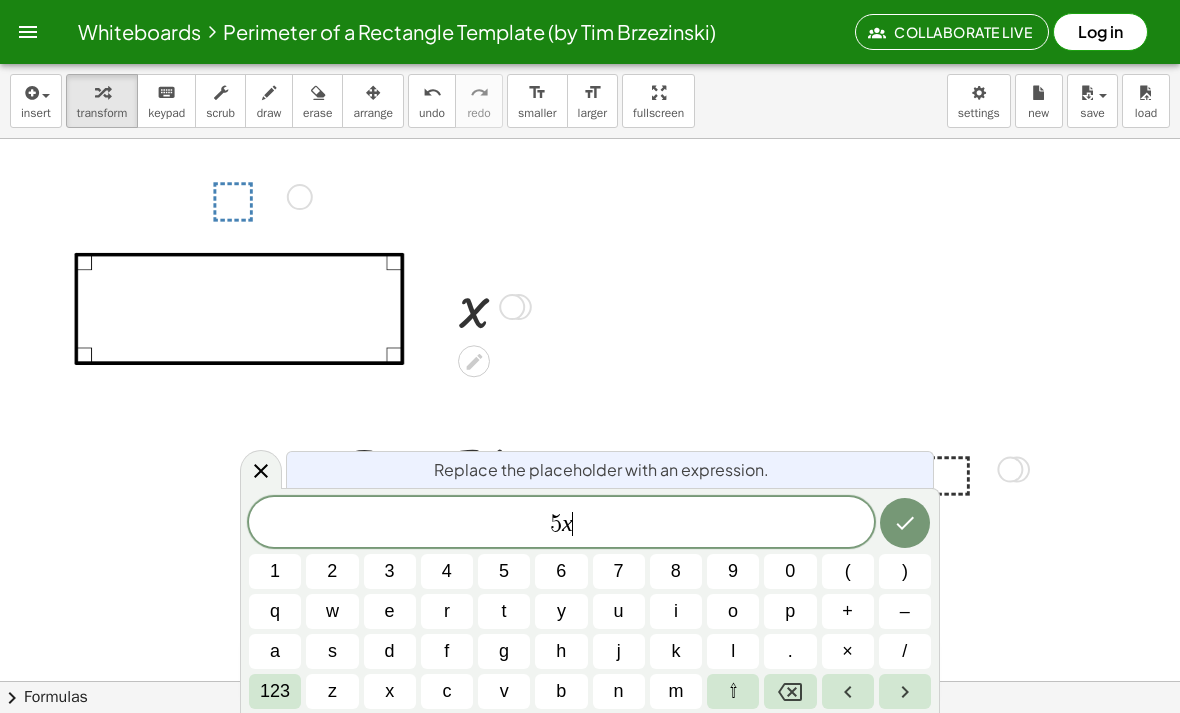 click on "z" at bounding box center [332, 691] 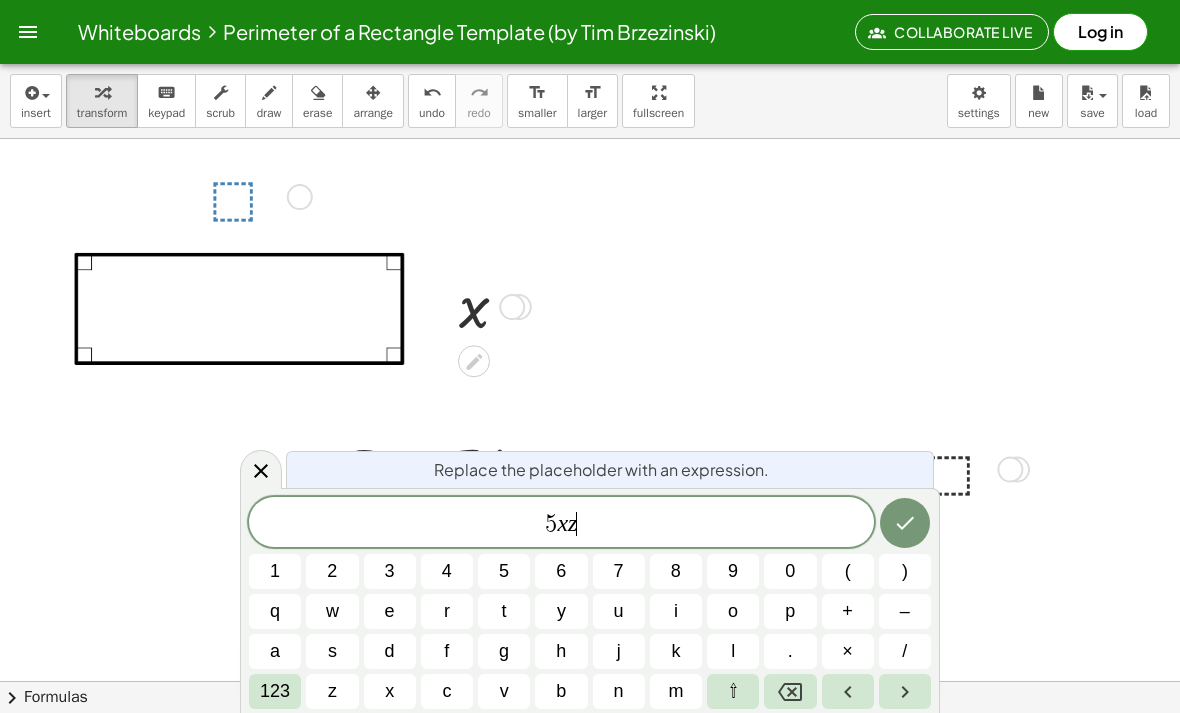 click 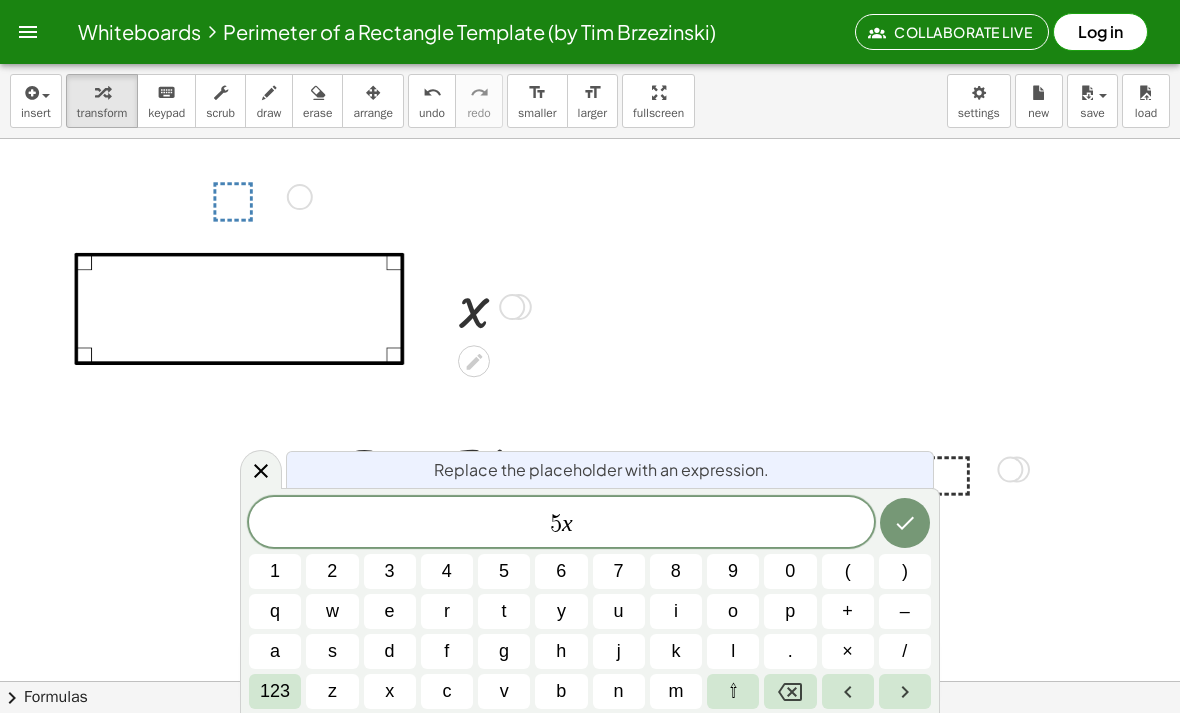 click on "123" at bounding box center [275, 691] 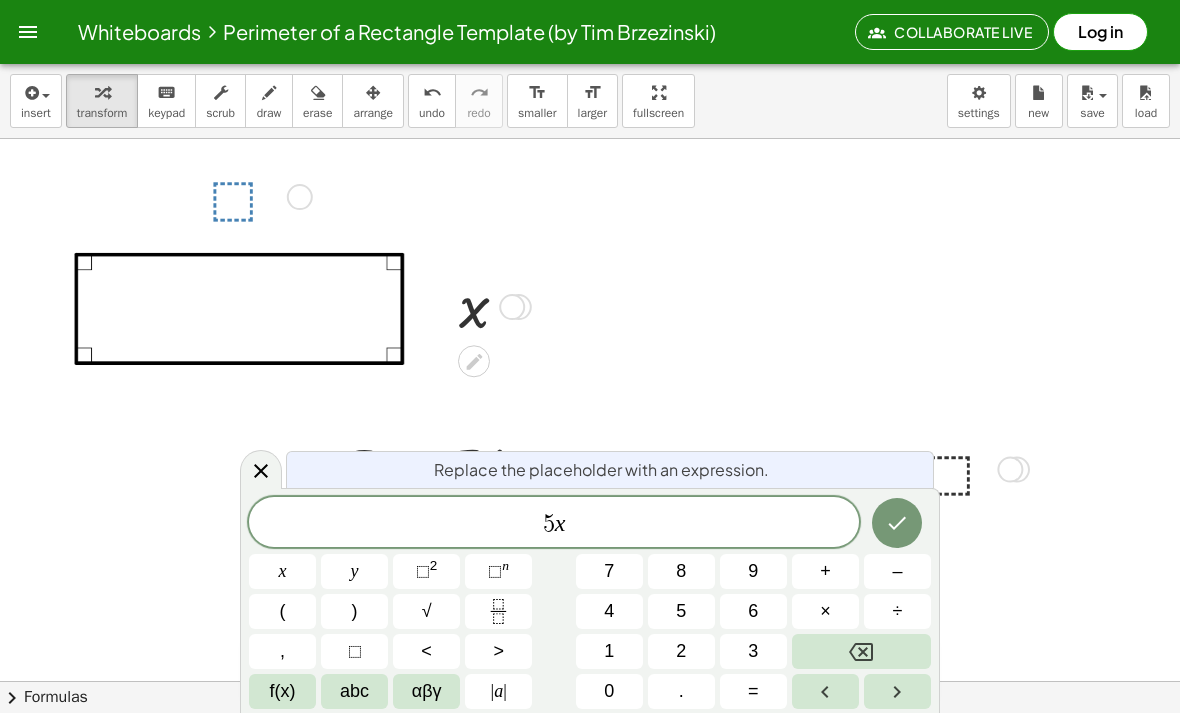 click on "+" at bounding box center [825, 571] 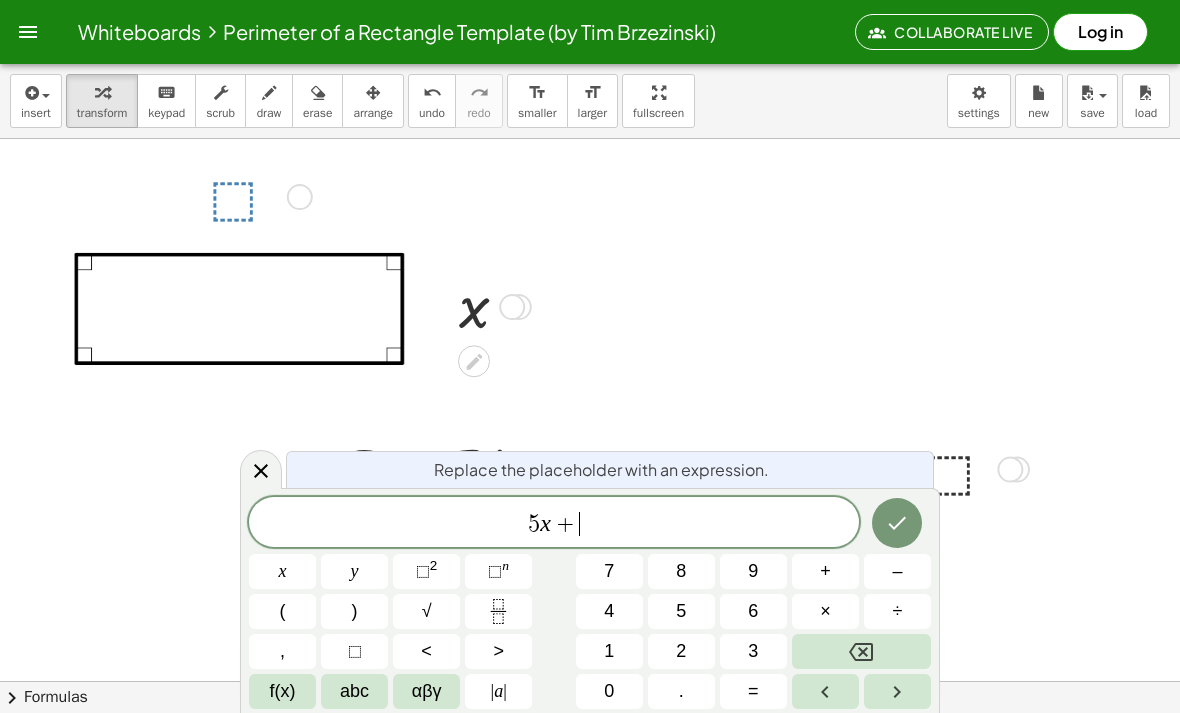 click 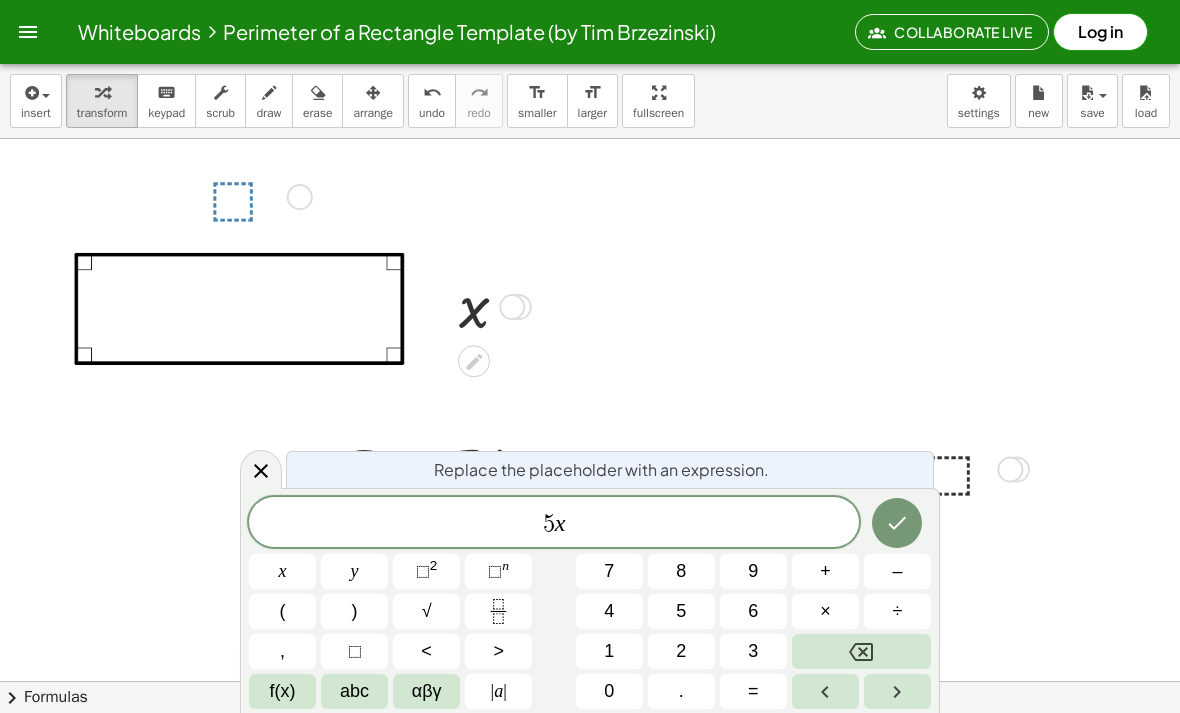 click on "–" at bounding box center [897, 571] 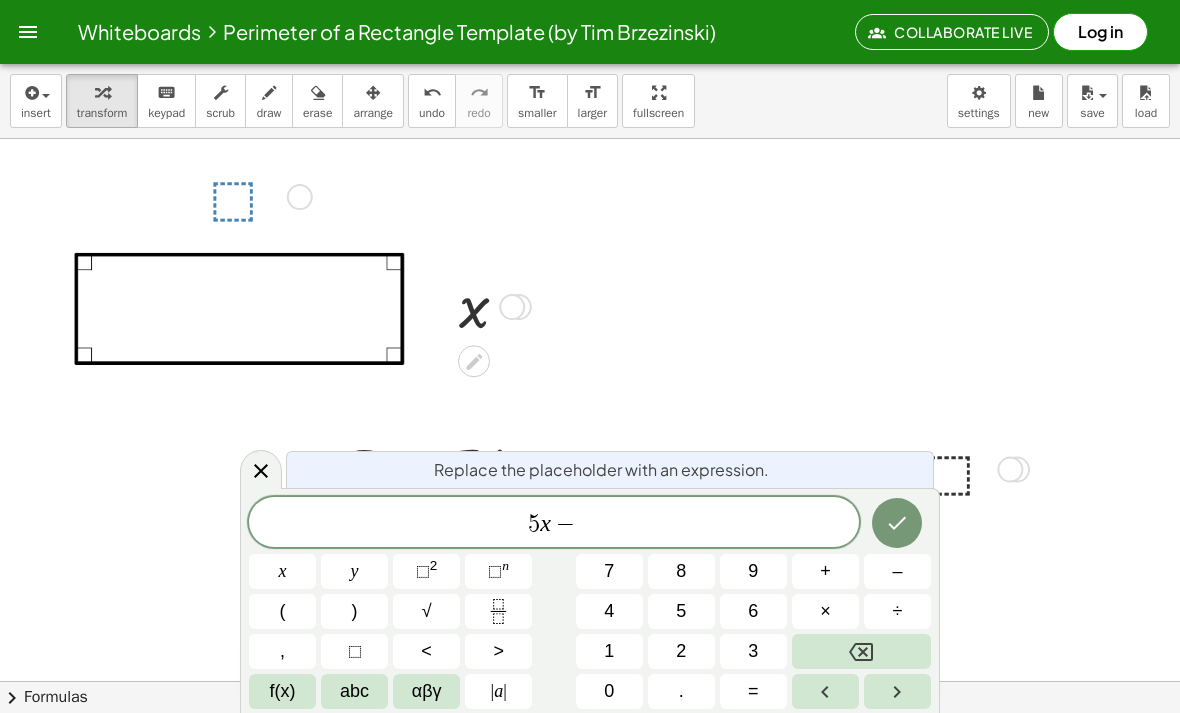 click on "7" at bounding box center (609, 571) 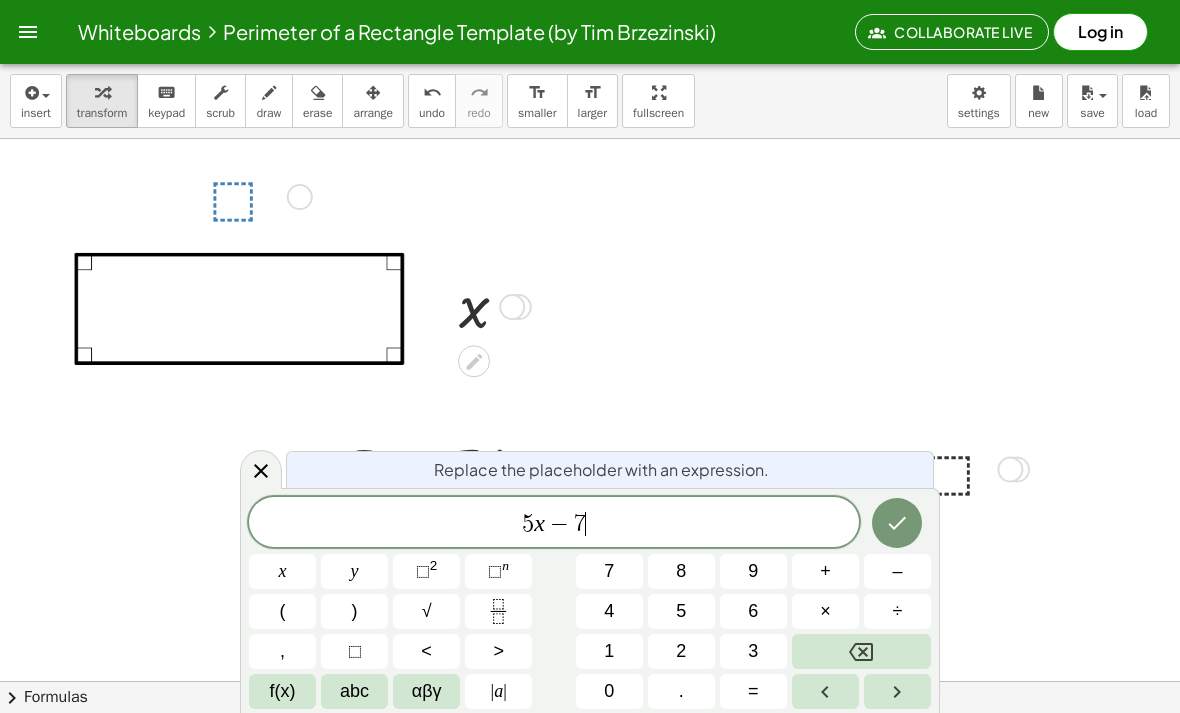 click on "4" at bounding box center [609, 611] 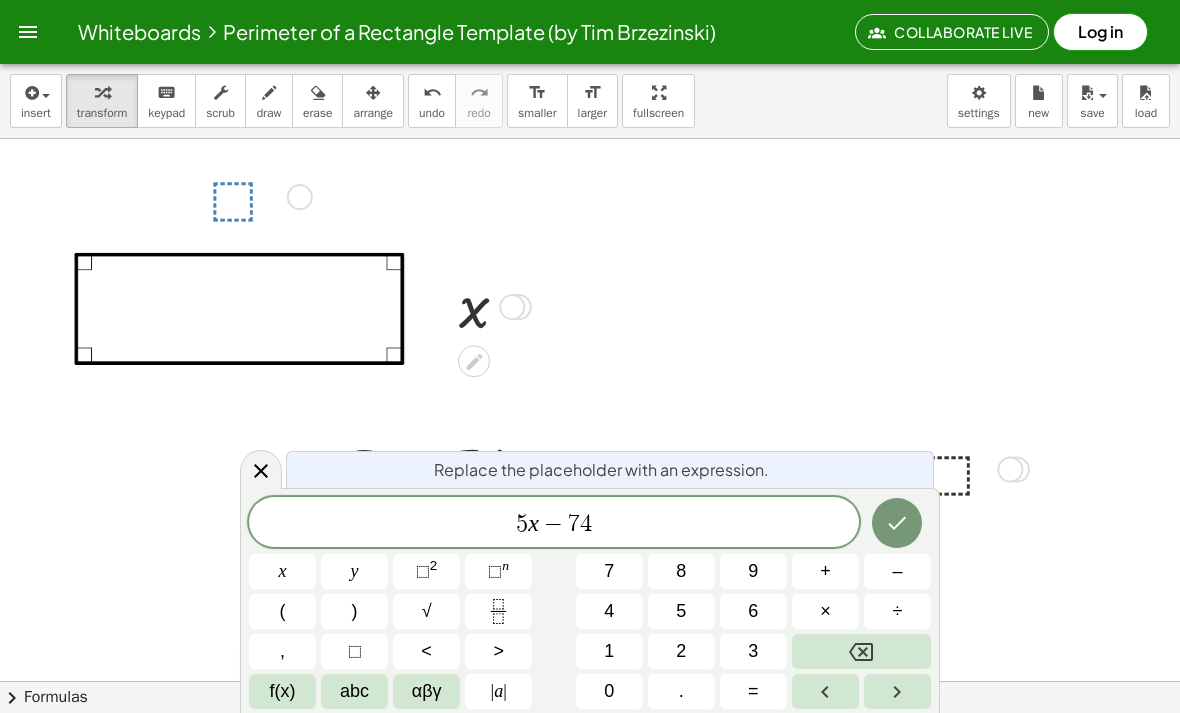click on "Replace the placeholder with an expression. 5 x − 7 4 ​ x y ⬚ 2 ⬚ n 7 8 9 + – ( ) √ 4 5 6 × ÷ , ⬚ < > 1 2 3 f(x) abc αβγ | a | 0 . =" at bounding box center (590, 600) 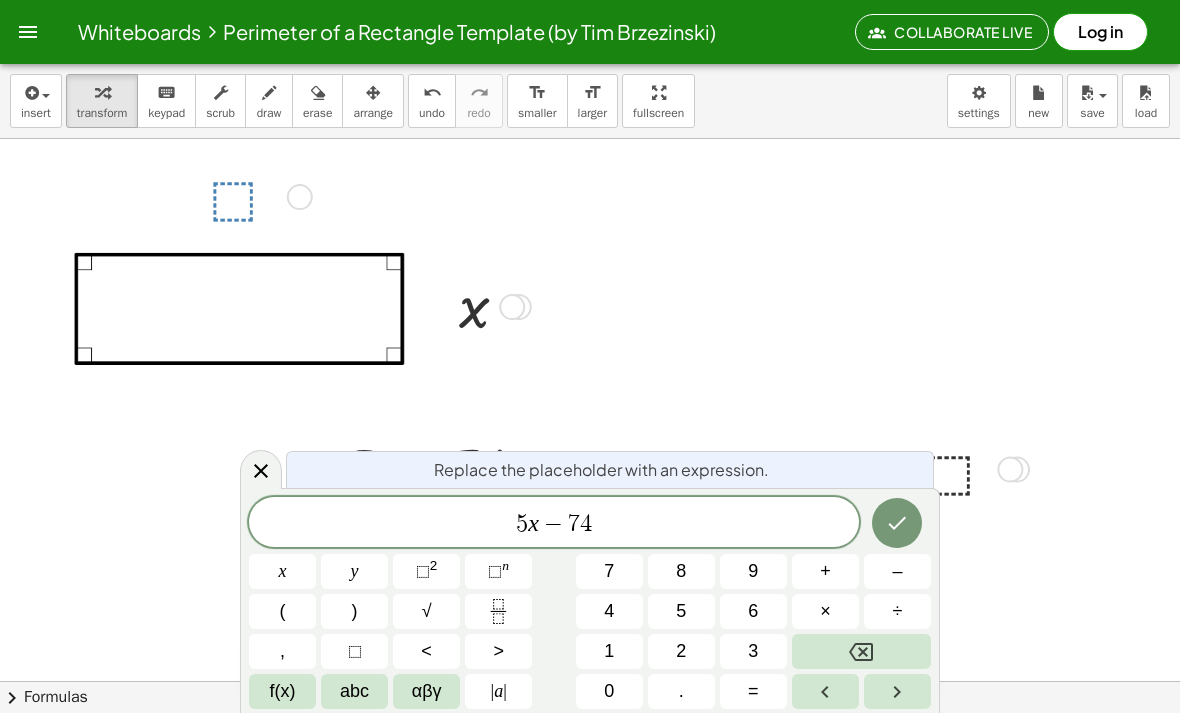 click 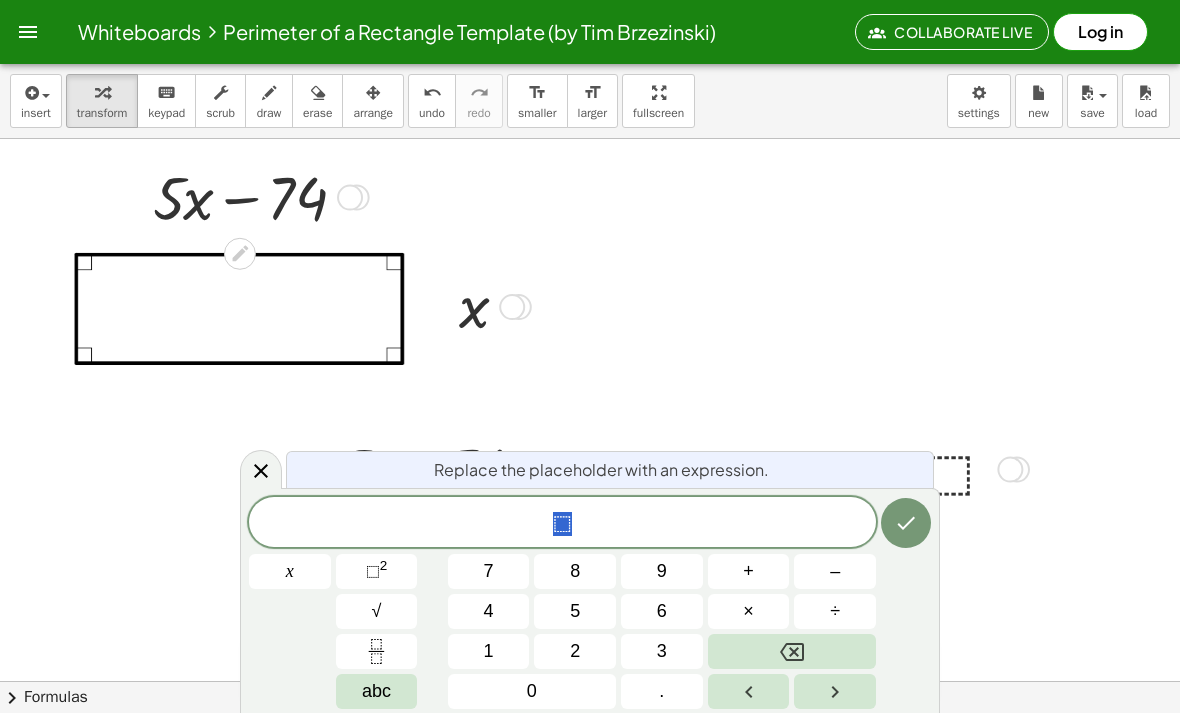 click at bounding box center (243, 316) 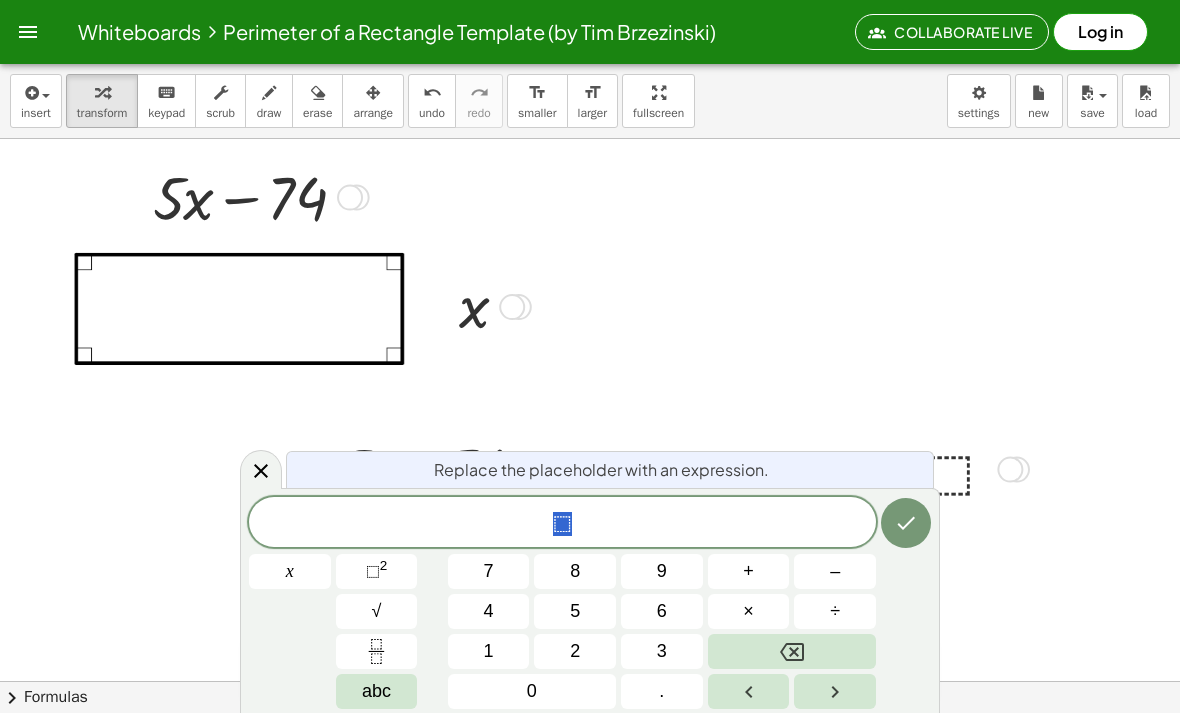 click 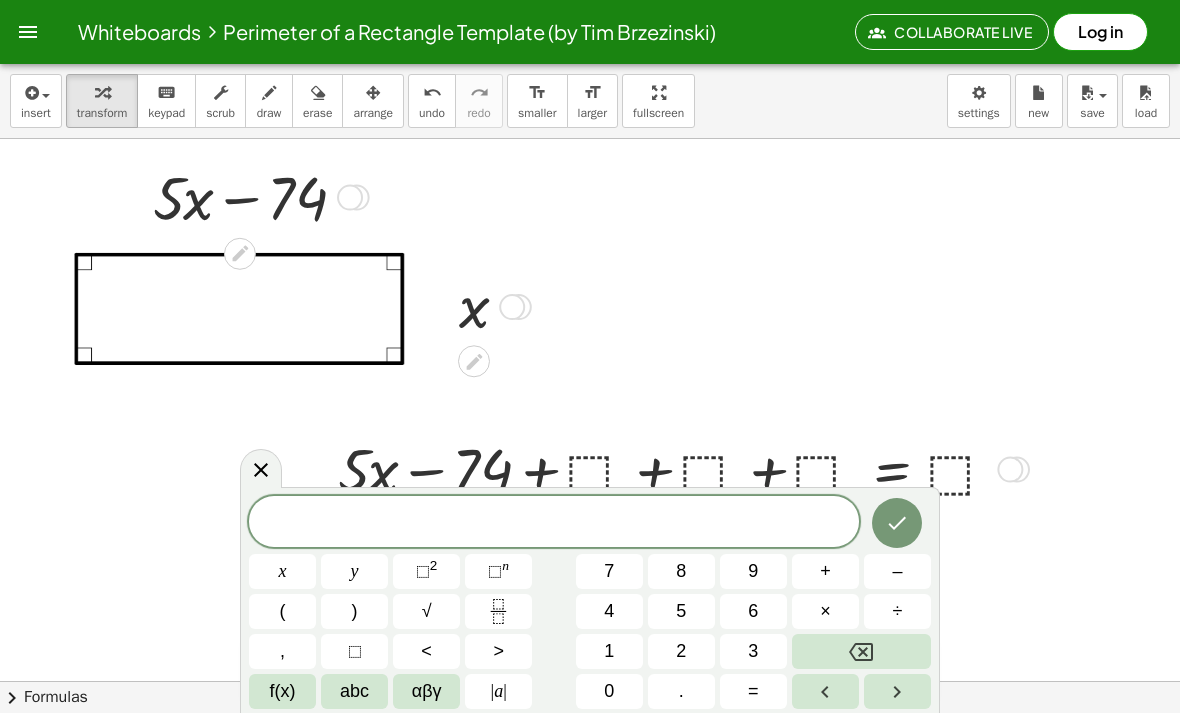 click at bounding box center (261, 468) 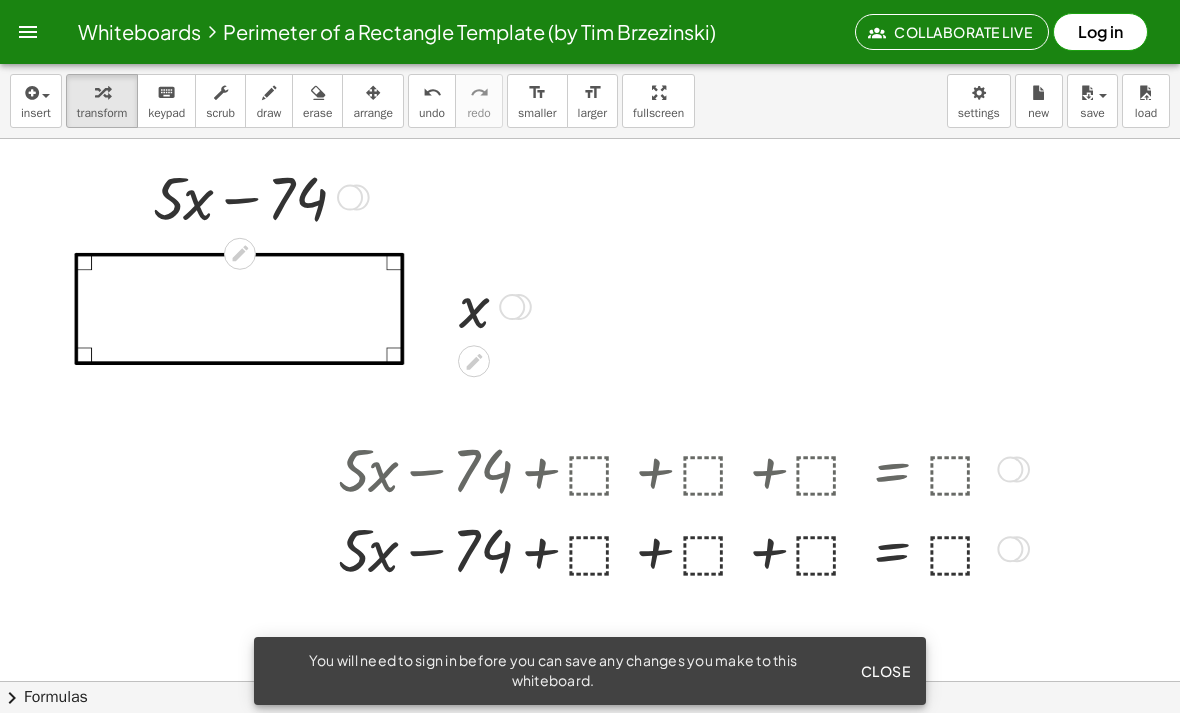 click at bounding box center (680, 468) 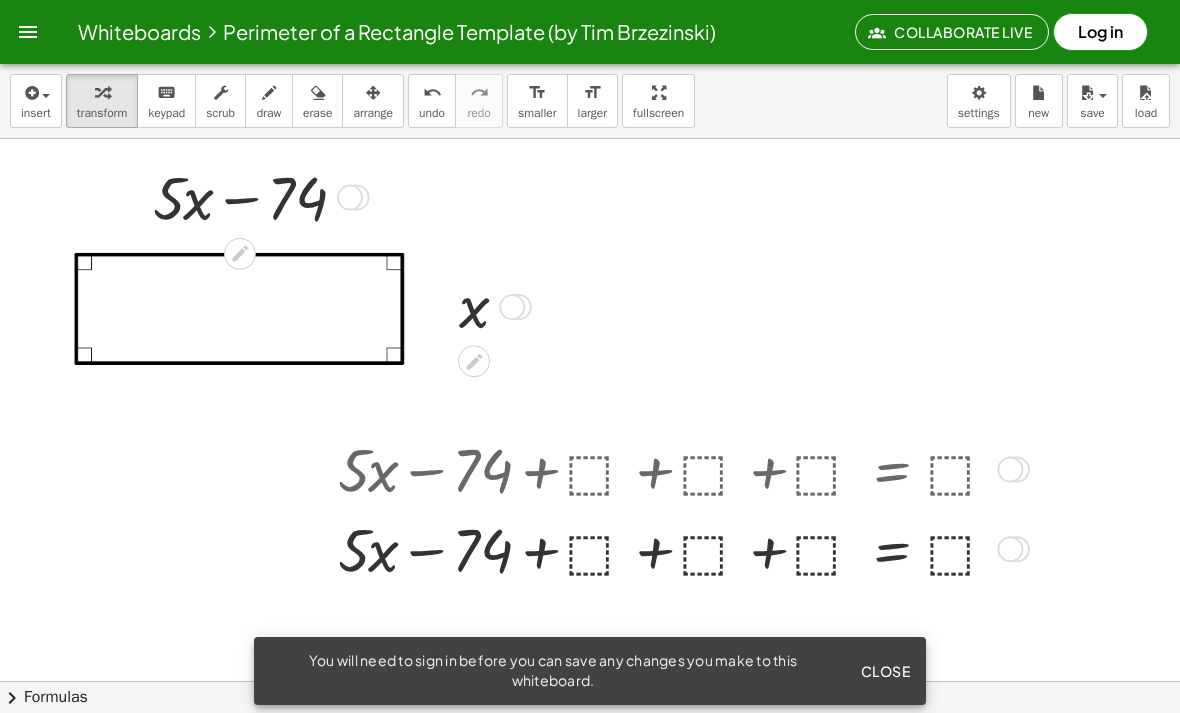 click at bounding box center [680, 468] 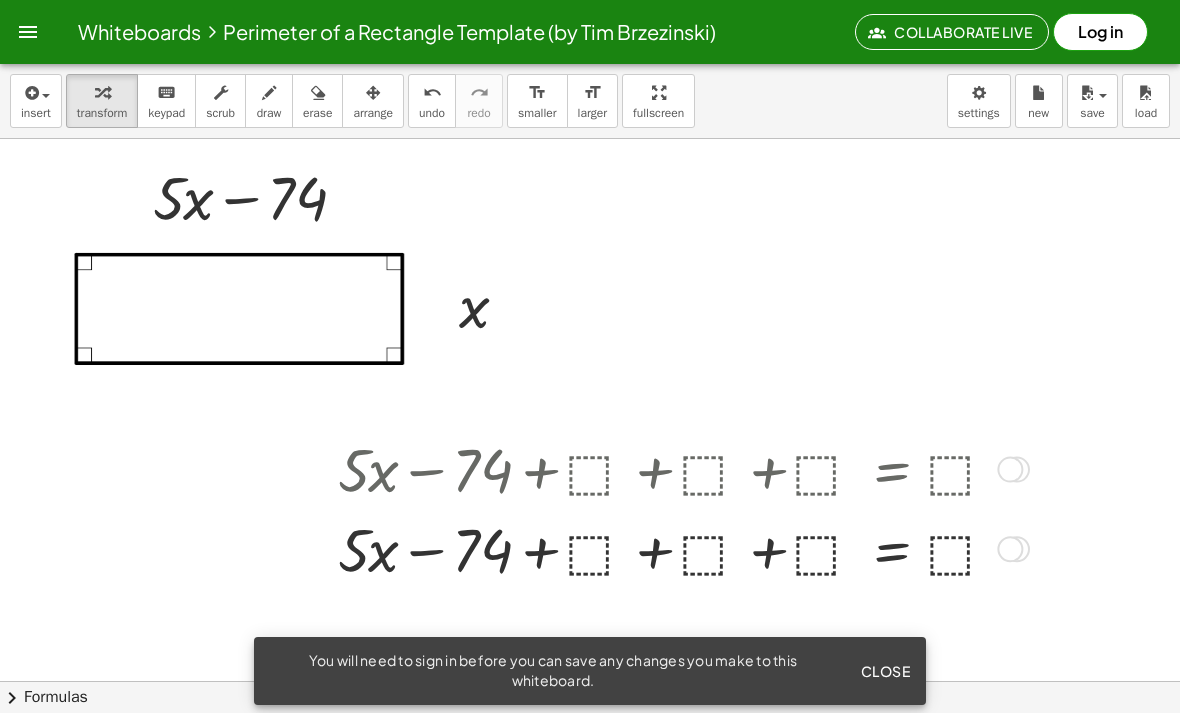 click at bounding box center (680, 468) 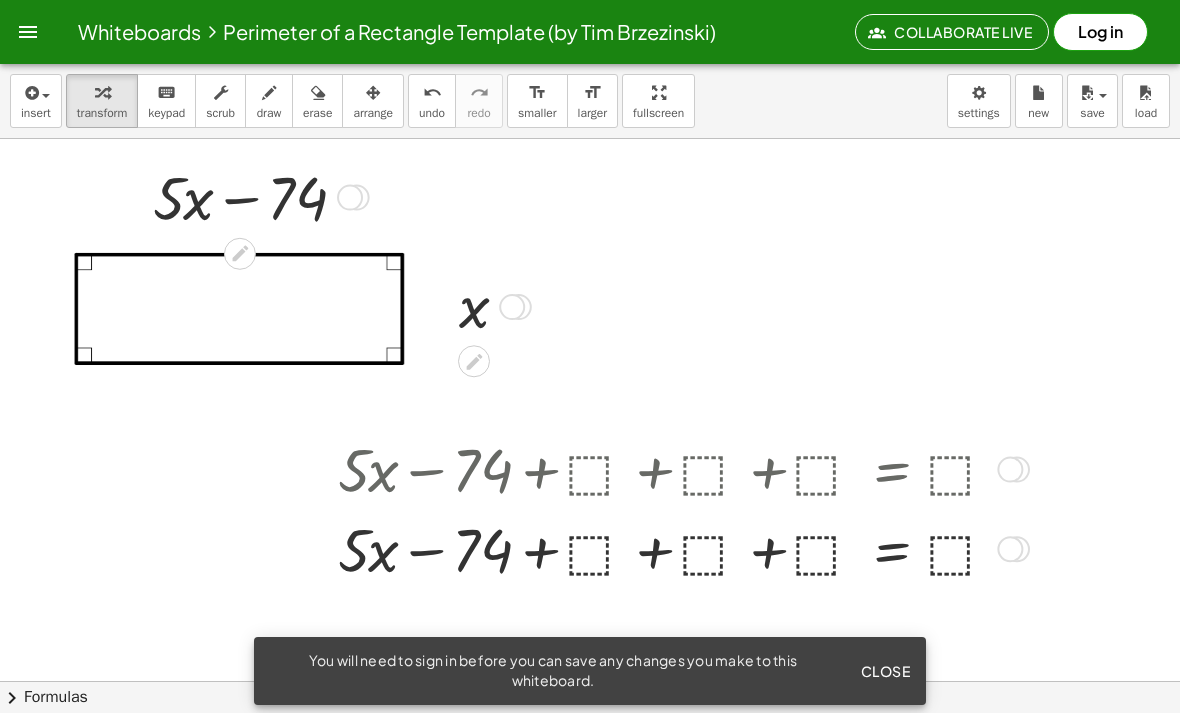 click at bounding box center (680, 468) 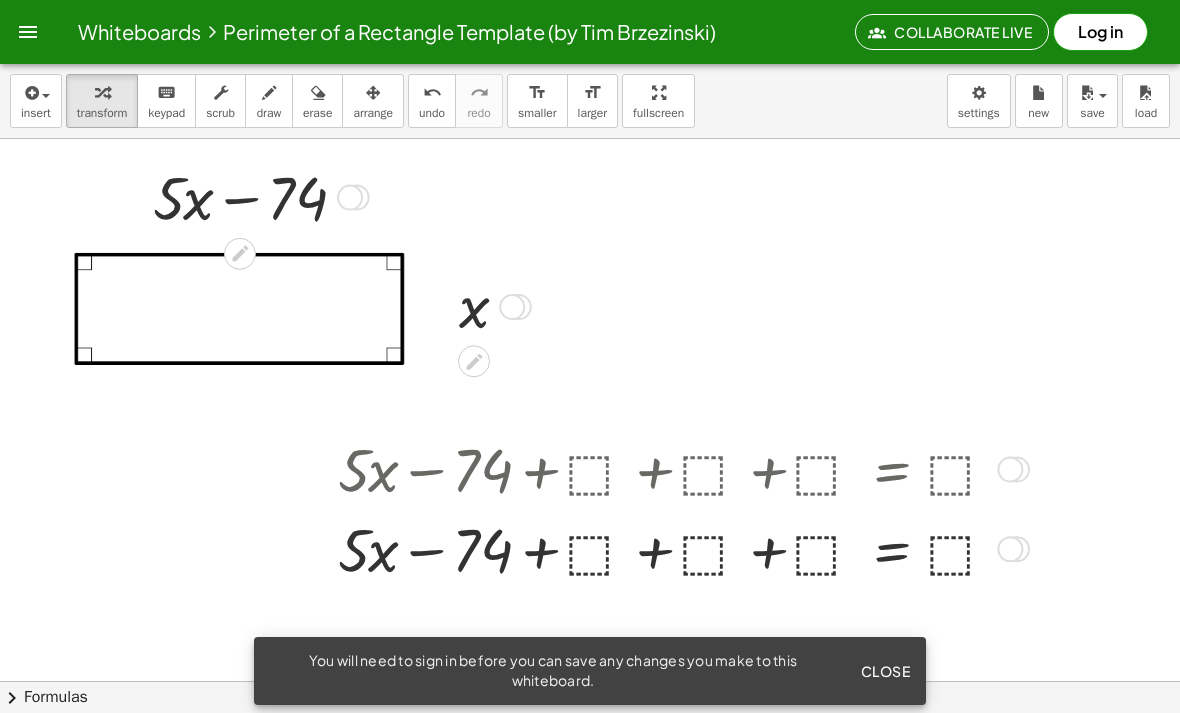 scroll, scrollTop: 0, scrollLeft: 0, axis: both 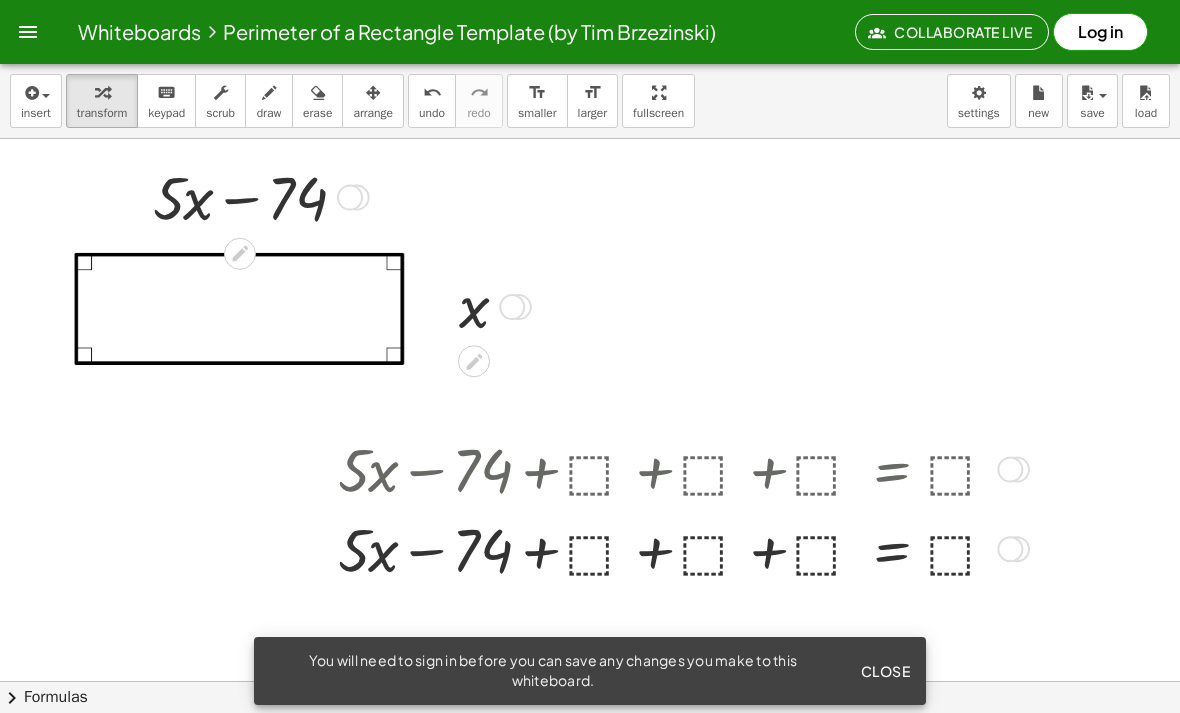 click on "Close" 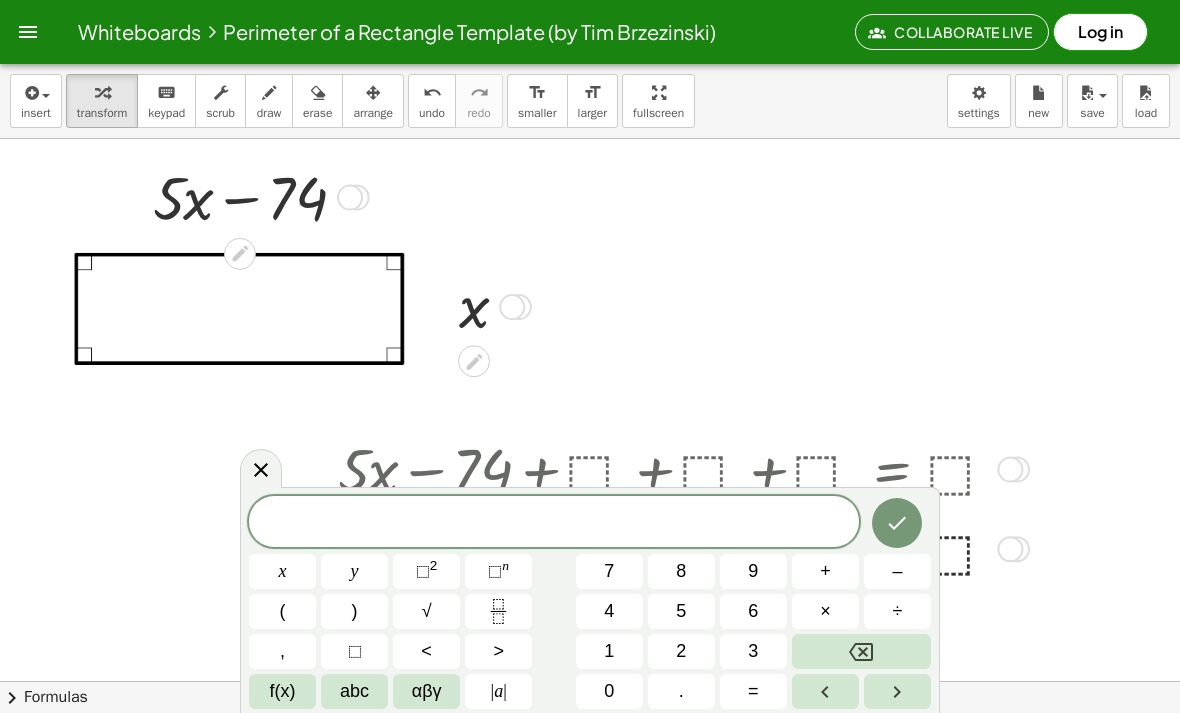 click 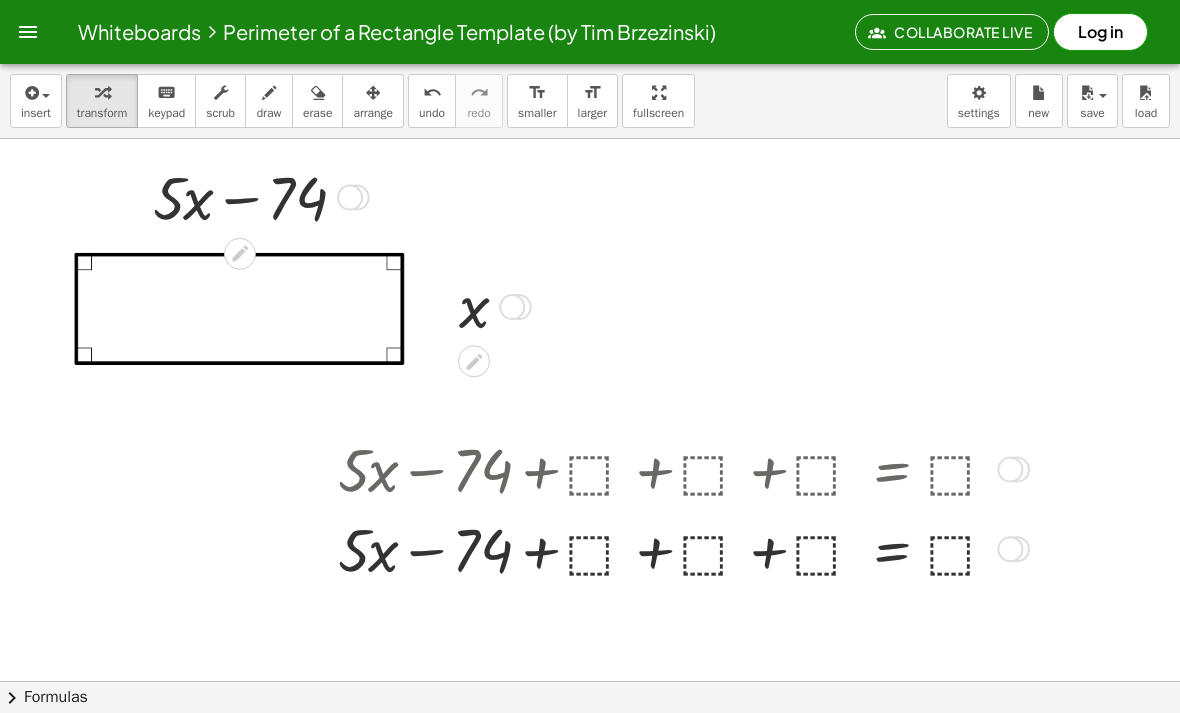 click at bounding box center [680, 468] 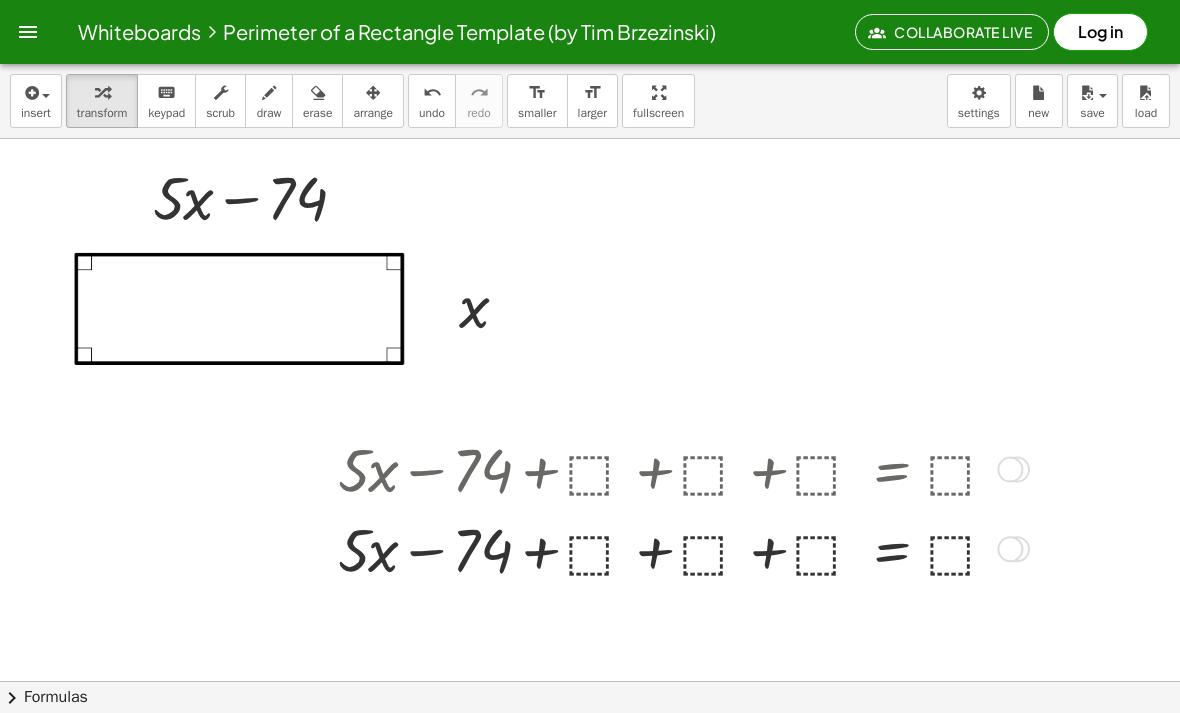 click at bounding box center [680, 468] 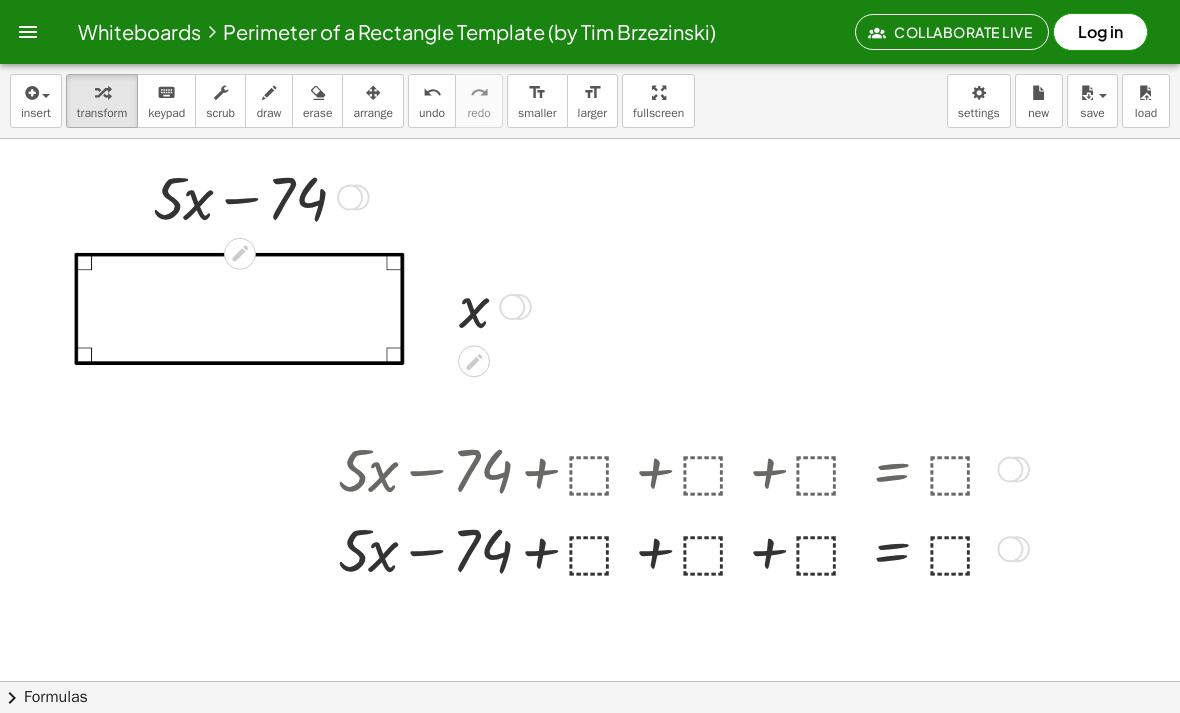 click at bounding box center (680, 468) 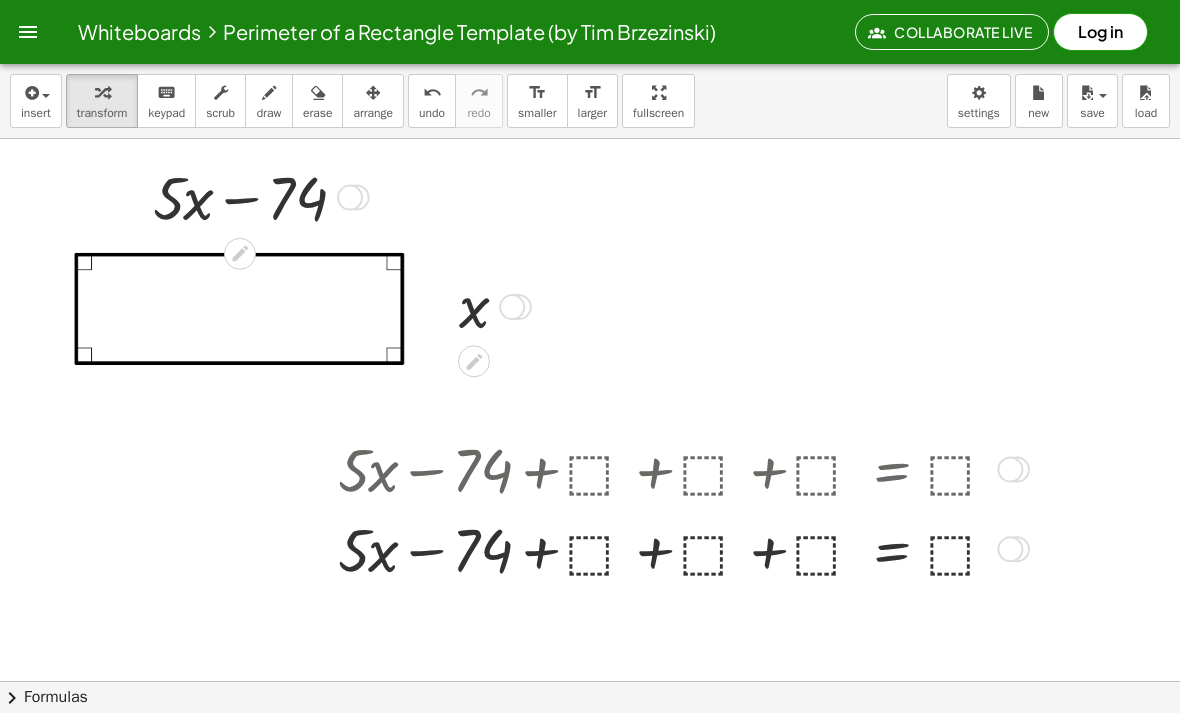 click at bounding box center [680, 468] 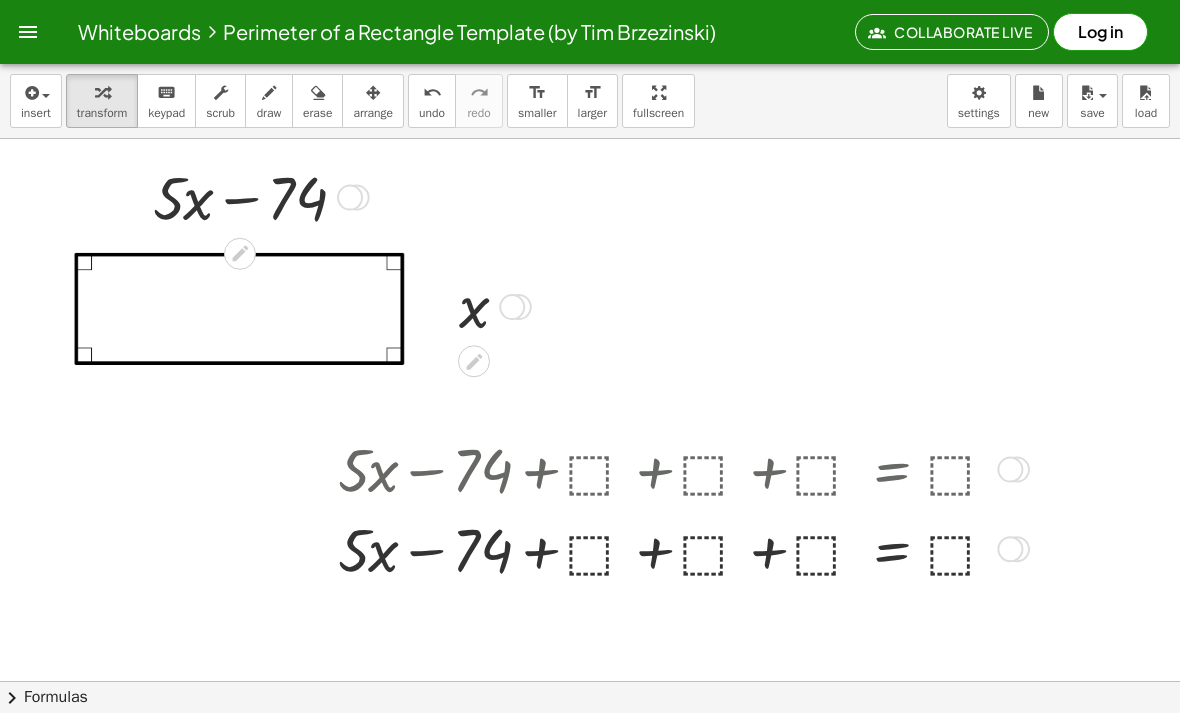 click at bounding box center [680, 468] 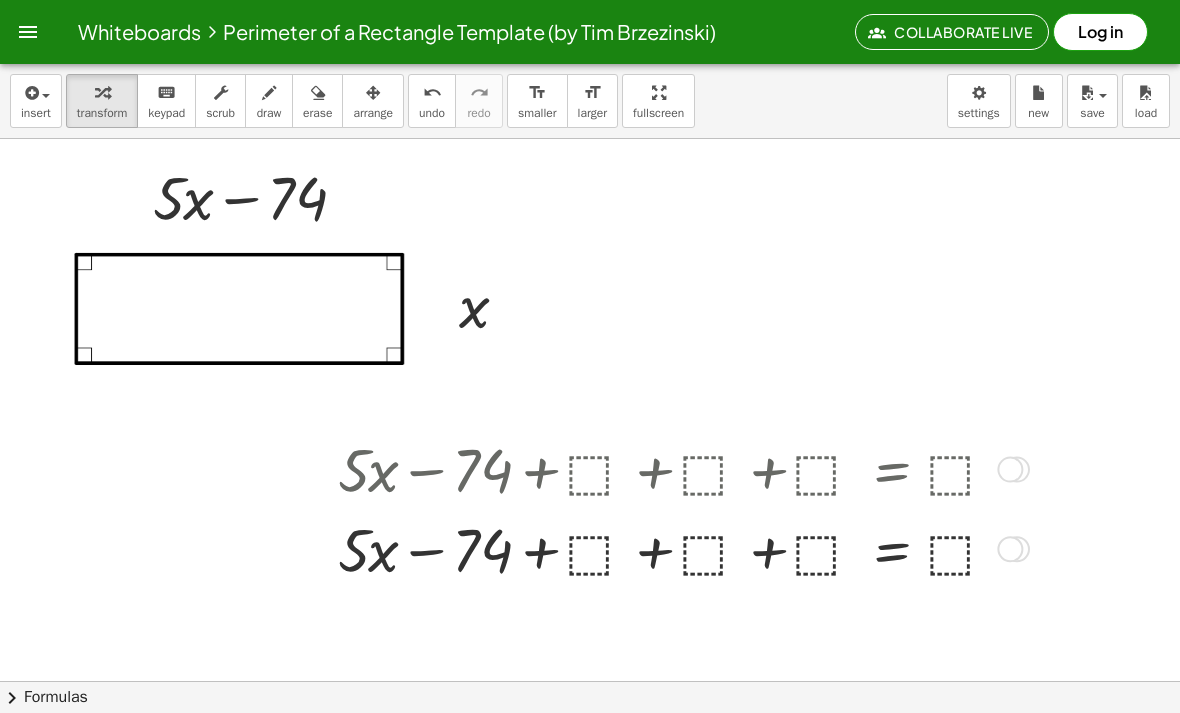 click at bounding box center (680, 468) 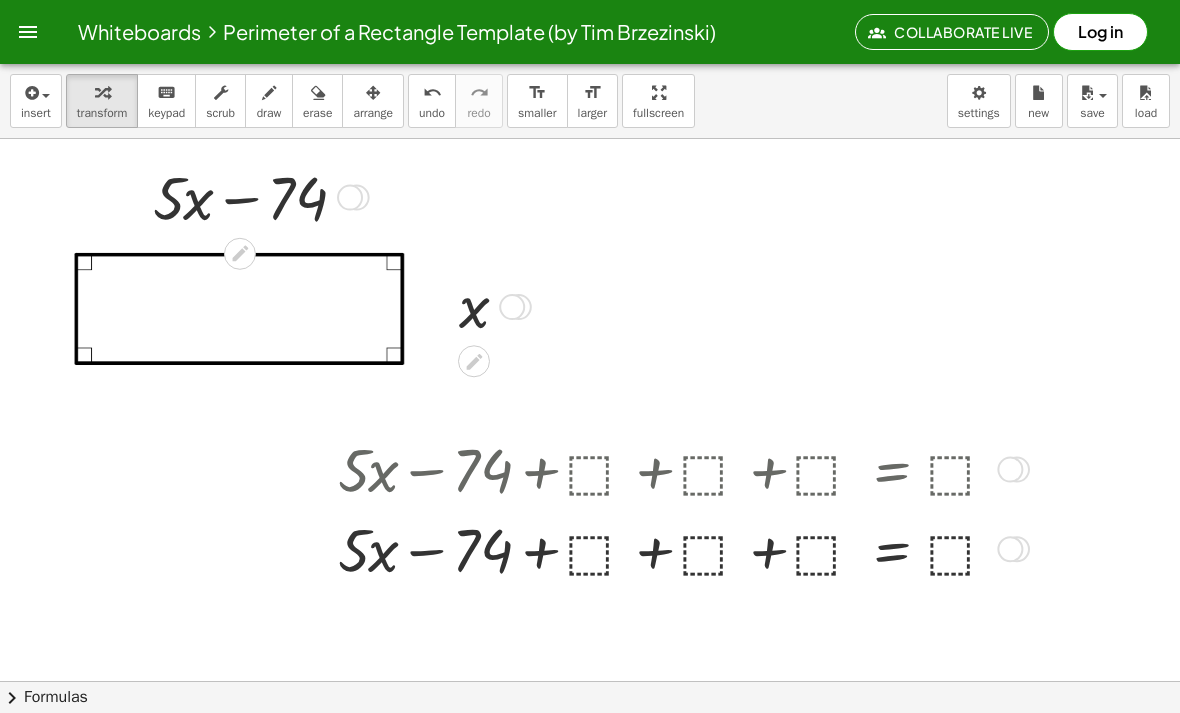 click at bounding box center (680, 468) 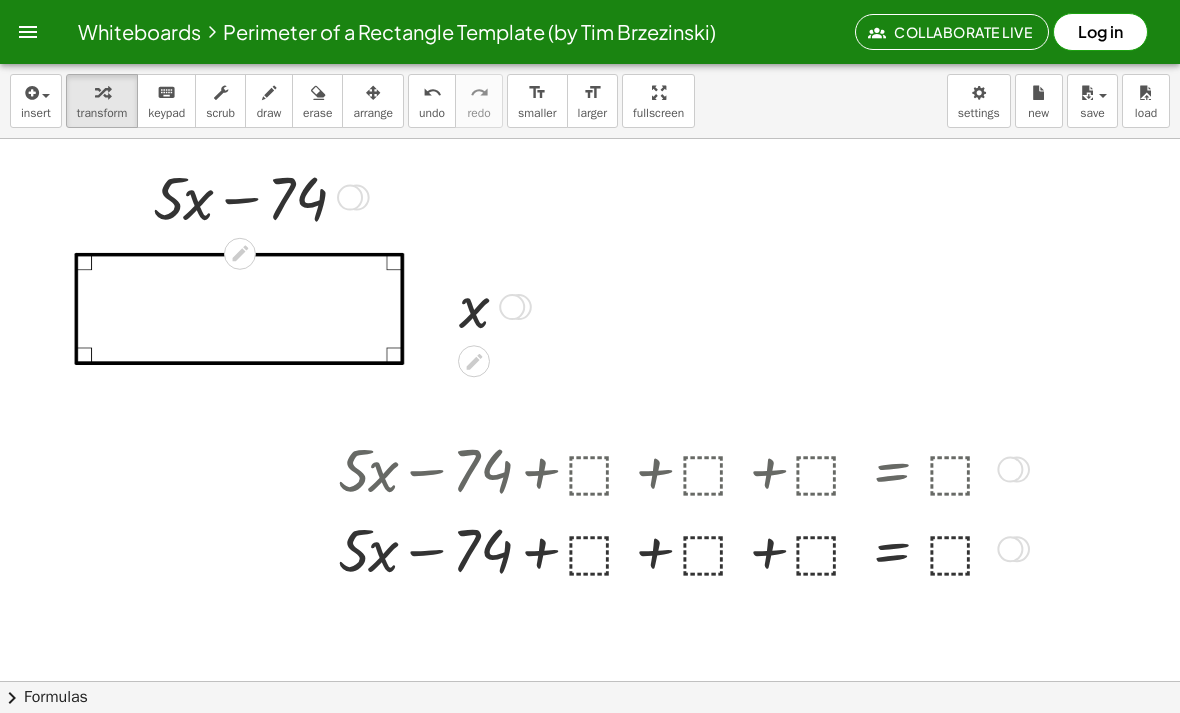 click at bounding box center (680, 468) 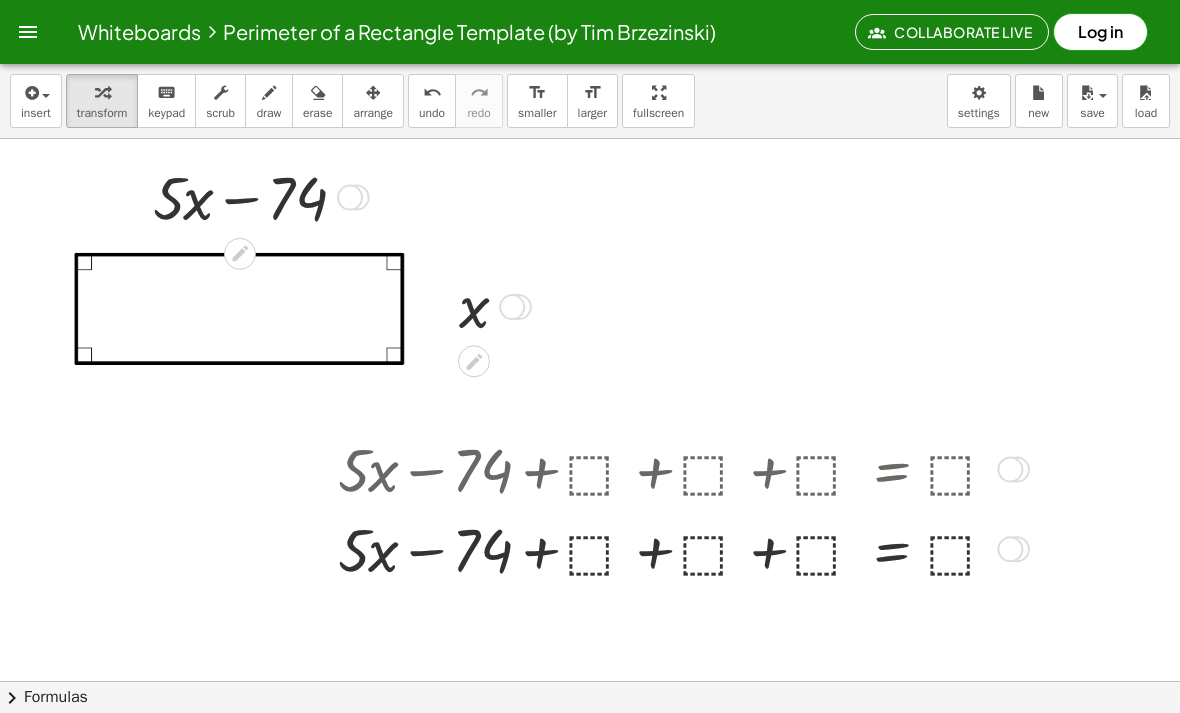 click at bounding box center [680, 468] 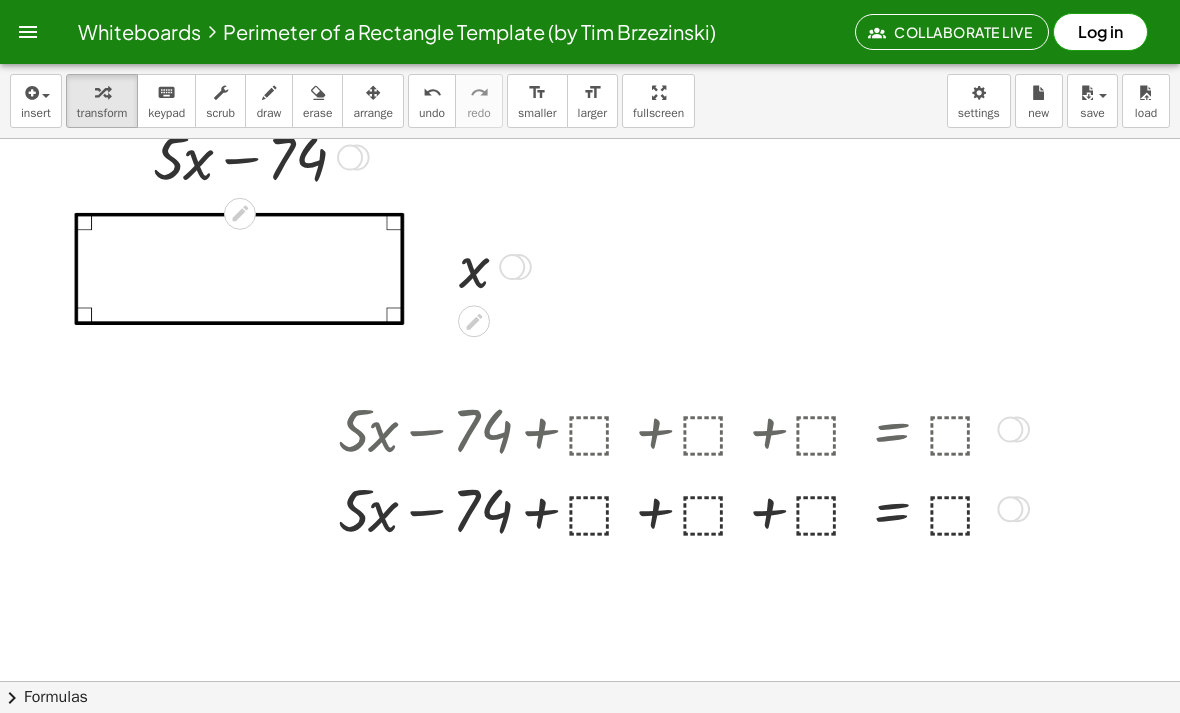scroll, scrollTop: 38, scrollLeft: 0, axis: vertical 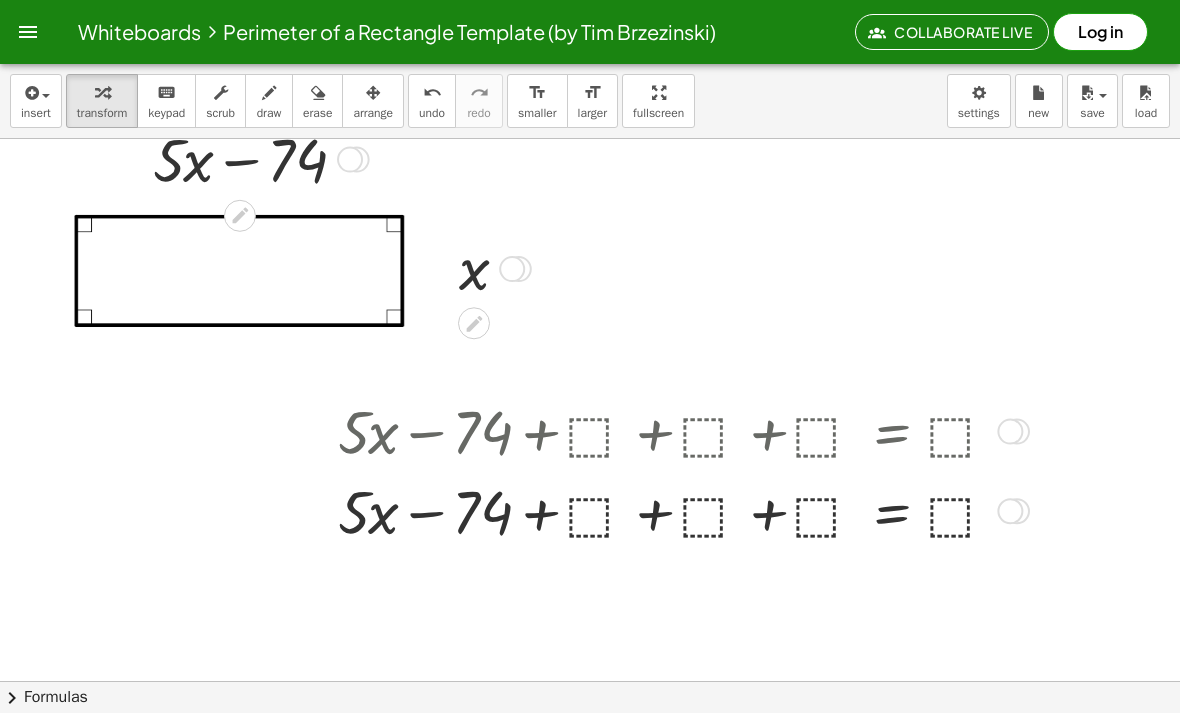 click at bounding box center [680, 430] 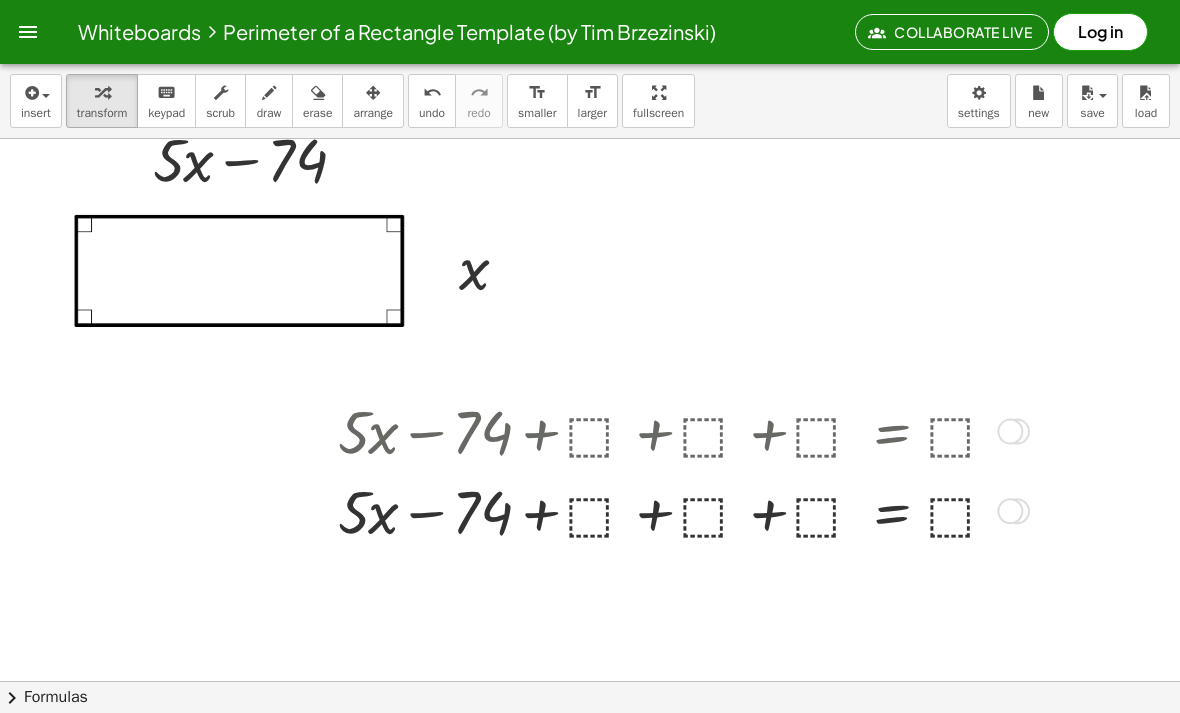 click at bounding box center [680, 430] 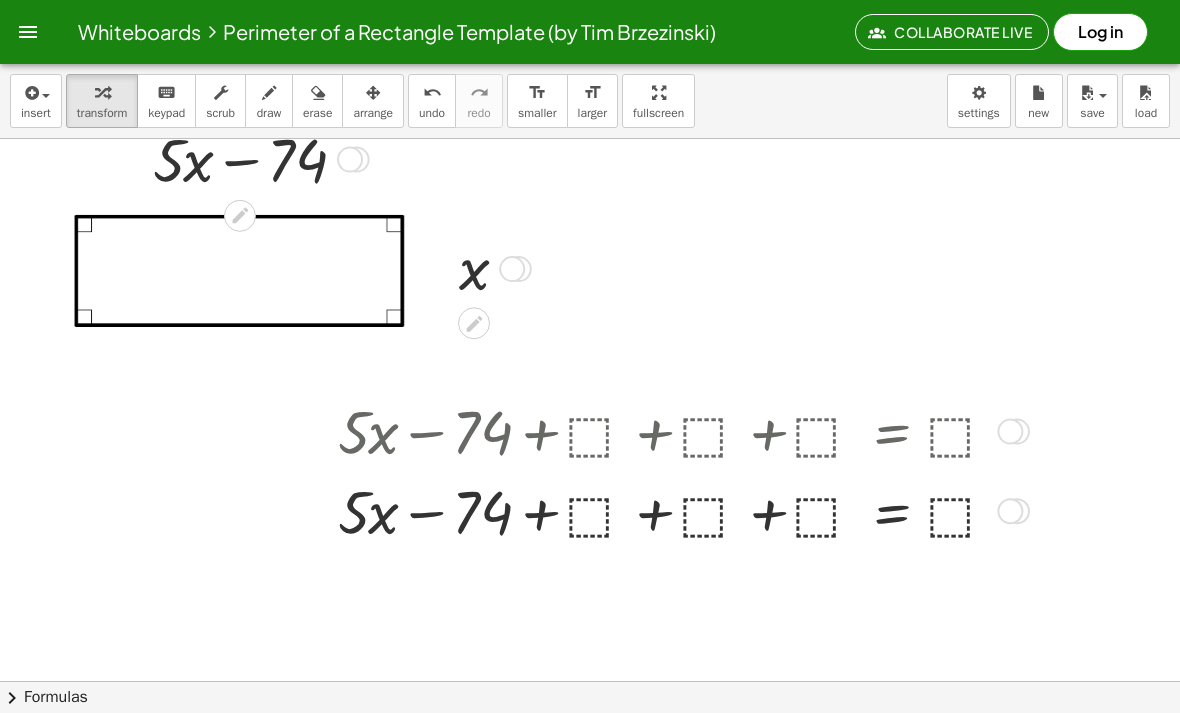 click at bounding box center [680, 430] 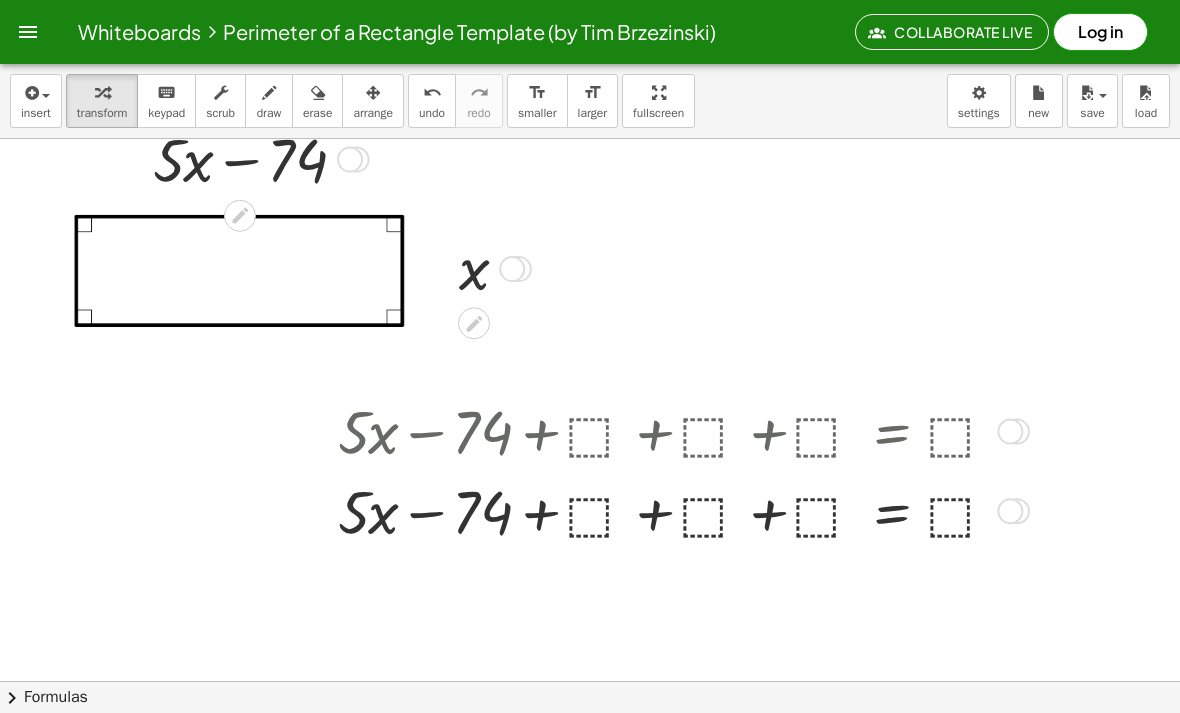 click at bounding box center (680, 430) 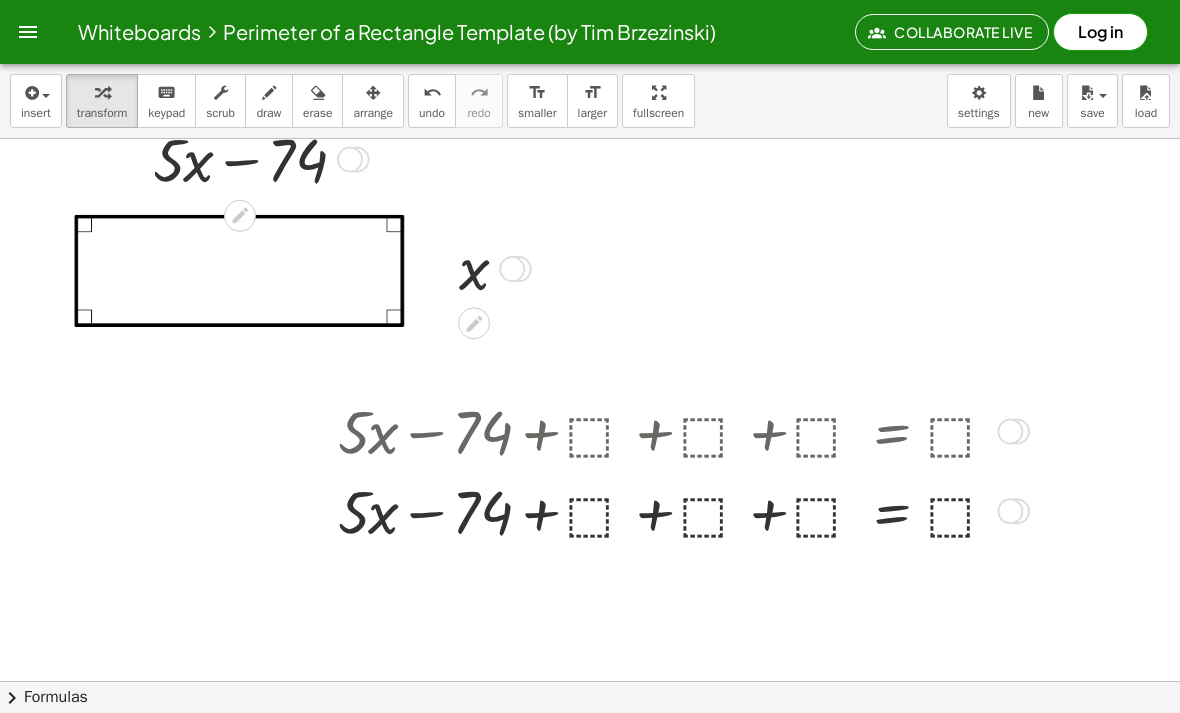 click at bounding box center [680, 430] 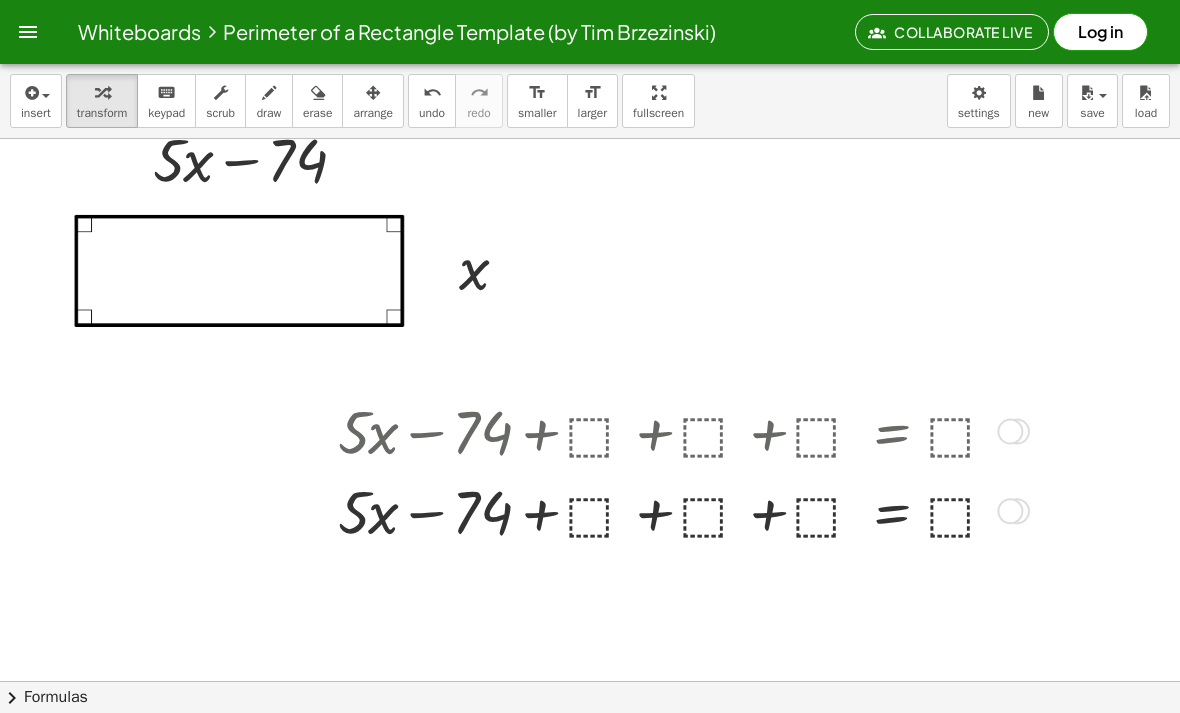 click at bounding box center (680, 430) 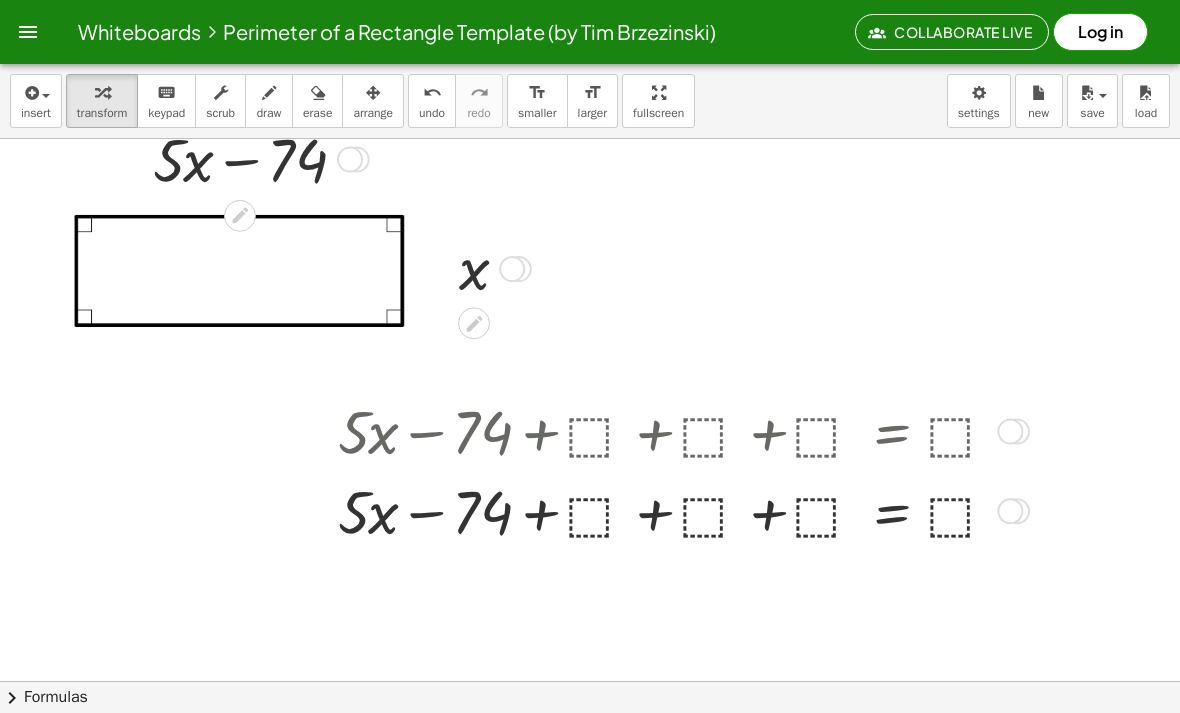 click at bounding box center [680, 430] 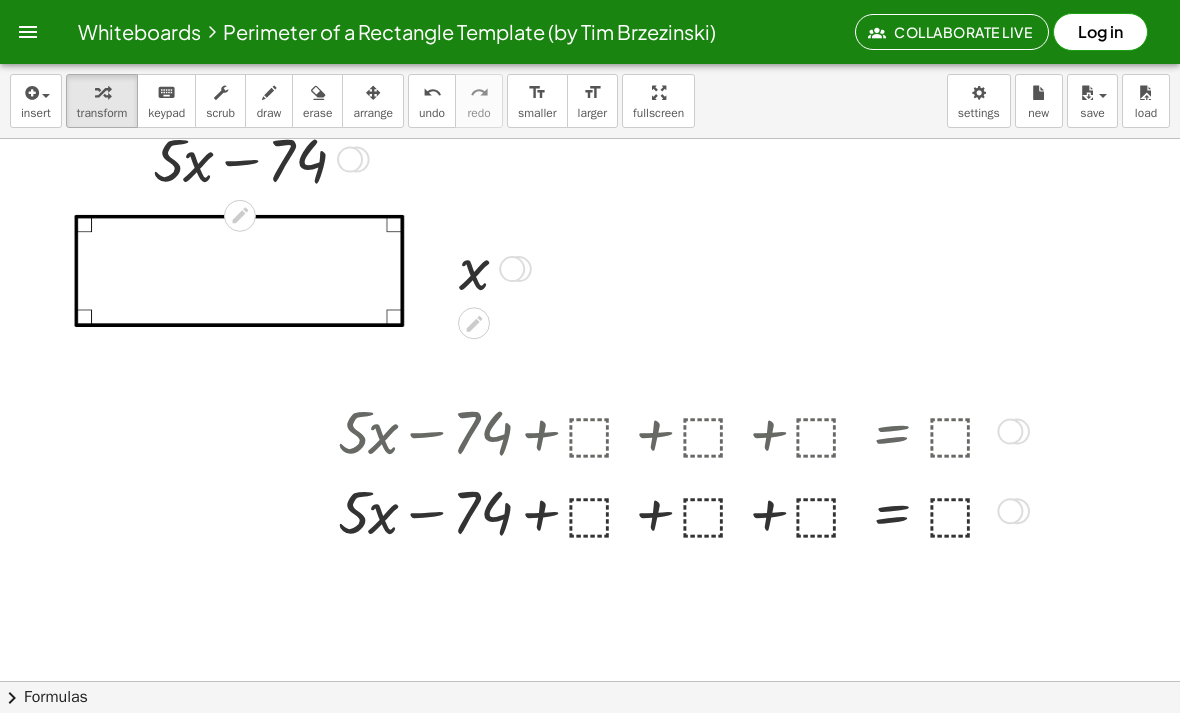 click at bounding box center [680, 430] 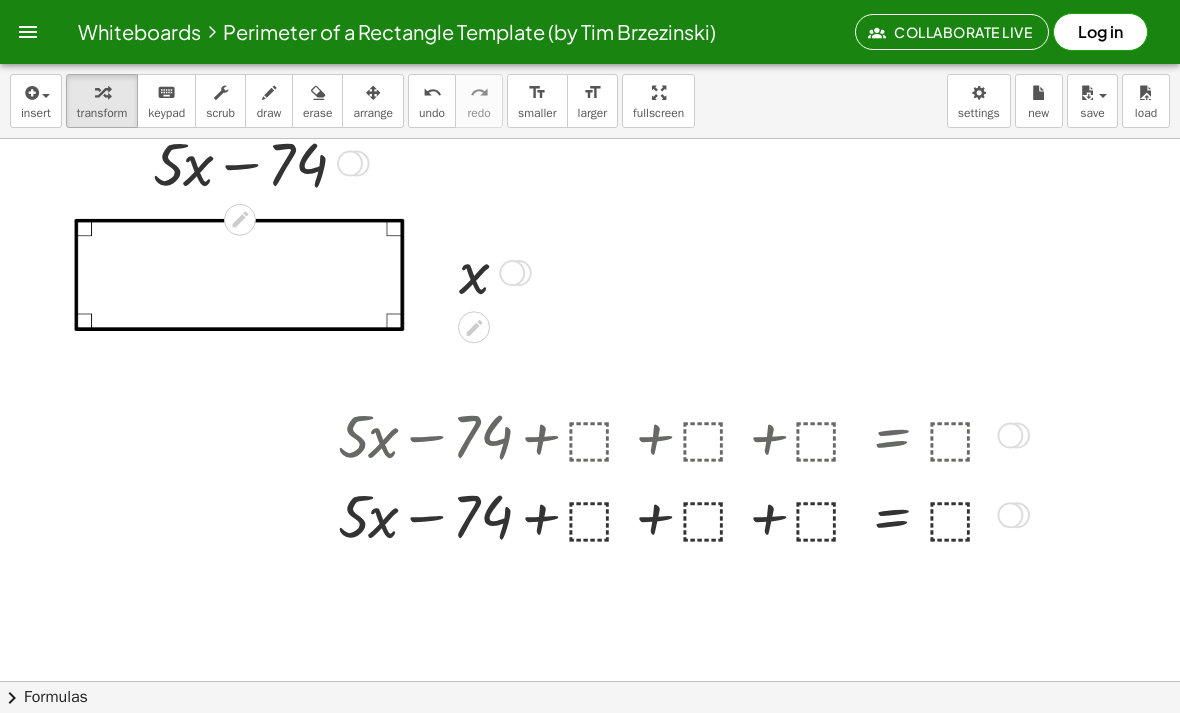 click at bounding box center [680, 434] 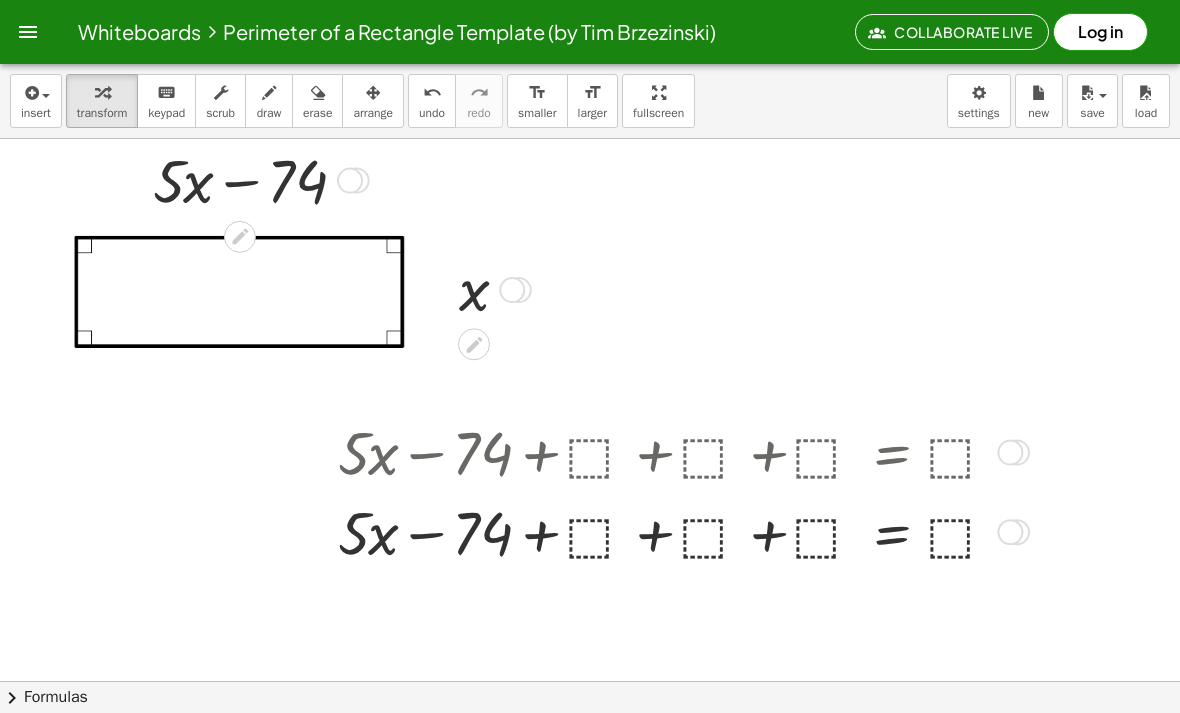 click at bounding box center [474, 345] 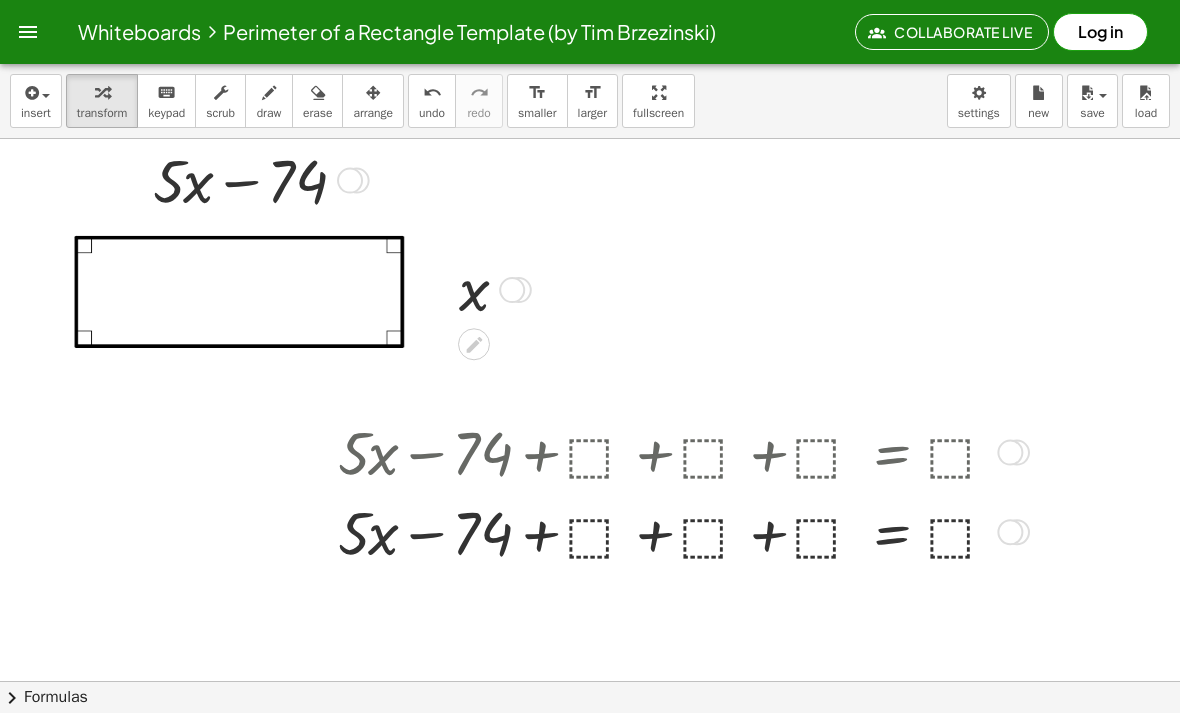 click at bounding box center [680, 451] 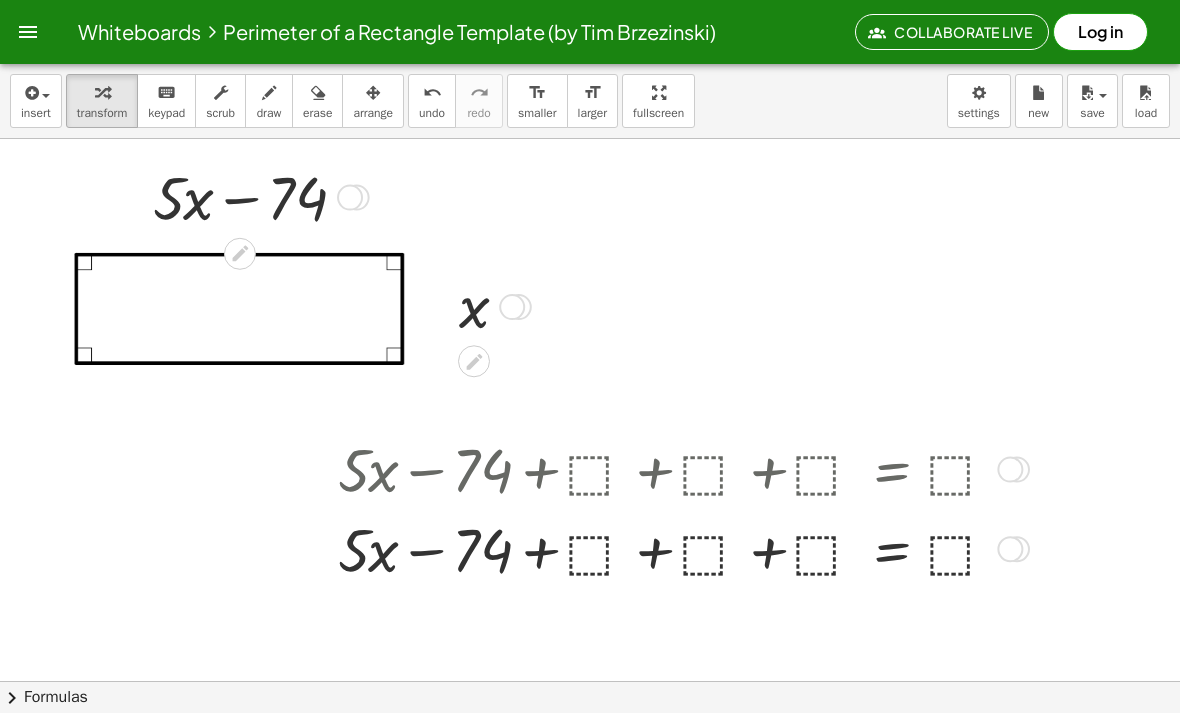 scroll, scrollTop: 0, scrollLeft: 0, axis: both 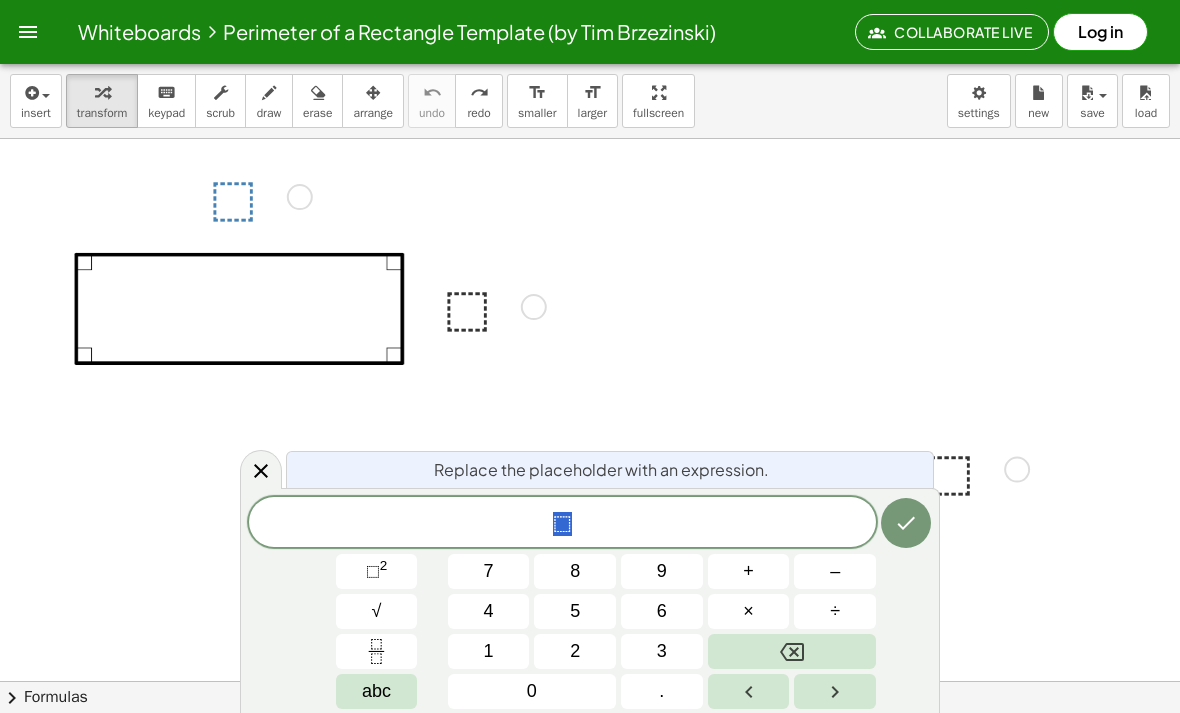 click 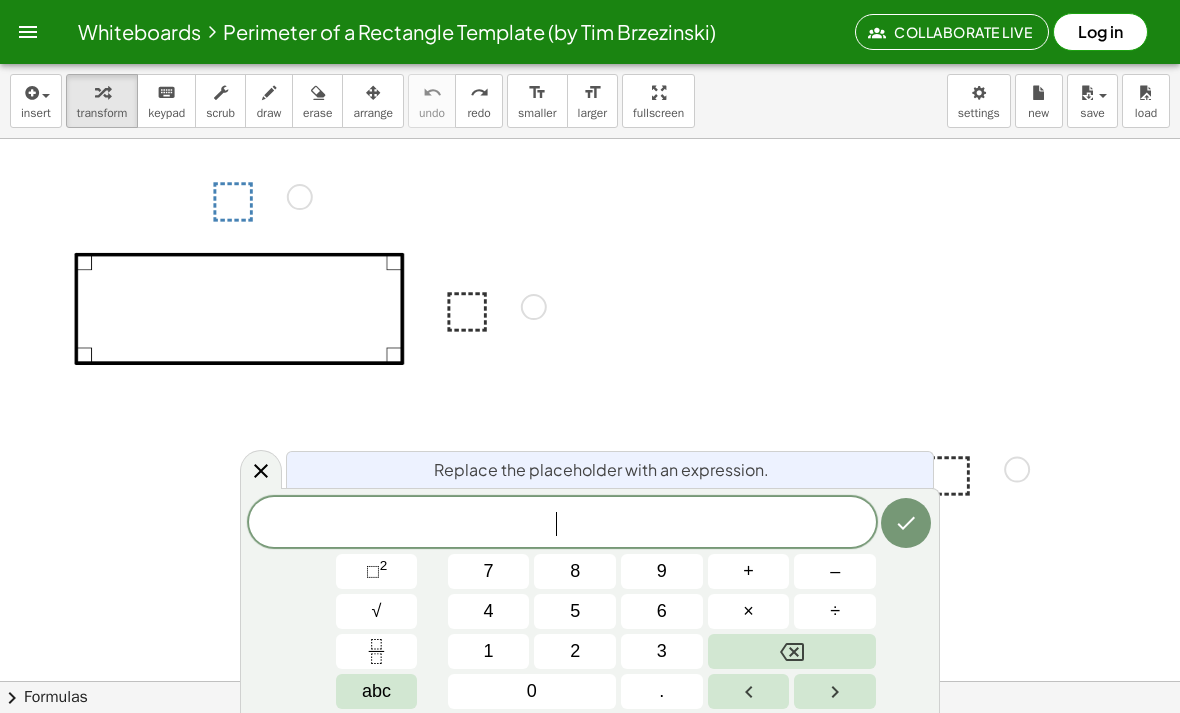 click on "5" at bounding box center [575, 611] 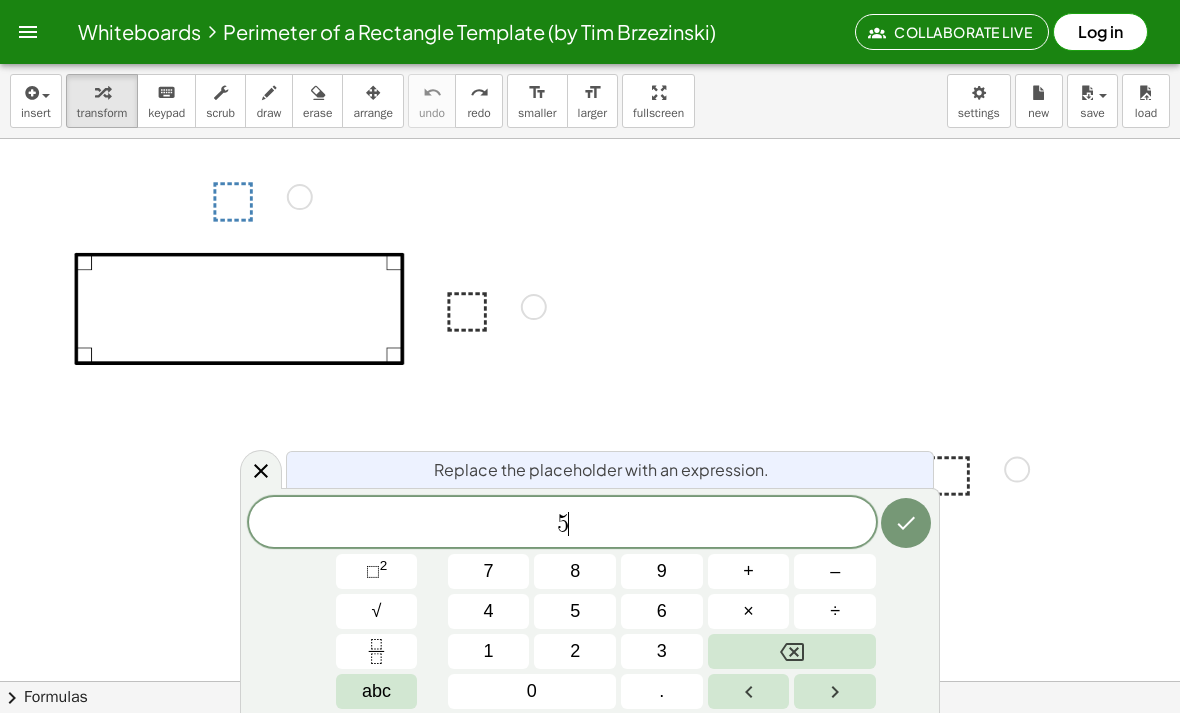click on "abc" at bounding box center [376, 691] 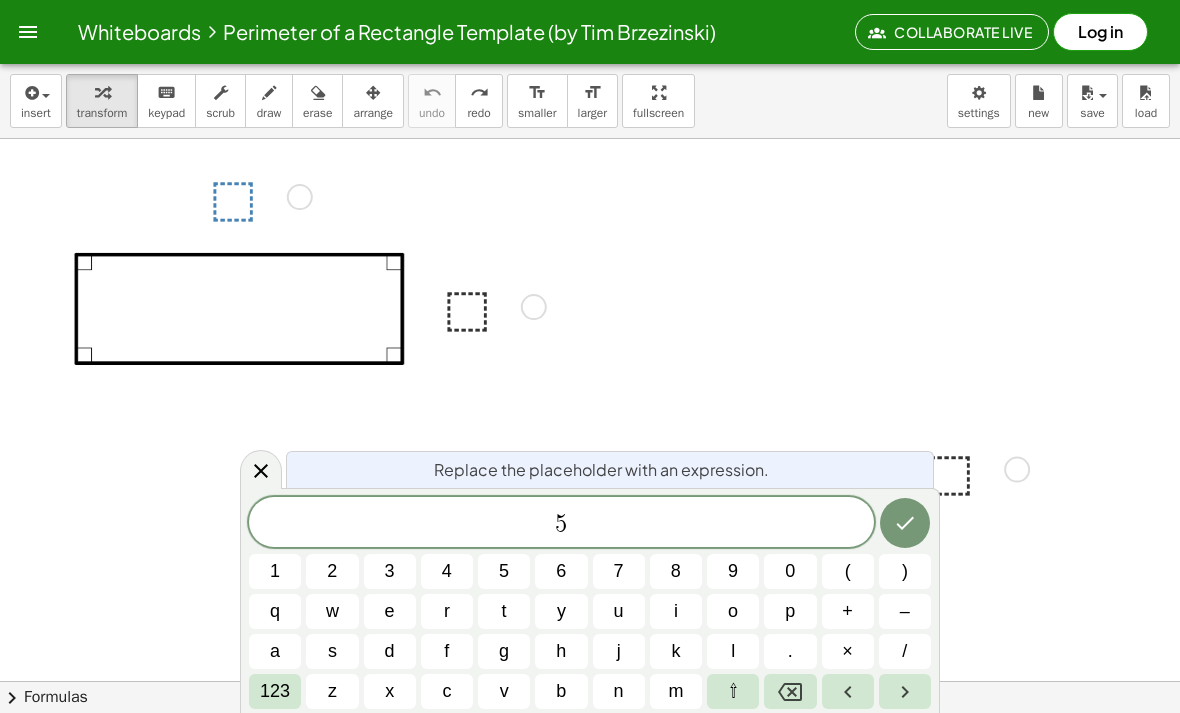 click on "x" at bounding box center [389, 691] 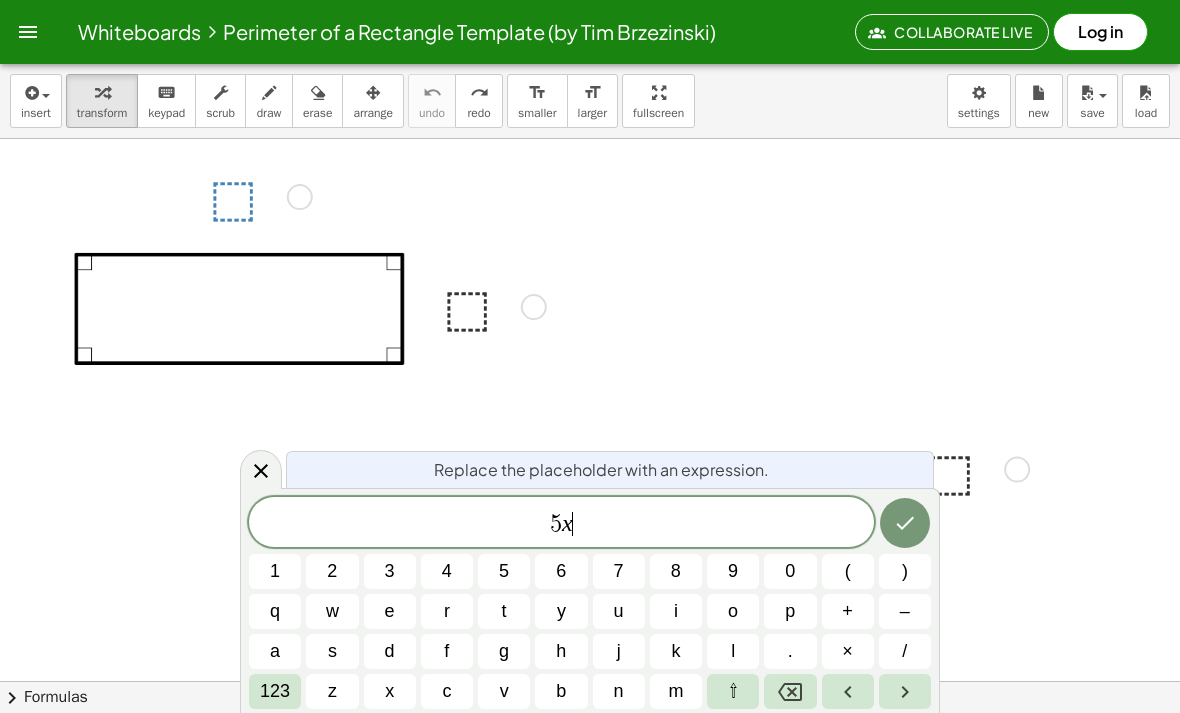 click on "123" at bounding box center (275, 691) 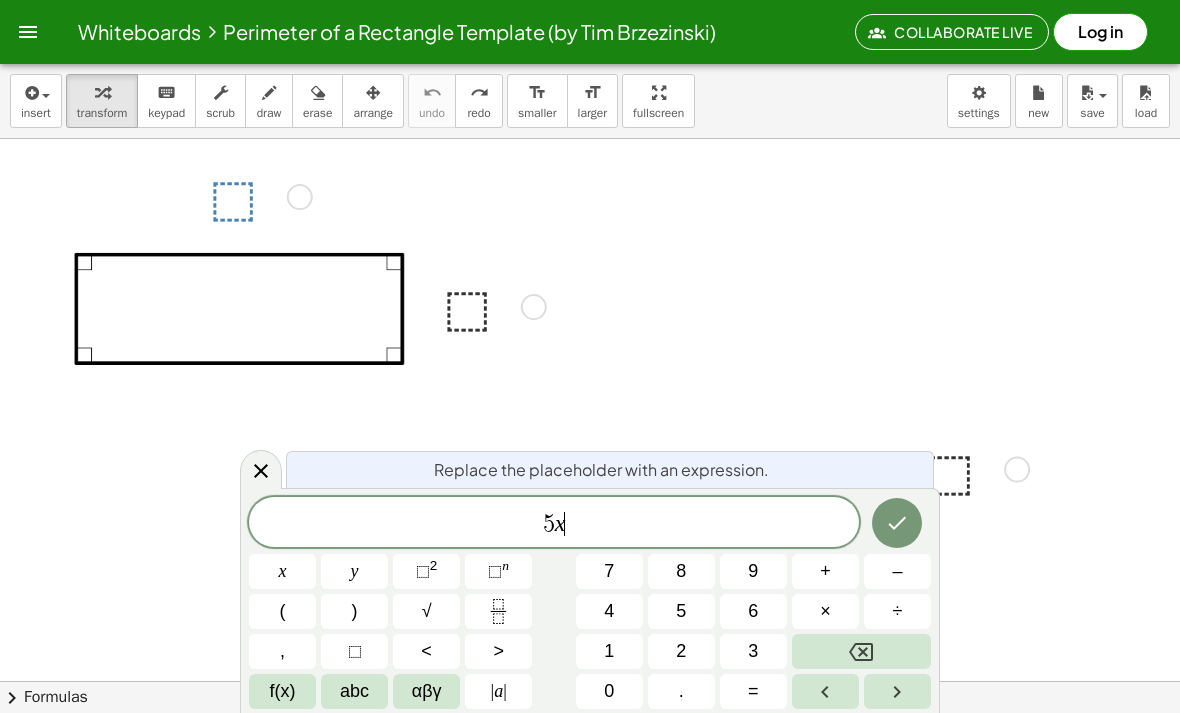 click on "–" at bounding box center (897, 571) 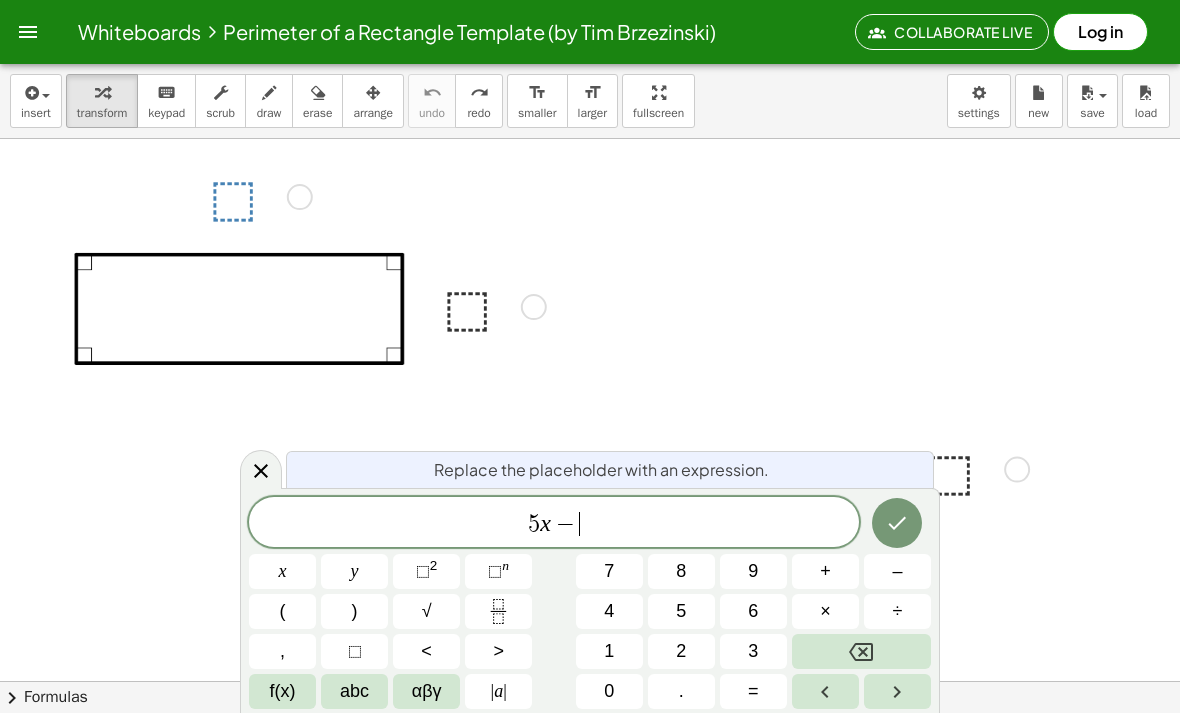 click on "7" at bounding box center [609, 571] 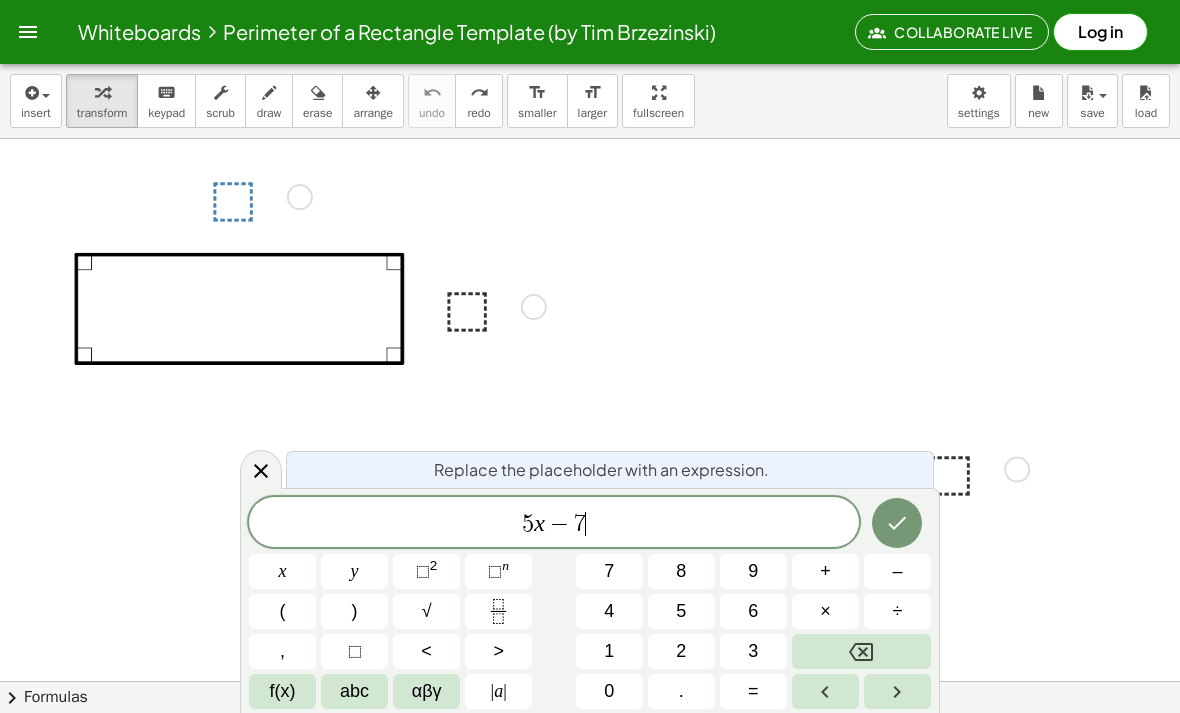 click on "4" at bounding box center (609, 611) 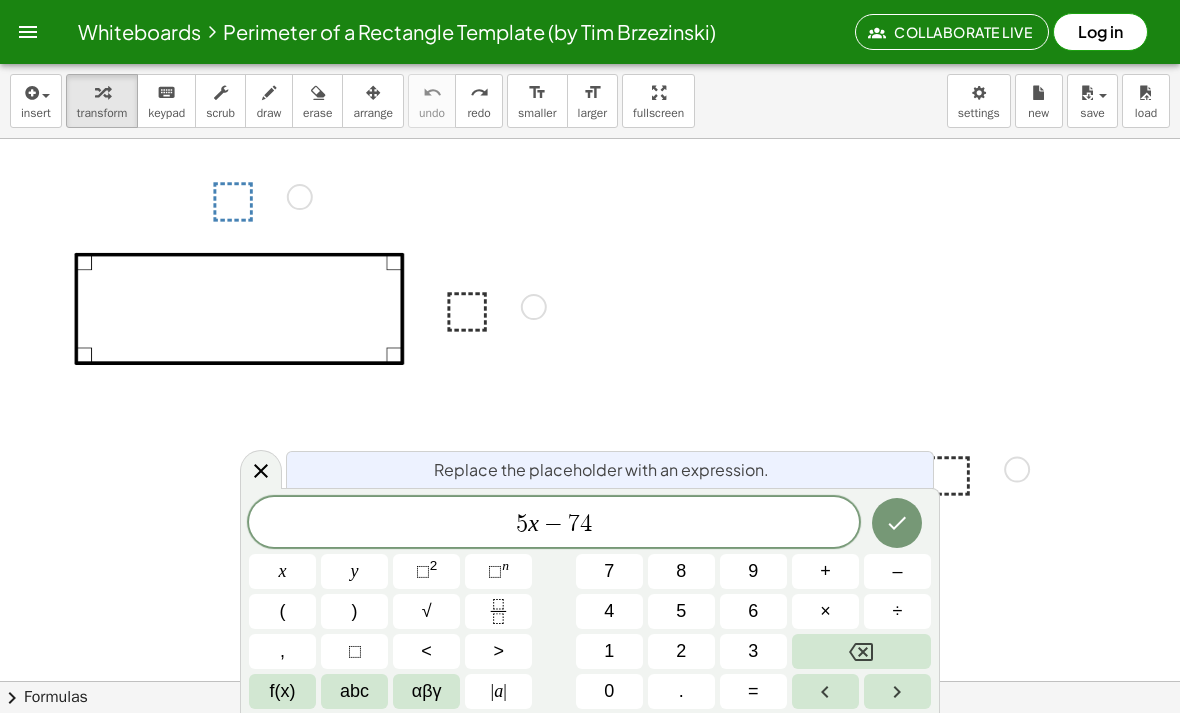 click at bounding box center (897, 523) 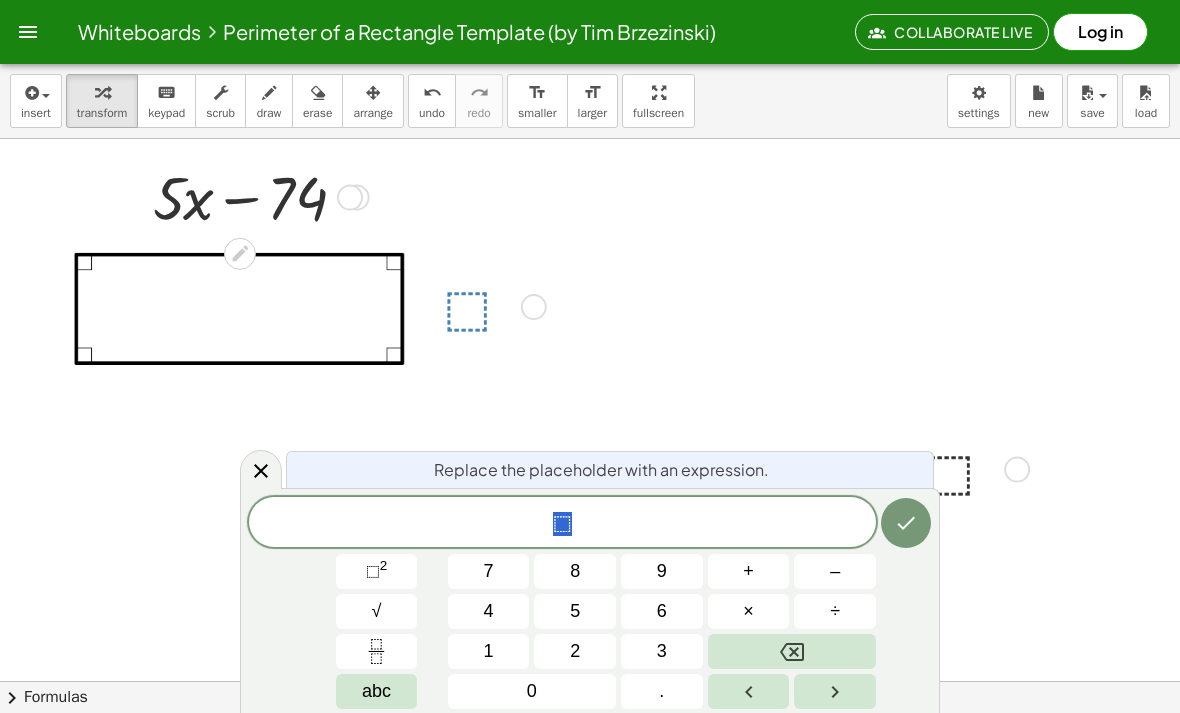 click on "abc" at bounding box center [376, 691] 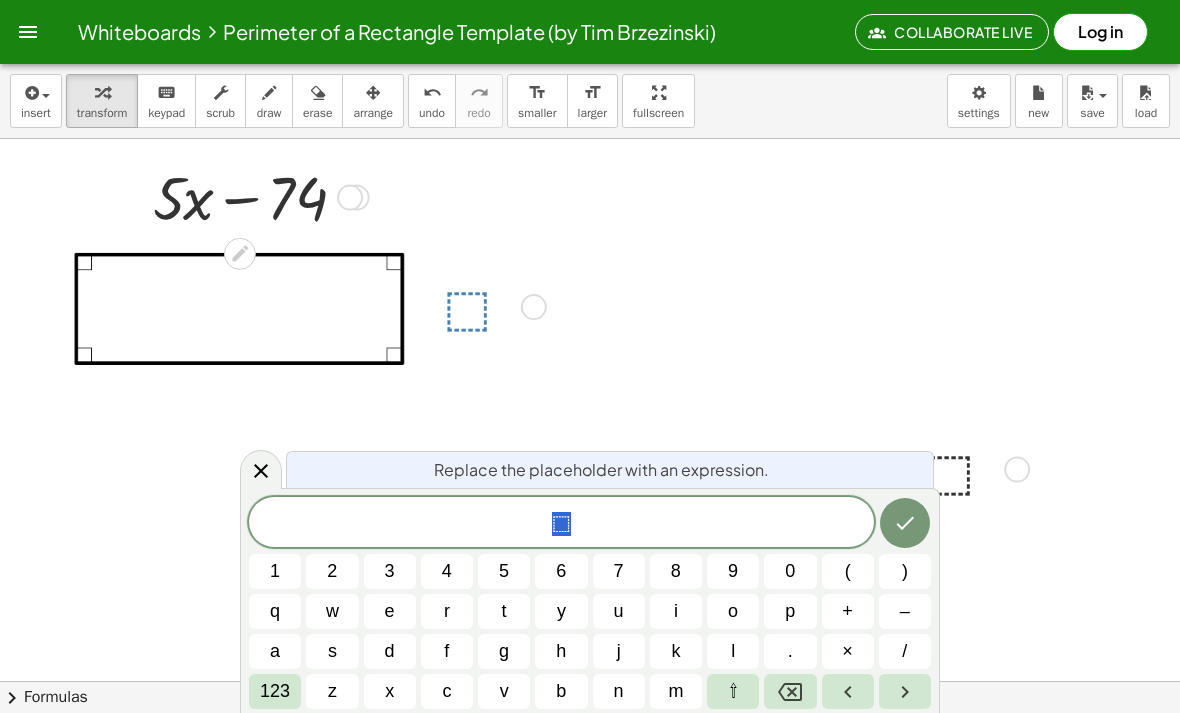 click on "x" at bounding box center [389, 691] 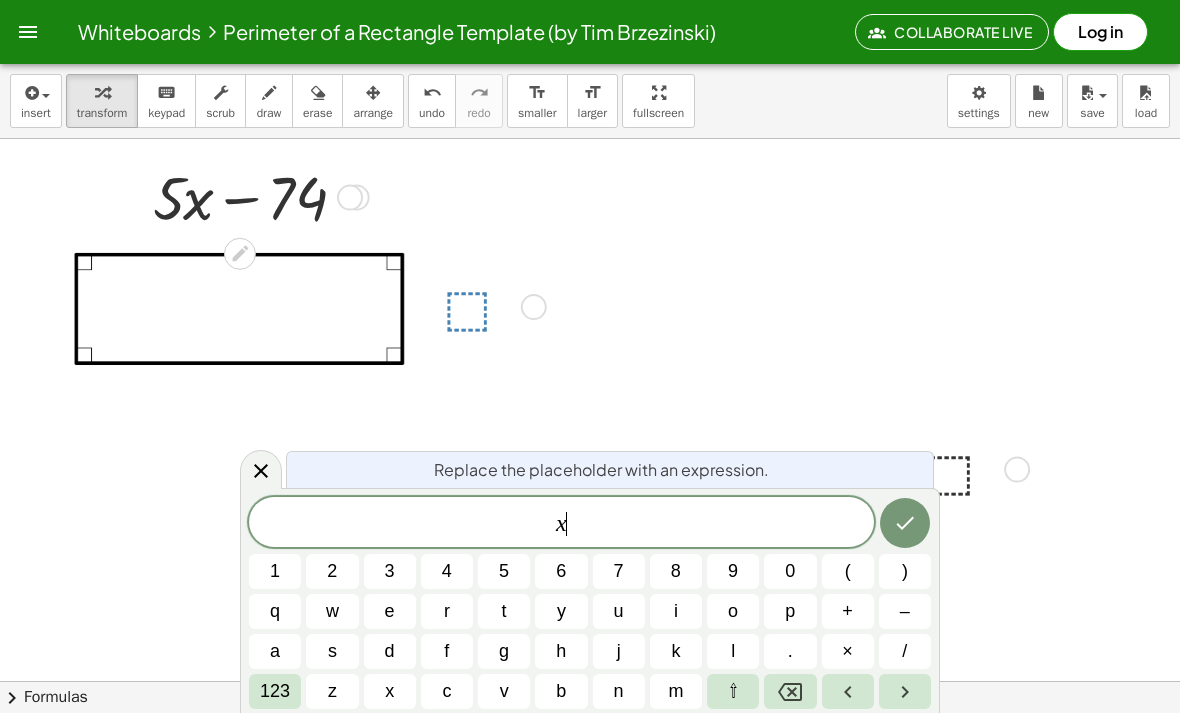 click 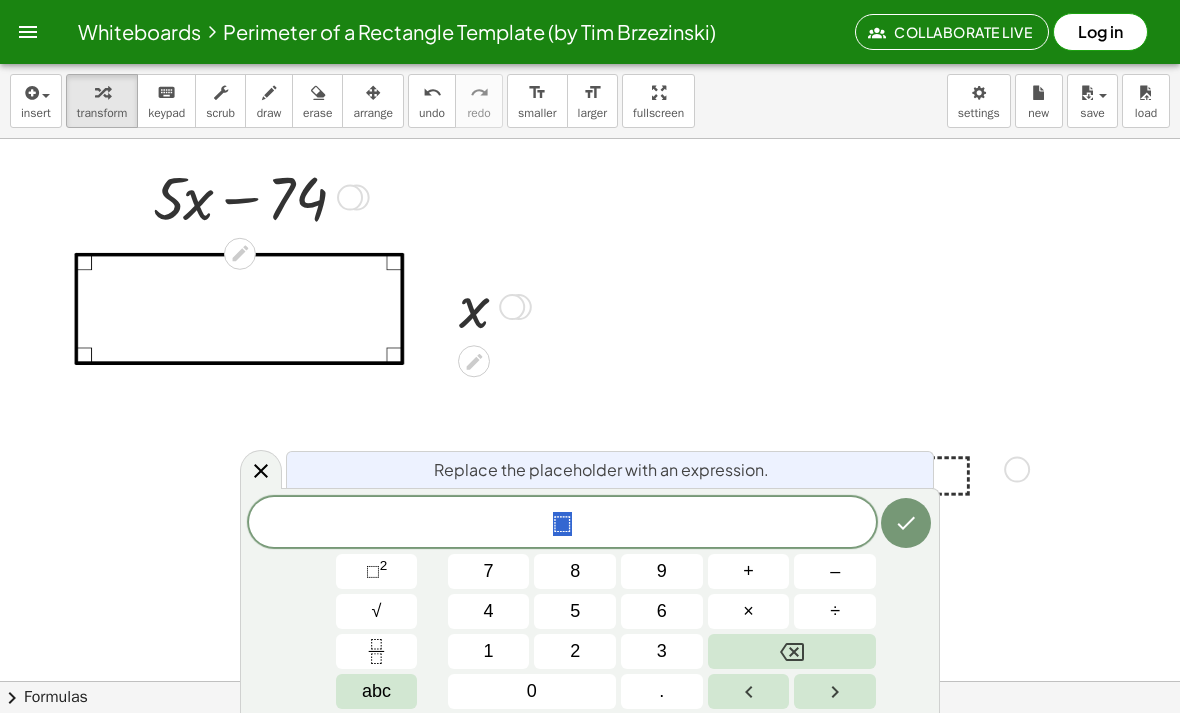click on "5" at bounding box center (575, 611) 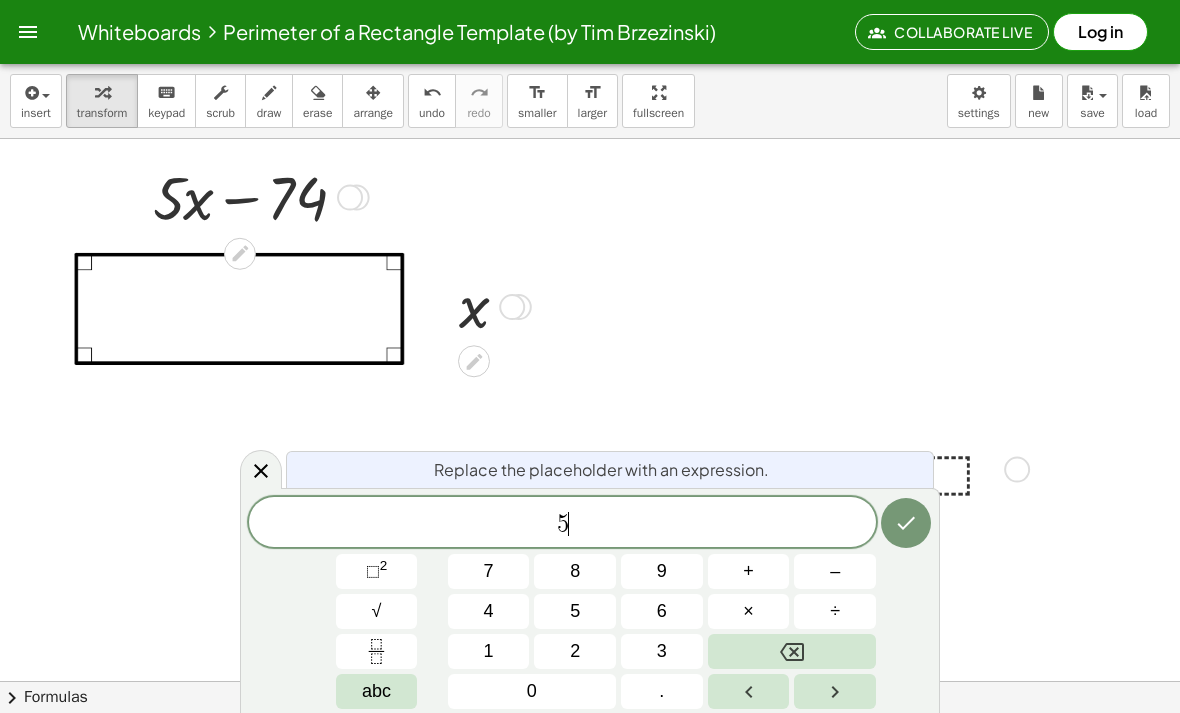 click on "abc" at bounding box center (376, 691) 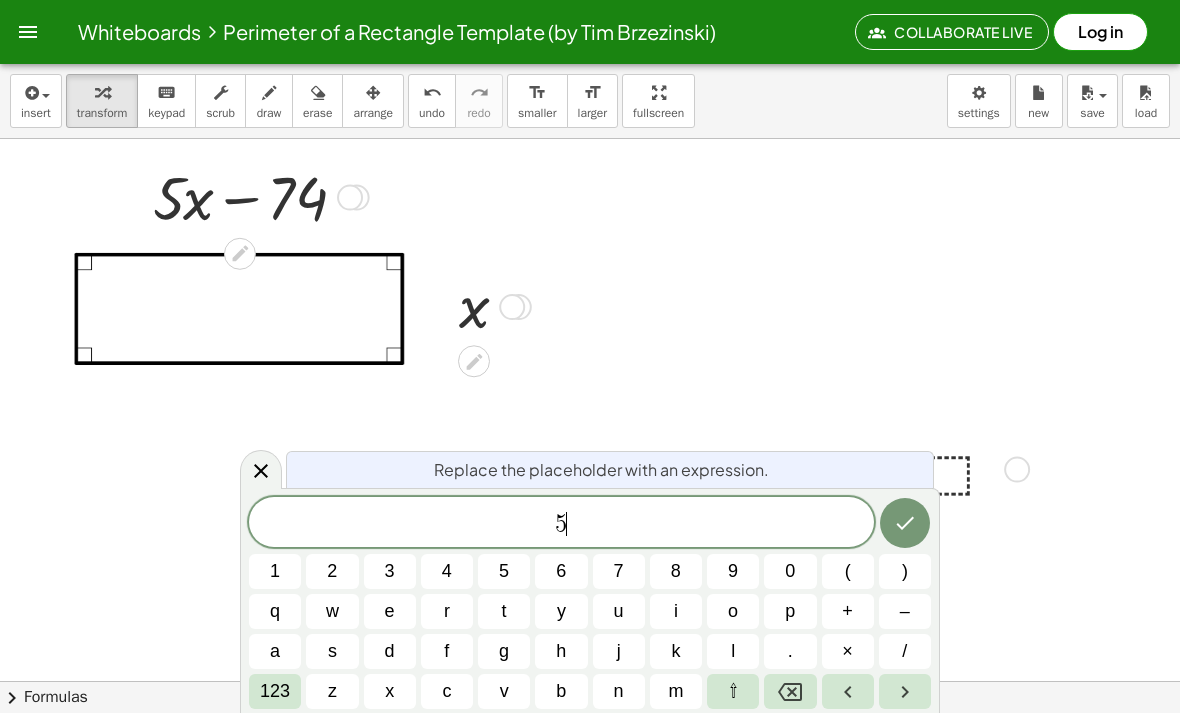 click on "x" at bounding box center [390, 691] 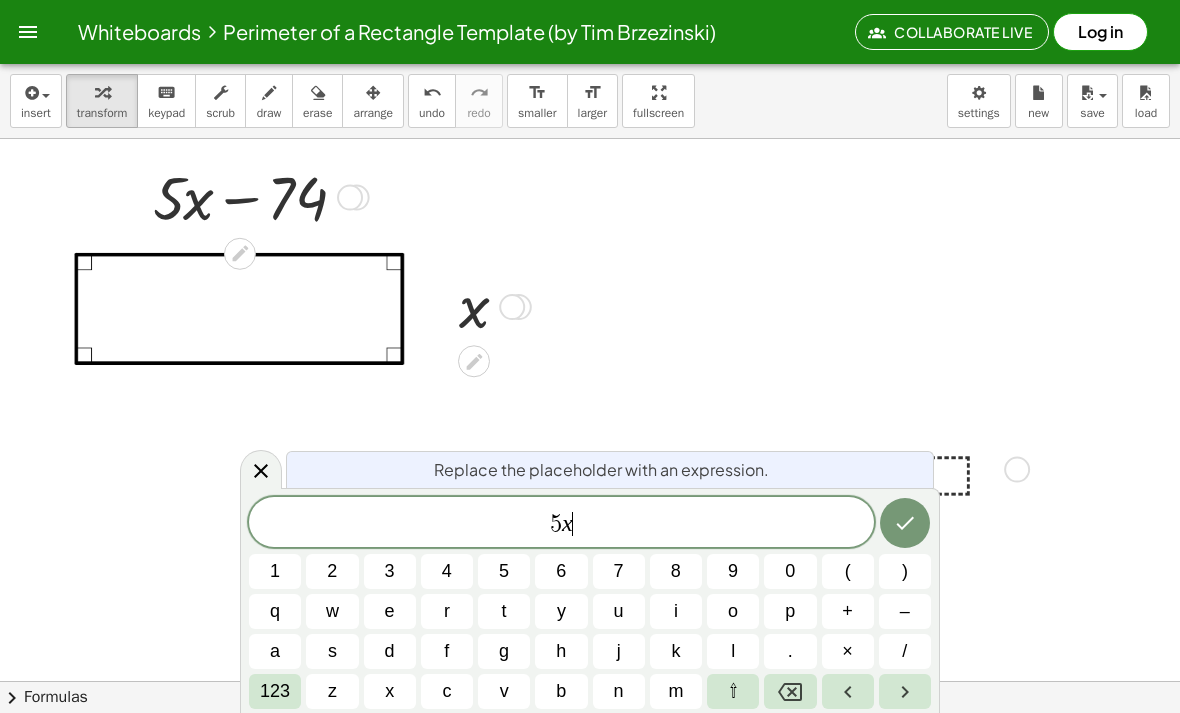 click on "+" at bounding box center [847, 611] 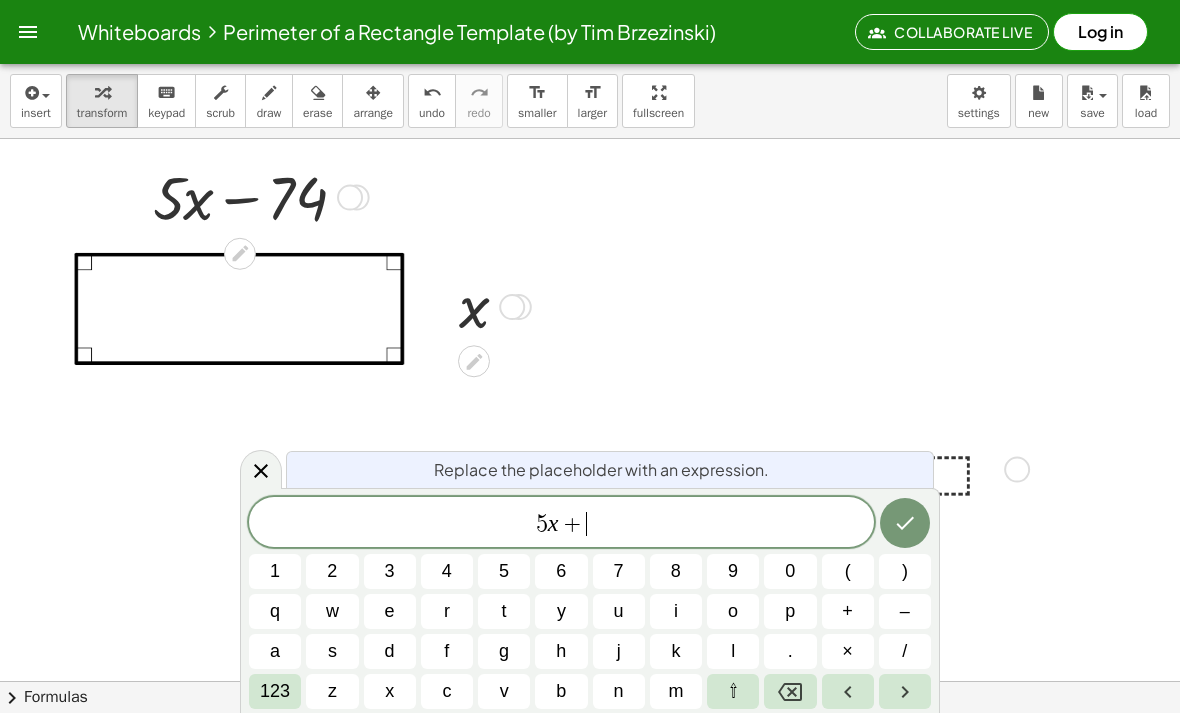 click on "123" at bounding box center (275, 691) 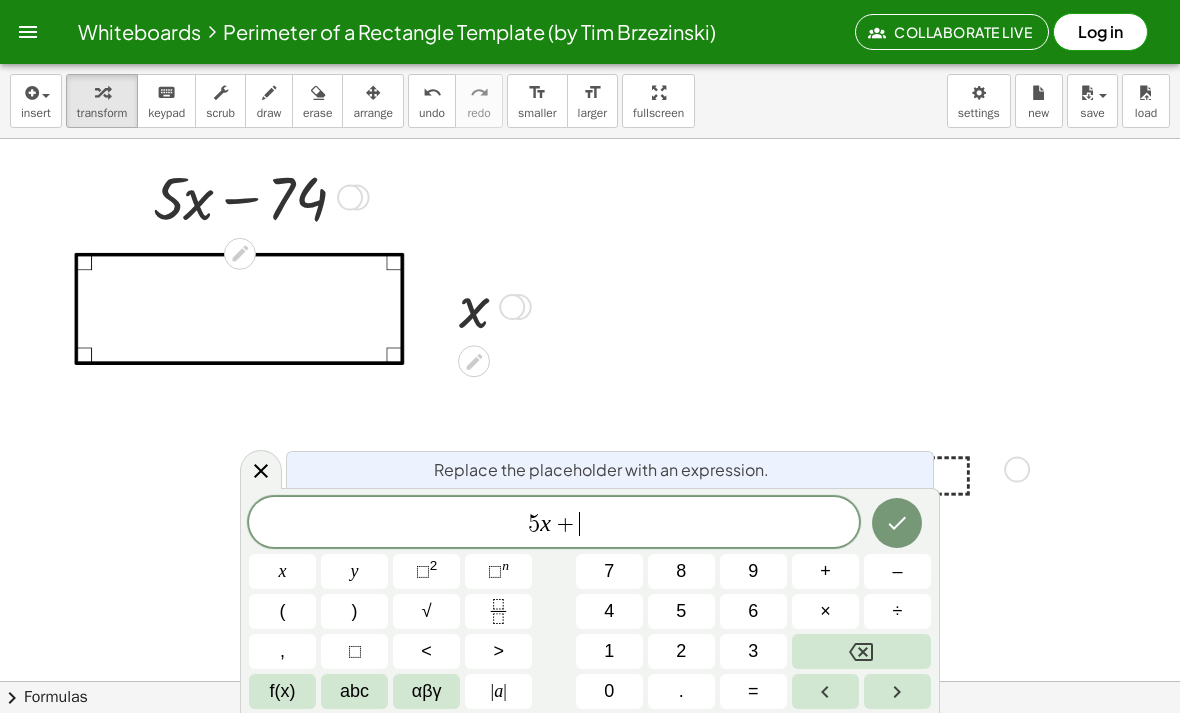 click at bounding box center (861, 651) 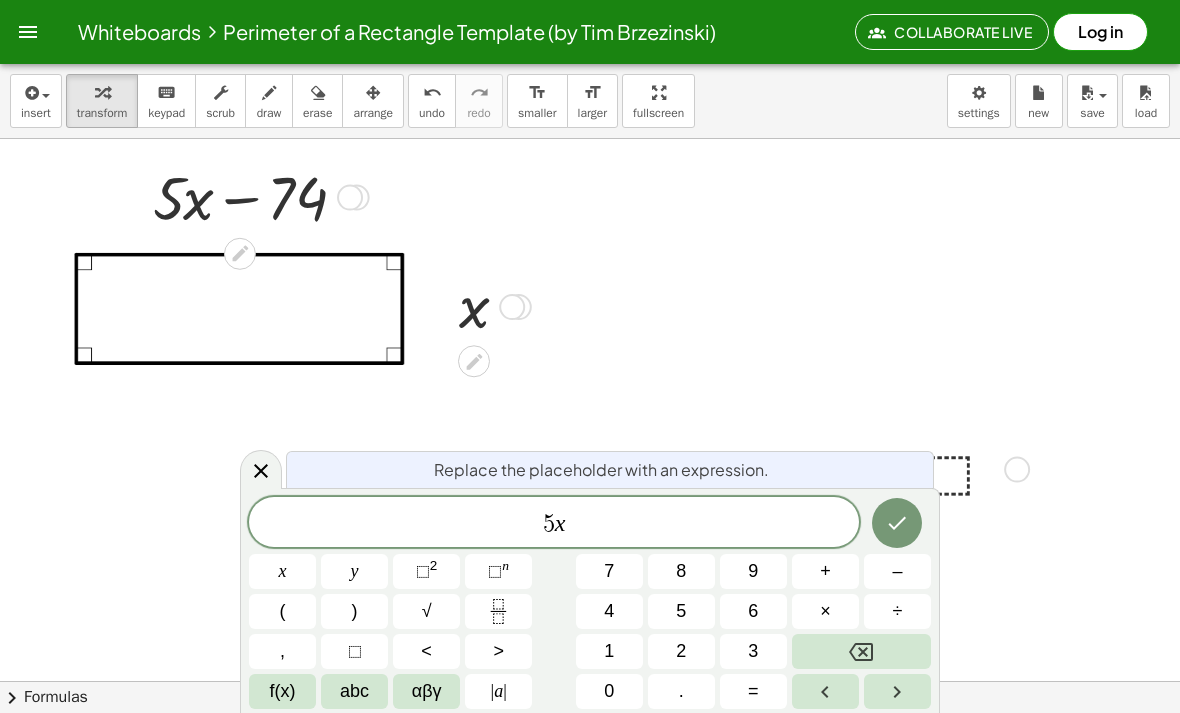 click on "–" at bounding box center (897, 571) 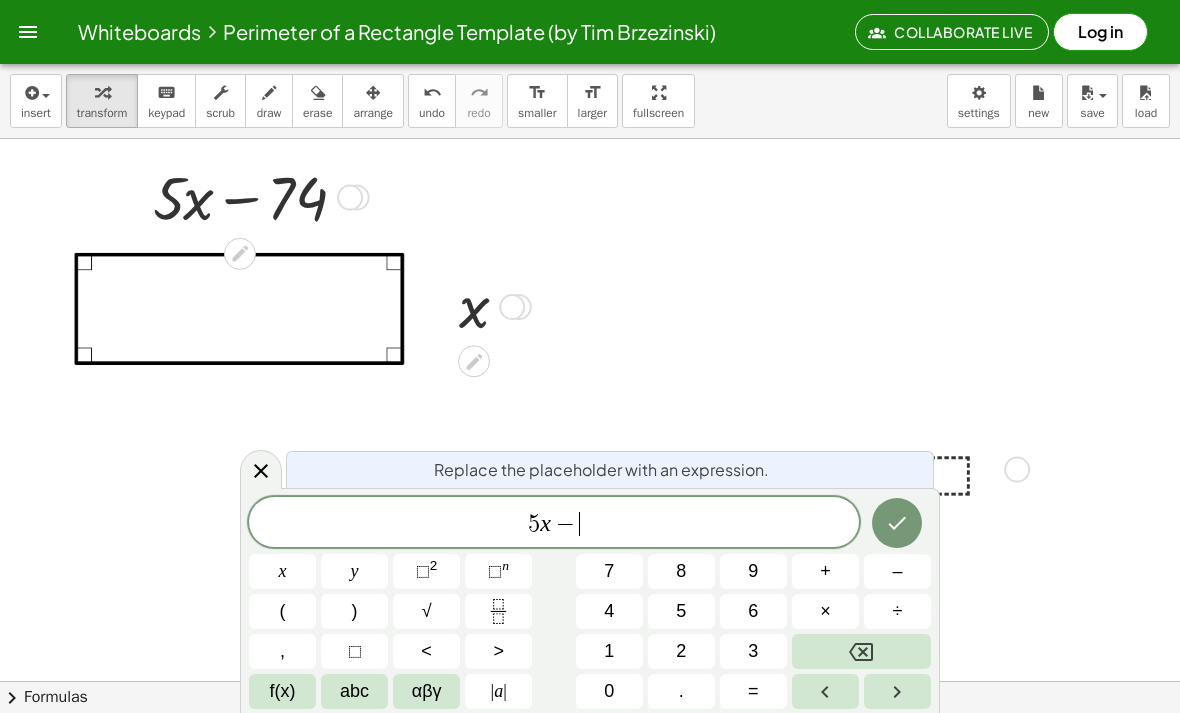 click on "7" at bounding box center [609, 571] 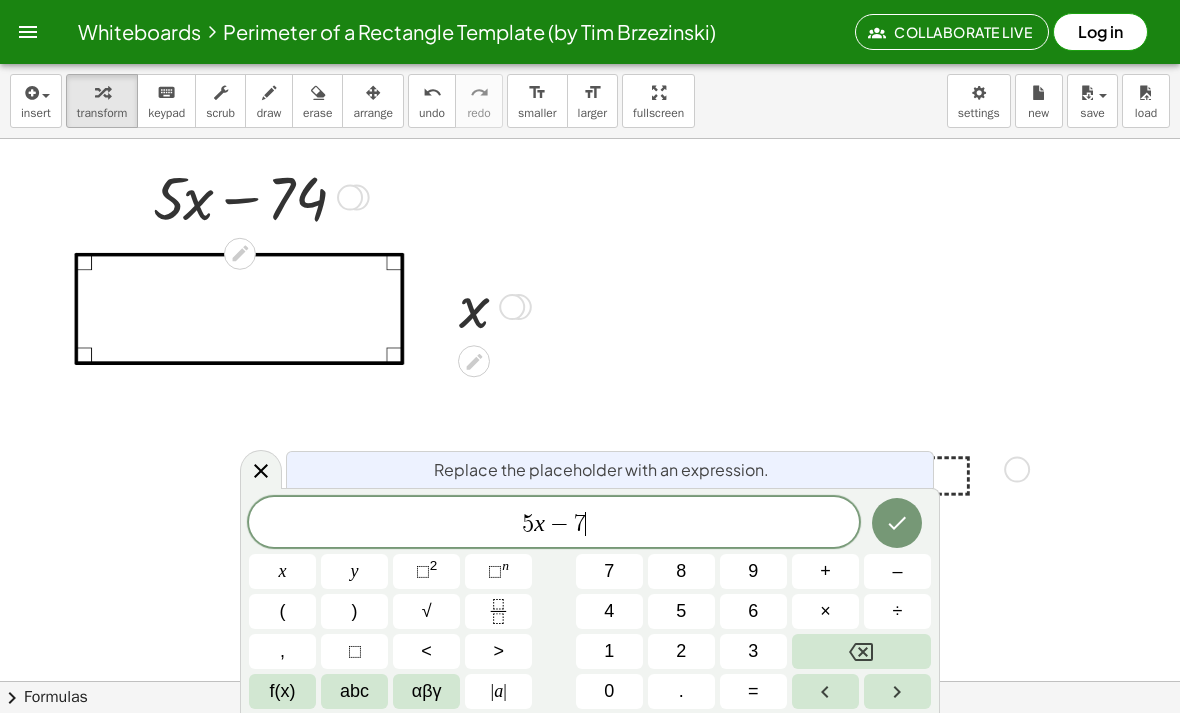 click on "4" at bounding box center (609, 611) 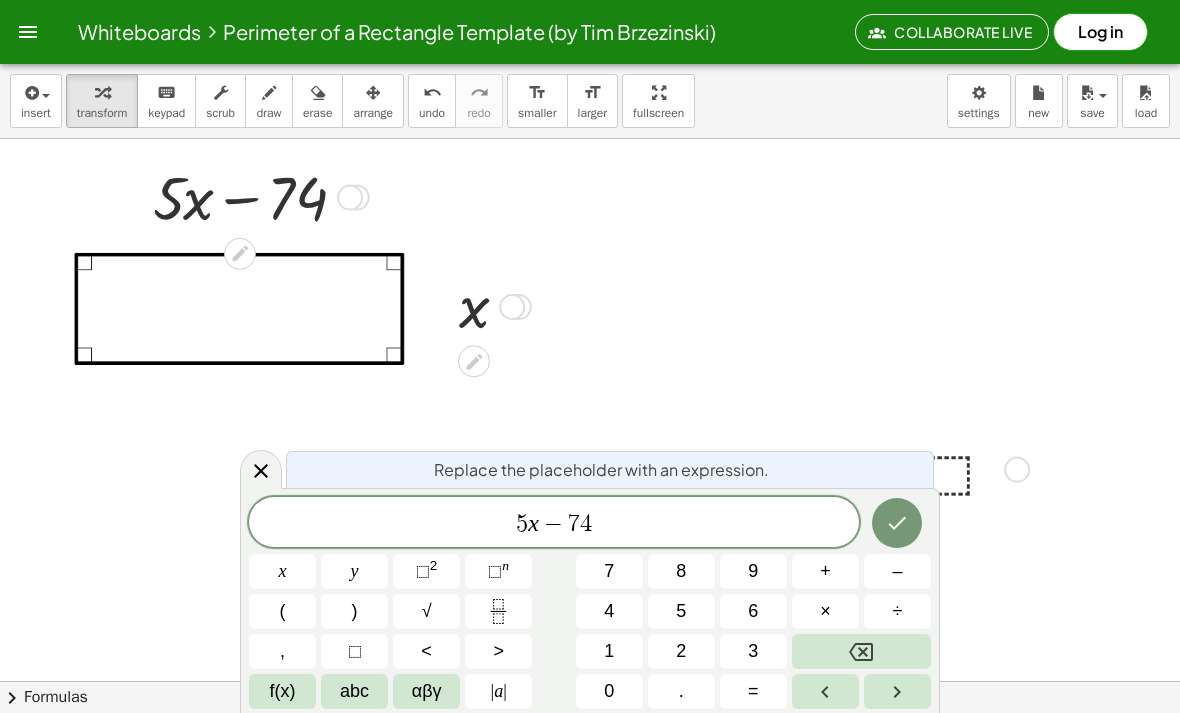 click 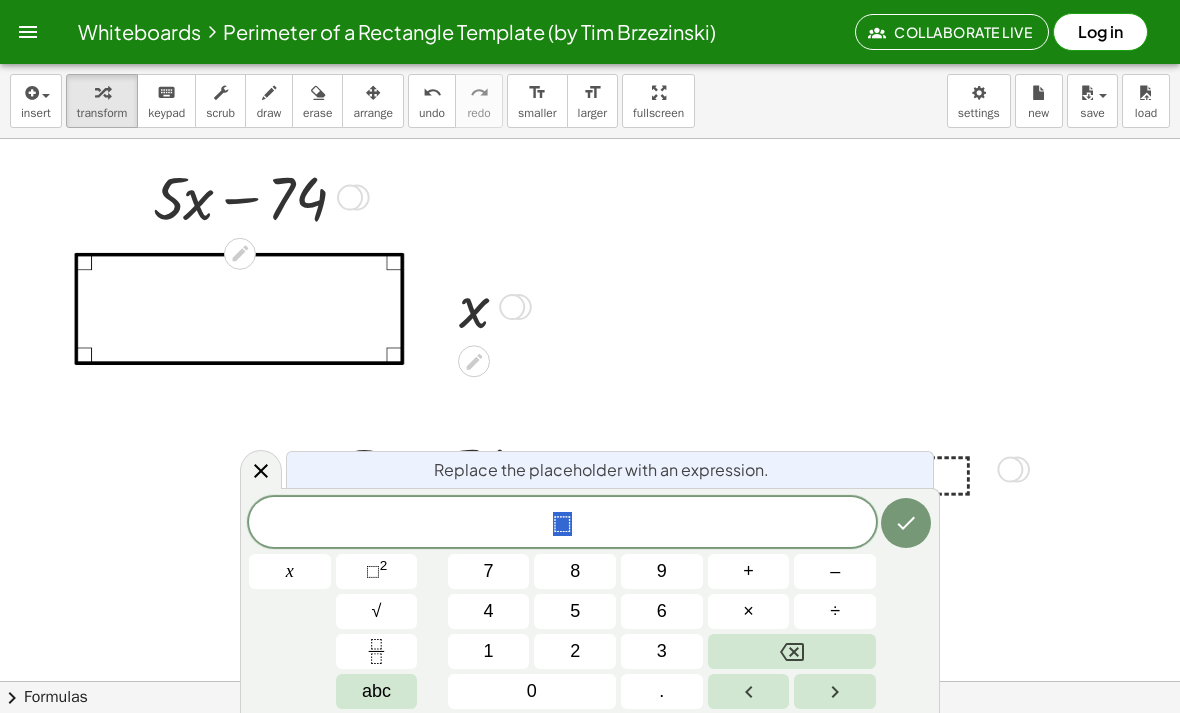 click on "5" at bounding box center (575, 611) 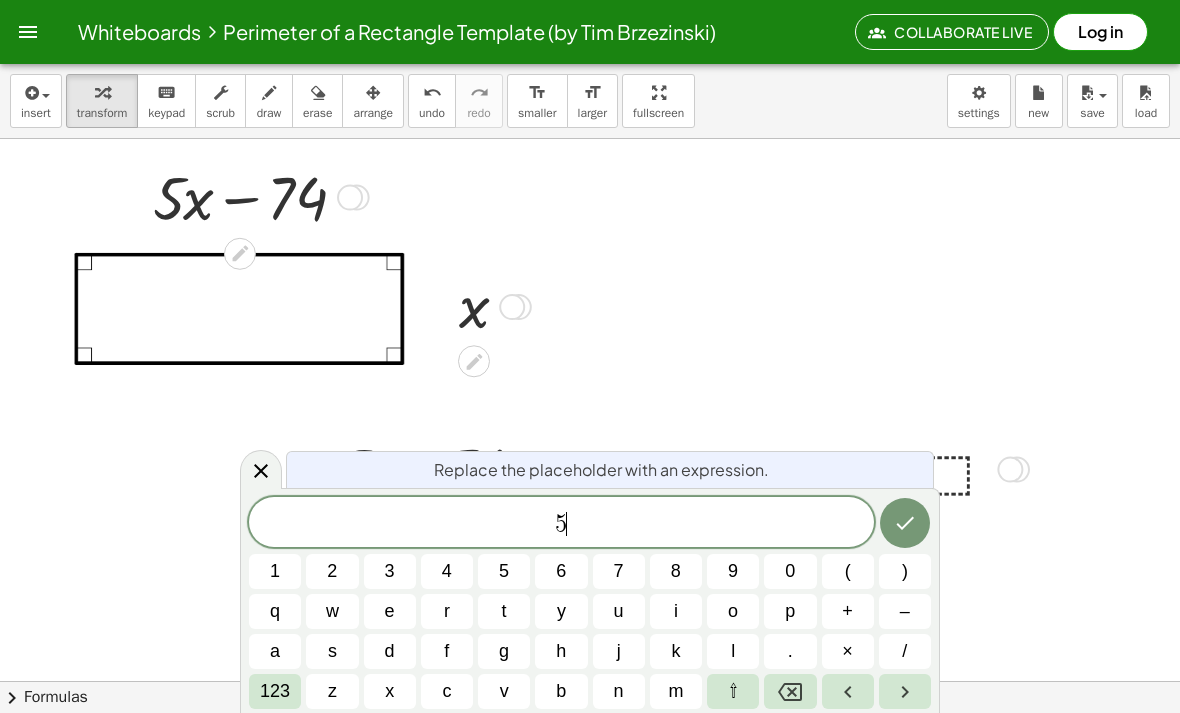 click on "x" at bounding box center (390, 691) 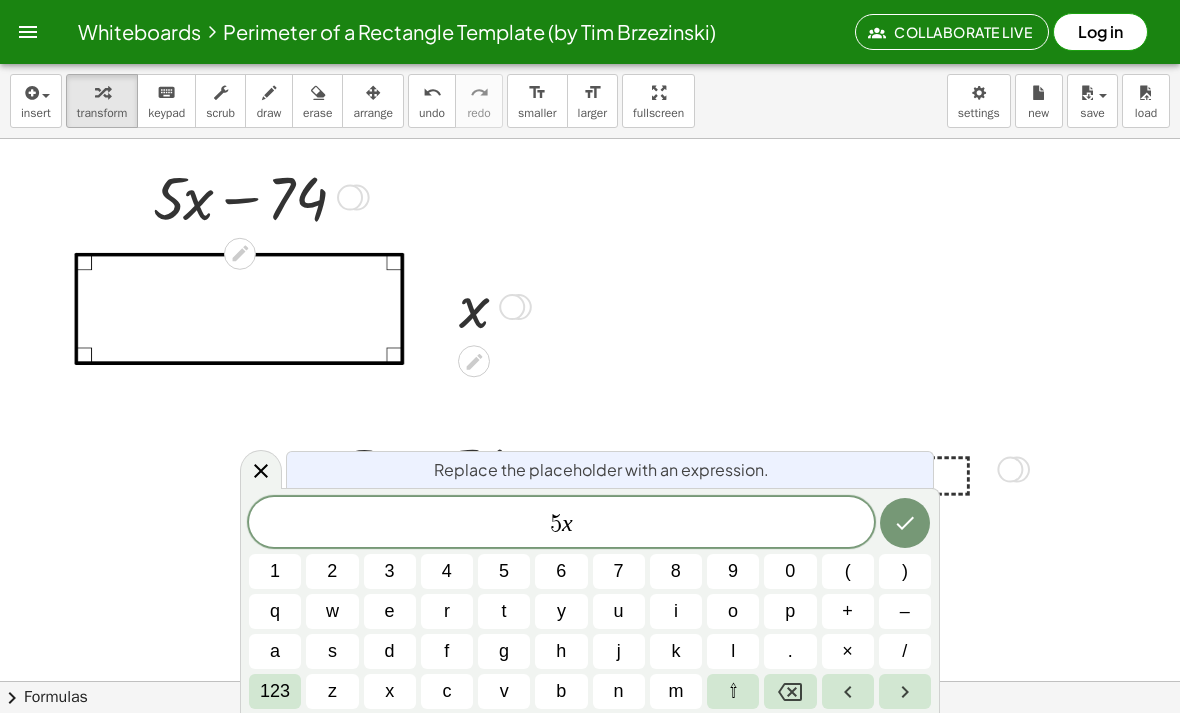 click 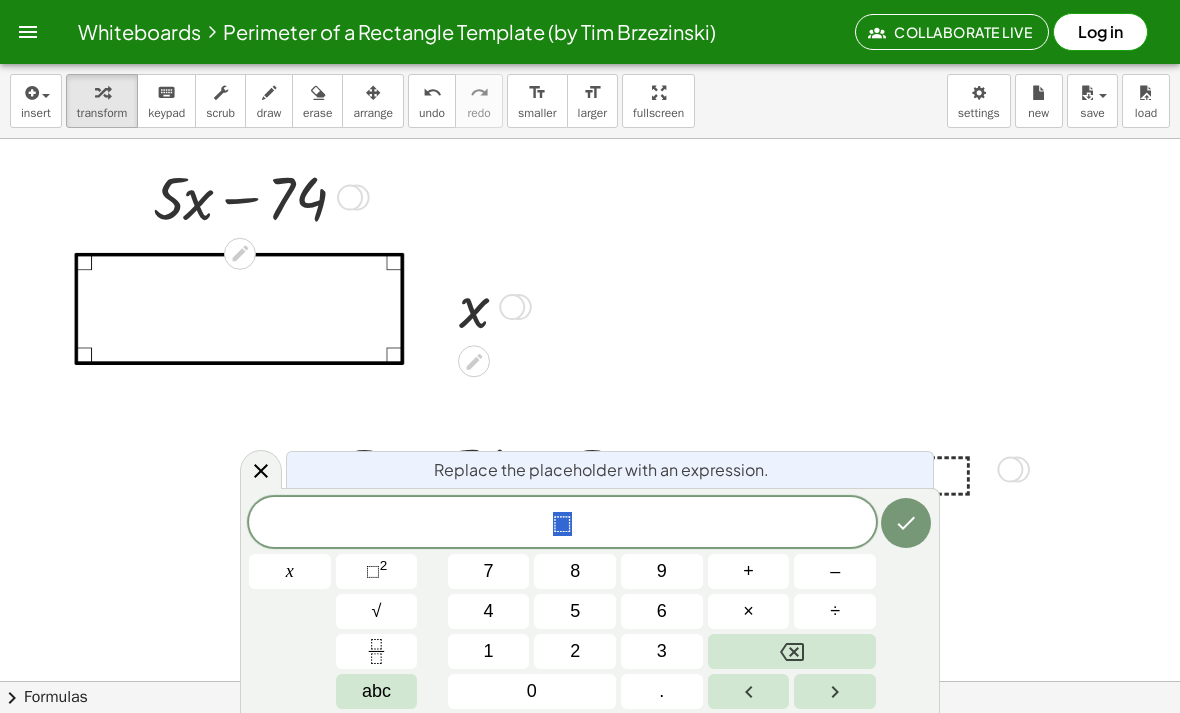 click 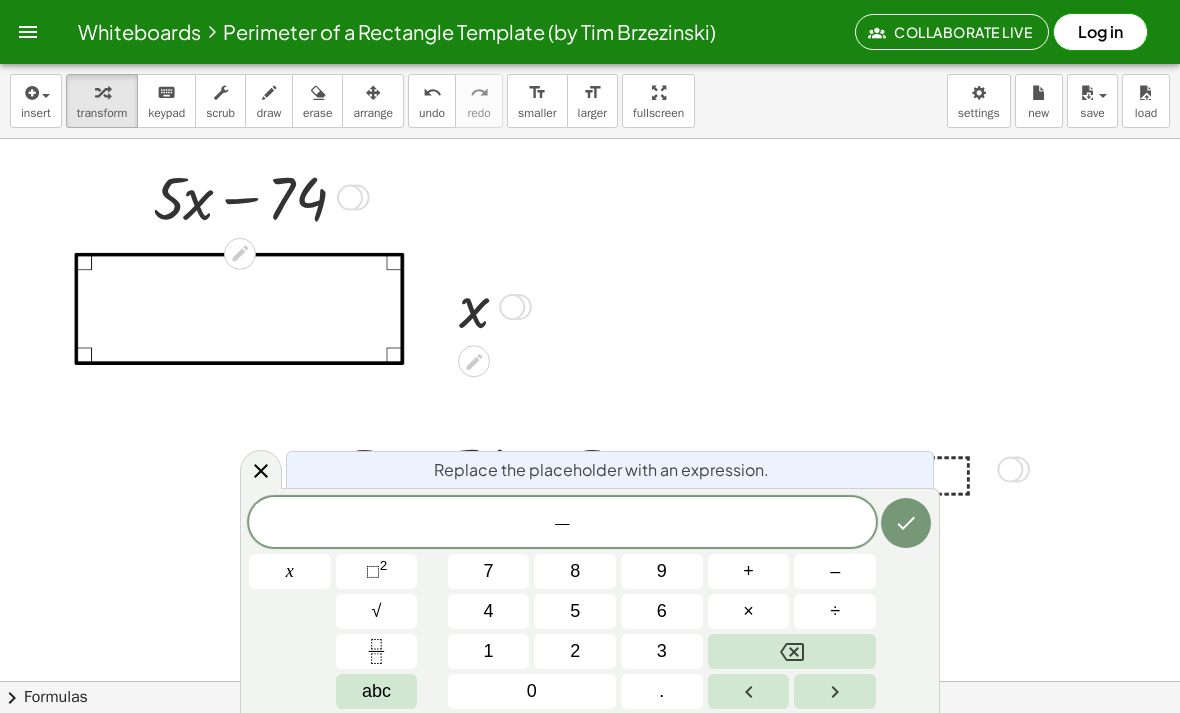 click on "7" at bounding box center [489, 571] 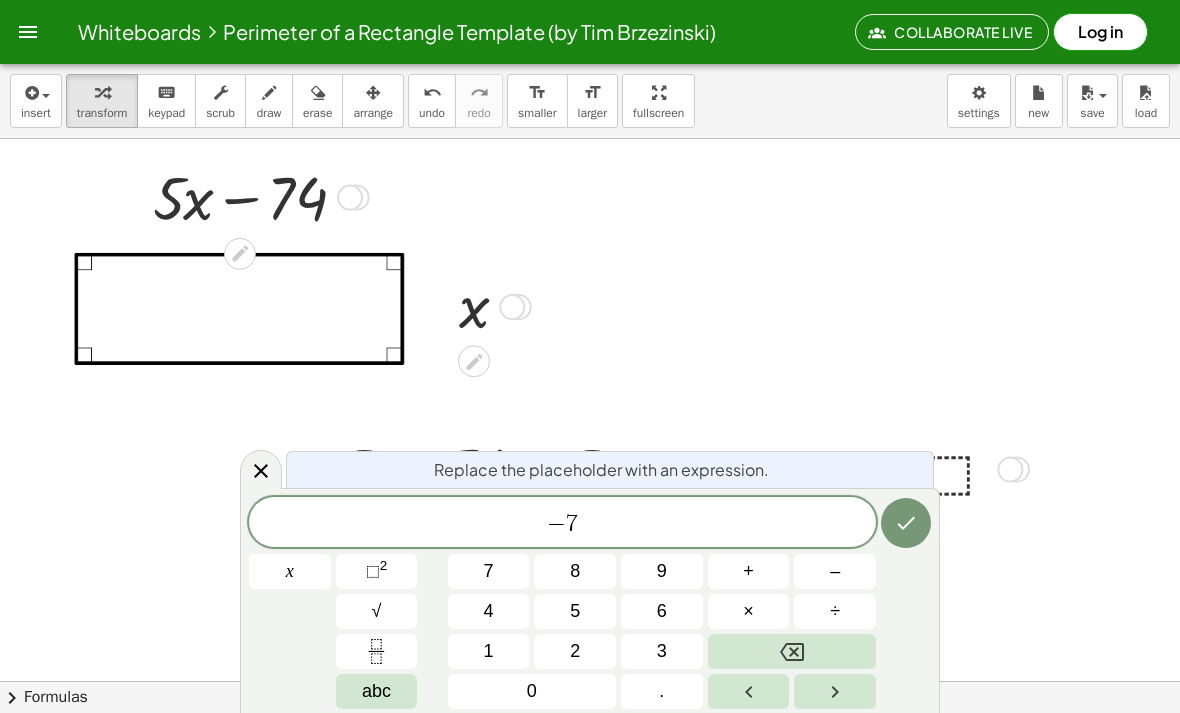click on "4" at bounding box center [489, 611] 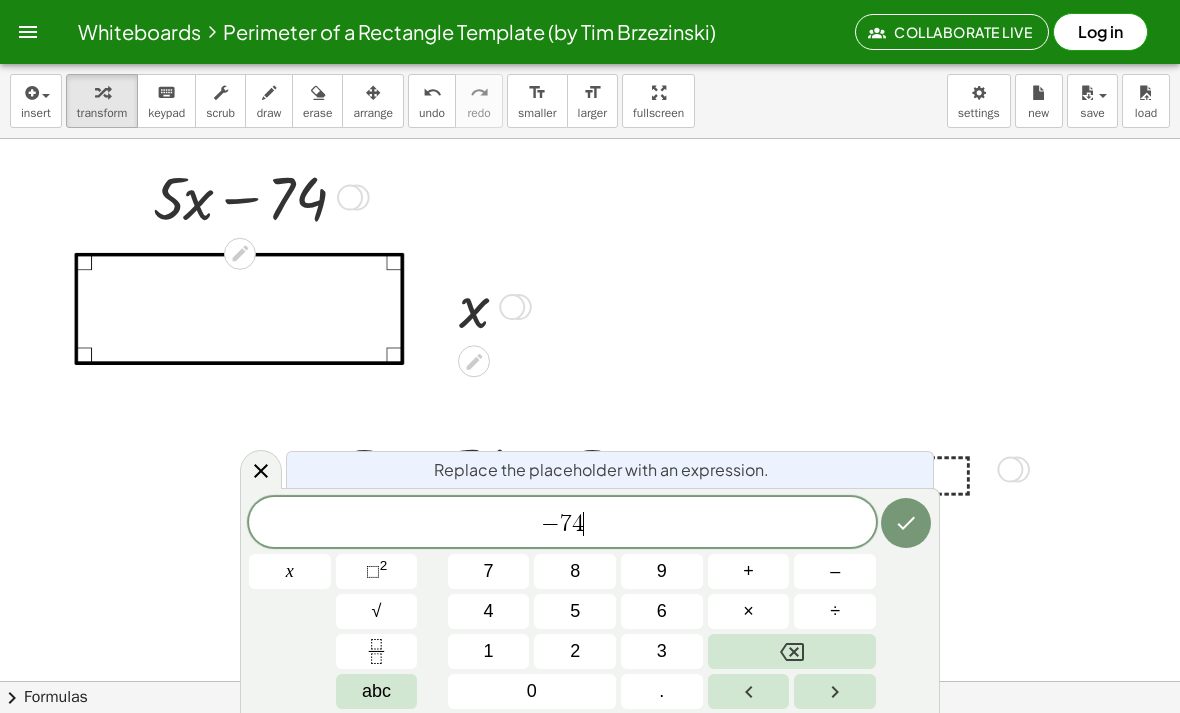 click 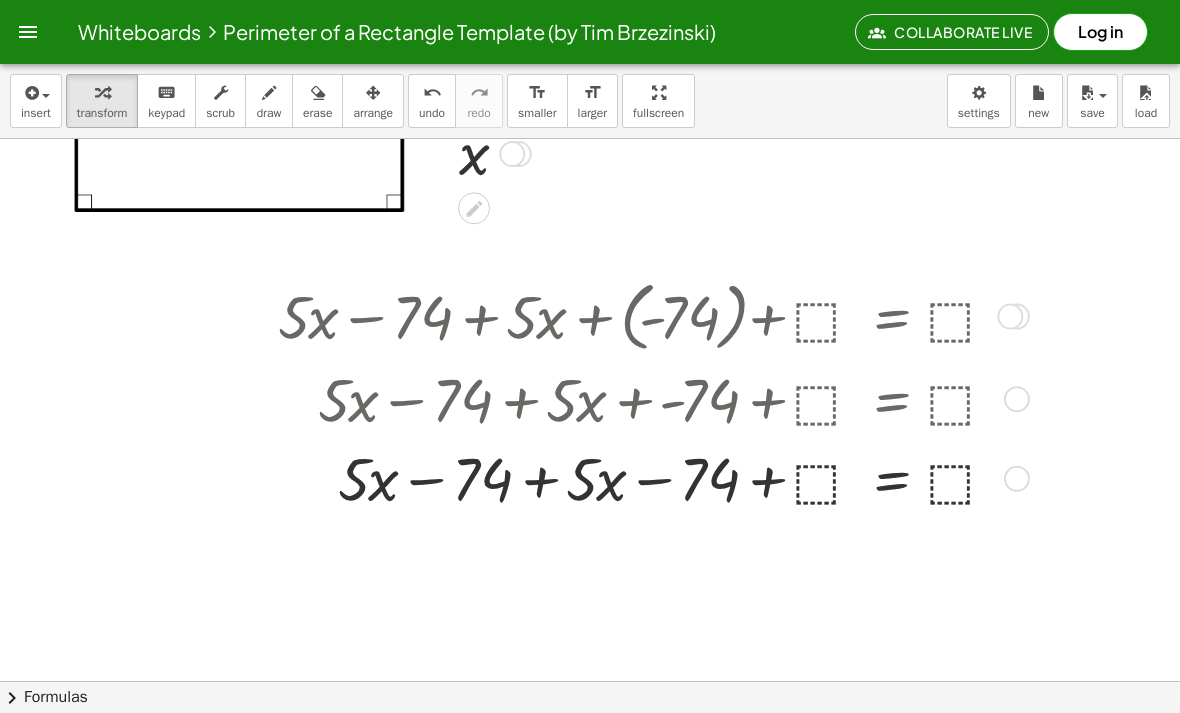 scroll, scrollTop: 150, scrollLeft: 0, axis: vertical 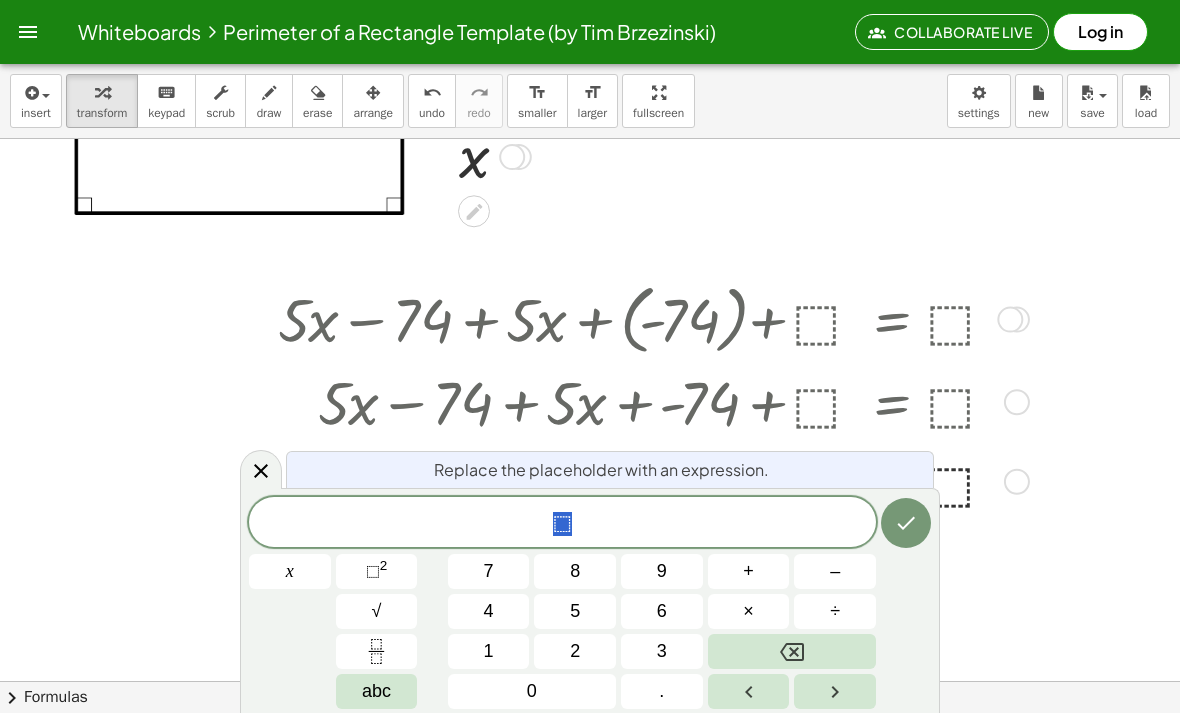 click 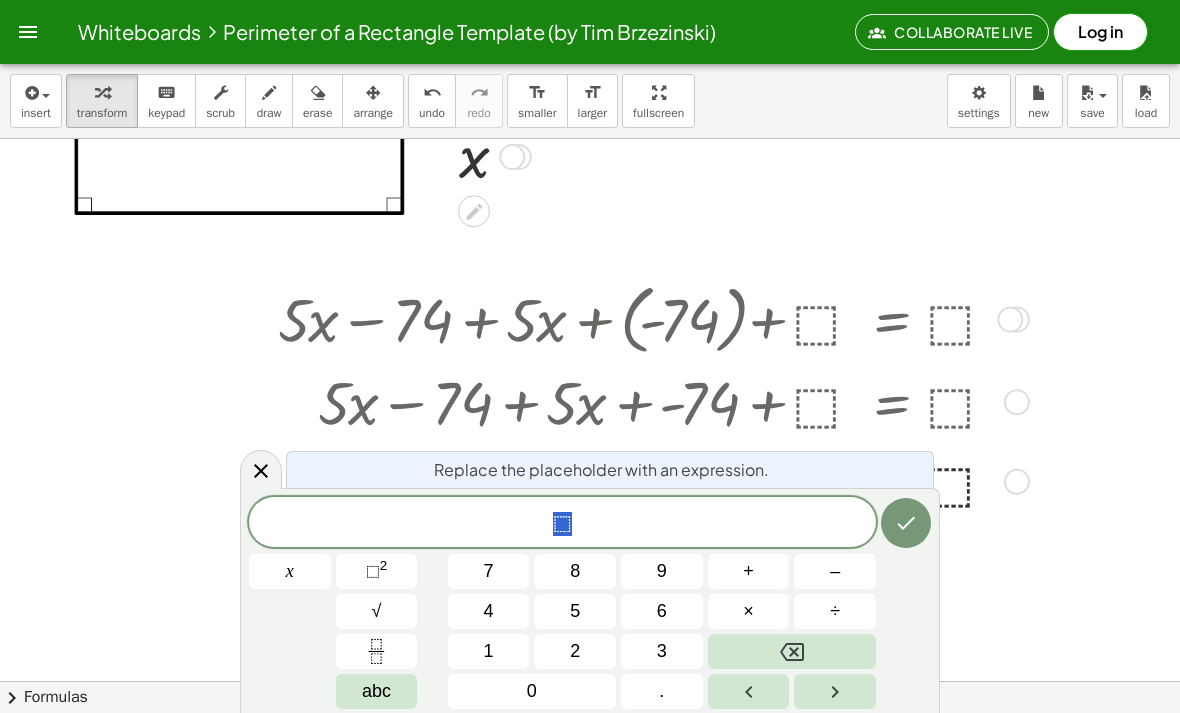 click on "×" at bounding box center (748, 611) 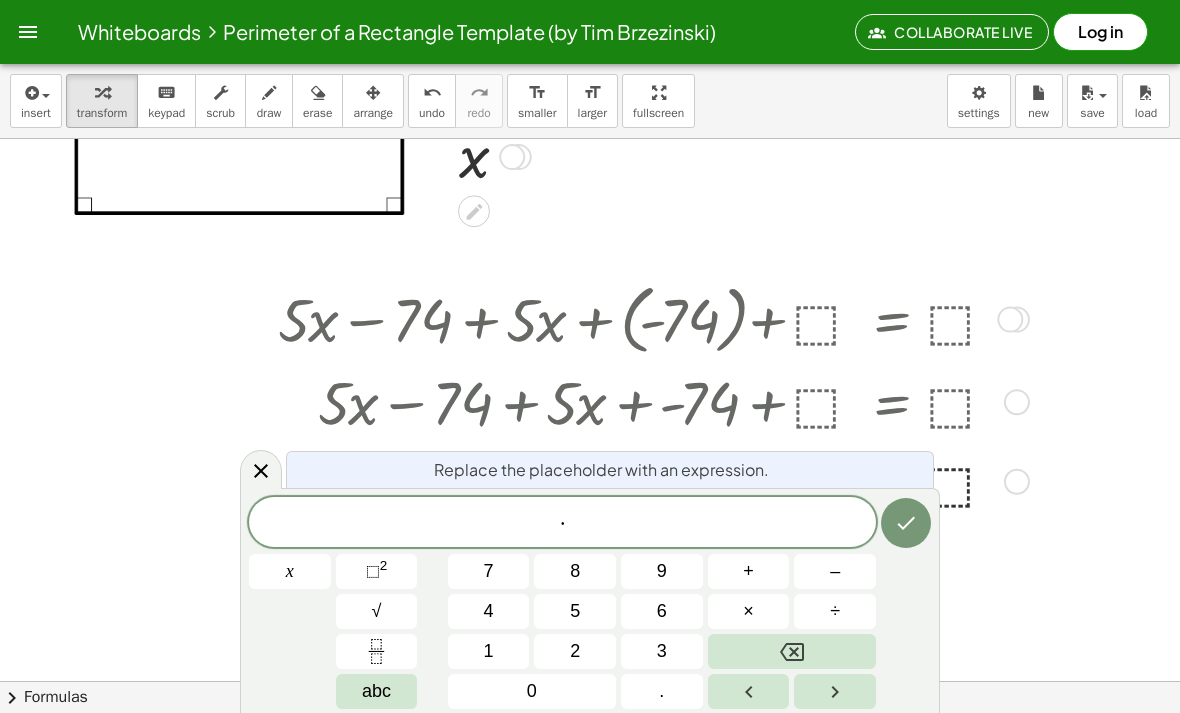 click at bounding box center [792, 651] 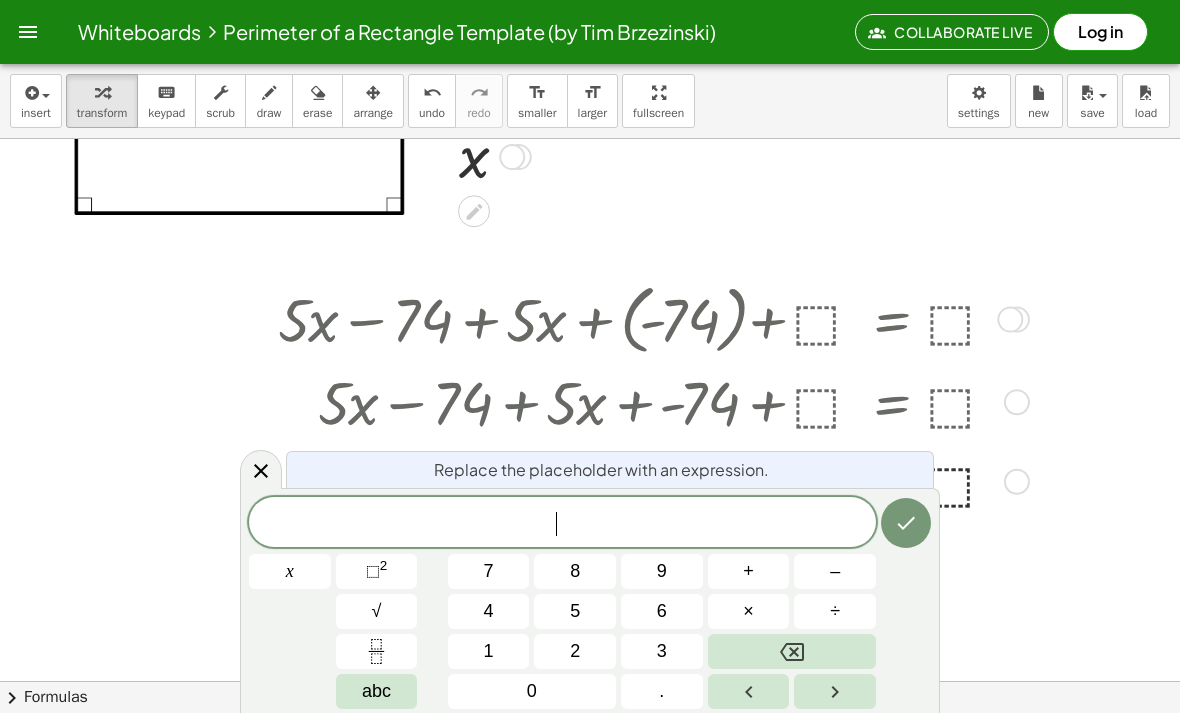 click on "​ x 7 8 9 + – 4 5 6 × ÷ ⬚ 2 √ abc 1 2 3 0 ." at bounding box center [590, 603] 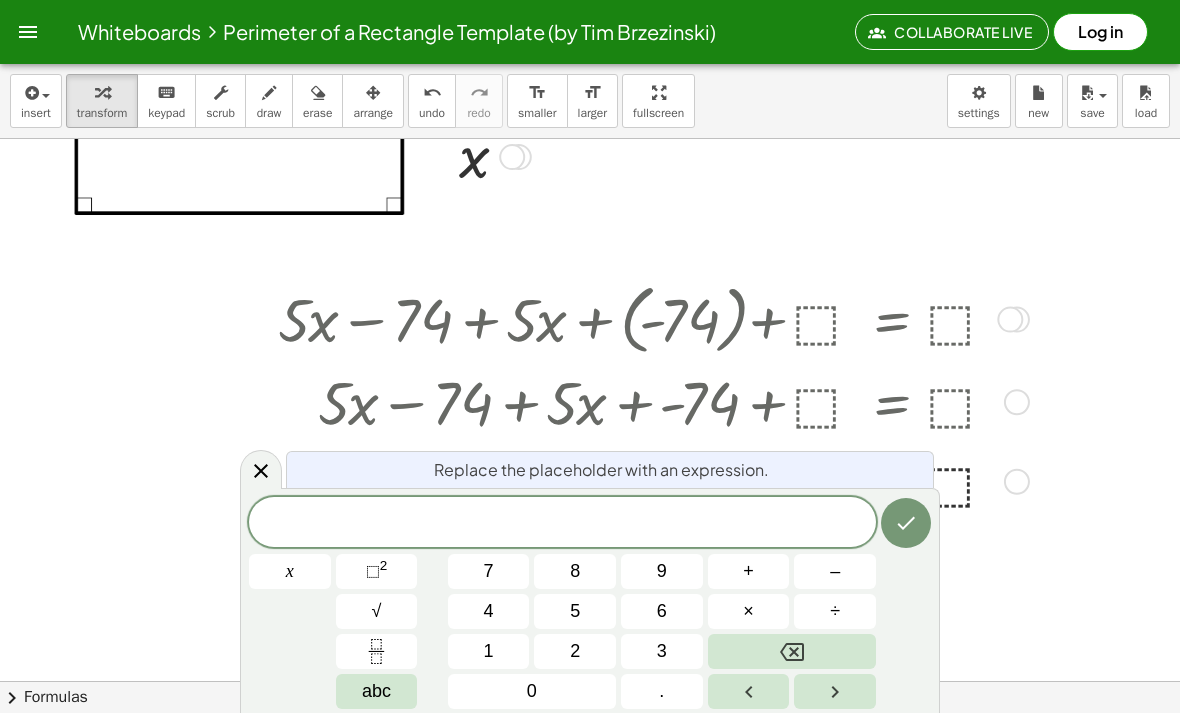 click on "abc" at bounding box center [376, 691] 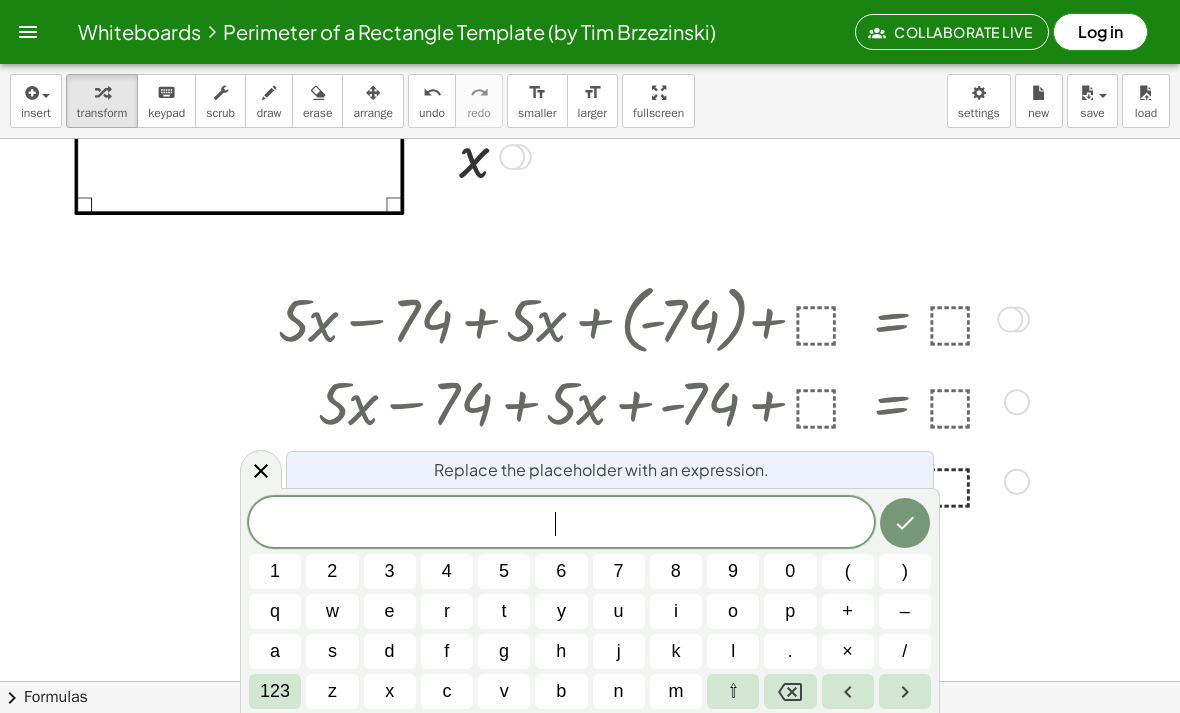click on "x" at bounding box center [389, 691] 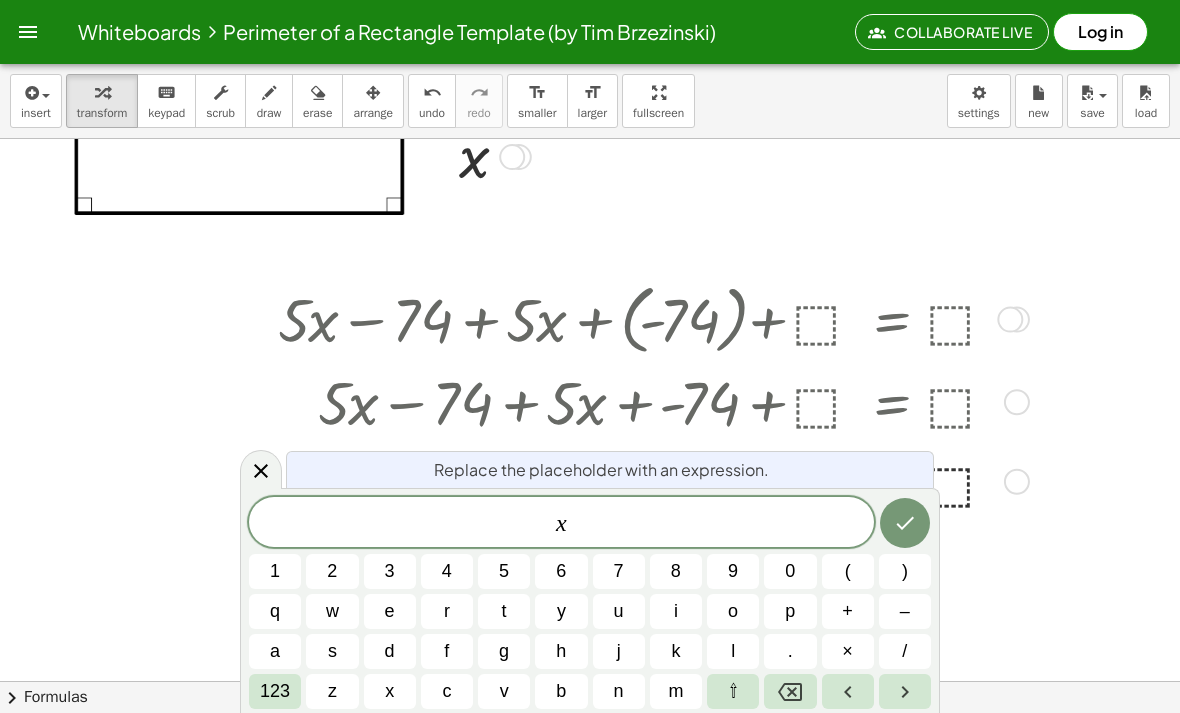 click 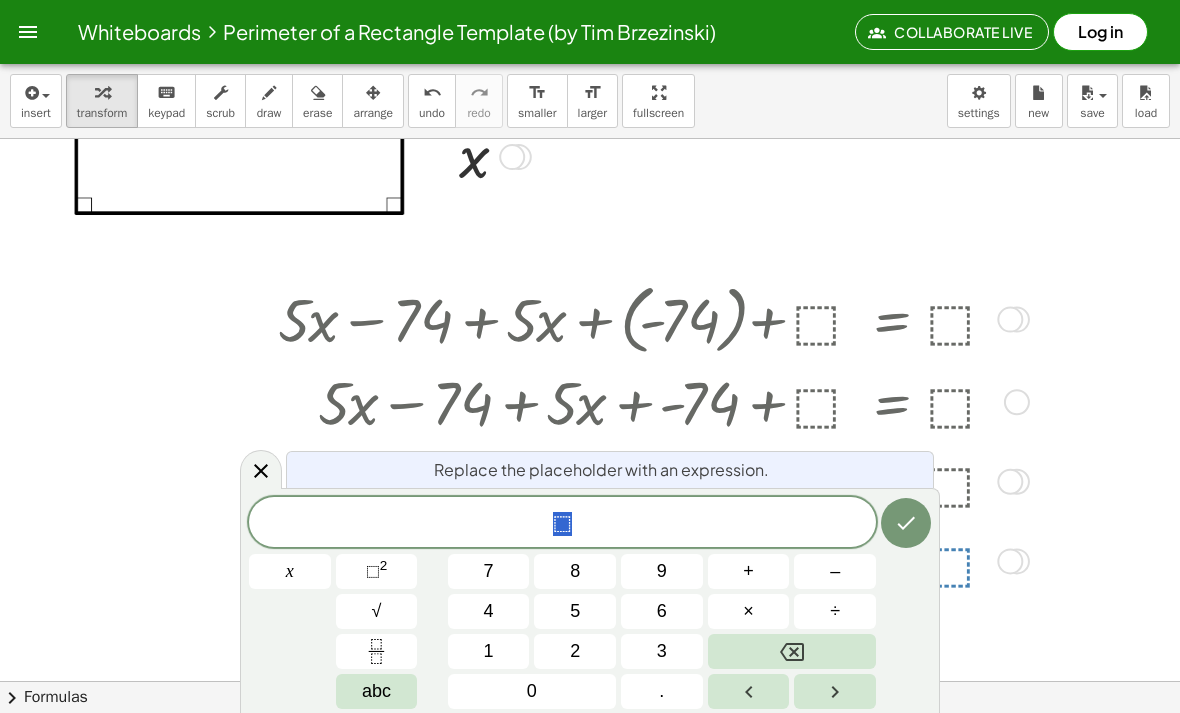 click on "7" at bounding box center (489, 571) 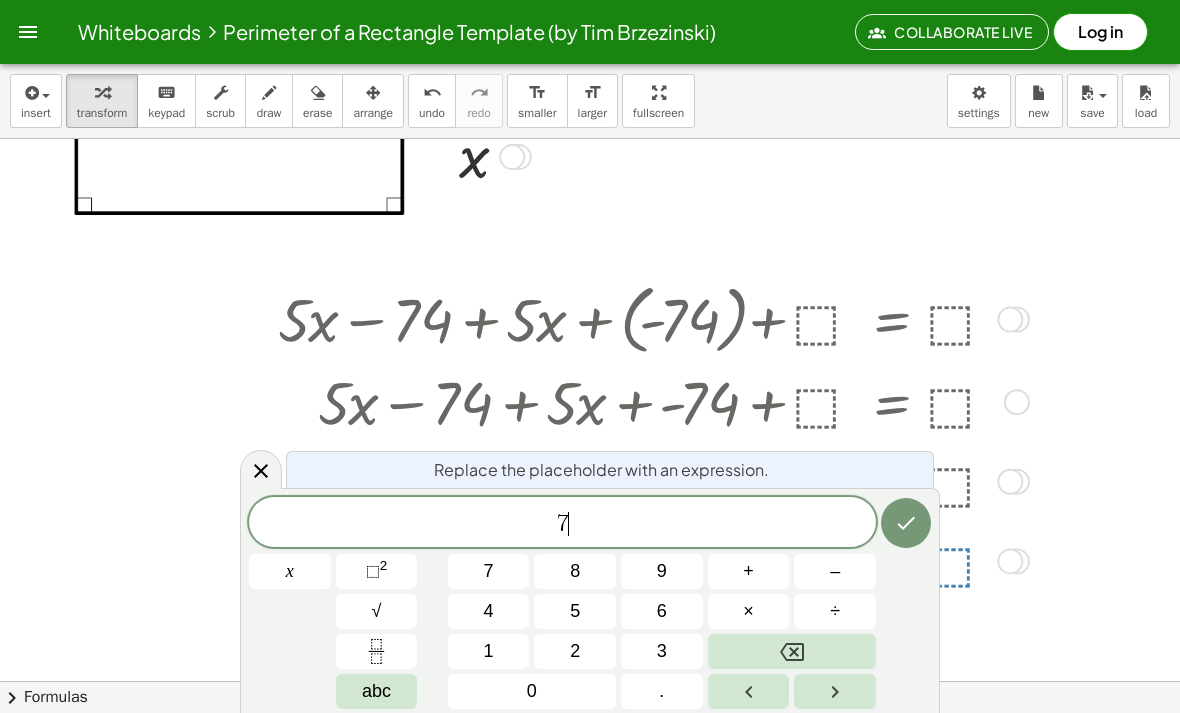 click on "0" at bounding box center [532, 691] 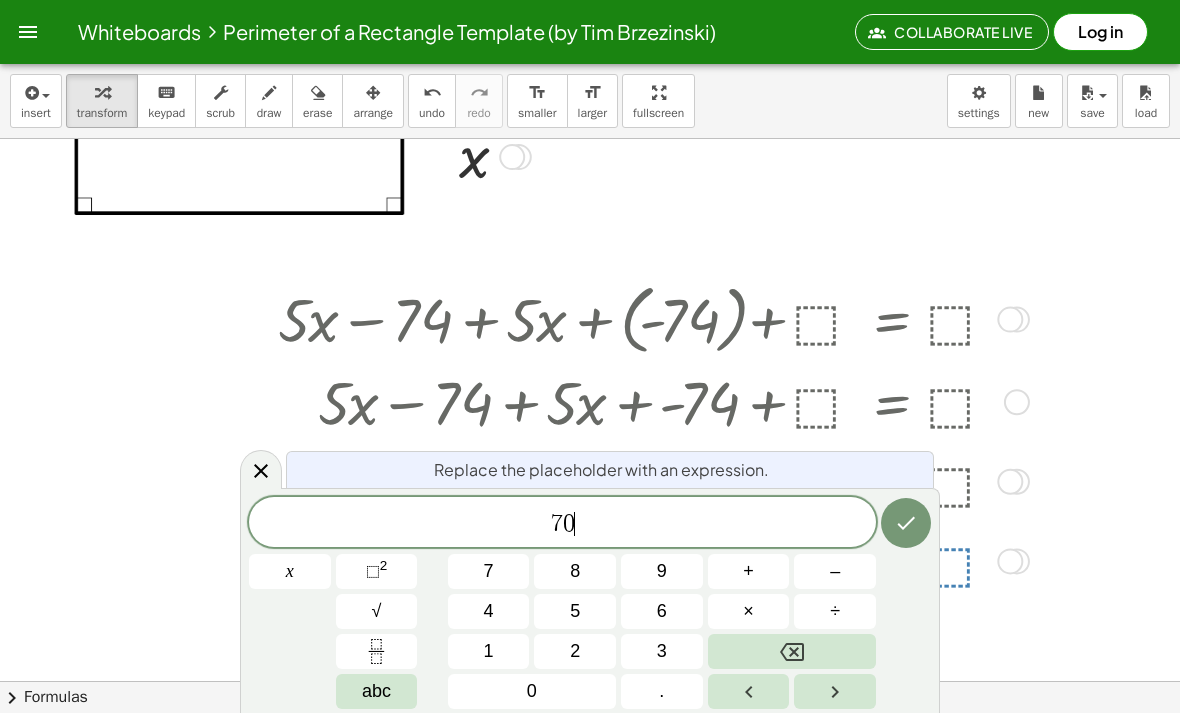 click on "4" at bounding box center (489, 611) 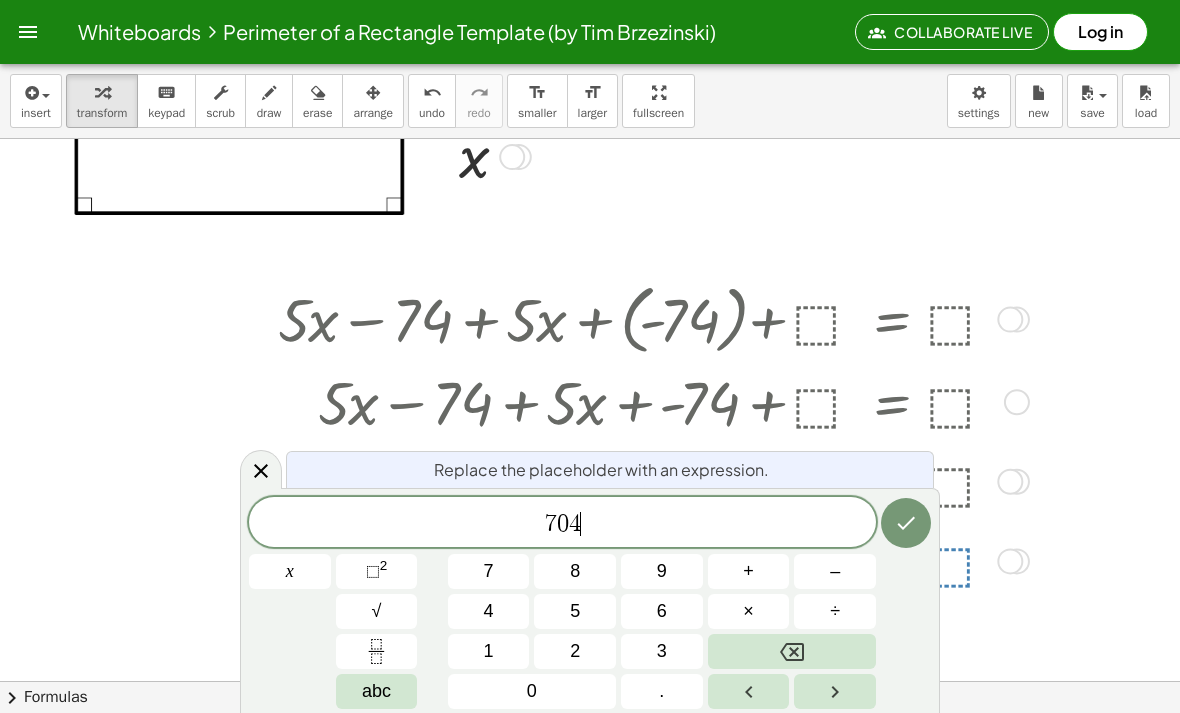 click 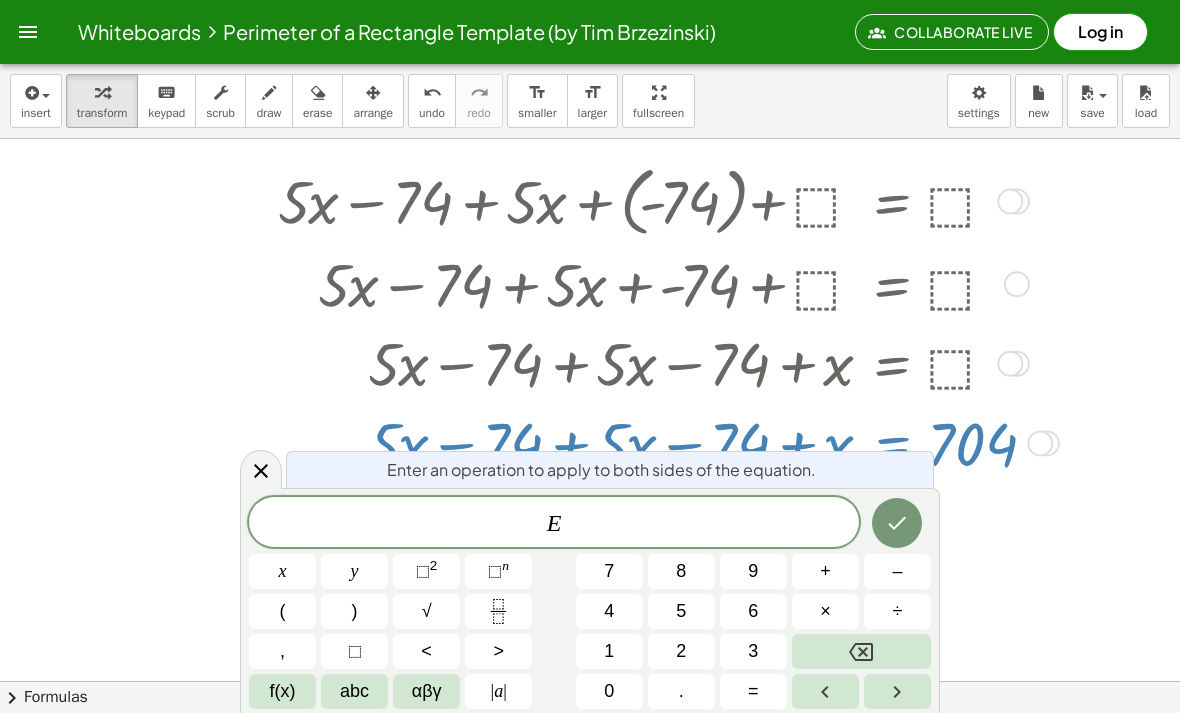 scroll, scrollTop: 271, scrollLeft: 0, axis: vertical 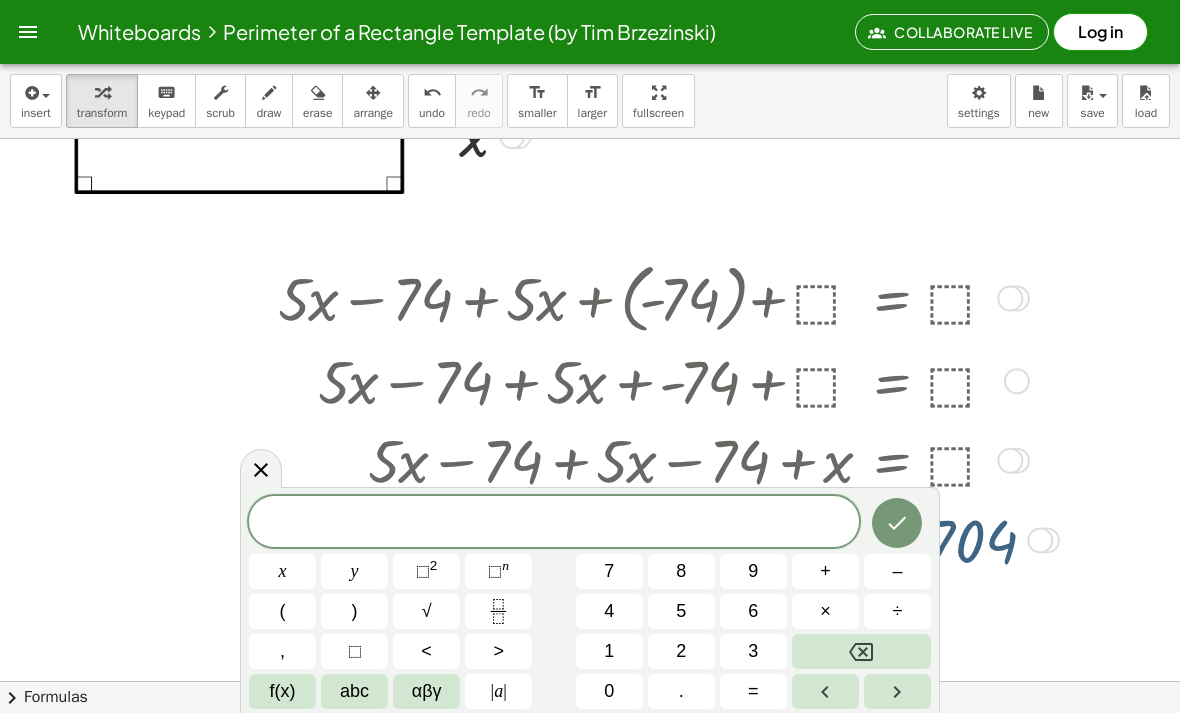 click at bounding box center [261, 468] 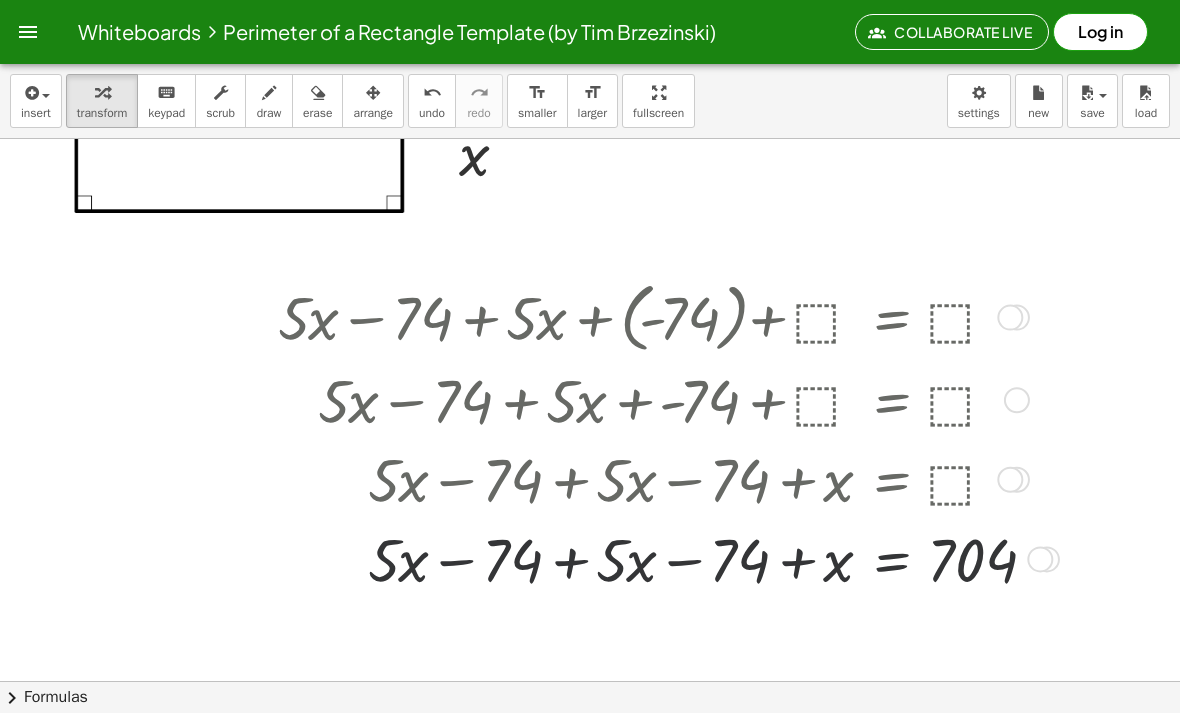 scroll, scrollTop: 150, scrollLeft: 0, axis: vertical 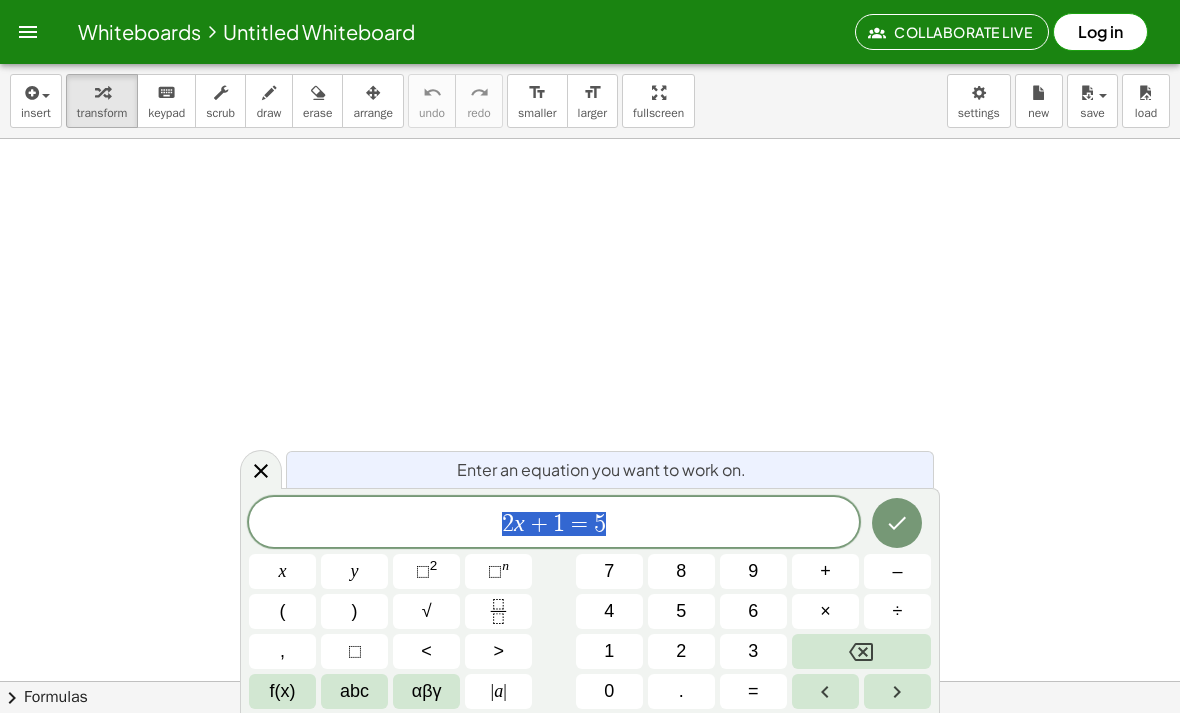 click 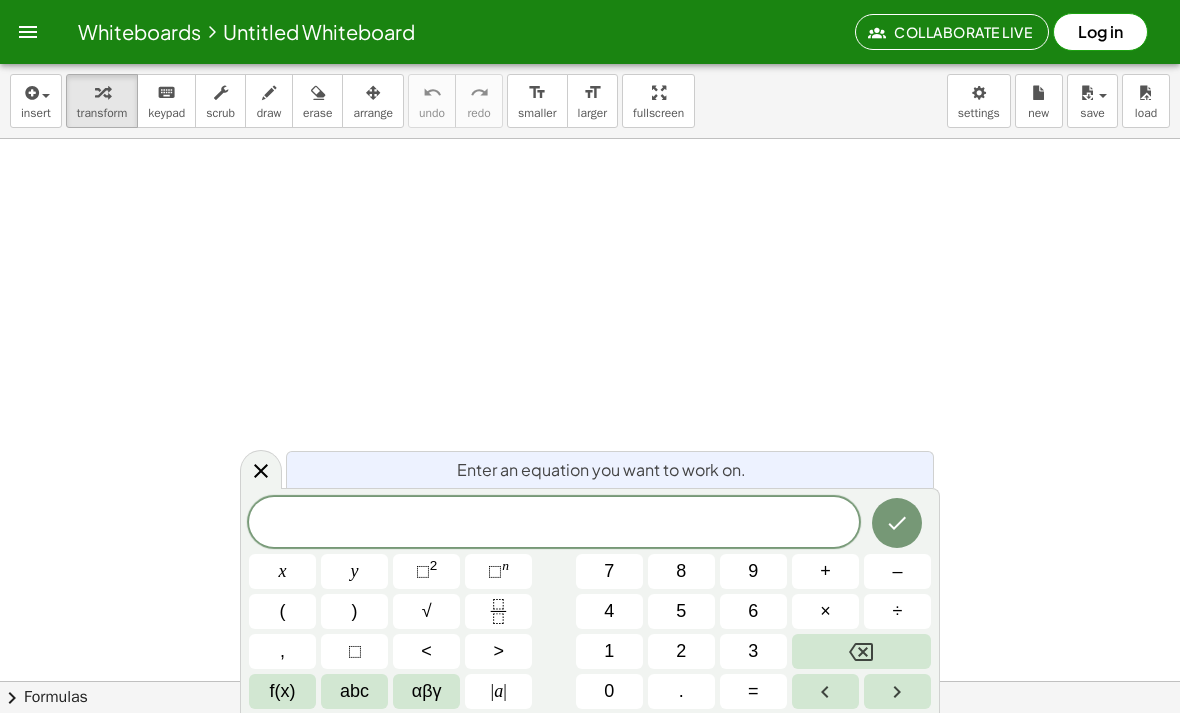 click on "–" at bounding box center (897, 571) 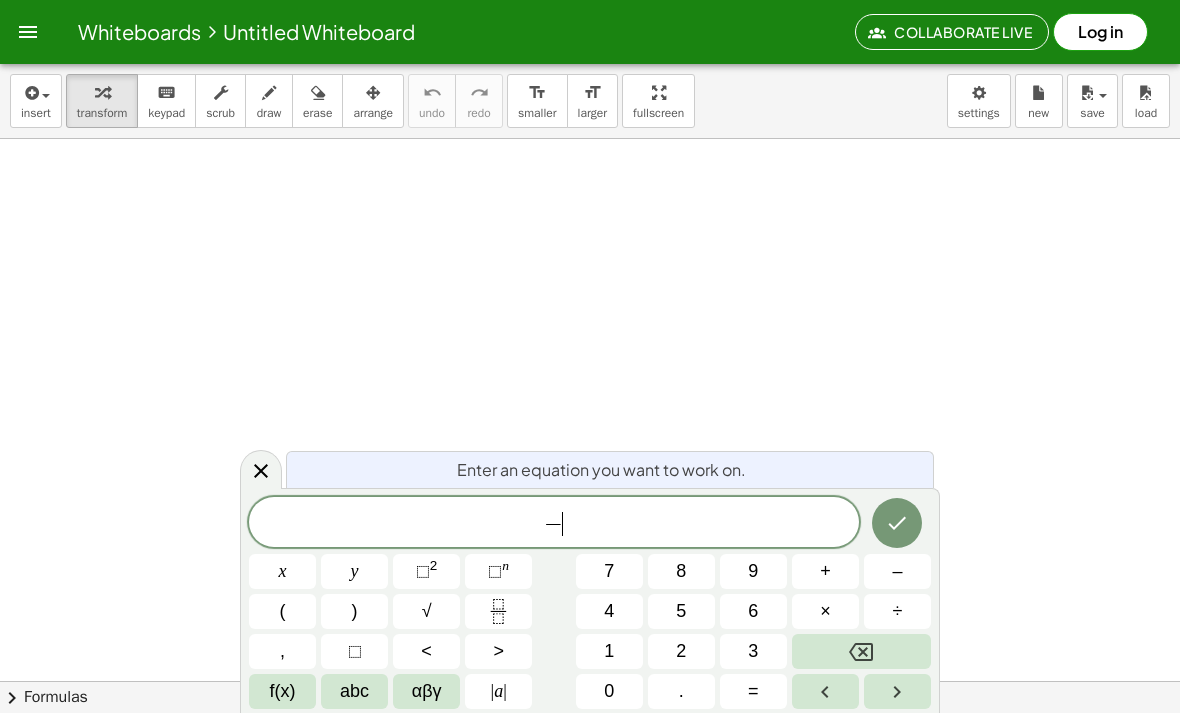 click on "f(x)" at bounding box center [283, 691] 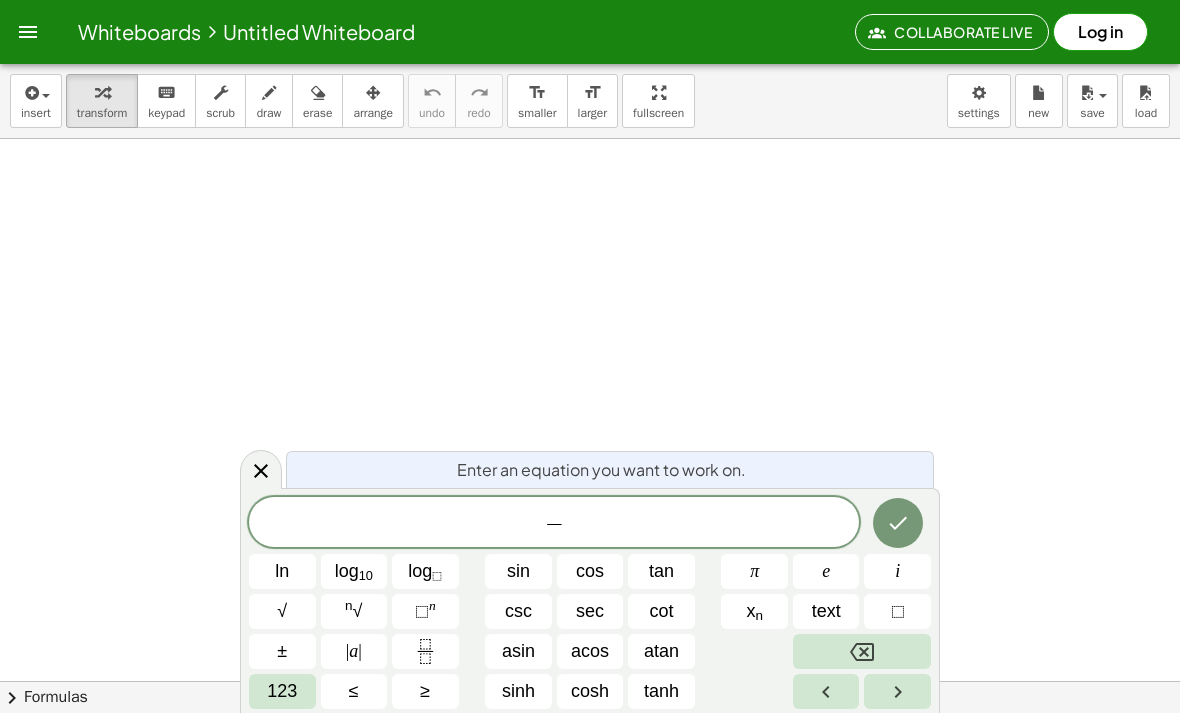 click on "123" at bounding box center (282, 691) 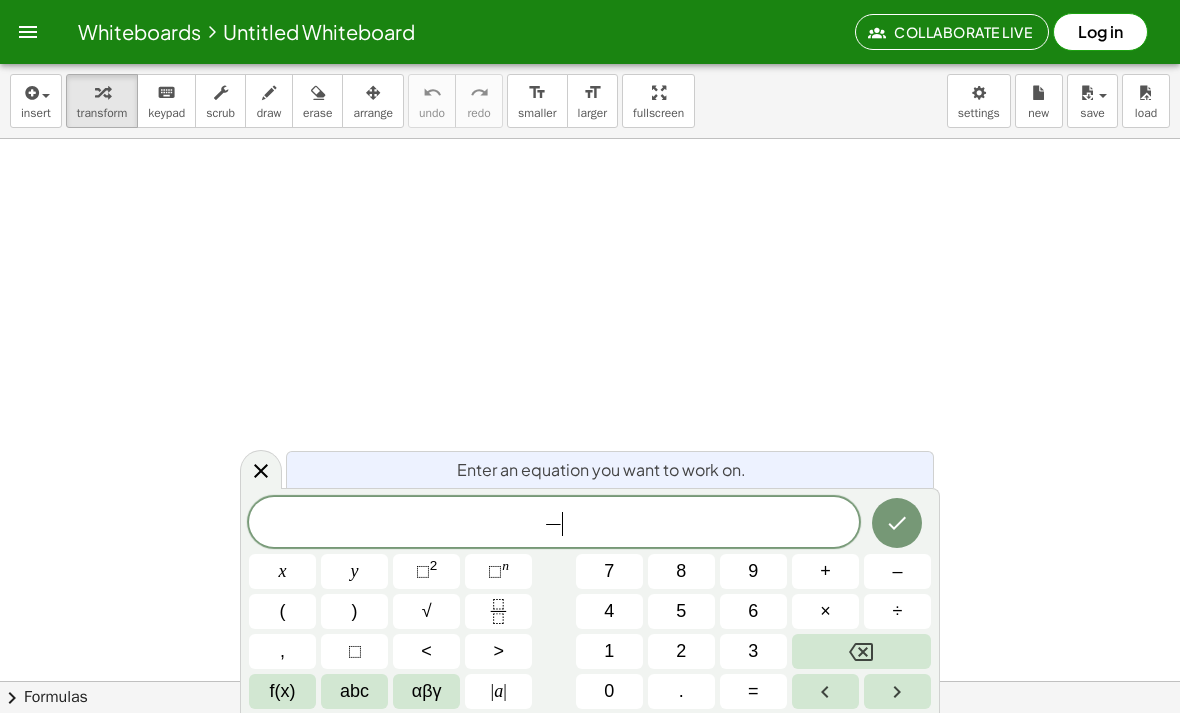 click on "2" at bounding box center (681, 651) 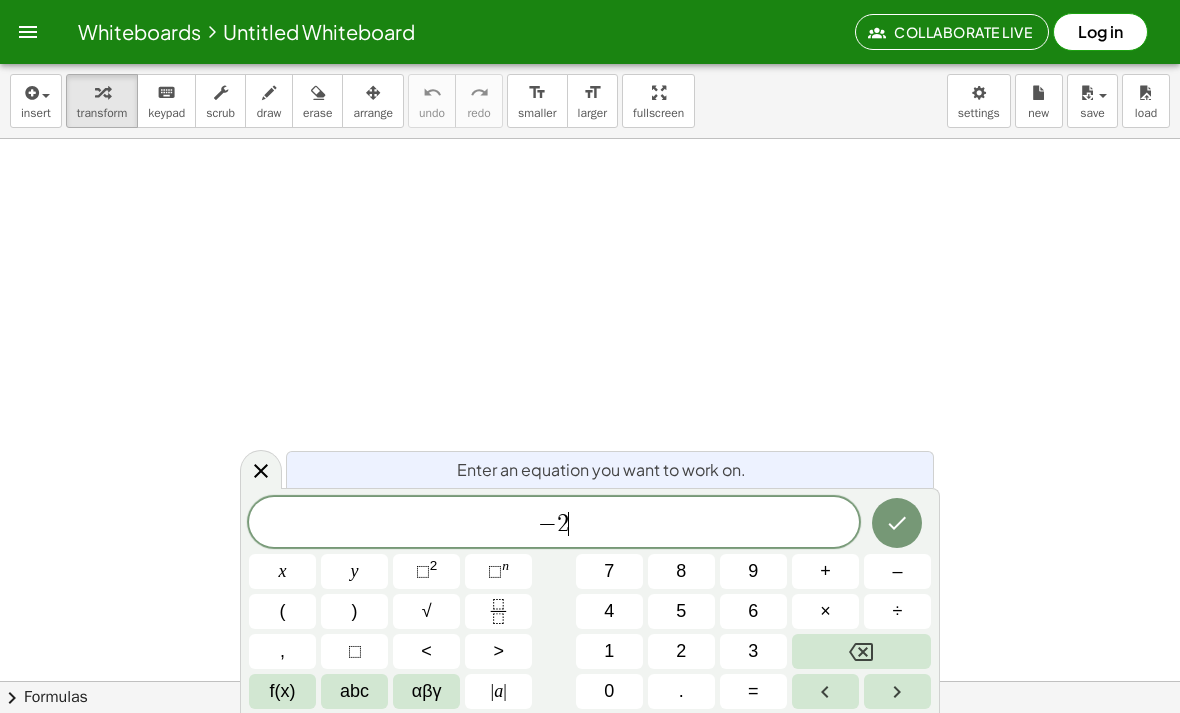click on "×" at bounding box center [825, 611] 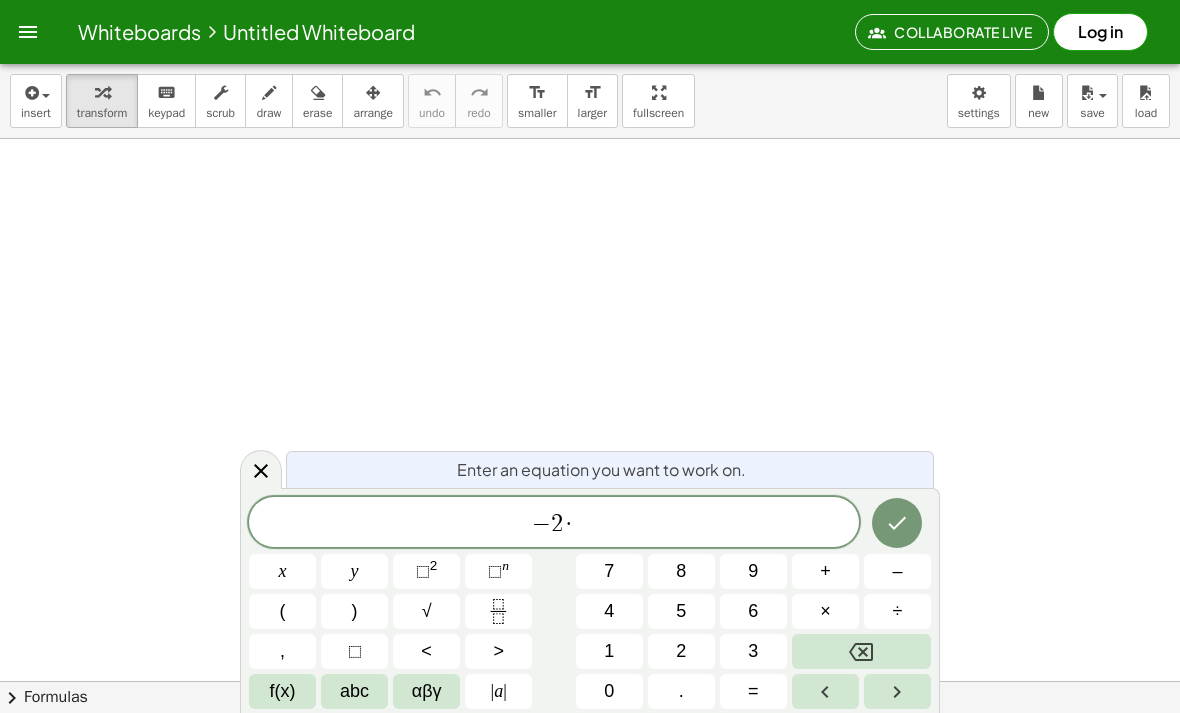 click on "÷" at bounding box center (898, 611) 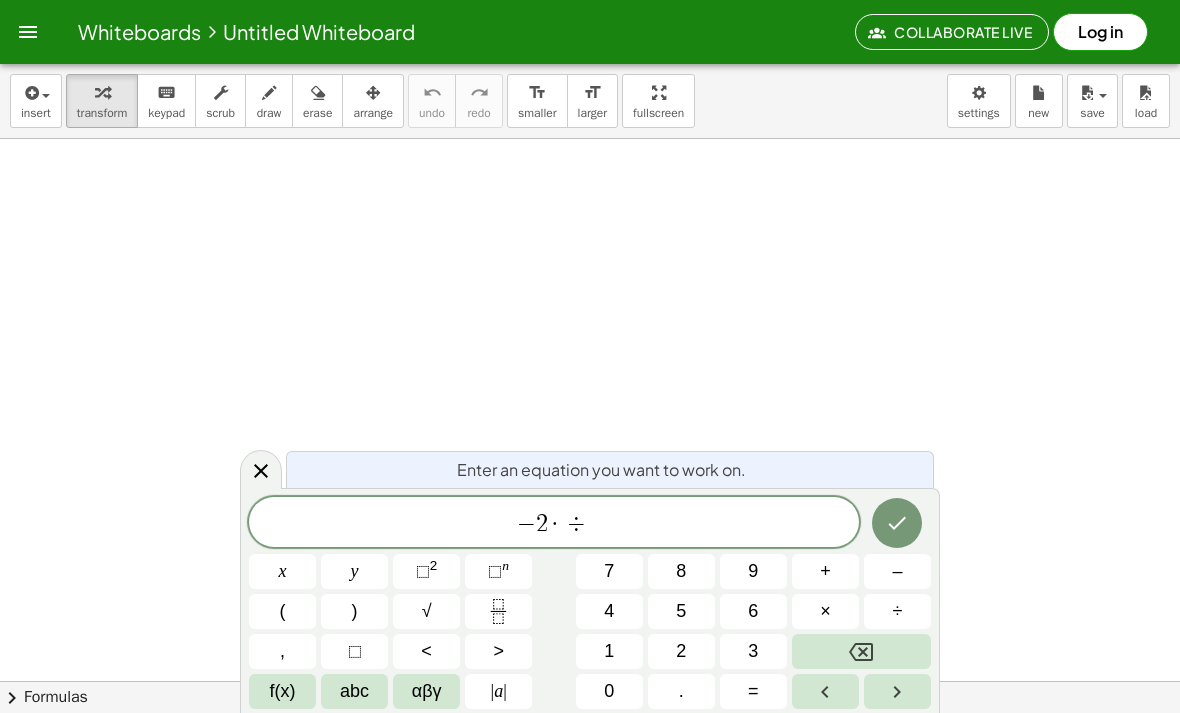 click at bounding box center [861, 651] 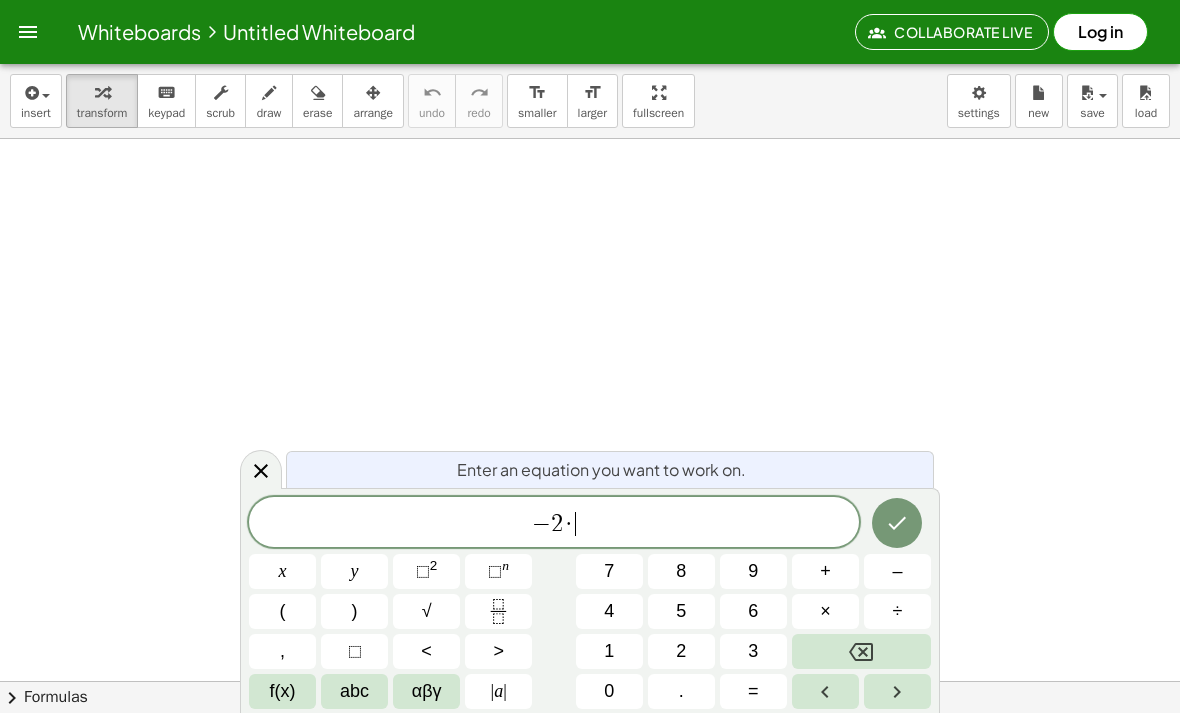 click at bounding box center (861, 651) 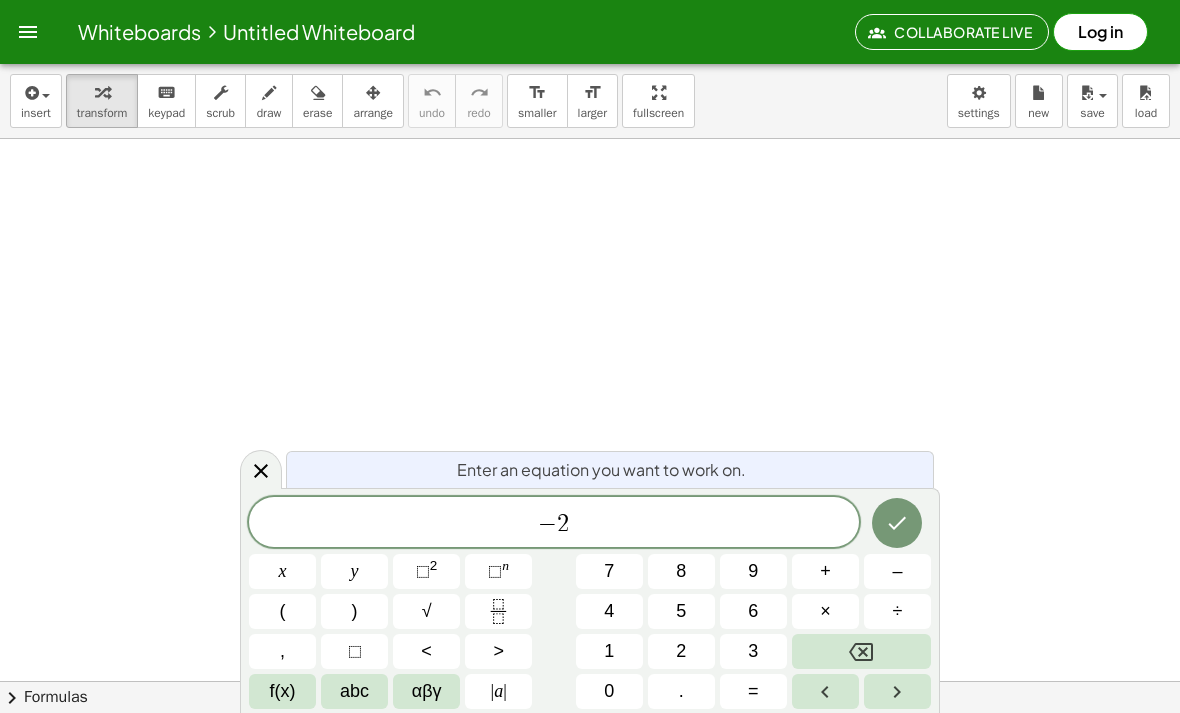 click on "abc" at bounding box center [354, 691] 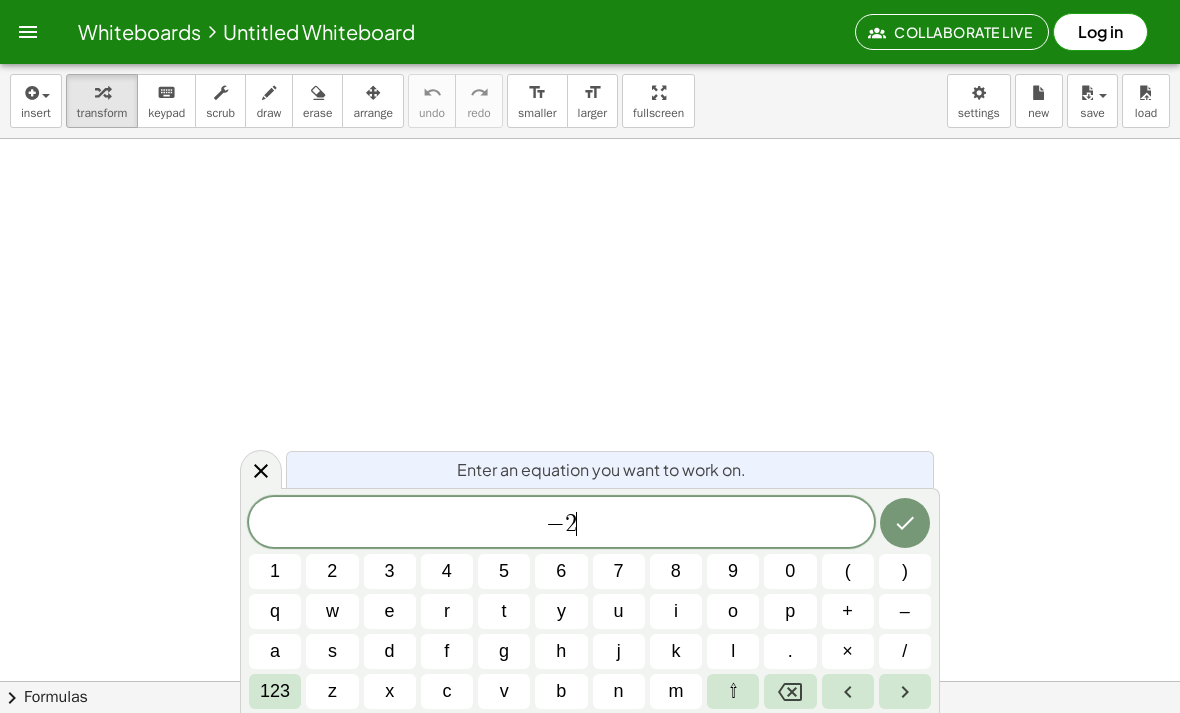 click on "x" at bounding box center (389, 691) 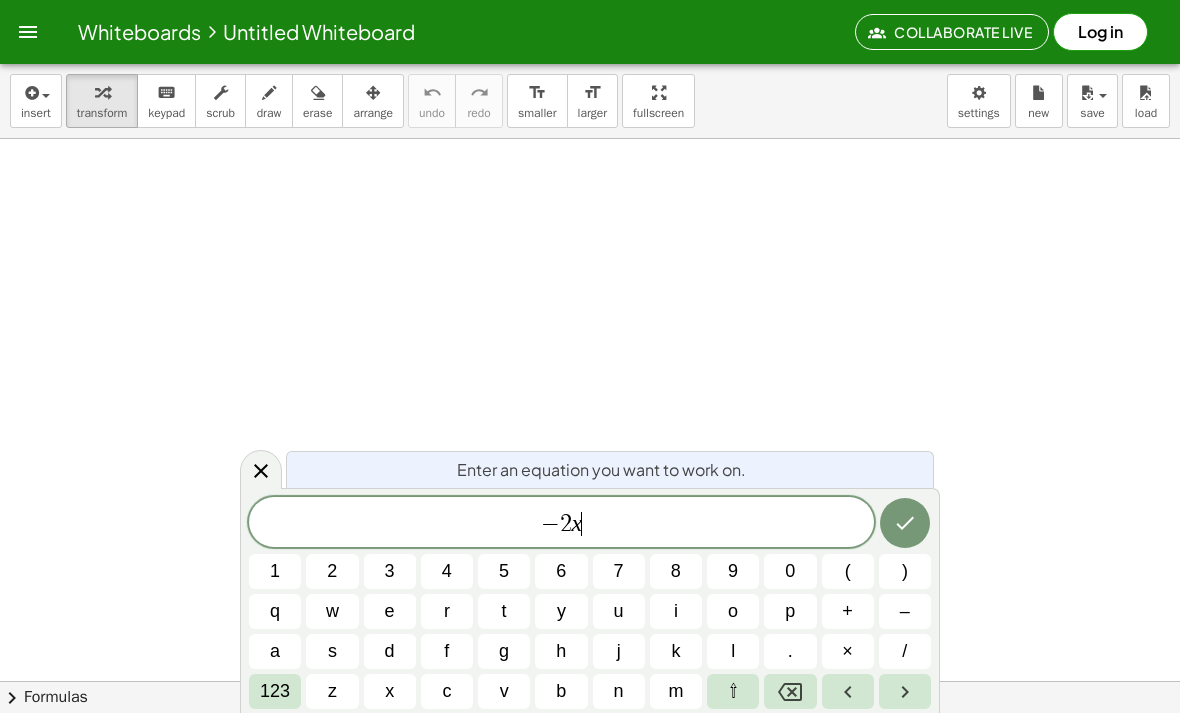 click on "(" at bounding box center (848, 571) 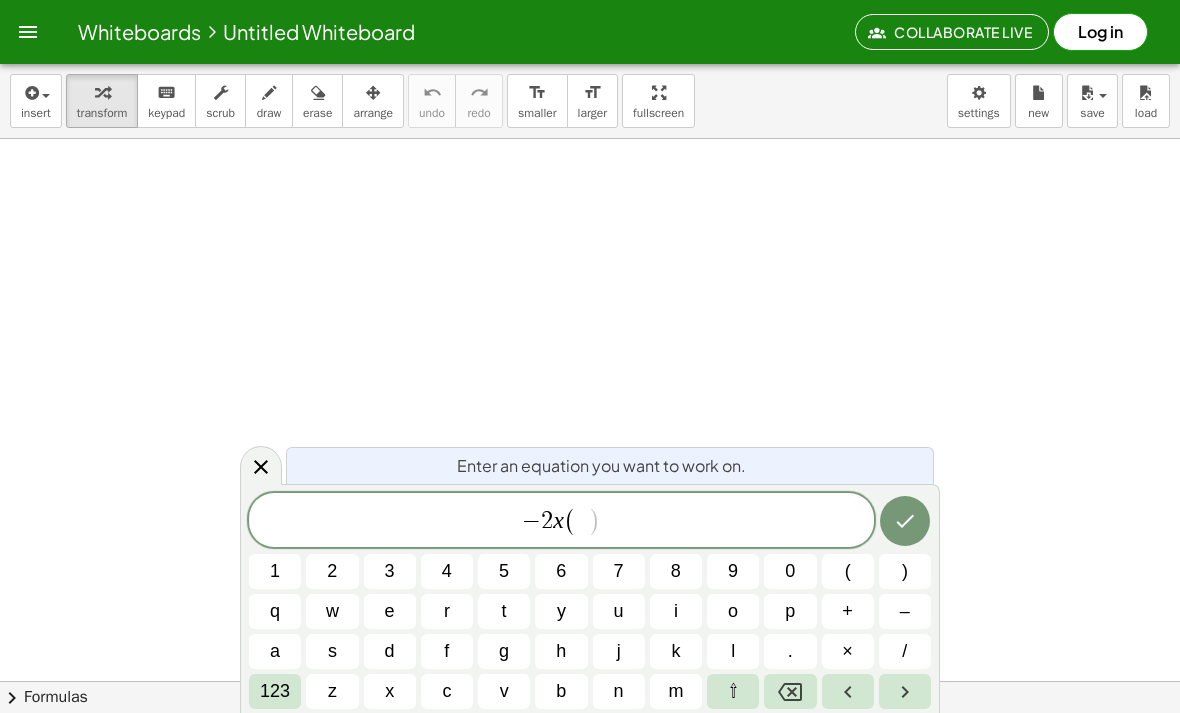 click on "9" at bounding box center (733, 571) 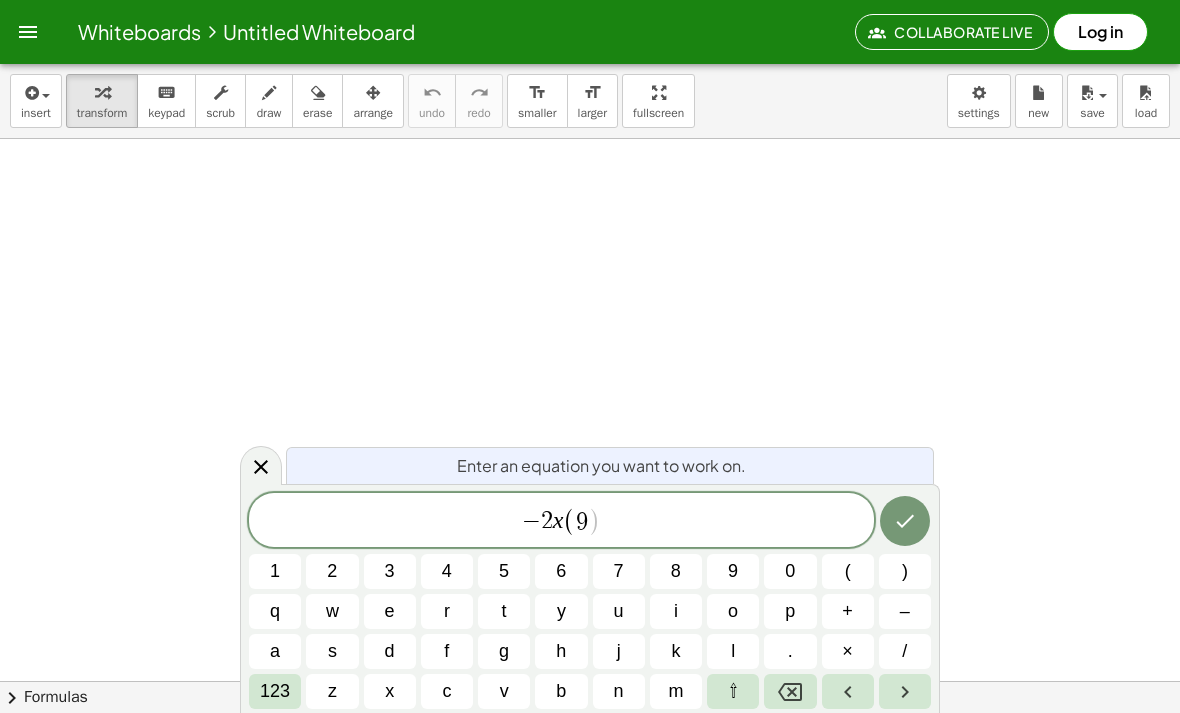 click on "a" at bounding box center [275, 651] 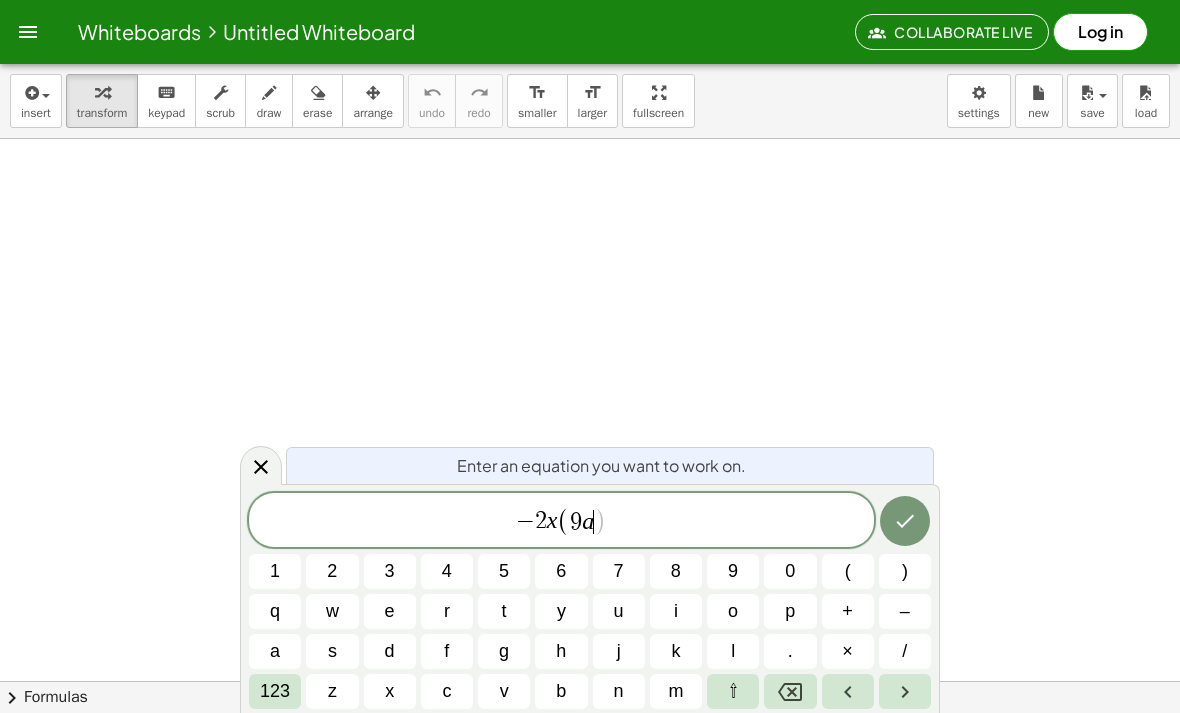 click on "+" at bounding box center [847, 611] 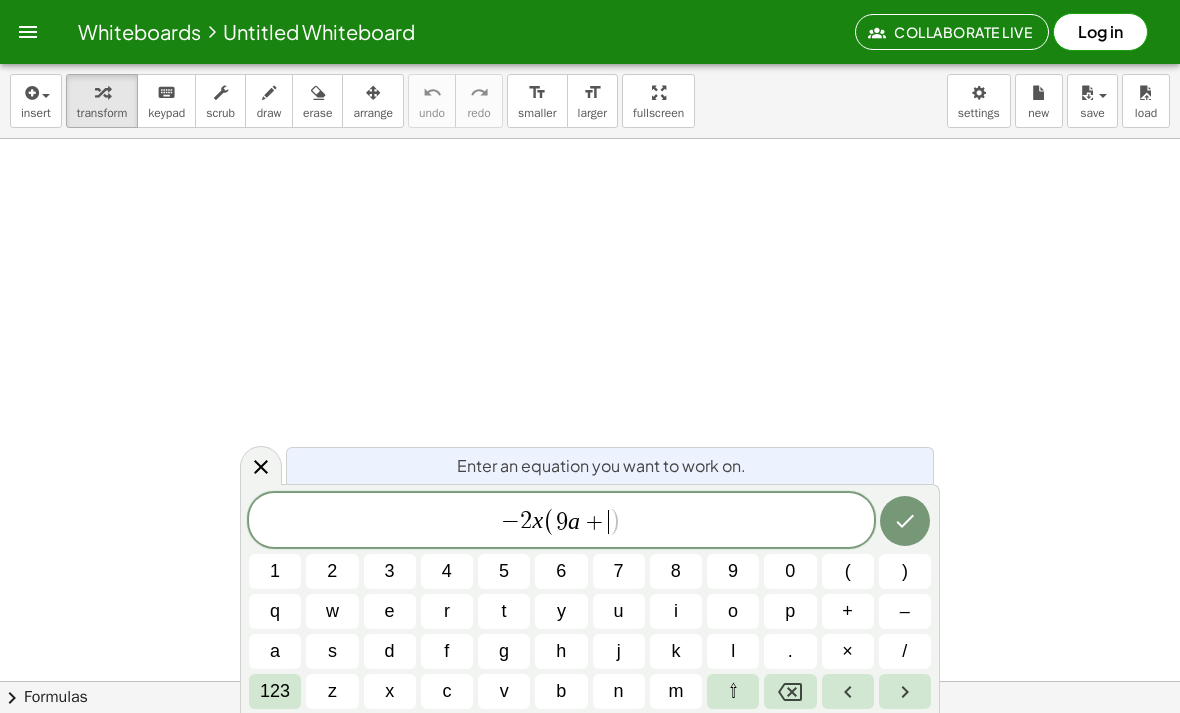 click on "b" at bounding box center (561, 691) 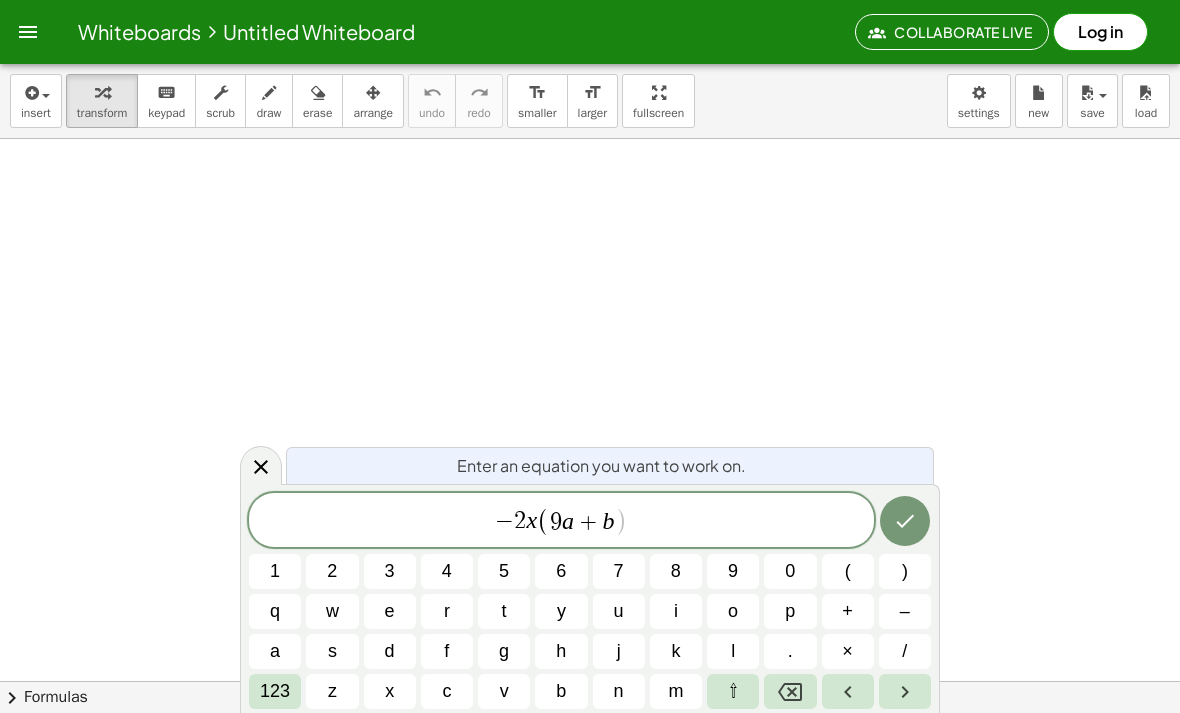 click on ")" at bounding box center [905, 571] 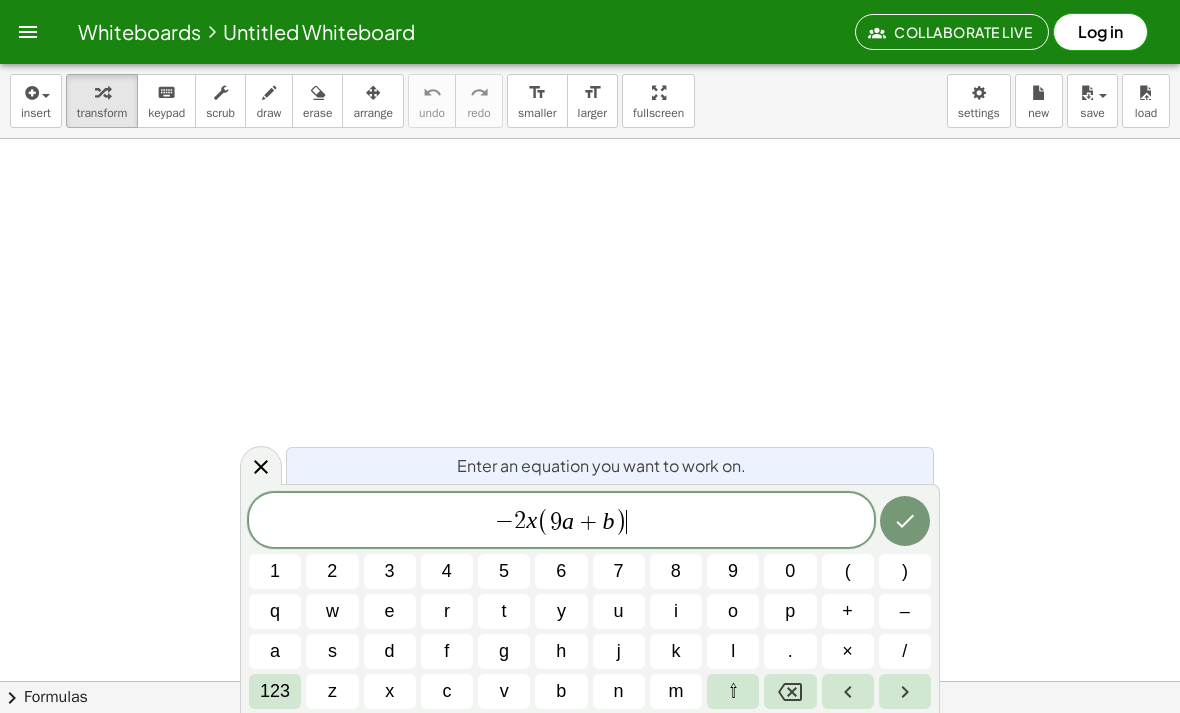click on "–" at bounding box center [905, 611] 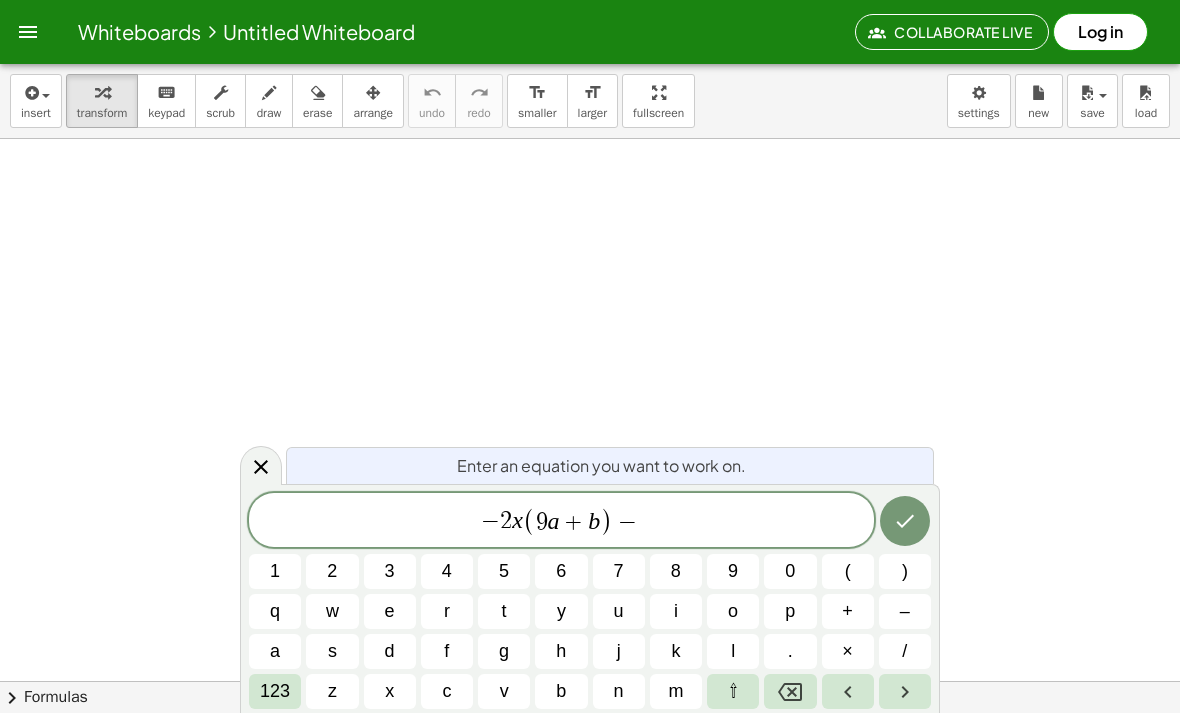 click on "8" at bounding box center (676, 571) 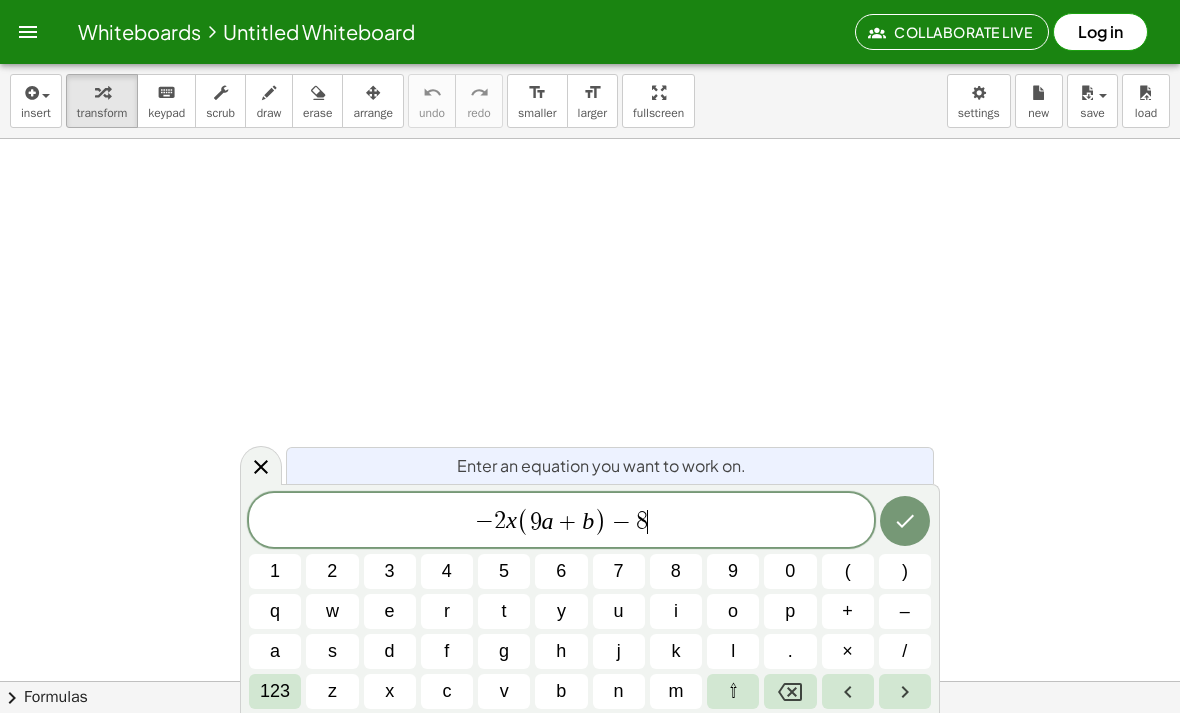click on "x" at bounding box center (390, 691) 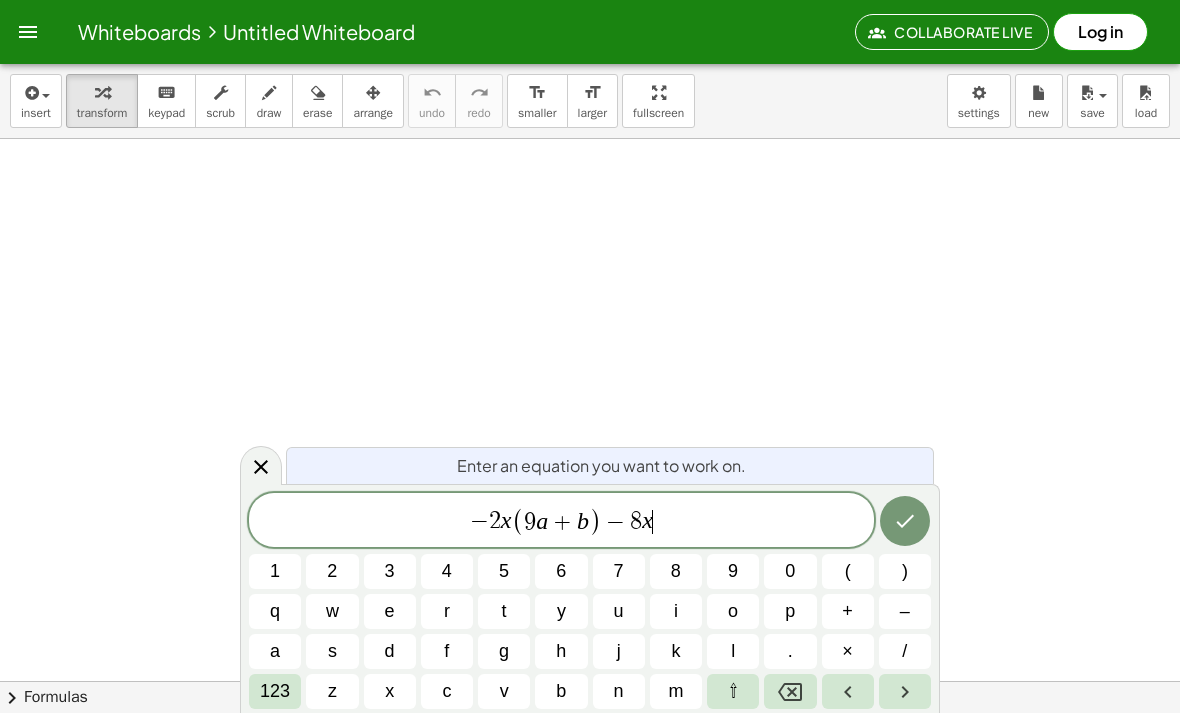 click on "×" at bounding box center [848, 651] 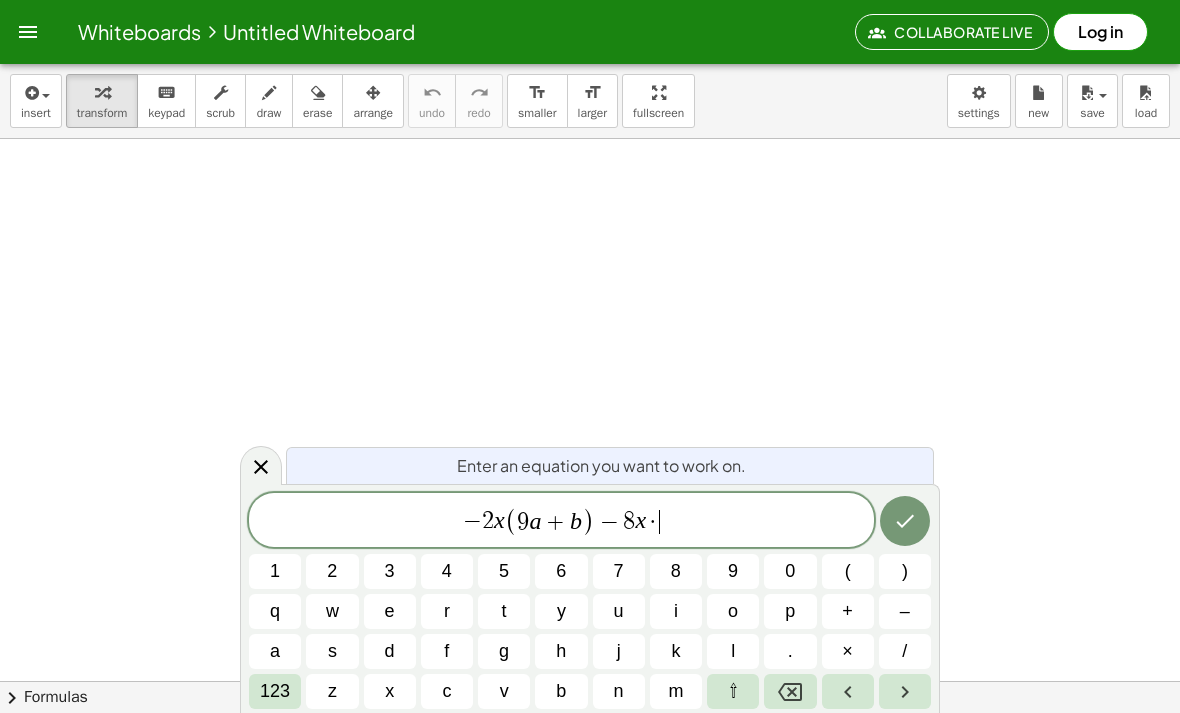 click on "(" at bounding box center (848, 571) 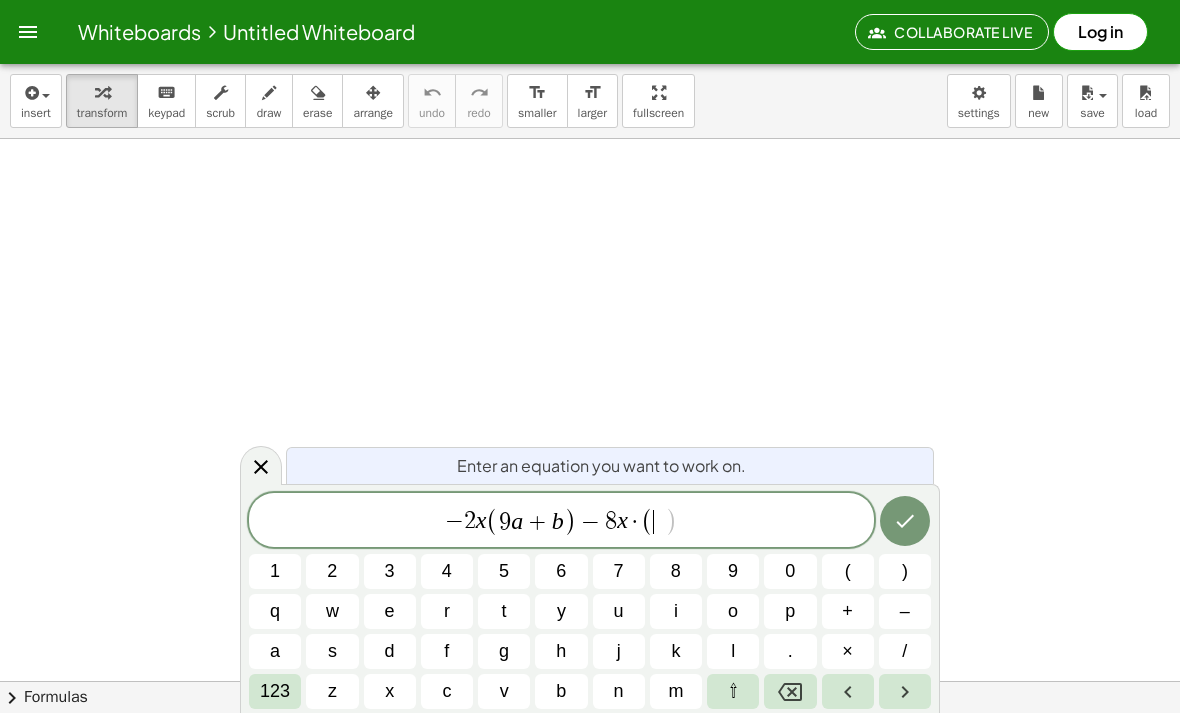 click on "3" at bounding box center [390, 571] 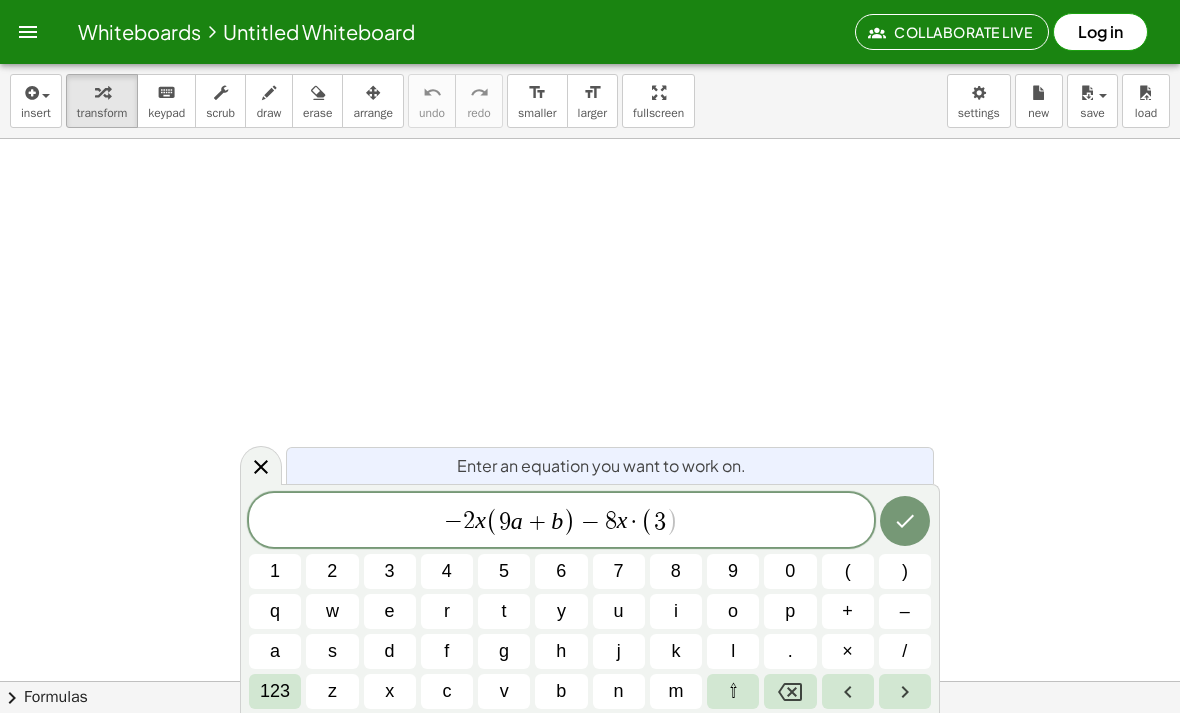 click on "a" at bounding box center [275, 651] 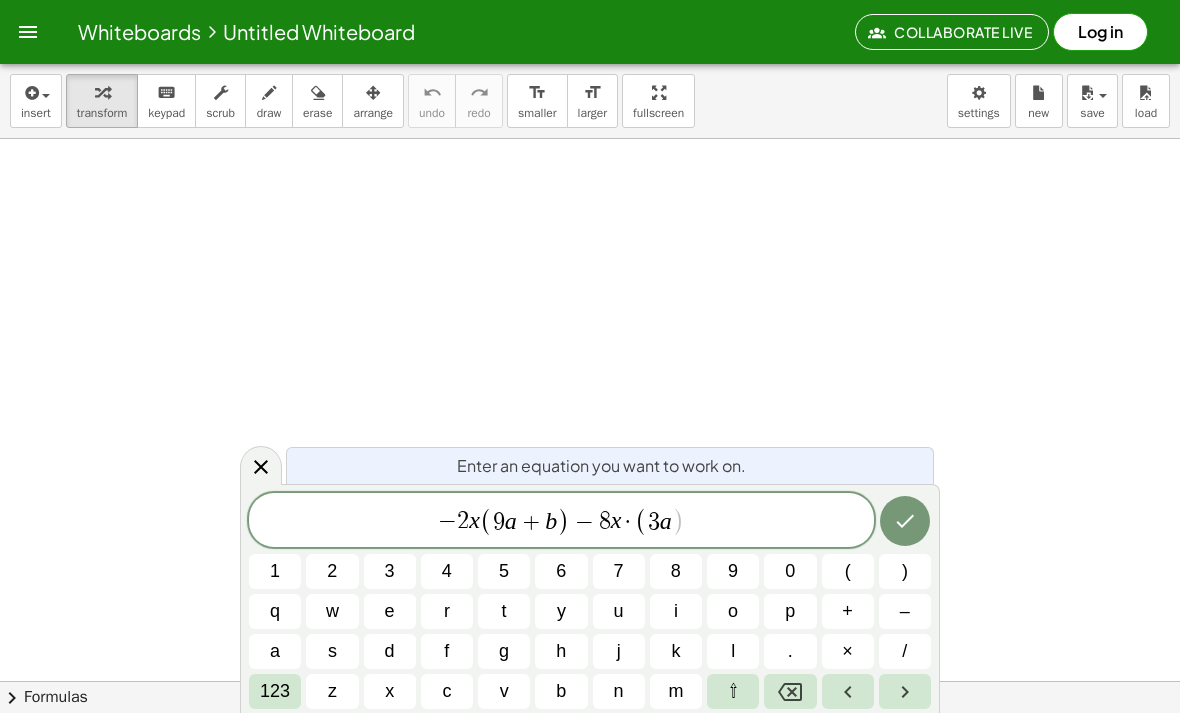 click on "–" at bounding box center [905, 611] 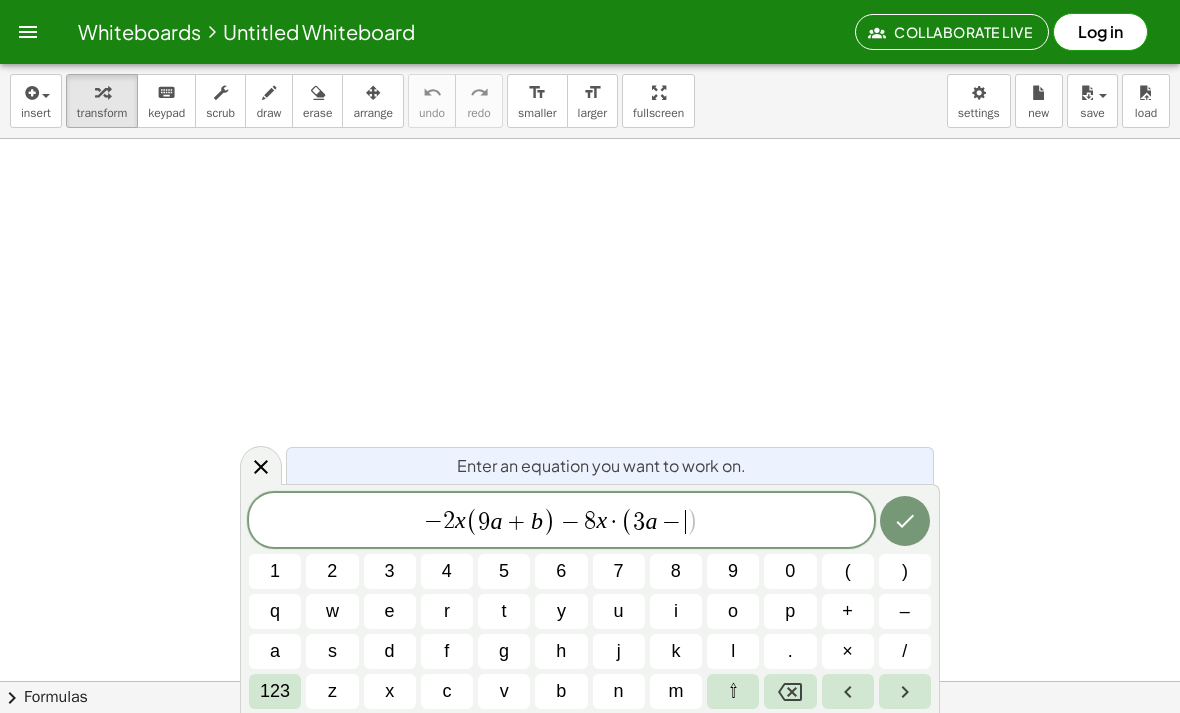 click on "5" at bounding box center (504, 571) 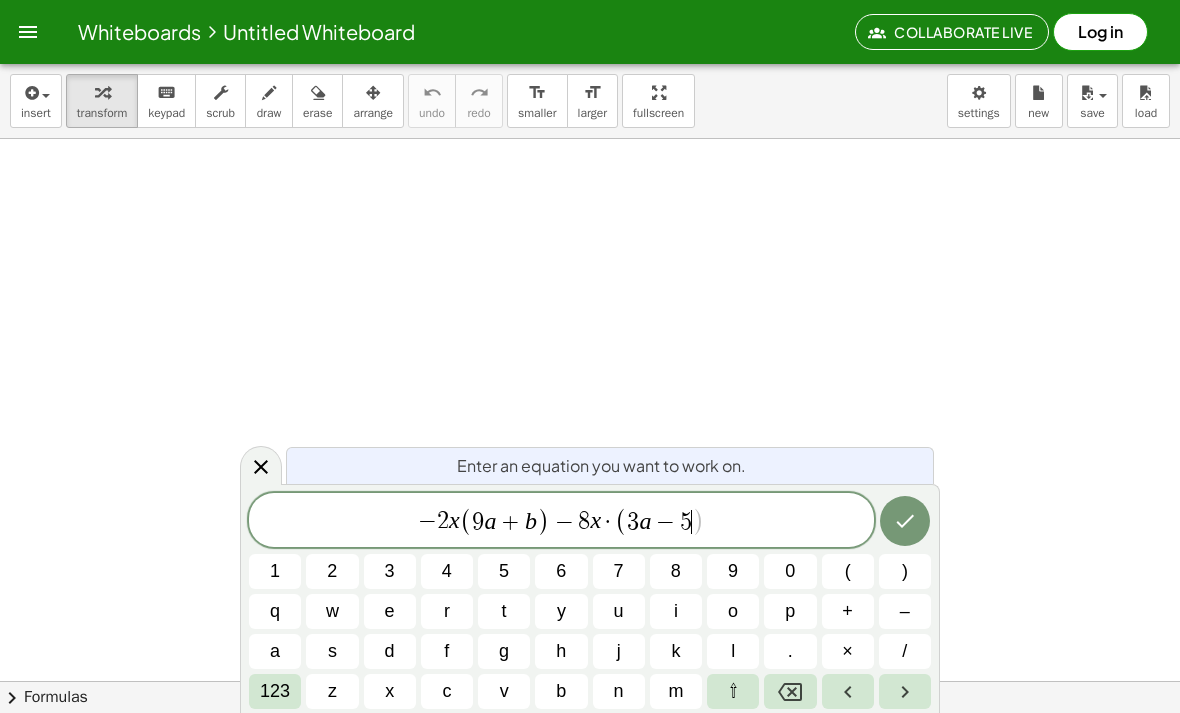 click on "b" at bounding box center [561, 691] 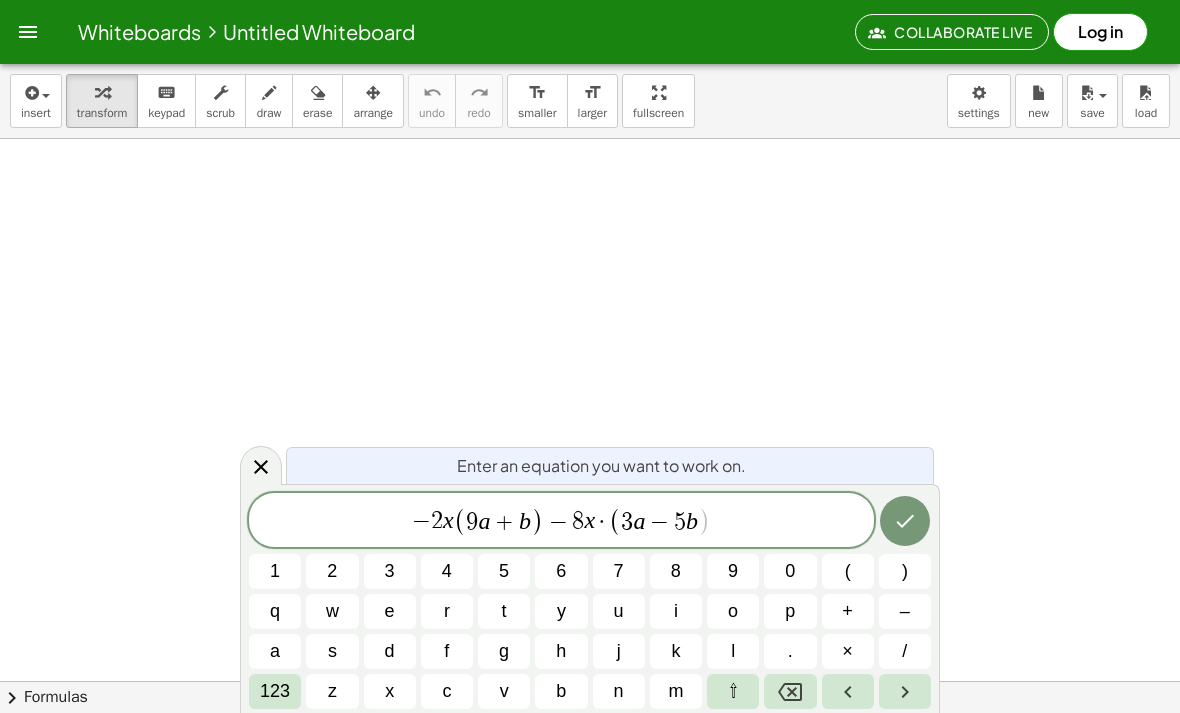 click on ")" at bounding box center (905, 571) 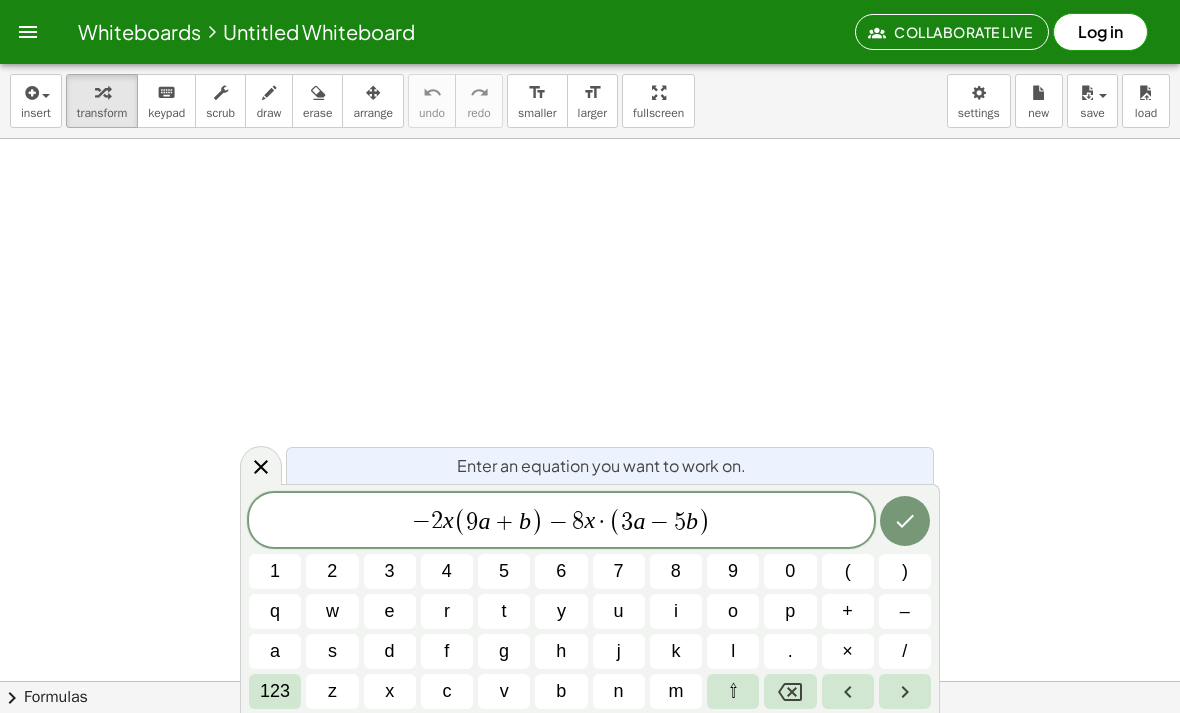 click 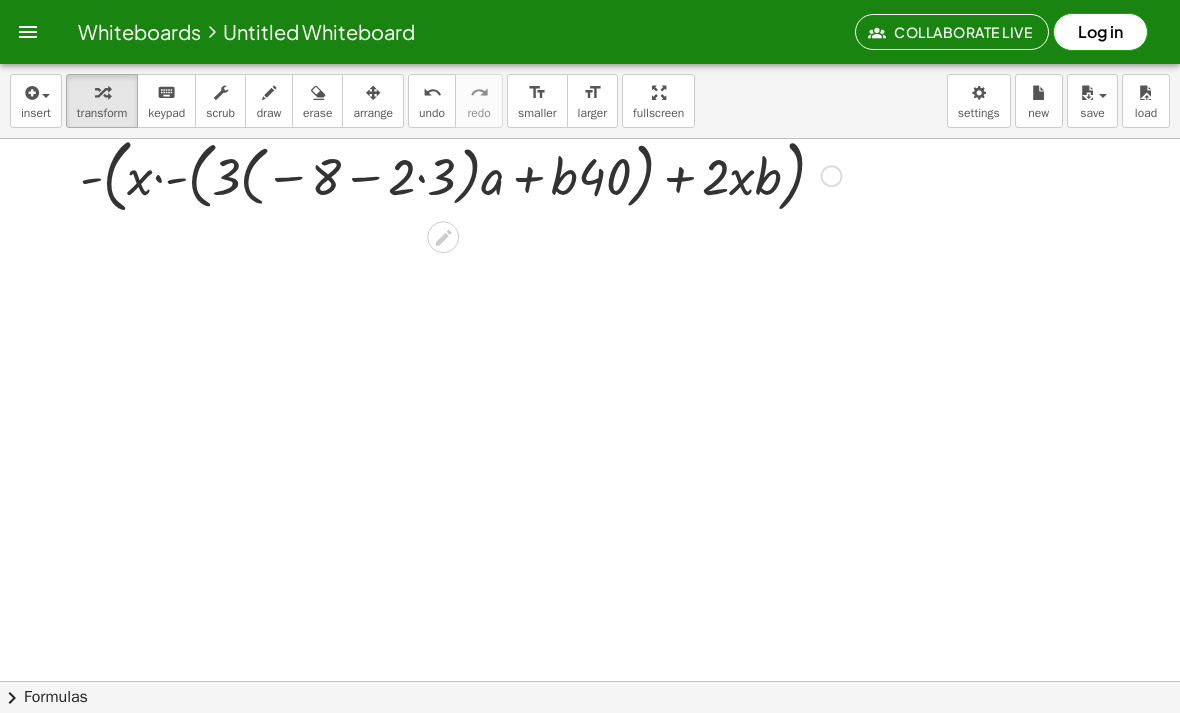 scroll, scrollTop: 1356, scrollLeft: 0, axis: vertical 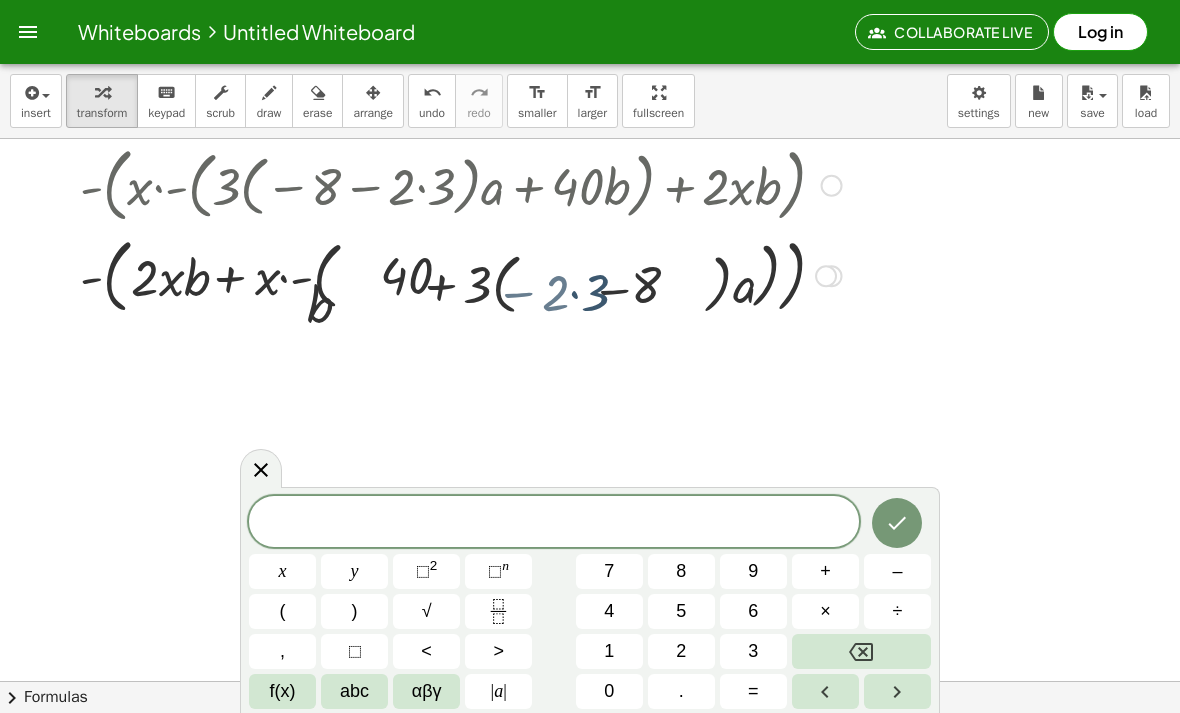 click at bounding box center [261, 468] 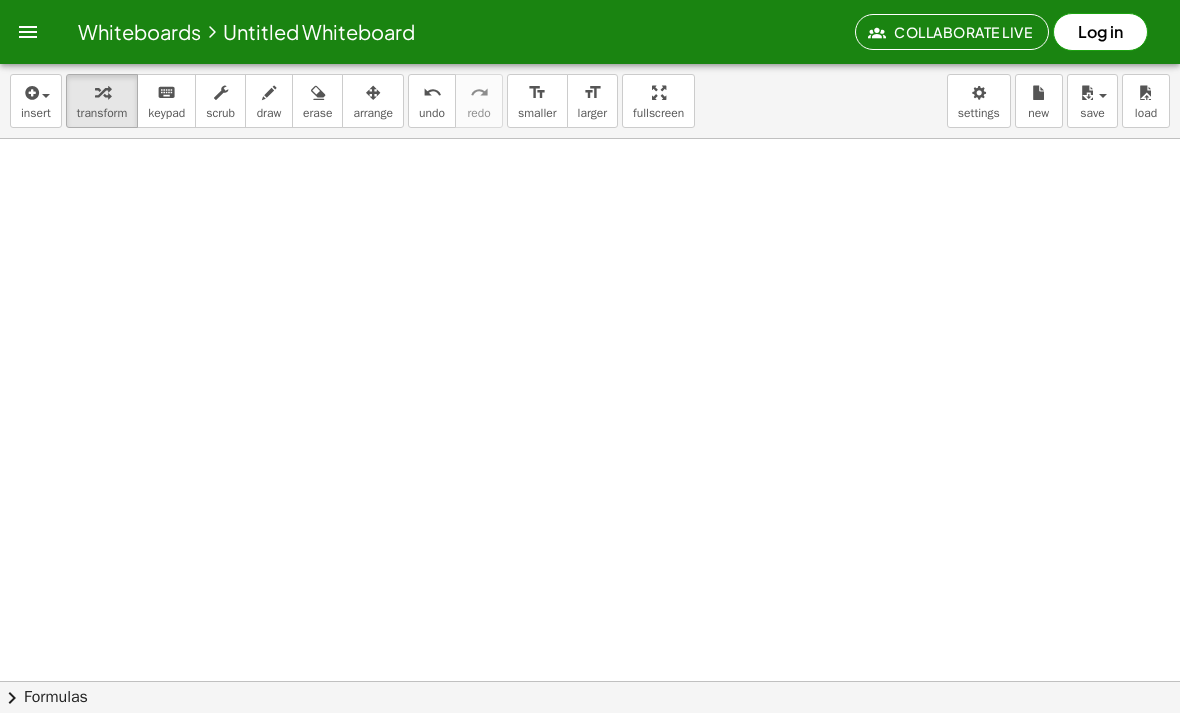 scroll, scrollTop: 2973, scrollLeft: 0, axis: vertical 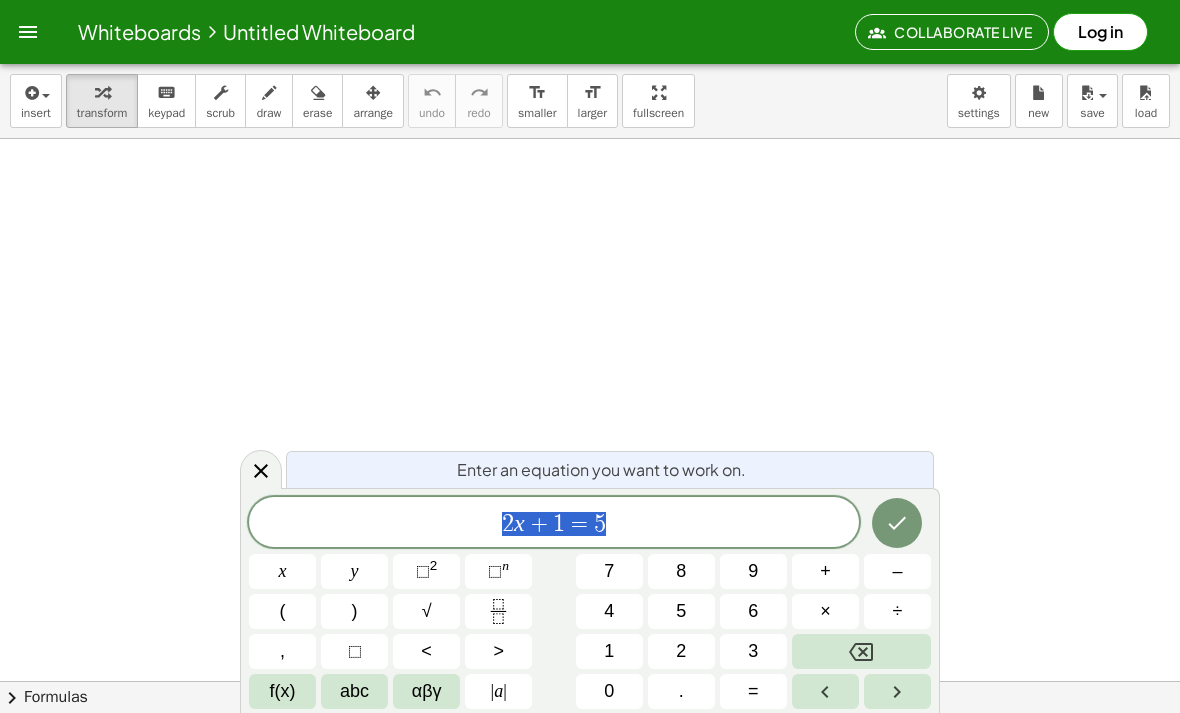 click at bounding box center [261, 469] 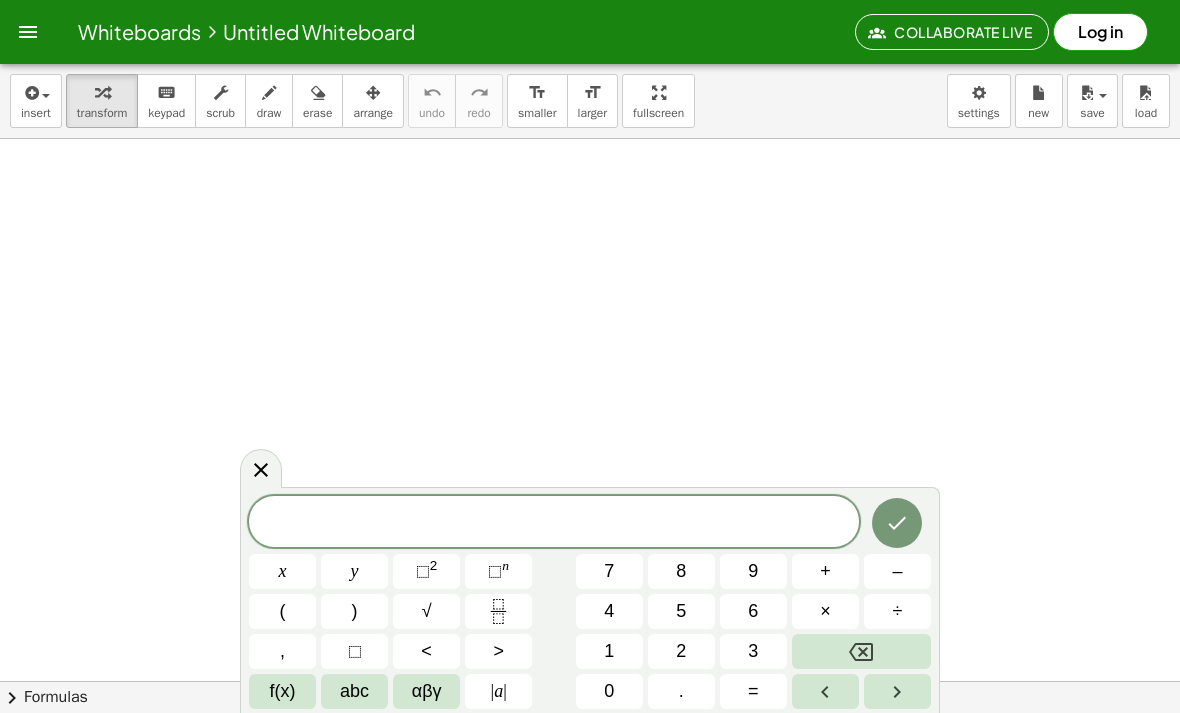 click at bounding box center [554, 523] 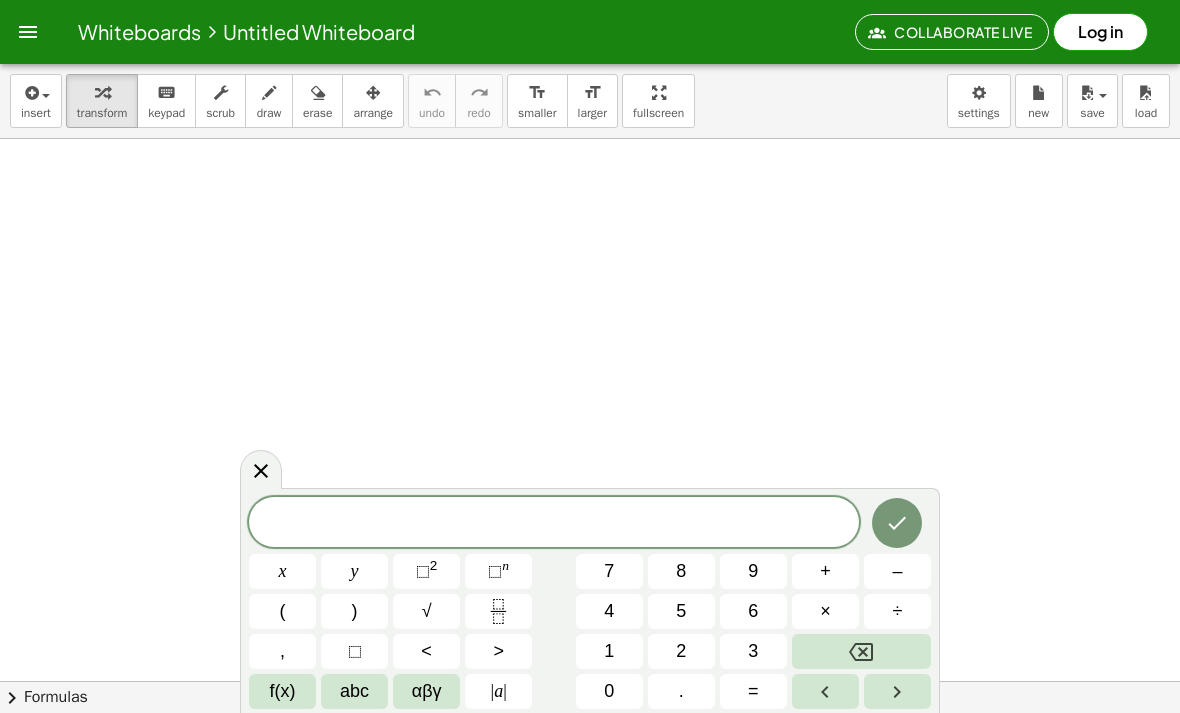 click on "f(x)" at bounding box center [283, 691] 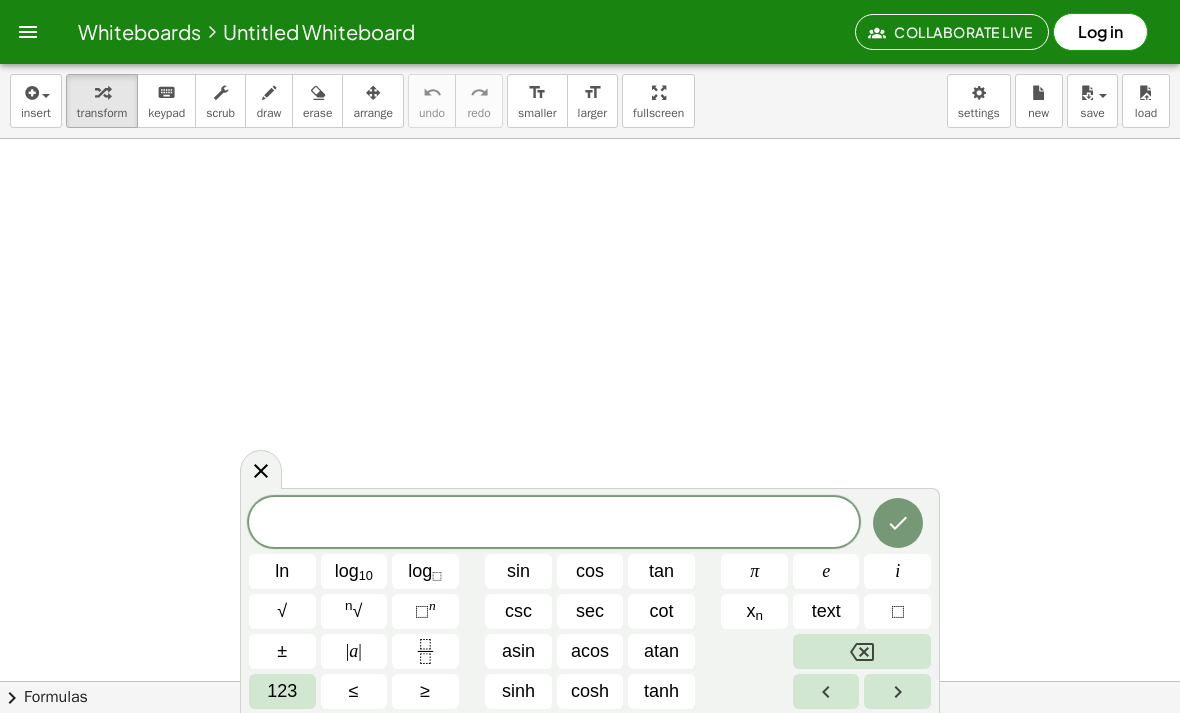 click on "123" at bounding box center [282, 691] 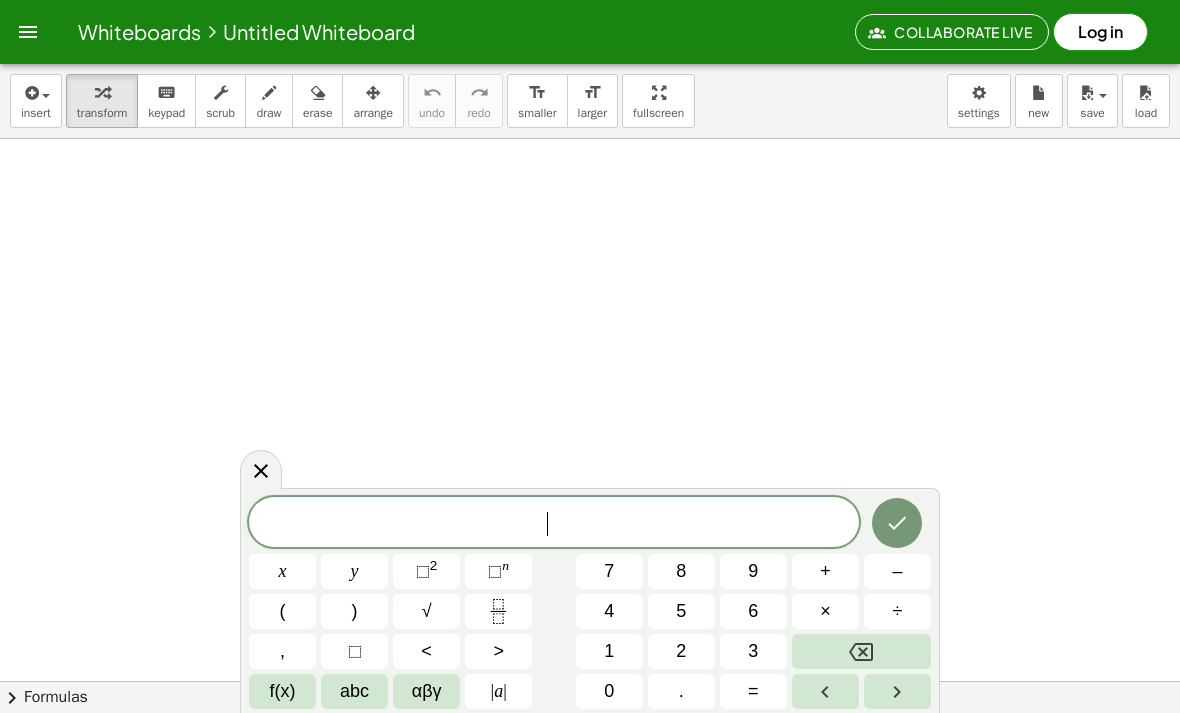 click on "abc" at bounding box center [354, 691] 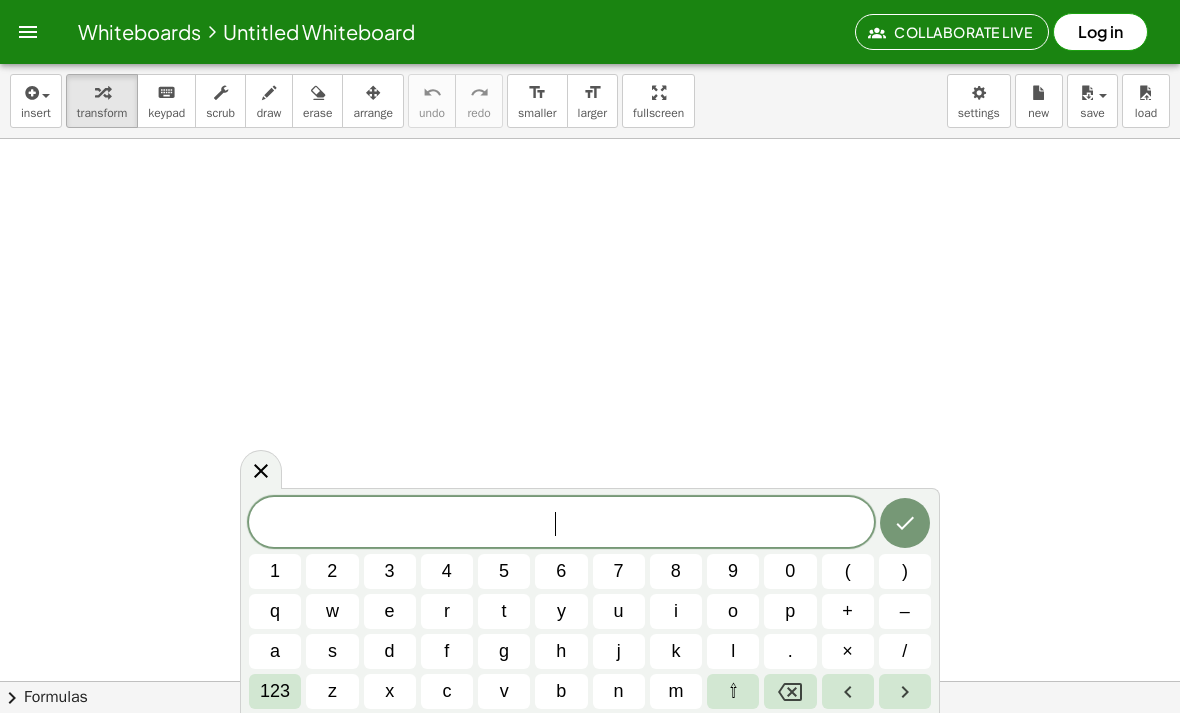 click on "–" at bounding box center [905, 611] 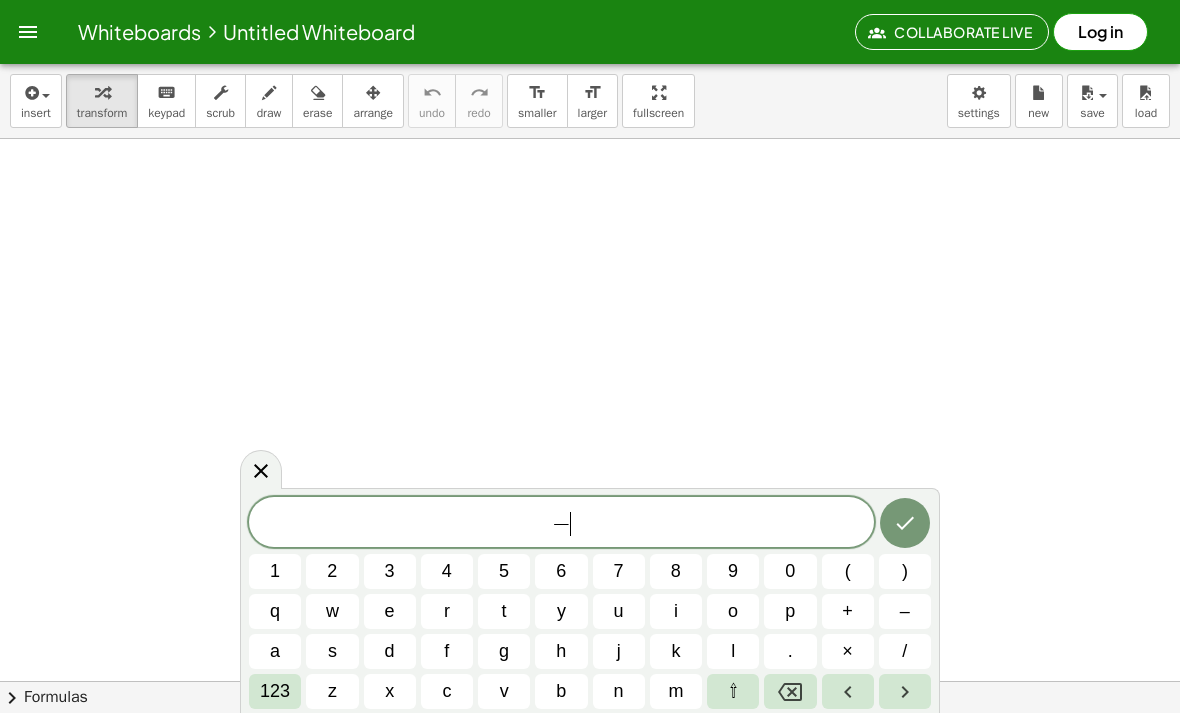 click on "1" at bounding box center [275, 571] 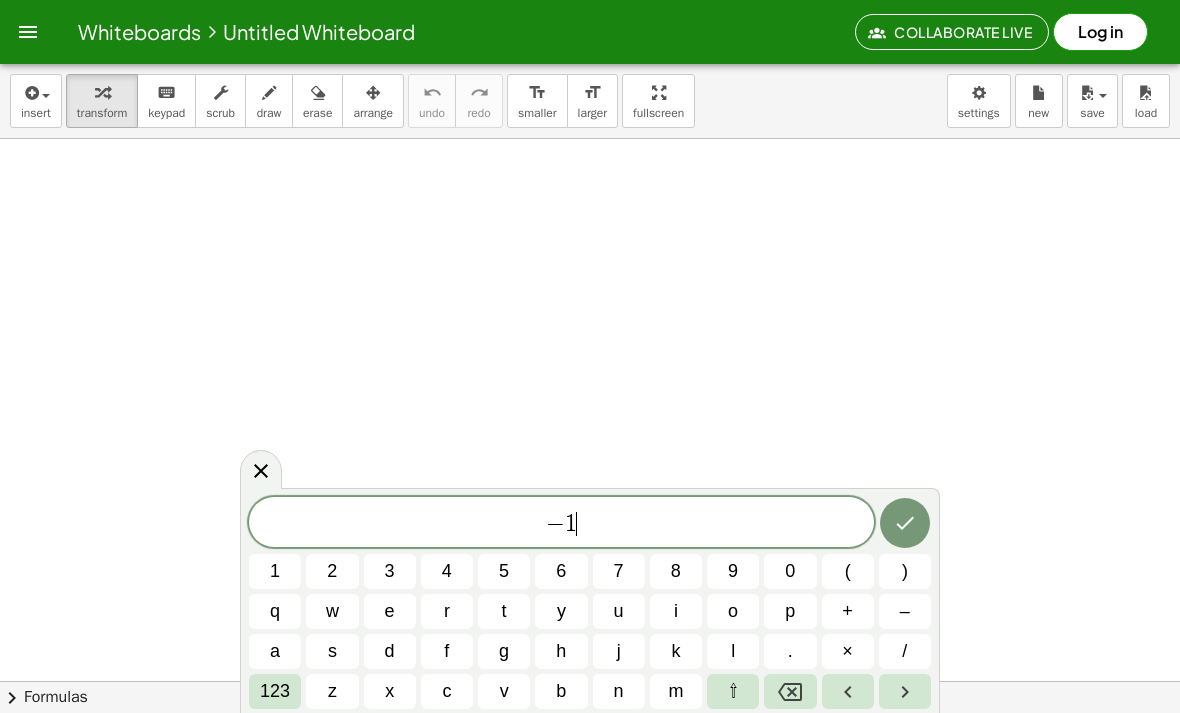 click on "7" at bounding box center [619, 571] 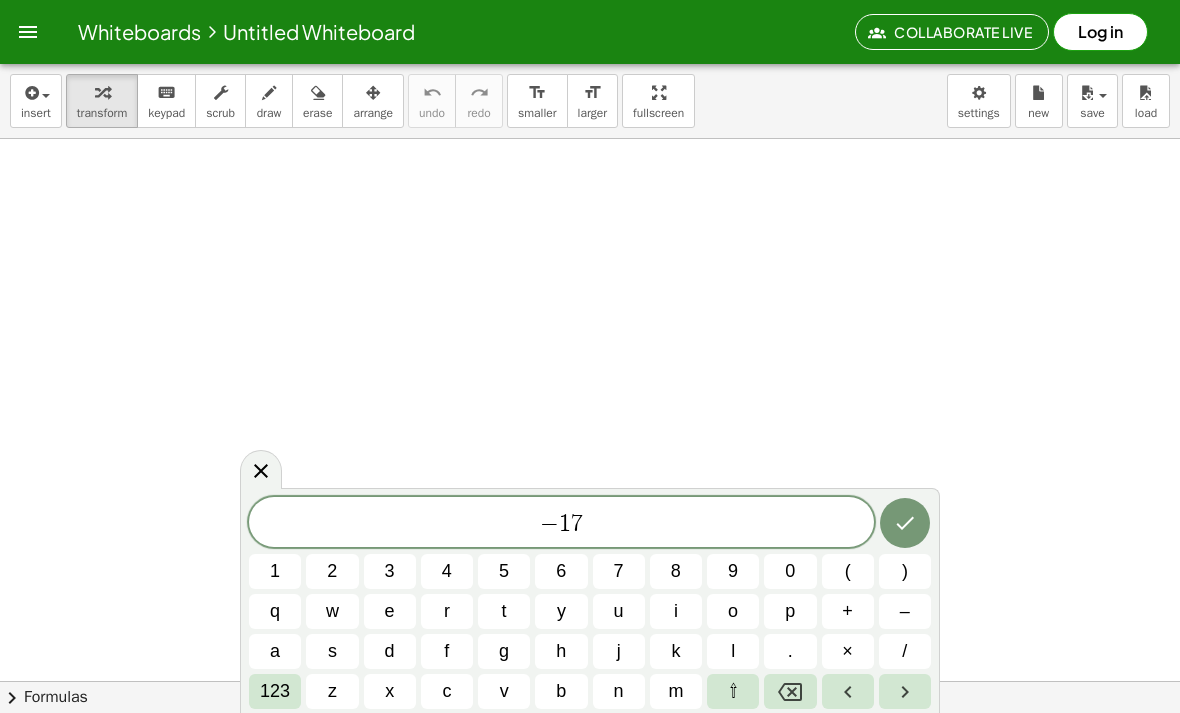 click on "x" at bounding box center [389, 691] 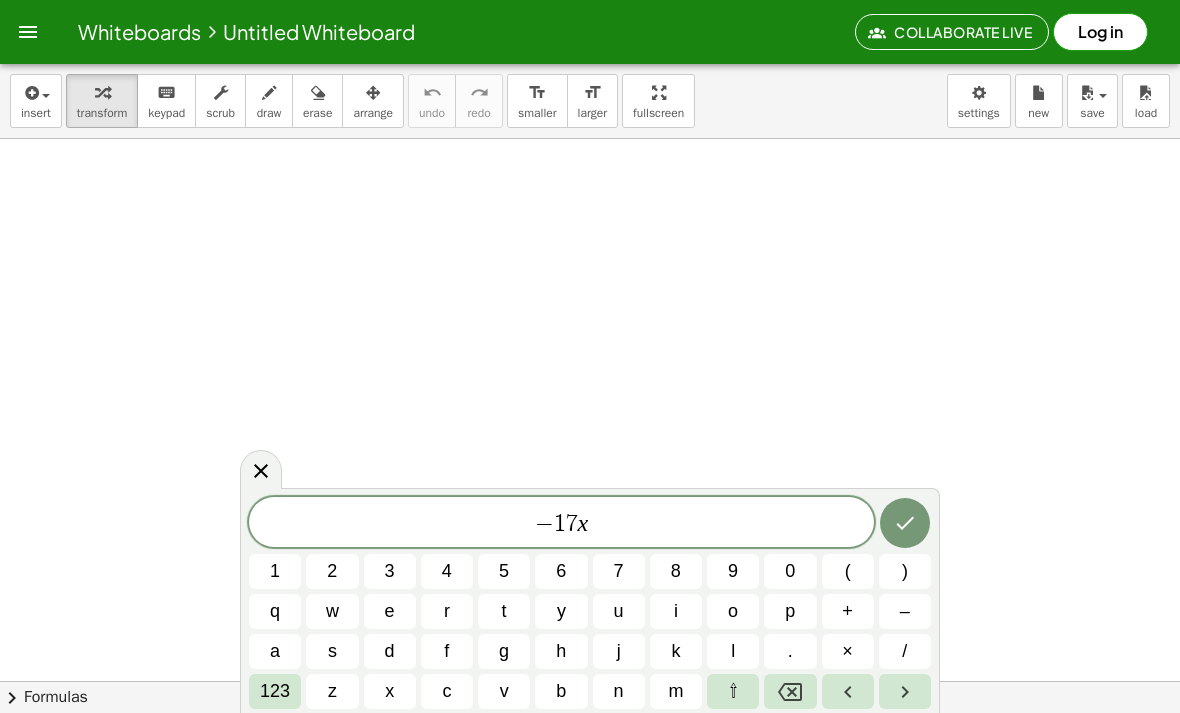 click on "123" at bounding box center [275, 691] 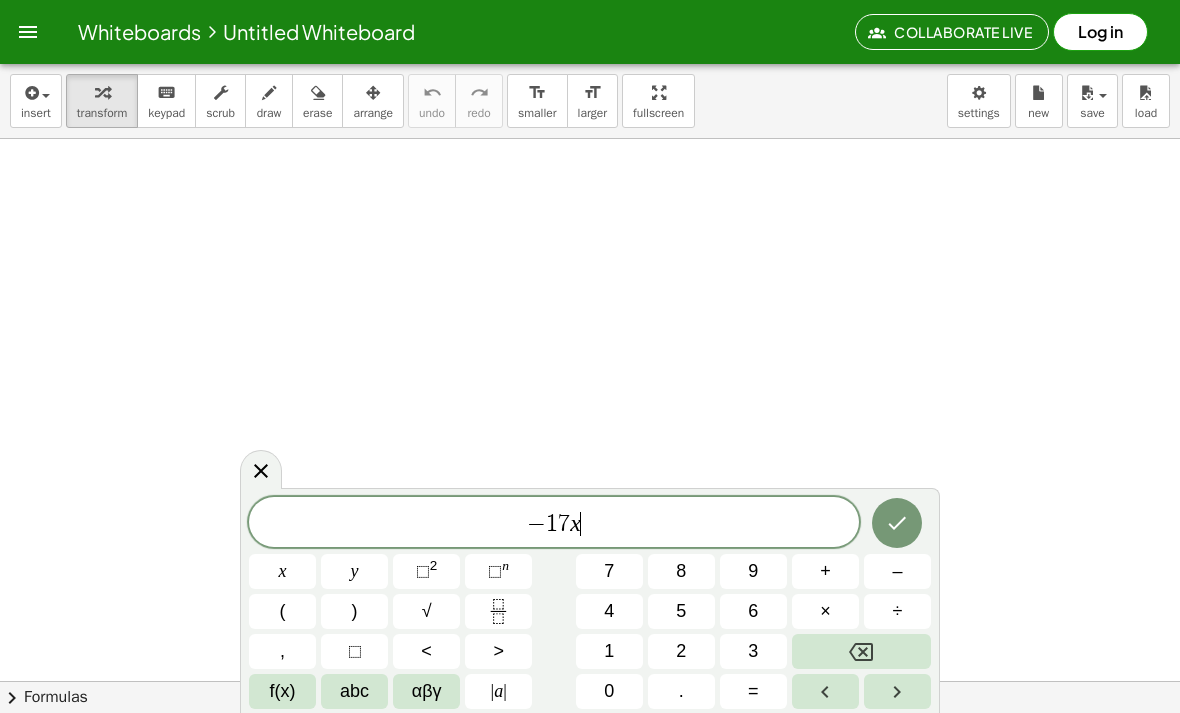 click on "⬚" at bounding box center (423, 571) 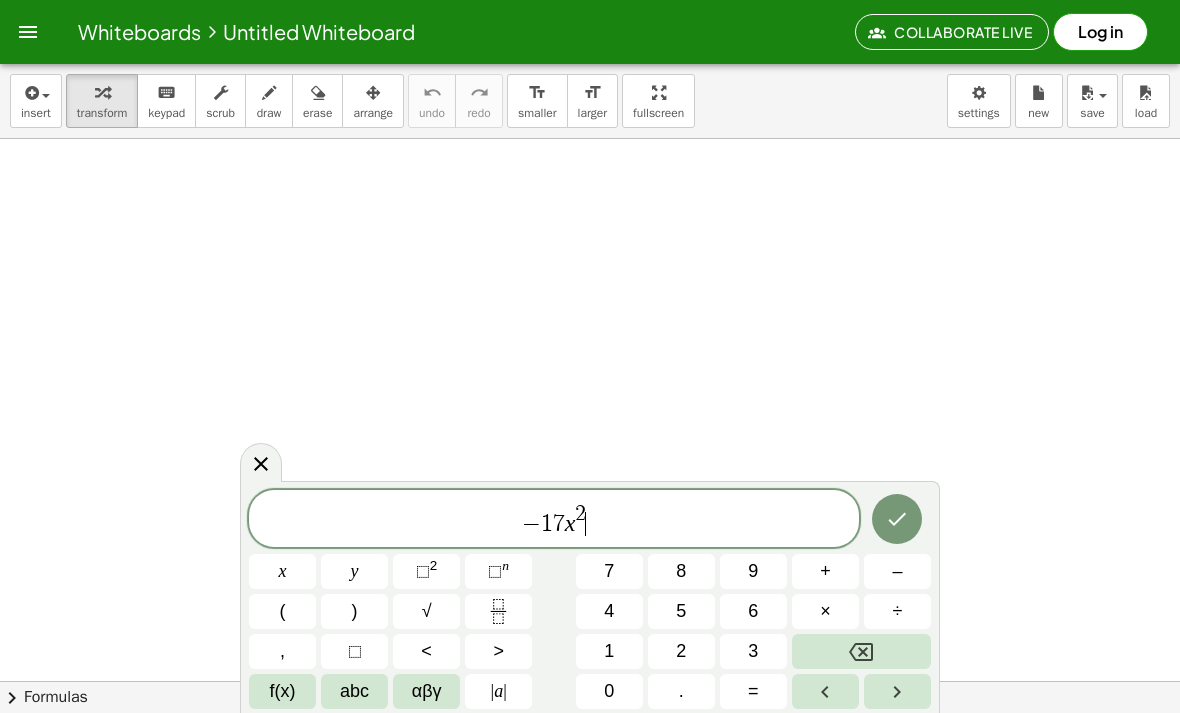 click on "abc" at bounding box center [354, 691] 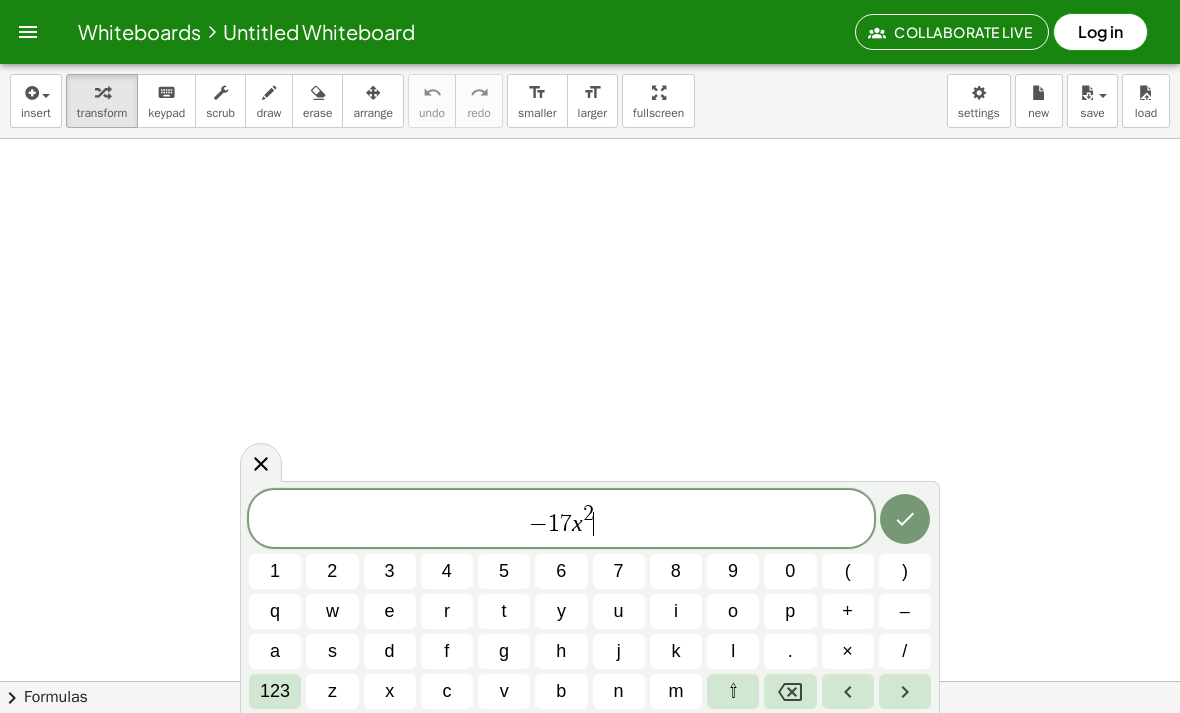 click on "–" at bounding box center (905, 611) 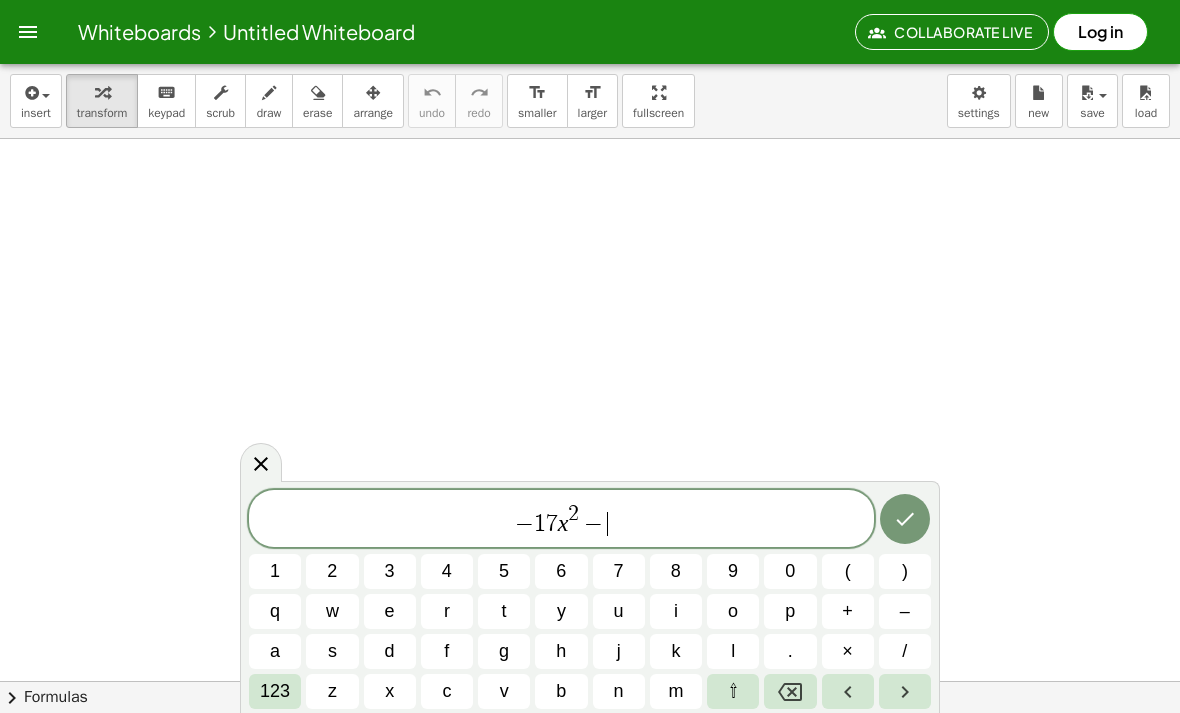 click on "3" at bounding box center [390, 571] 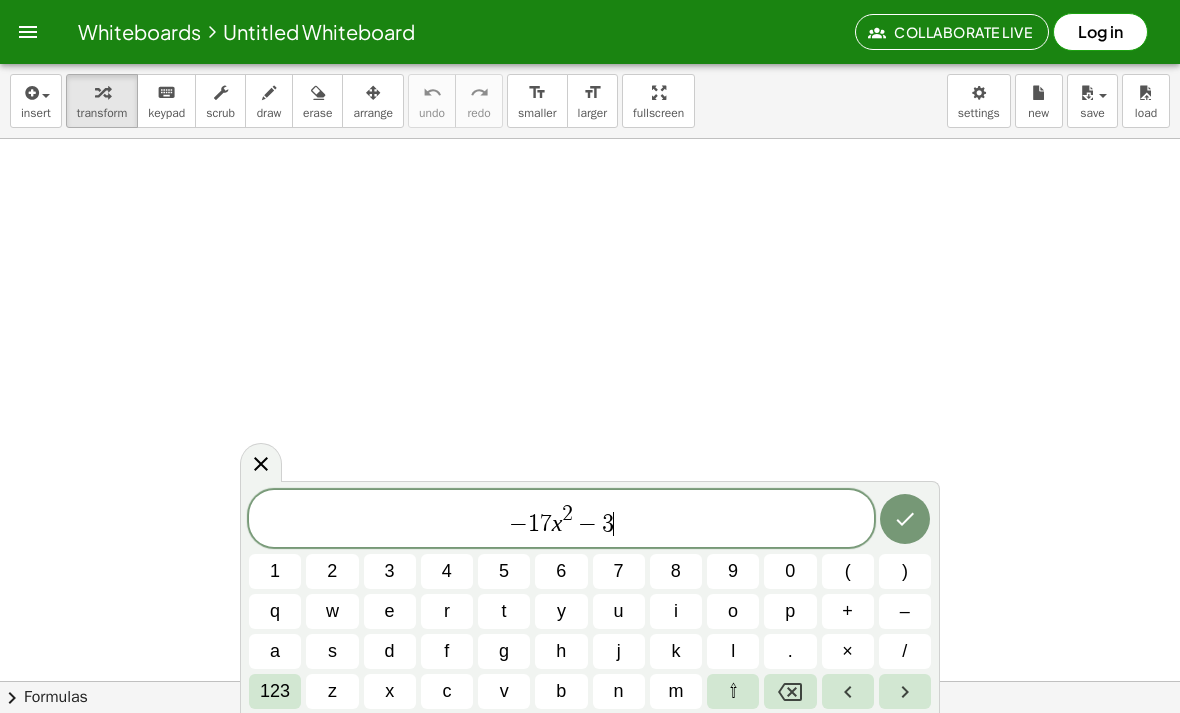click on "4" at bounding box center (447, 571) 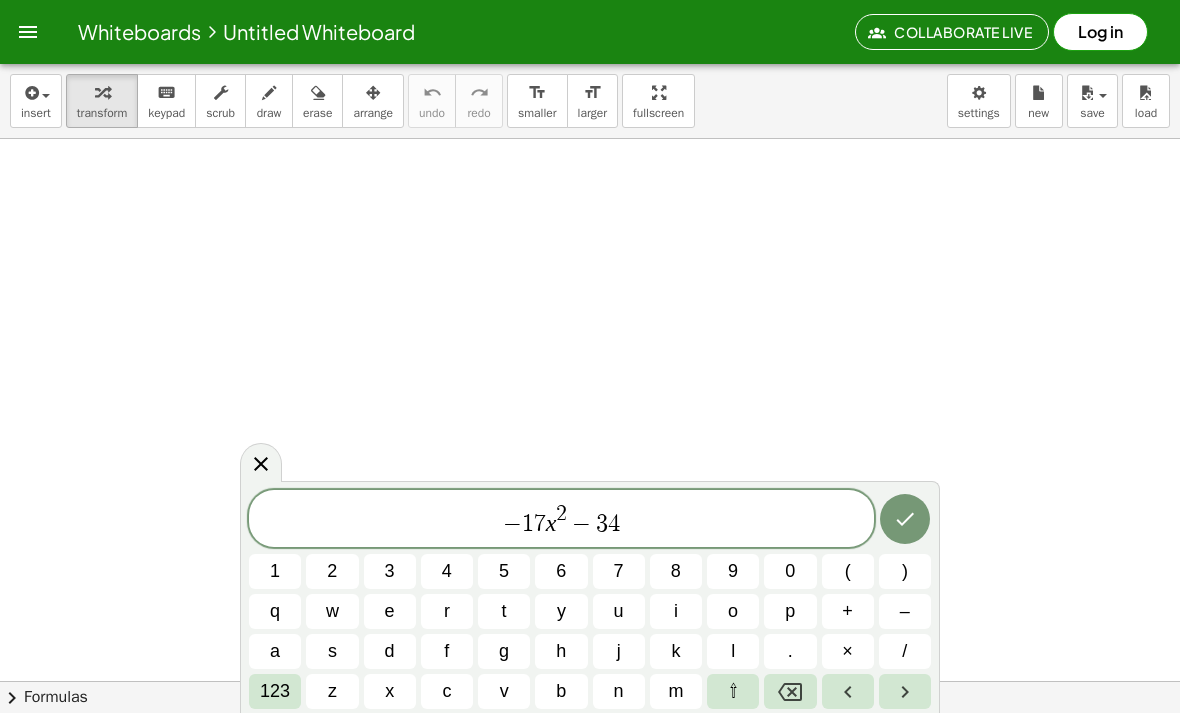 click on "x" at bounding box center (389, 691) 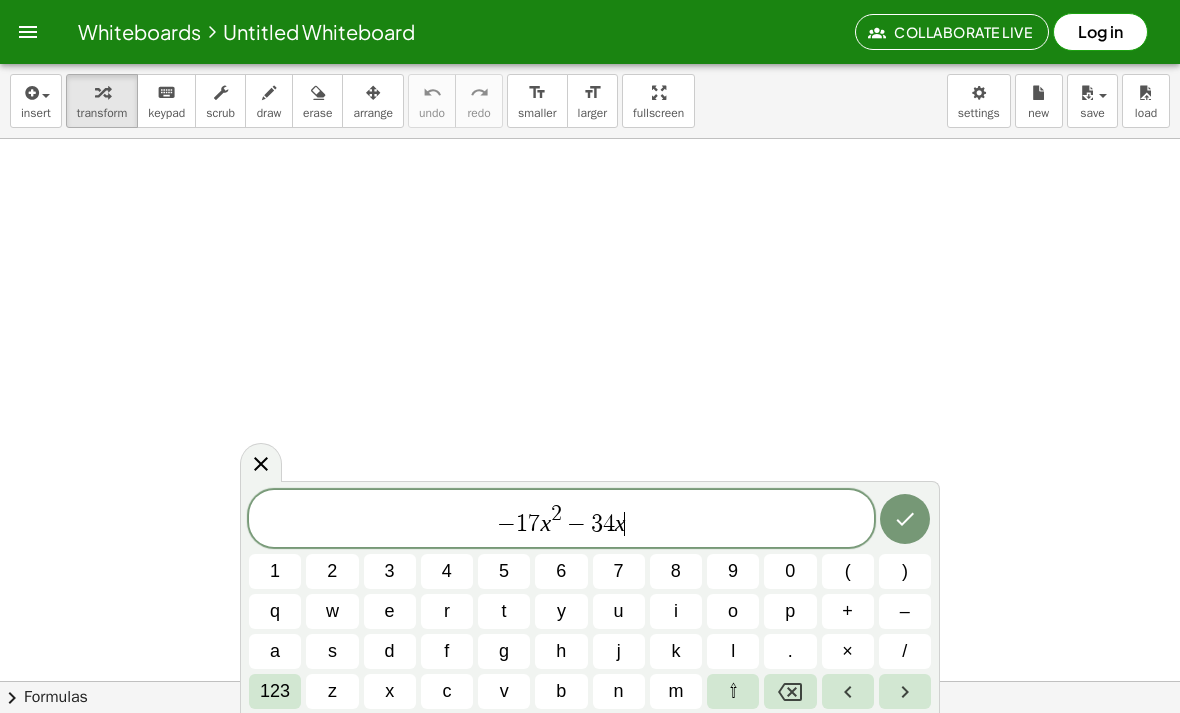 click on "y" at bounding box center [561, 611] 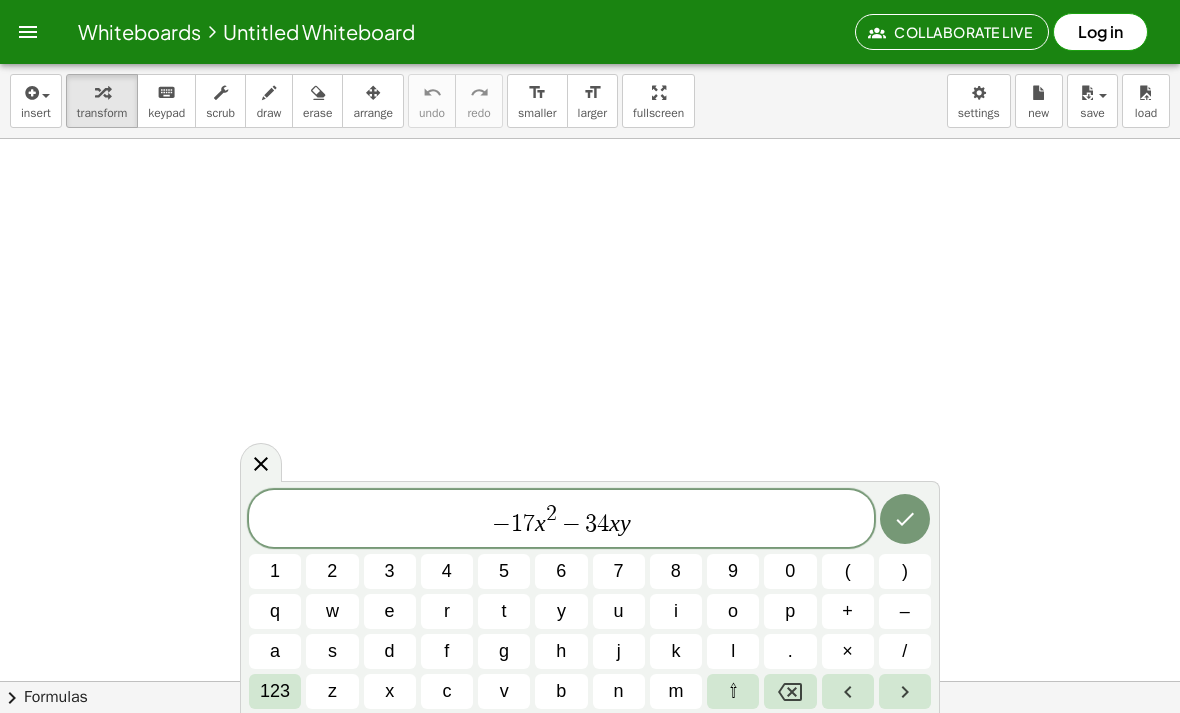 click at bounding box center (905, 519) 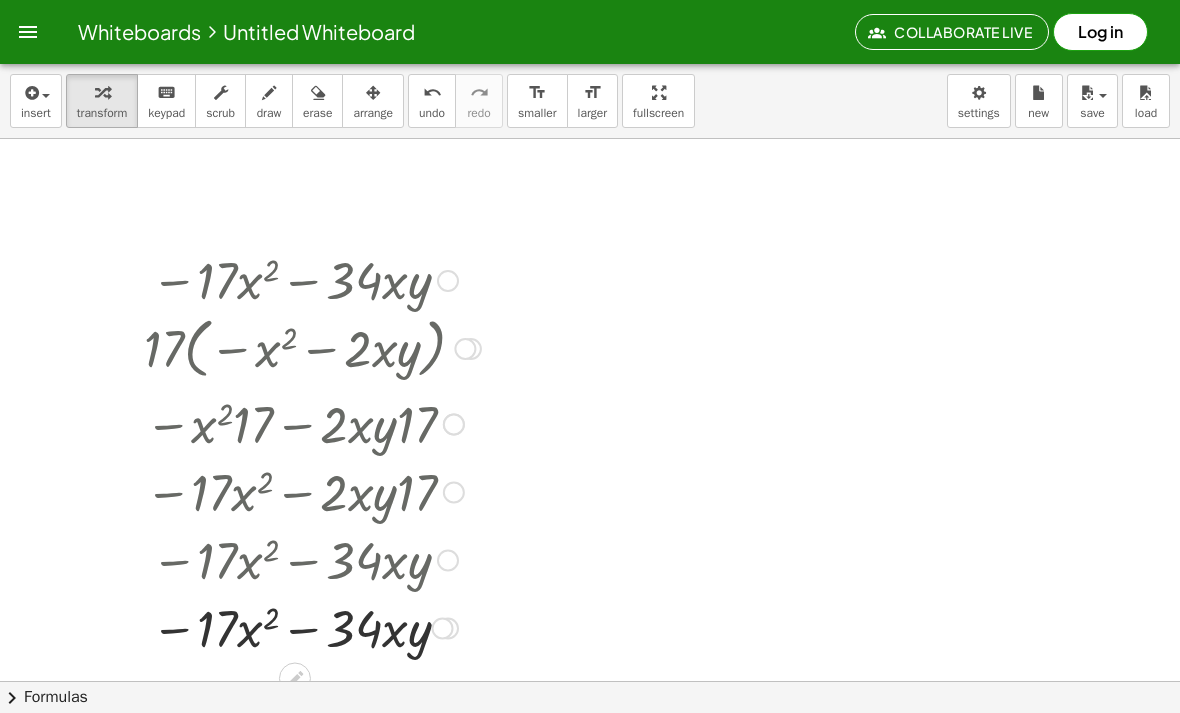 scroll, scrollTop: 0, scrollLeft: 0, axis: both 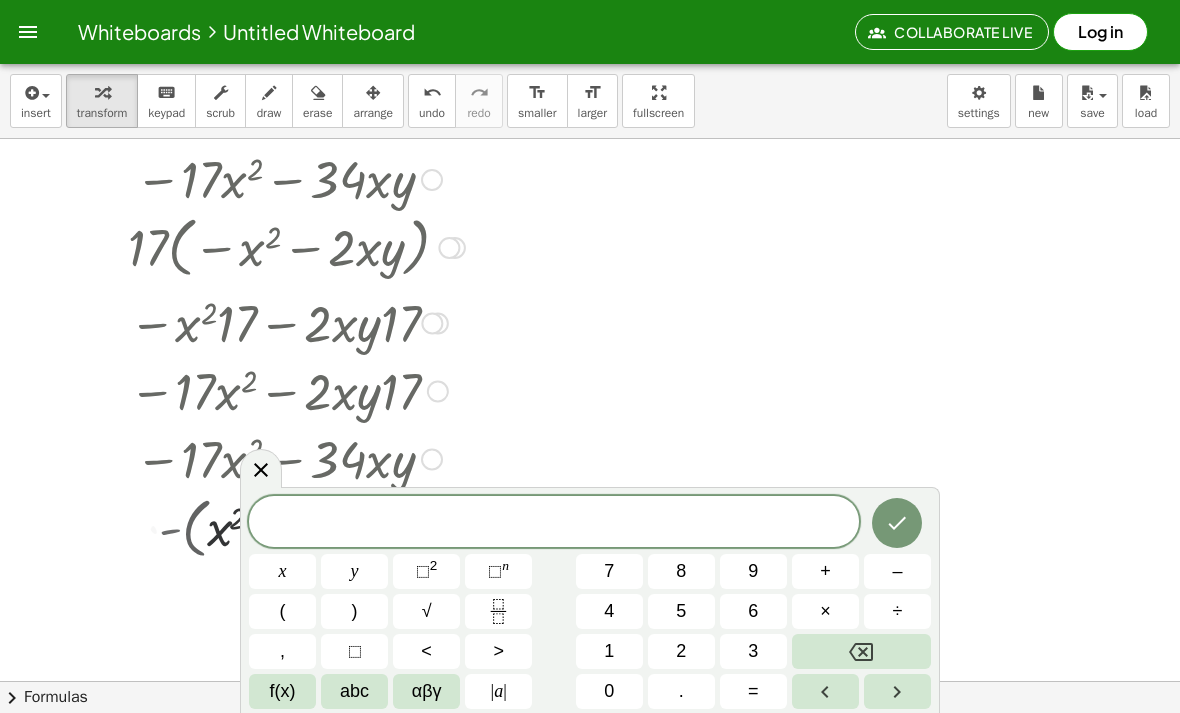 click 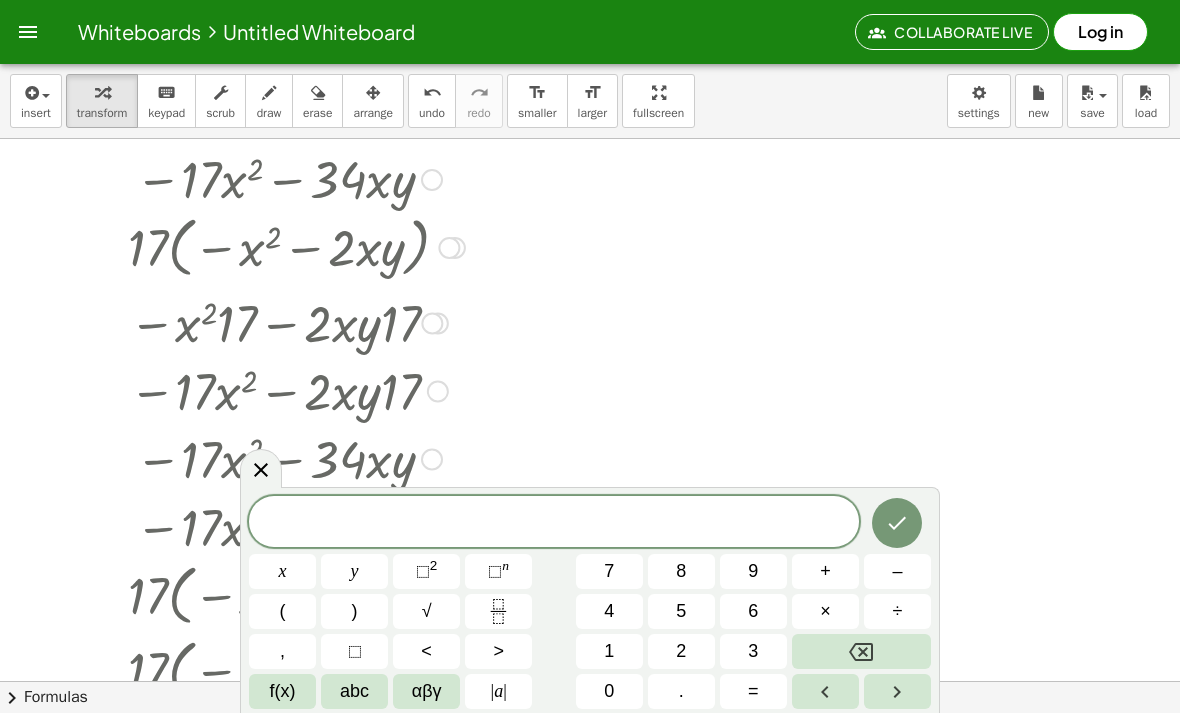 click 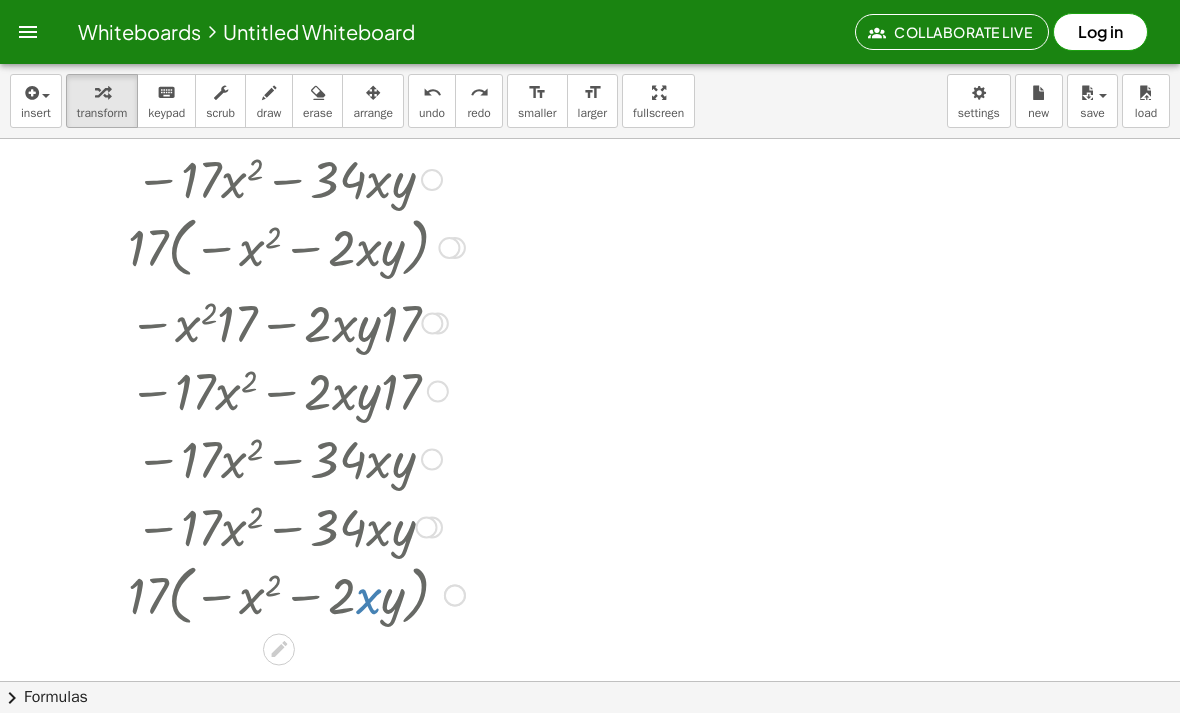 scroll, scrollTop: 0, scrollLeft: 0, axis: both 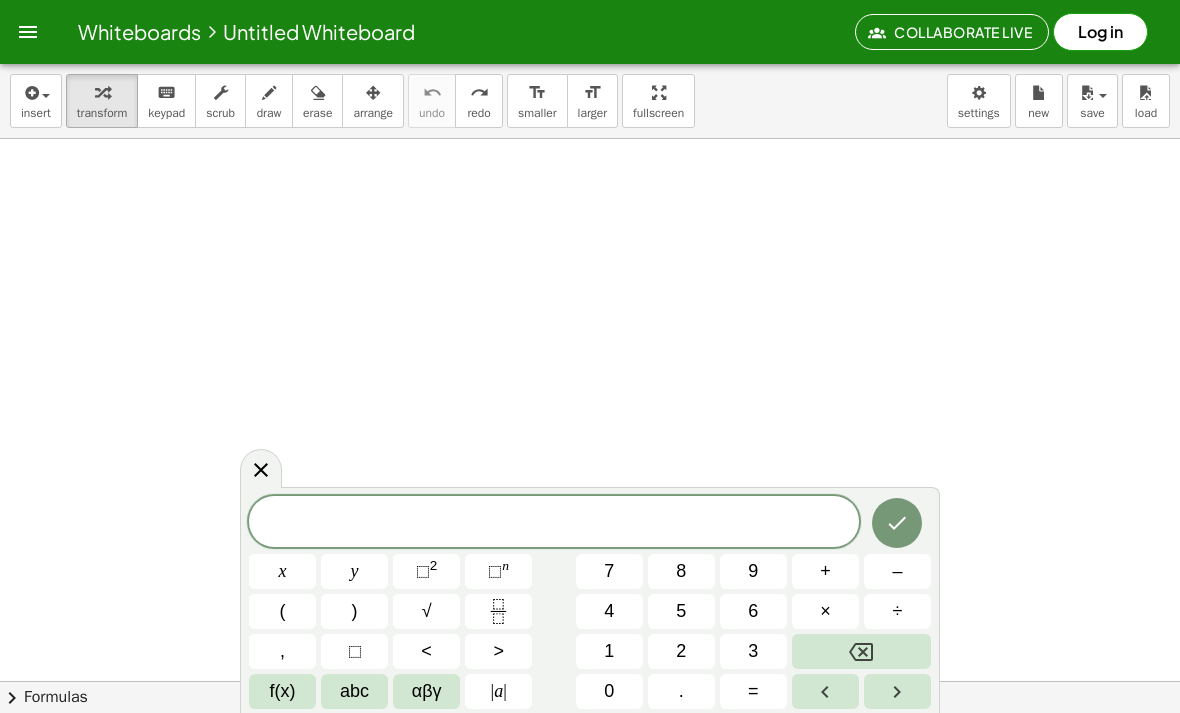 click on "f(x)" at bounding box center [283, 691] 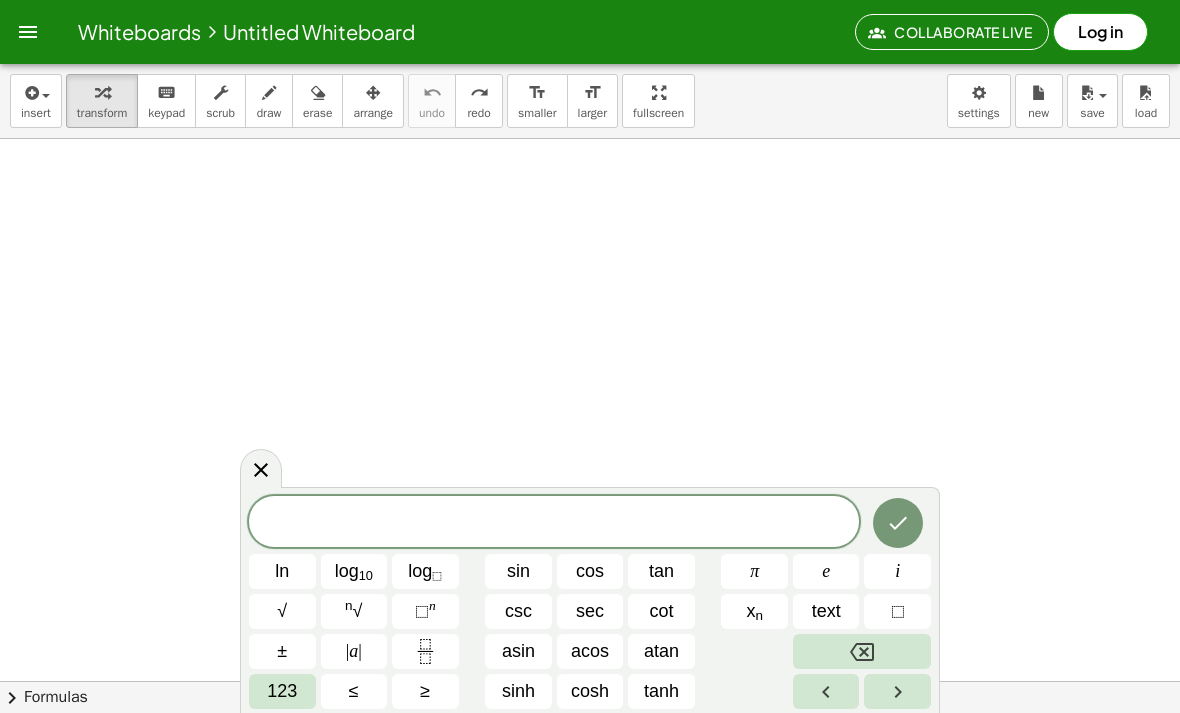click on "123" at bounding box center [282, 691] 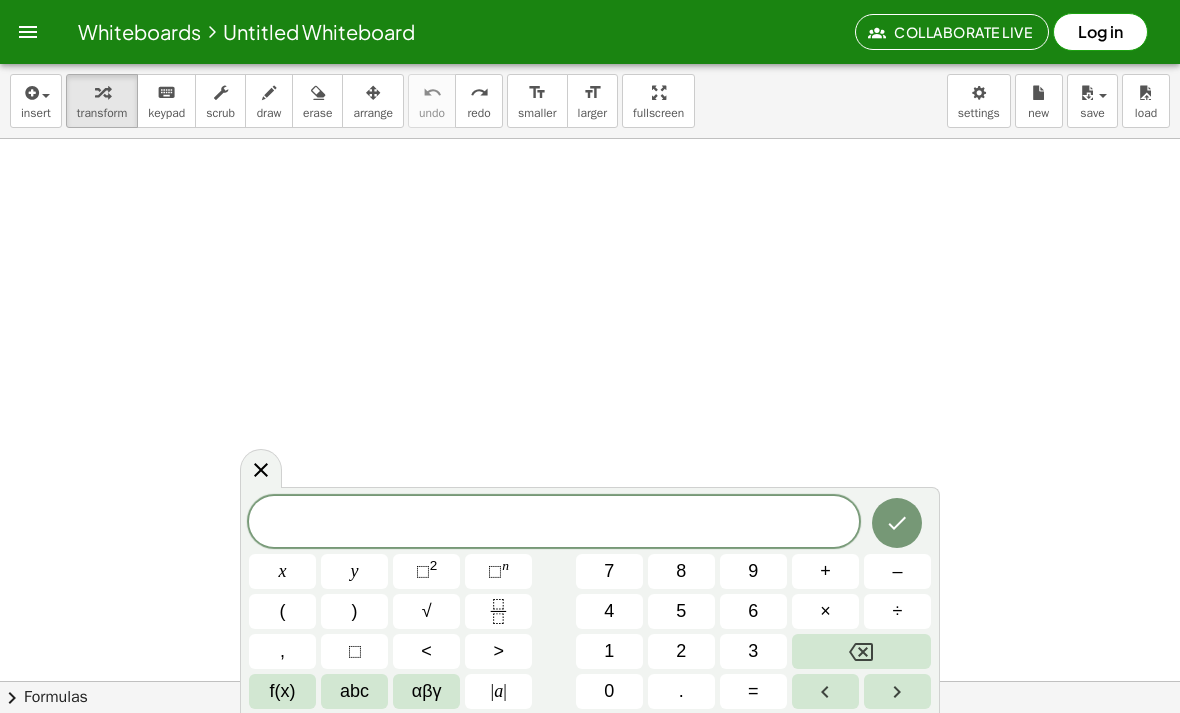 click on "abc" at bounding box center [354, 691] 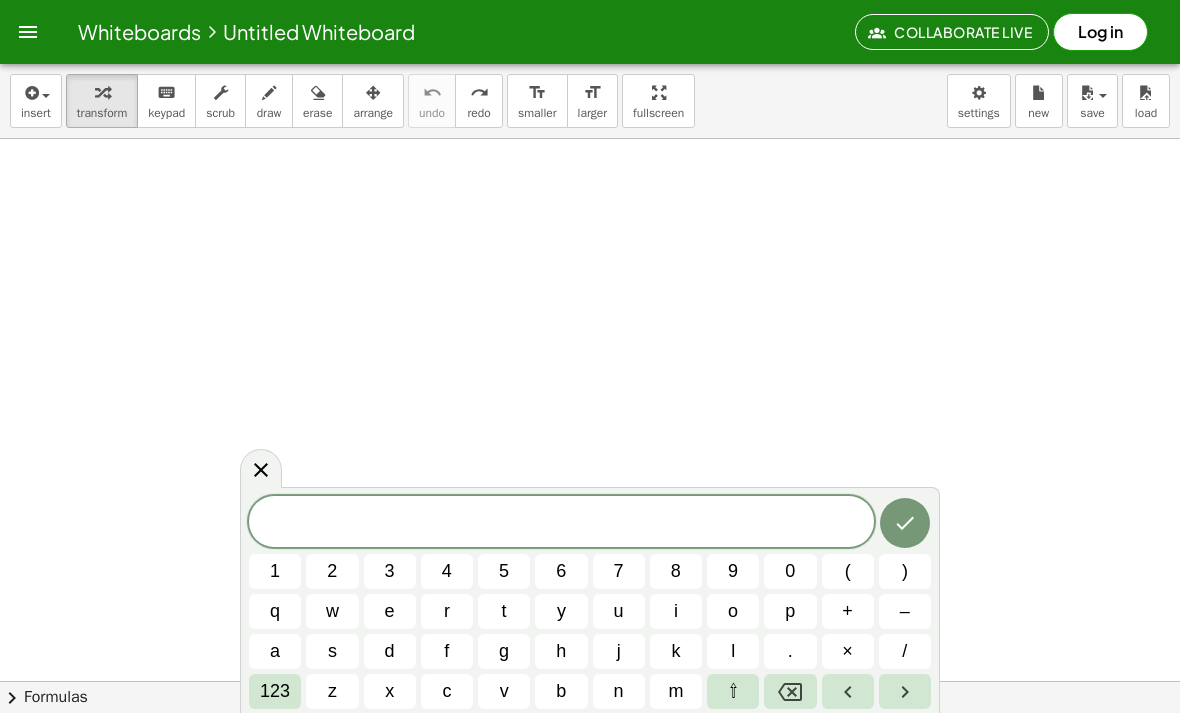 click on "–" at bounding box center [905, 611] 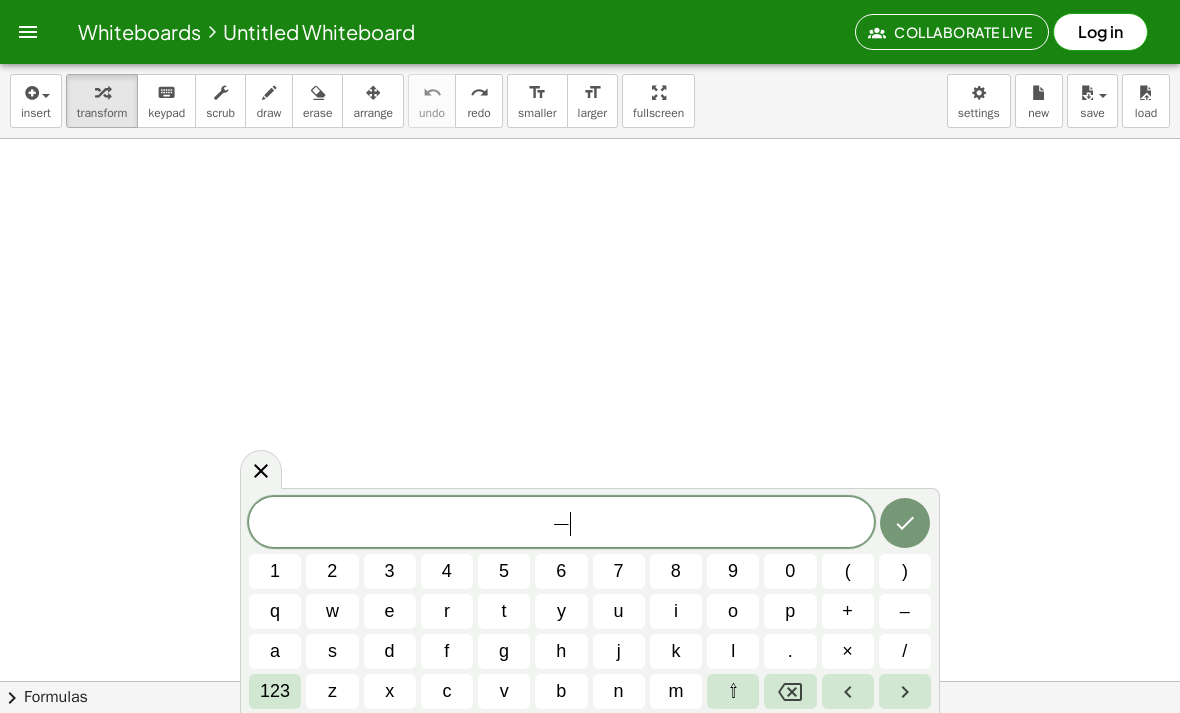 click on "3" at bounding box center [390, 571] 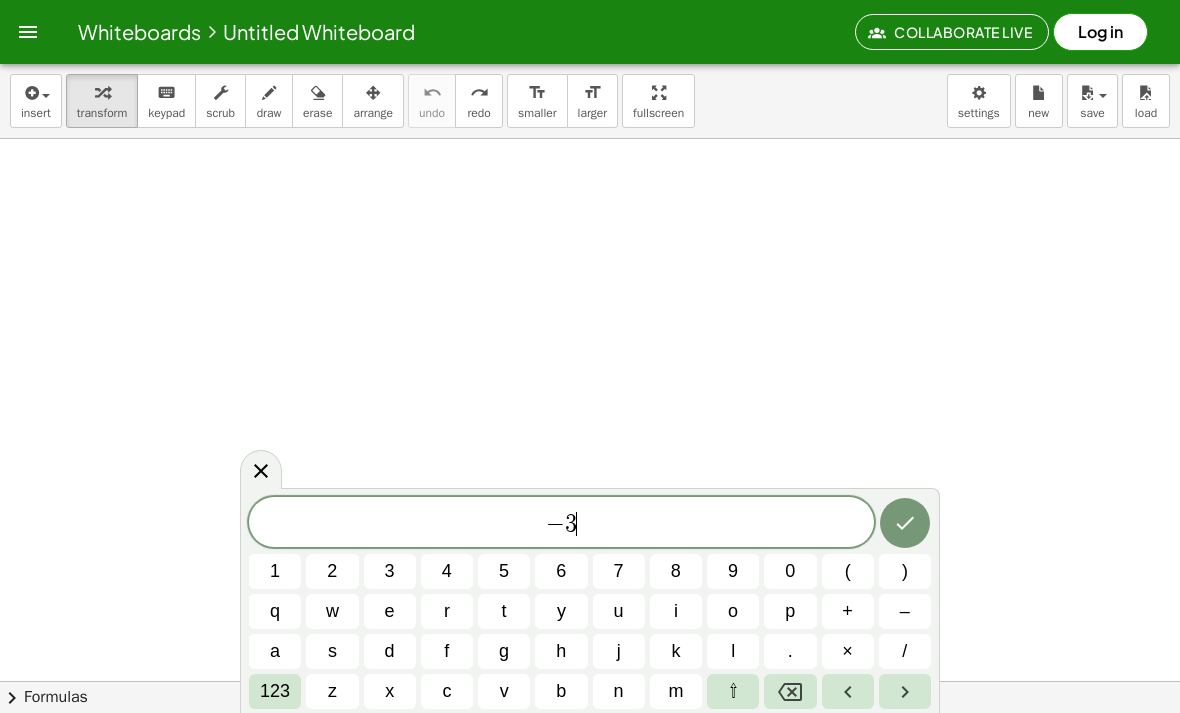 click on "4" at bounding box center (447, 571) 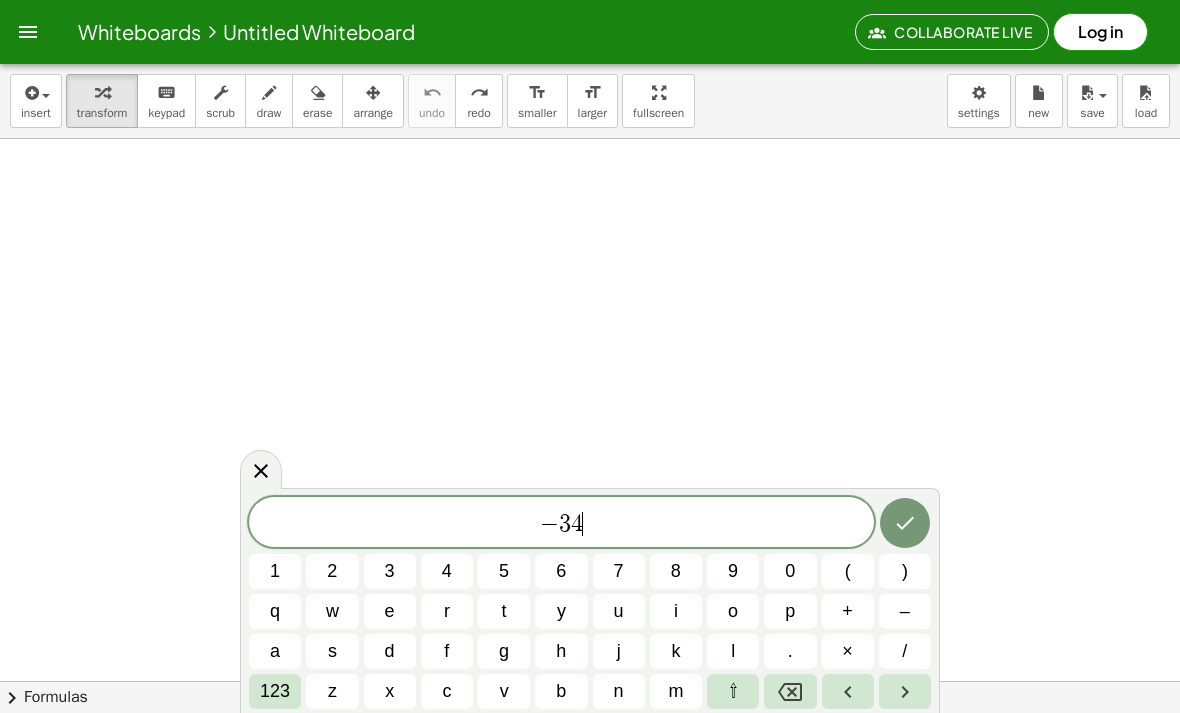 click on "a" at bounding box center (275, 651) 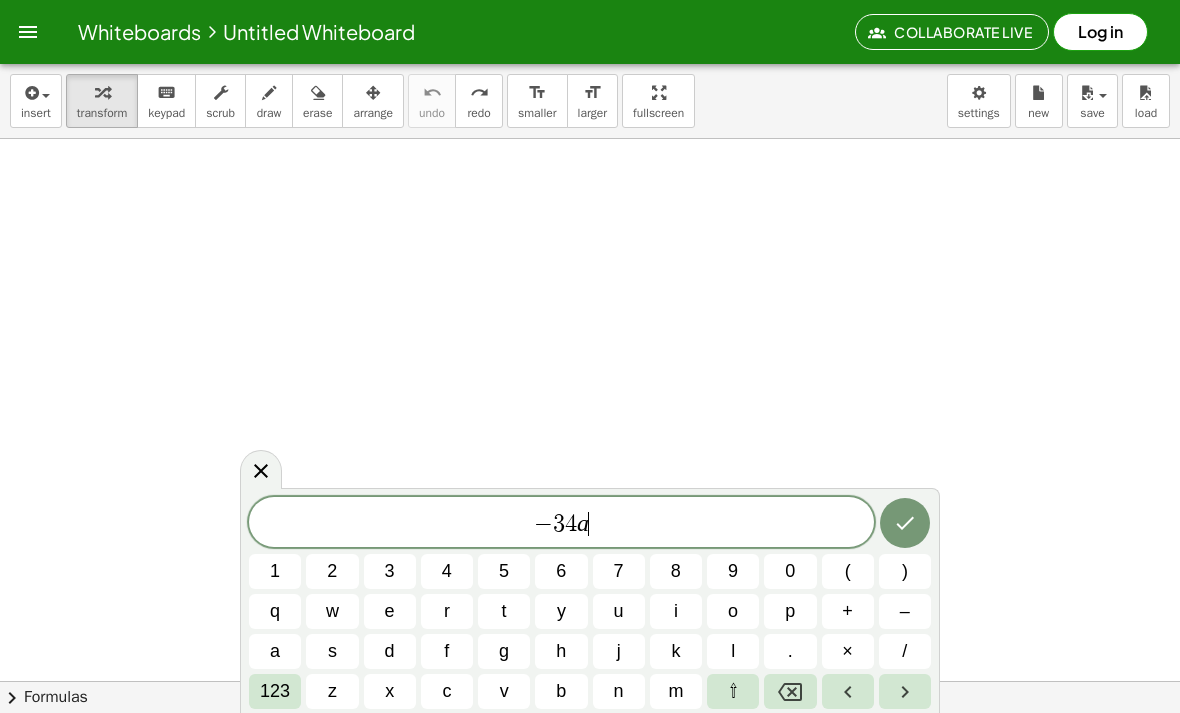 click on "123" at bounding box center [275, 691] 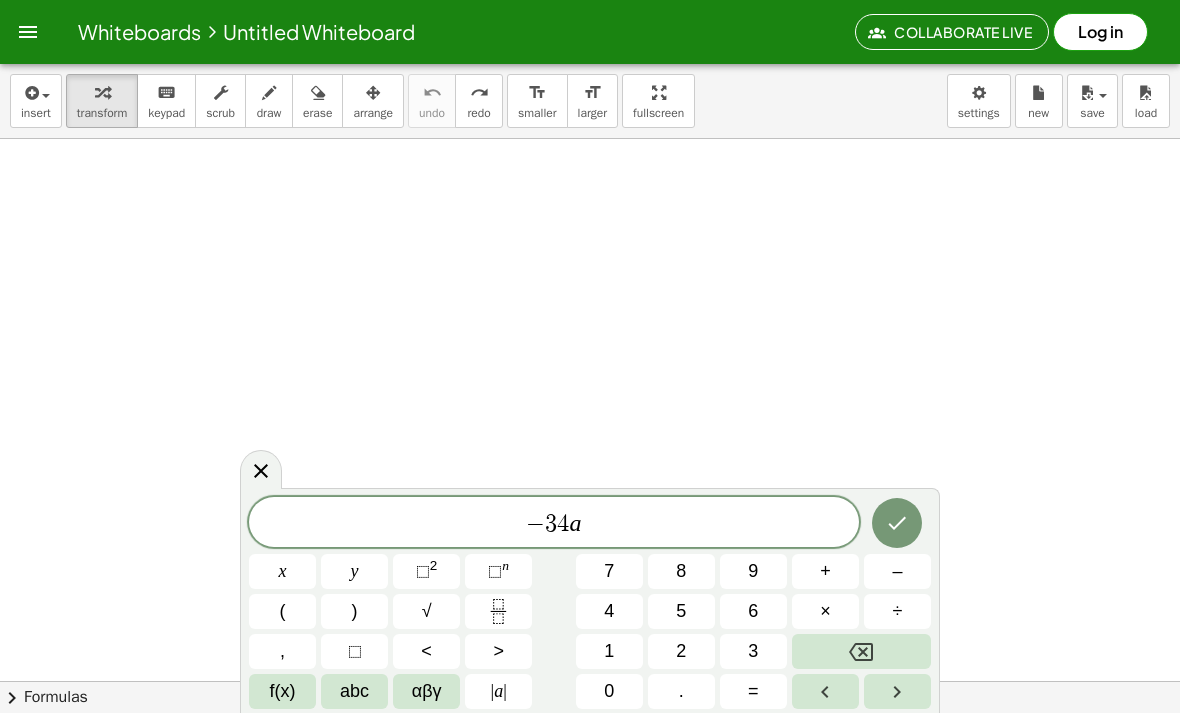 click on "2" at bounding box center (434, 565) 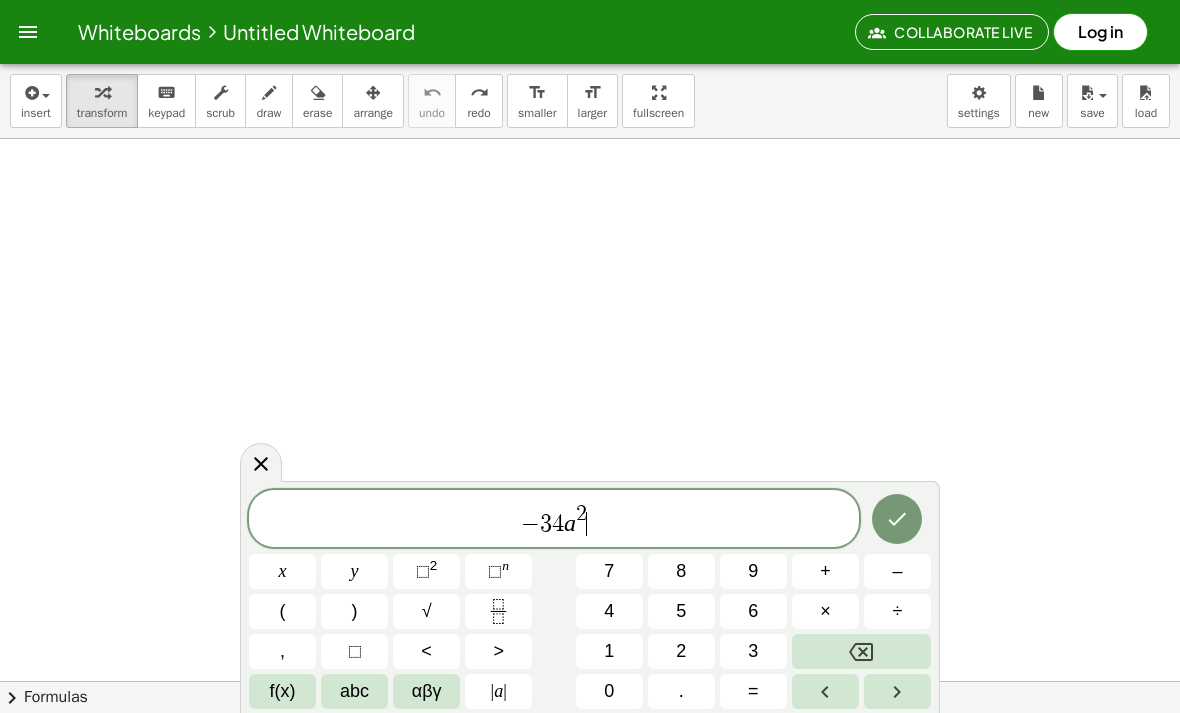 click at bounding box center [861, 651] 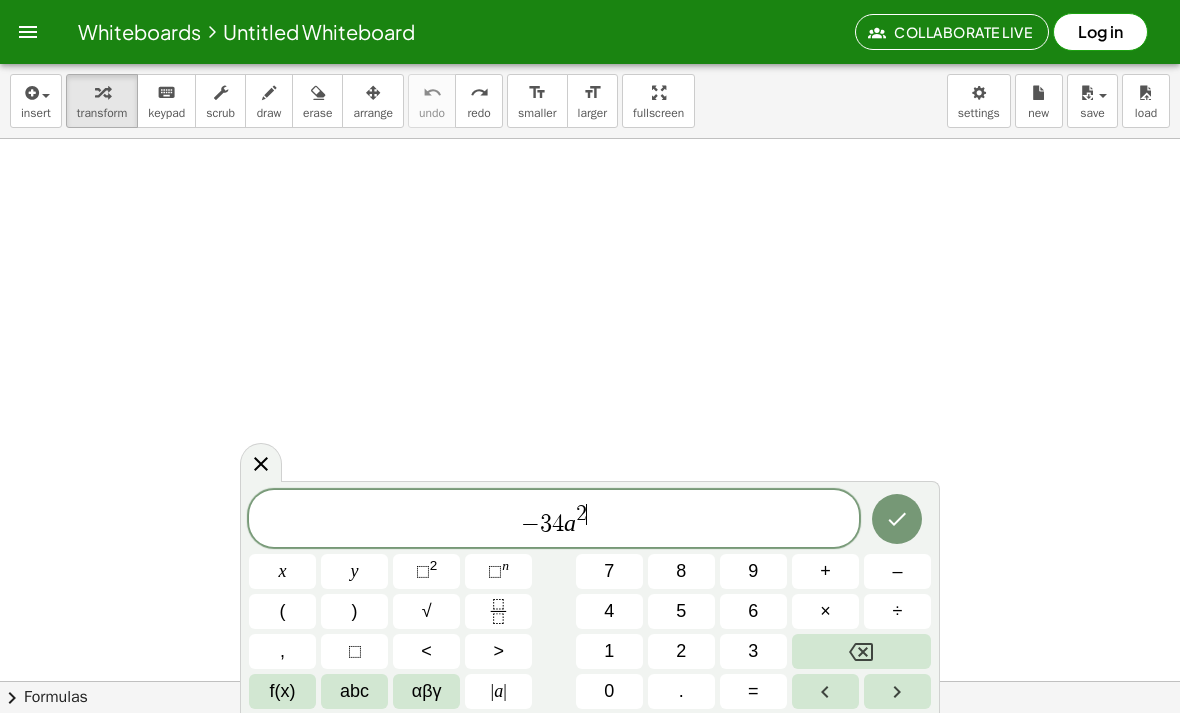 click on "f(x)" at bounding box center (282, 691) 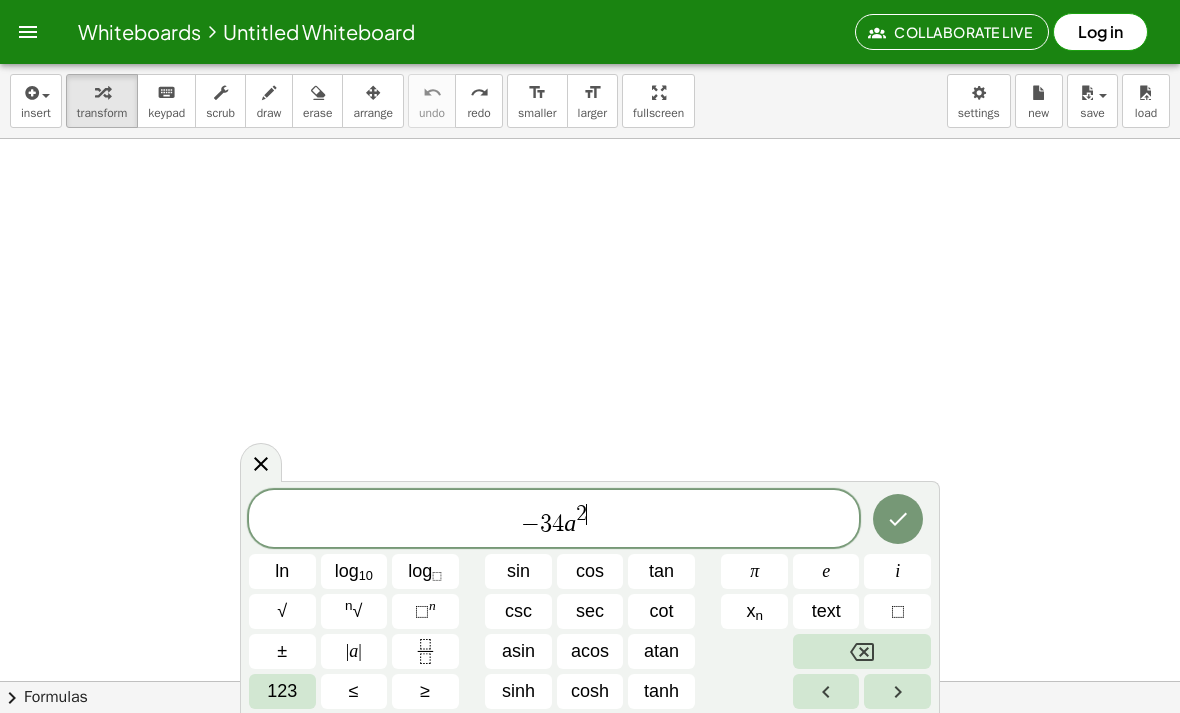 click on "123" at bounding box center (282, 691) 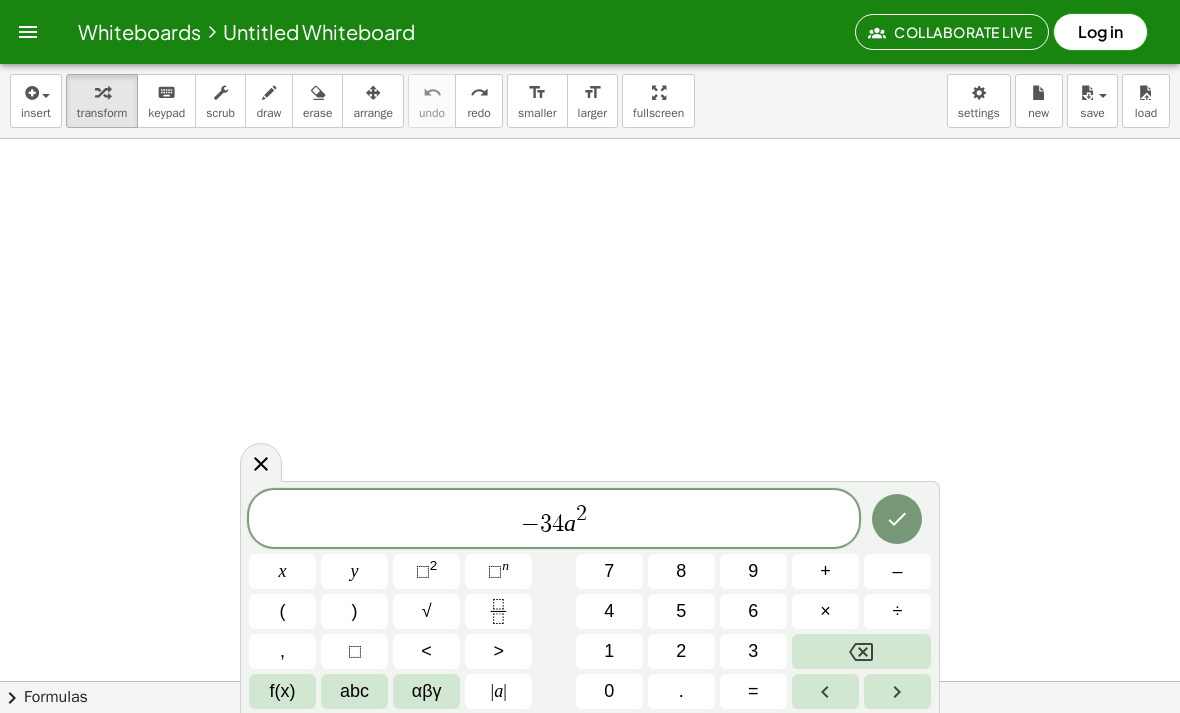 click on "abc" at bounding box center (354, 691) 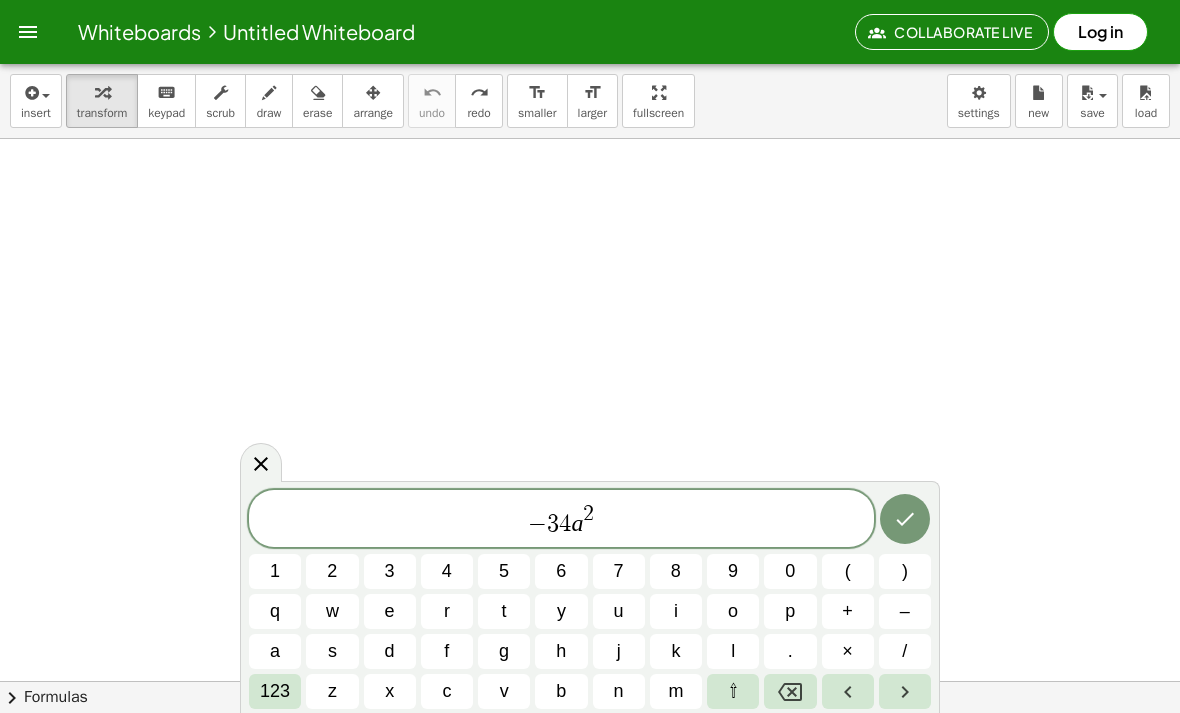 click 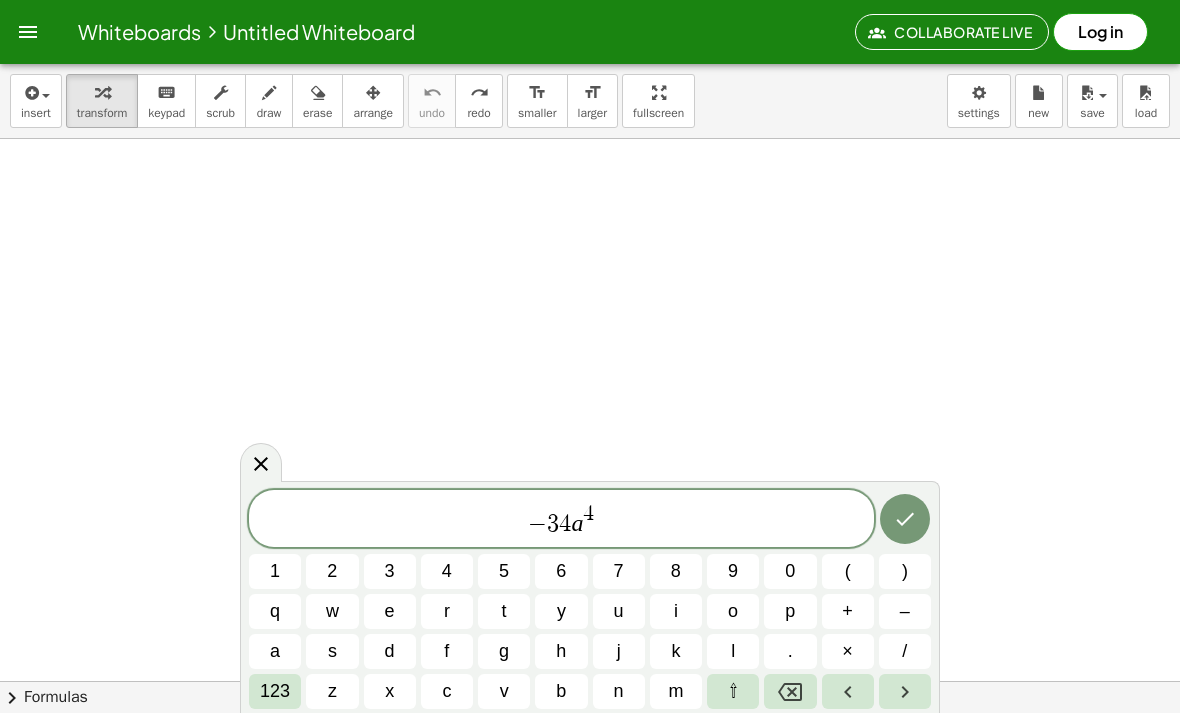 click on "b" at bounding box center (561, 691) 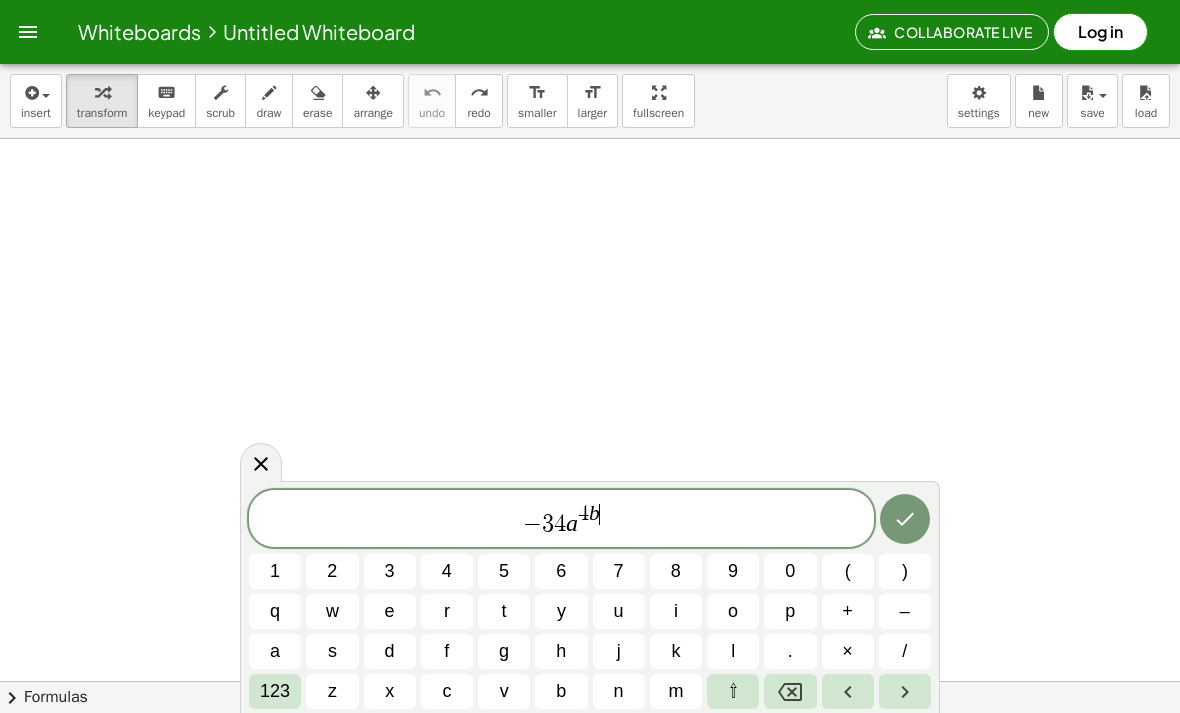 click on "x" at bounding box center [389, 691] 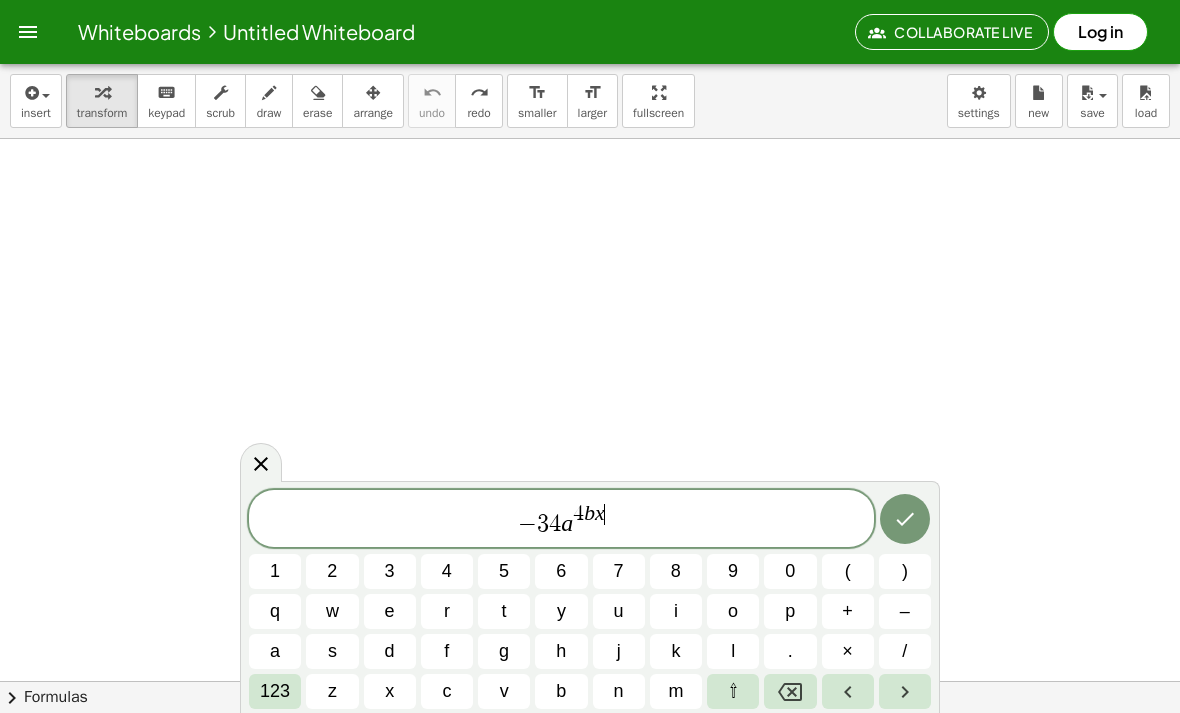 click 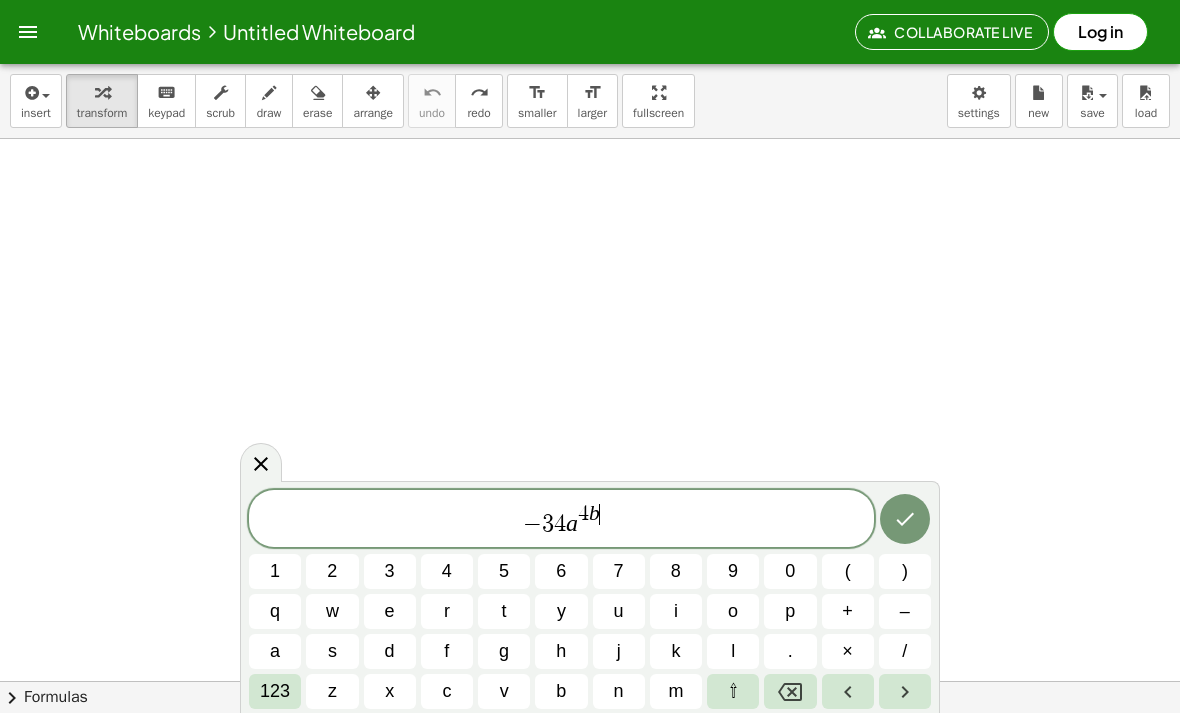 click 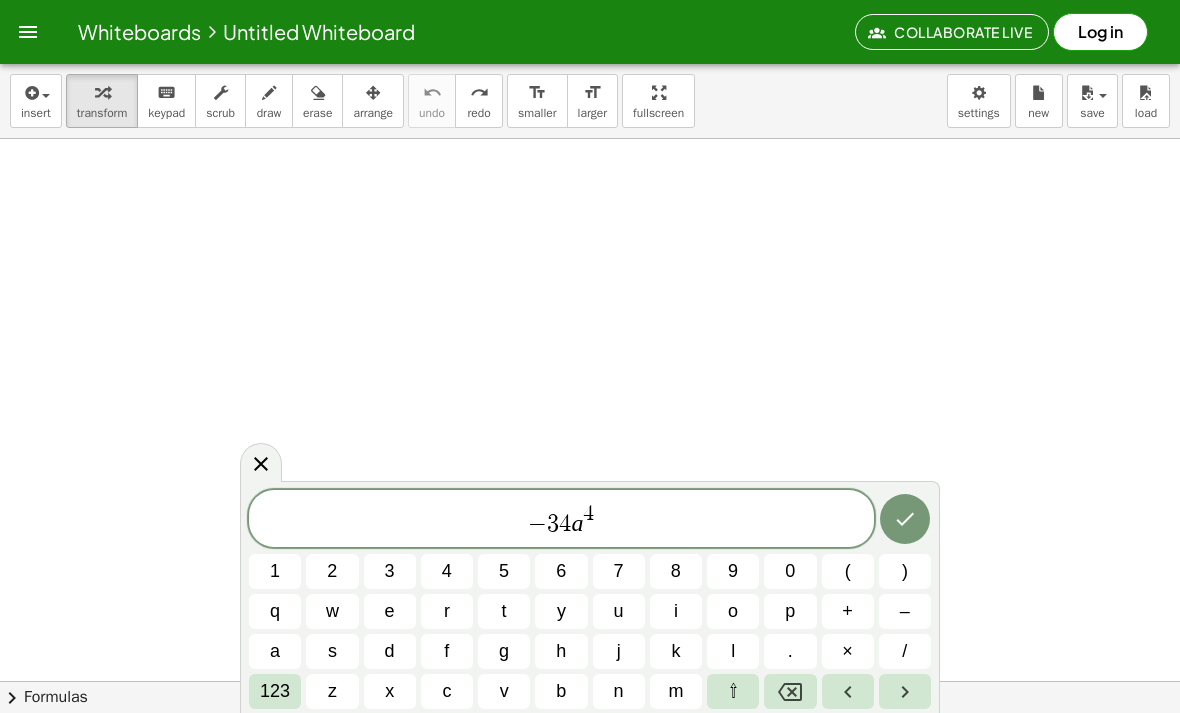 click on "123" at bounding box center (275, 691) 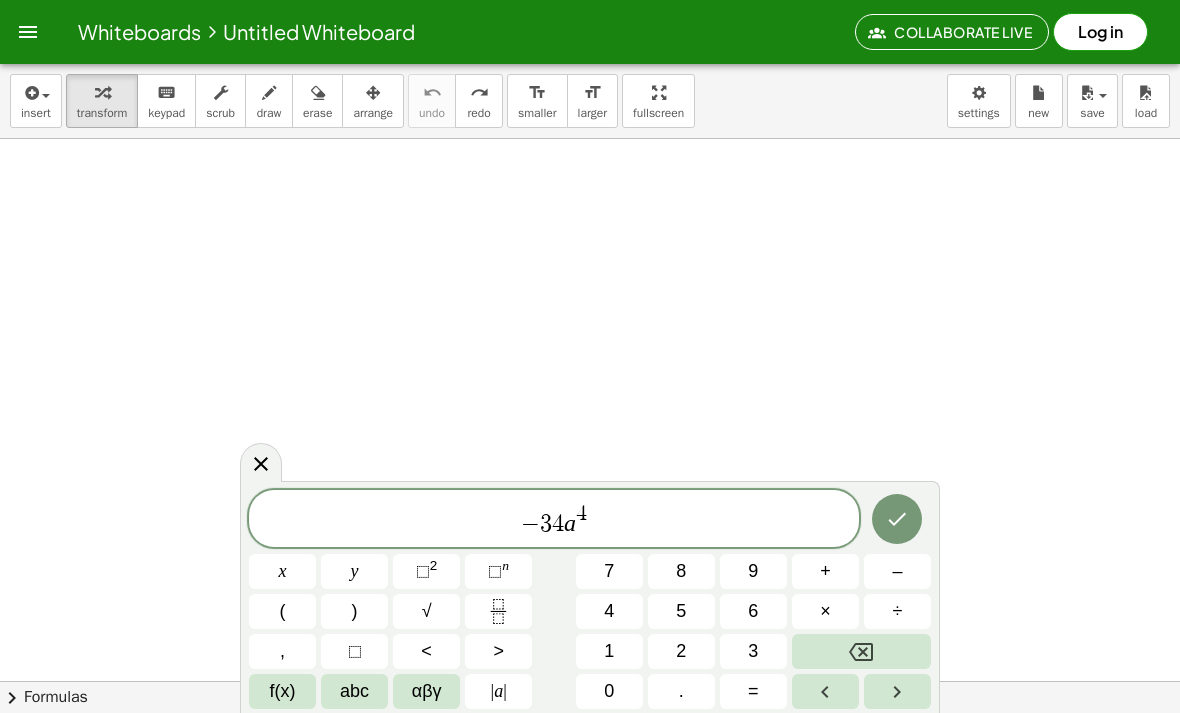 click 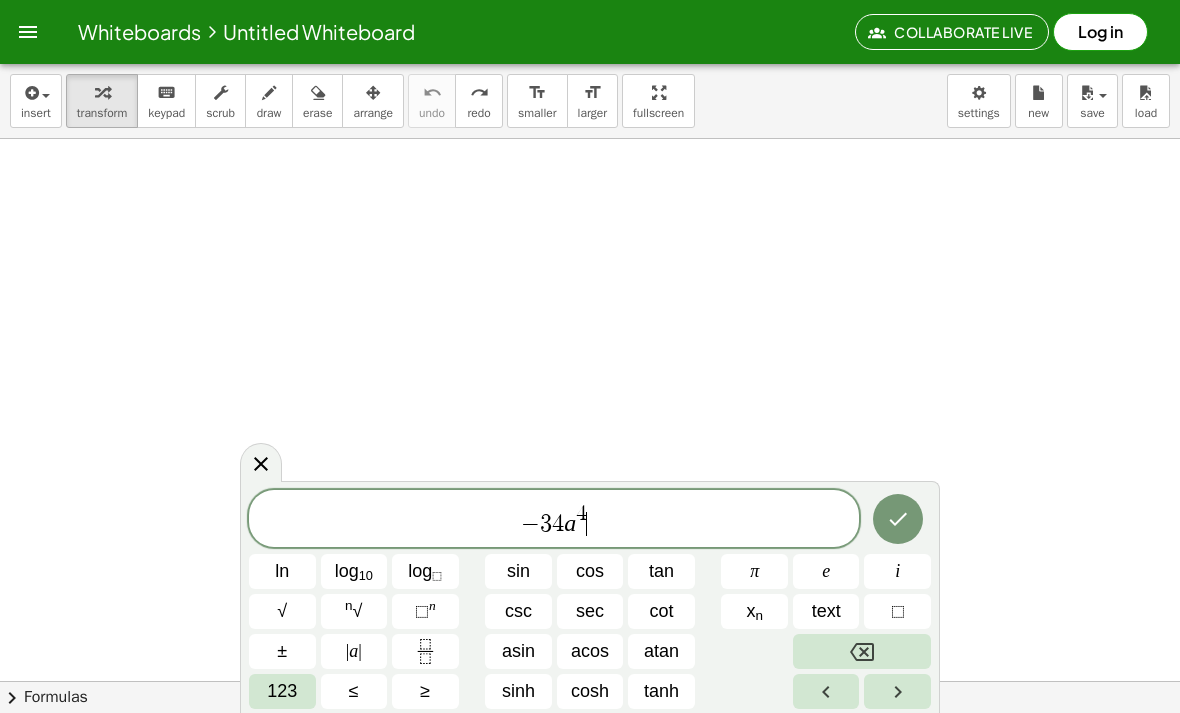 click on "123" at bounding box center (282, 691) 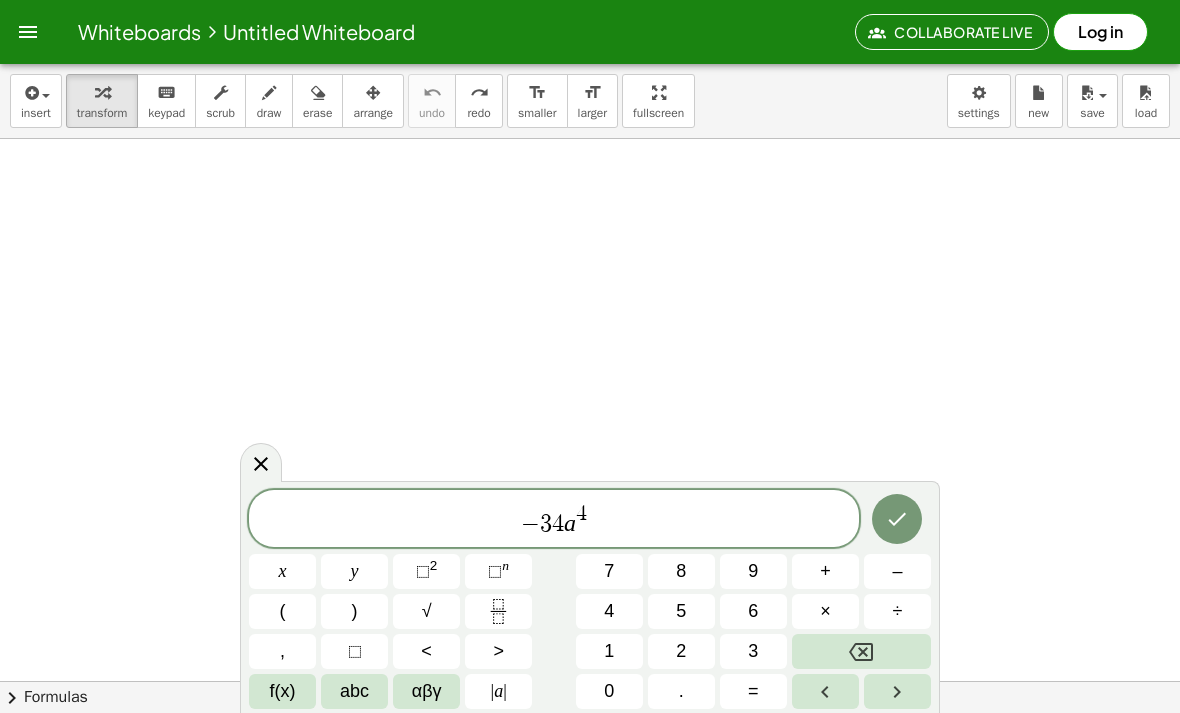 click on "abc" at bounding box center (354, 691) 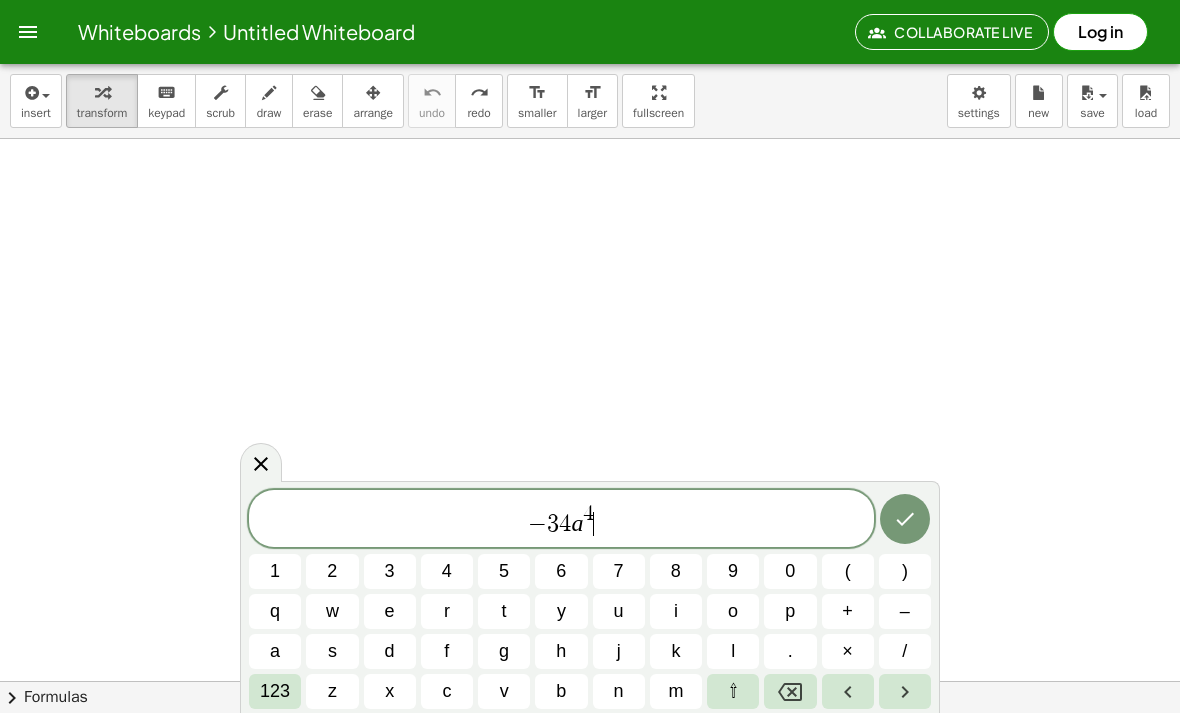click on "b" at bounding box center (561, 691) 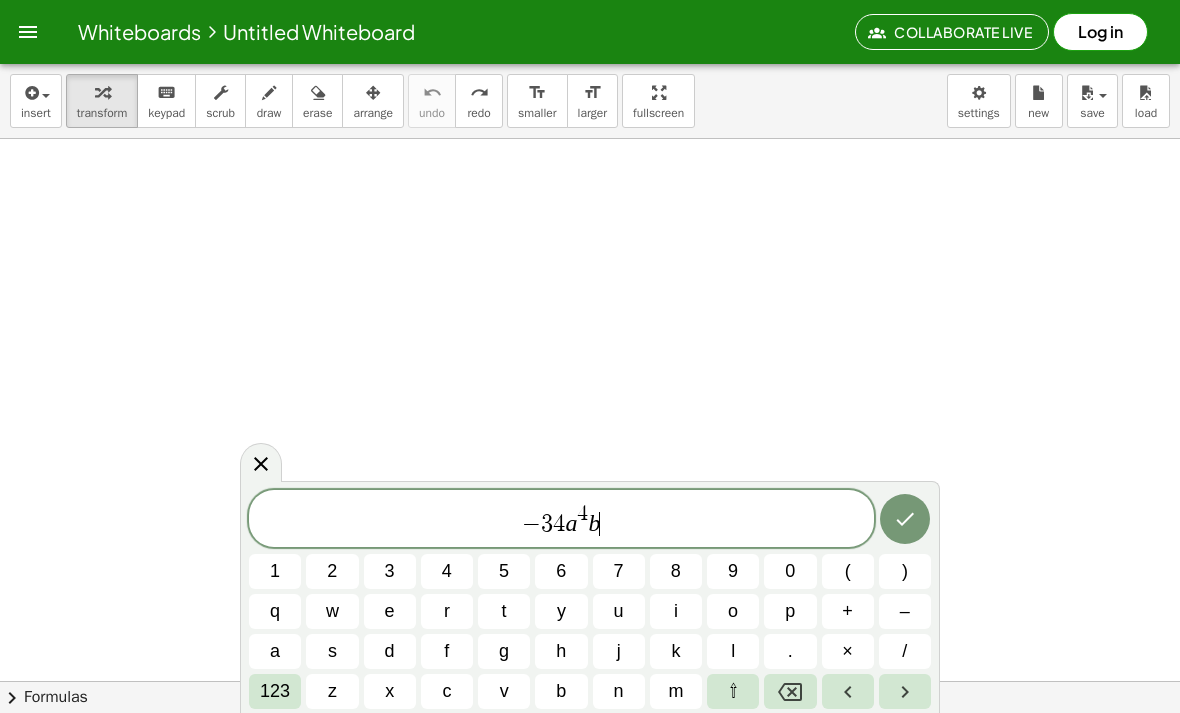 click on "x" at bounding box center [390, 691] 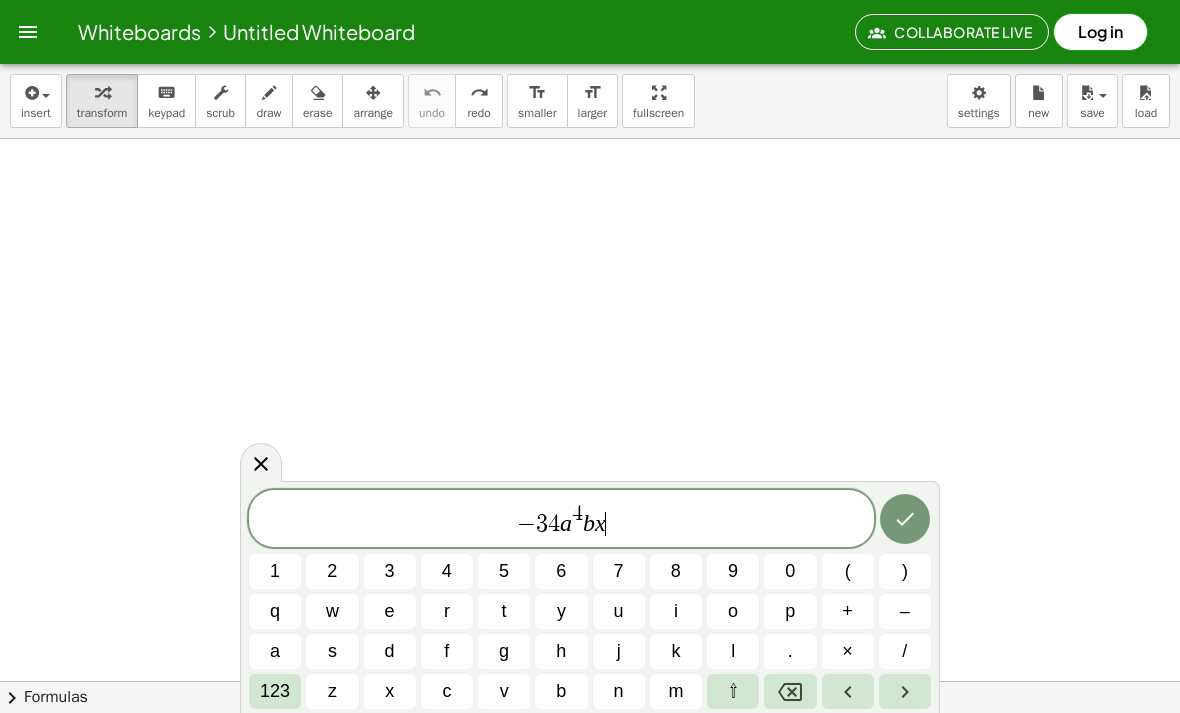 click on "123" at bounding box center [275, 691] 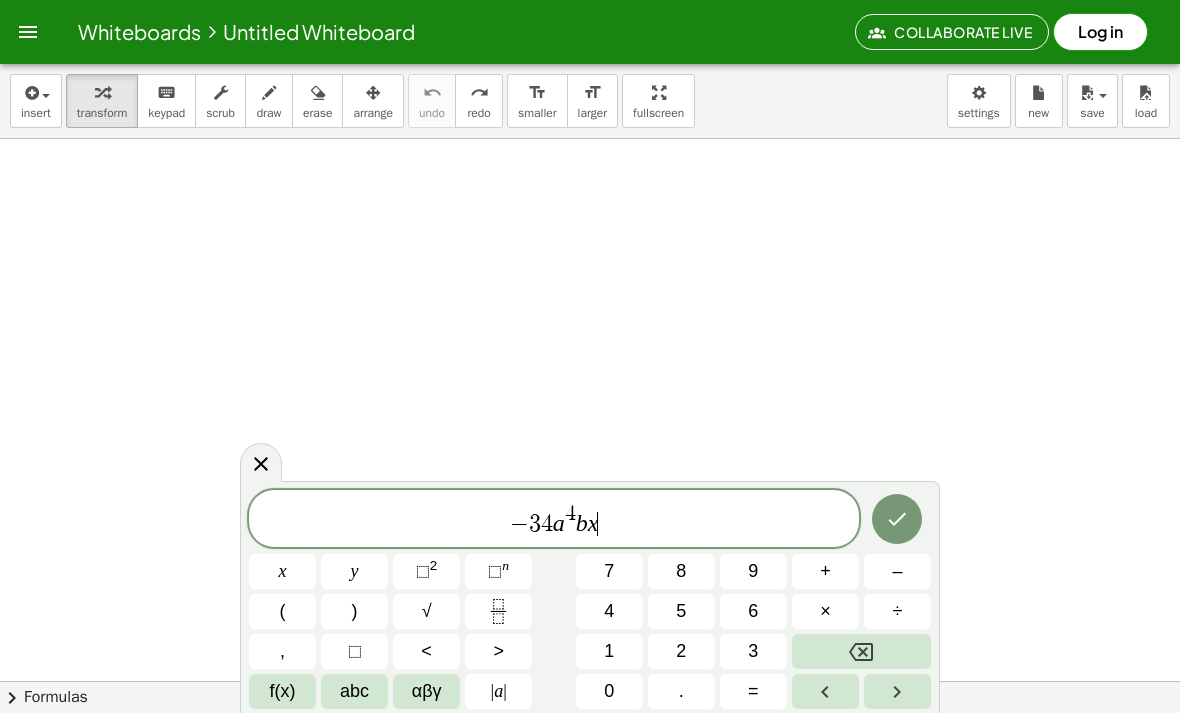 click on "⬚" at bounding box center (423, 571) 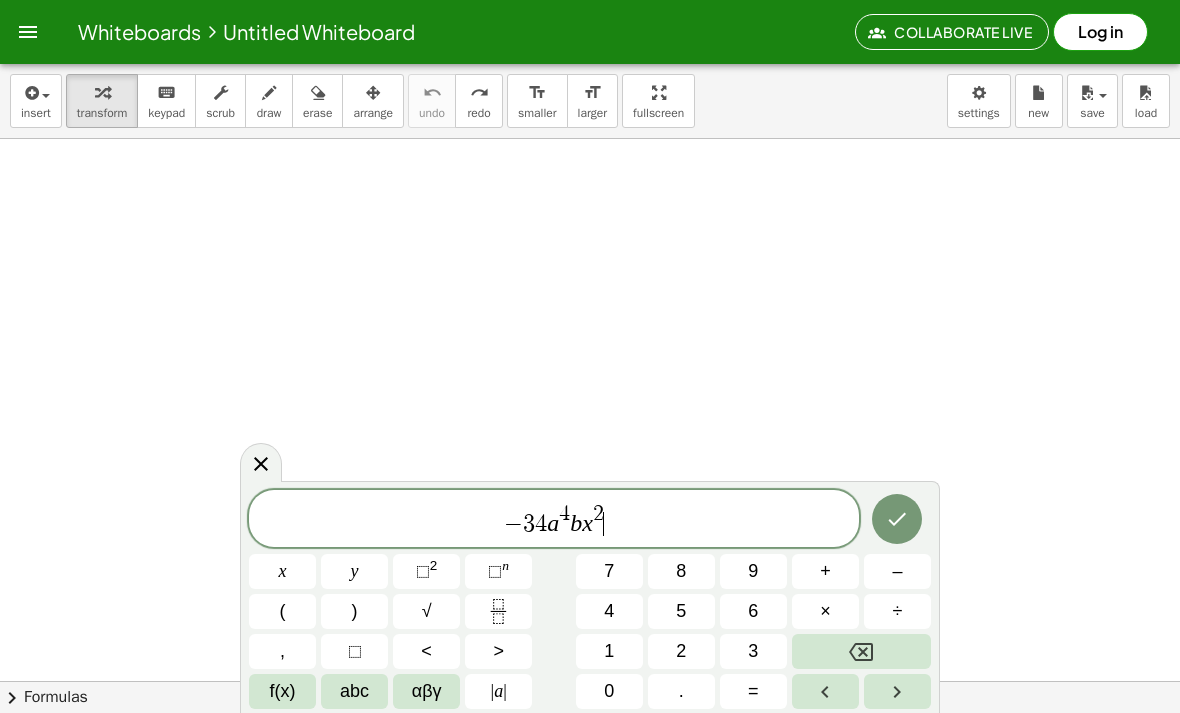 click on "abc" at bounding box center [354, 691] 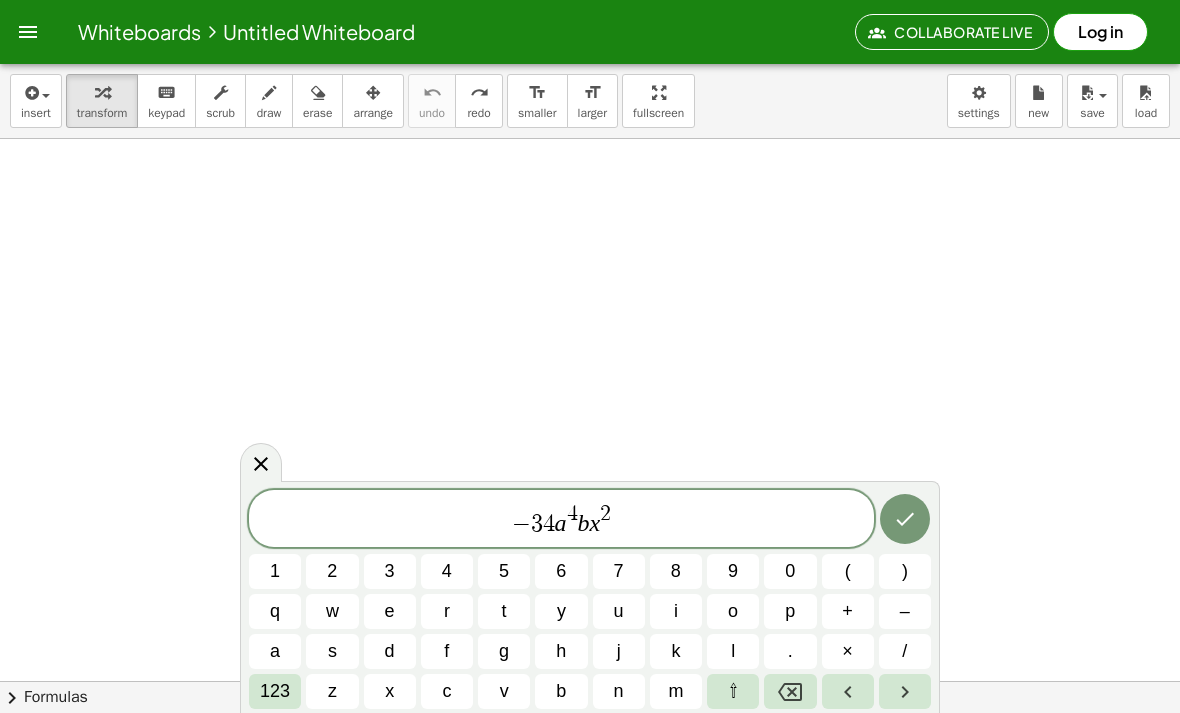 click on "–" at bounding box center [905, 611] 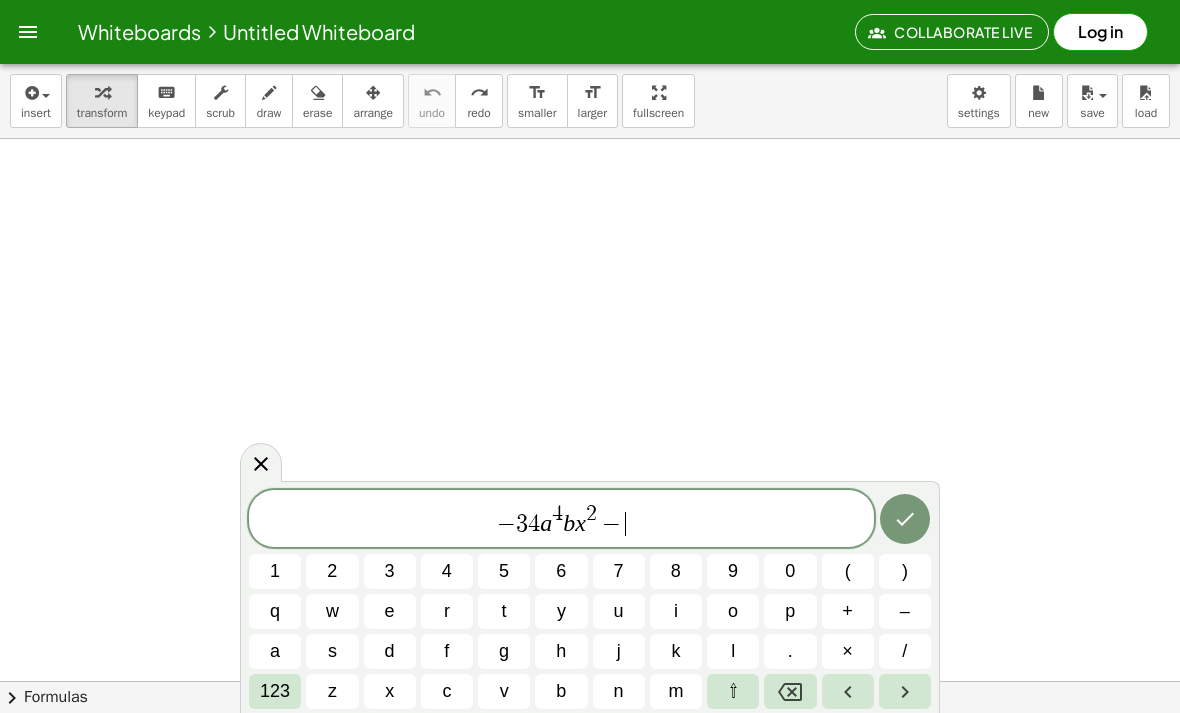 click on "8" at bounding box center (676, 571) 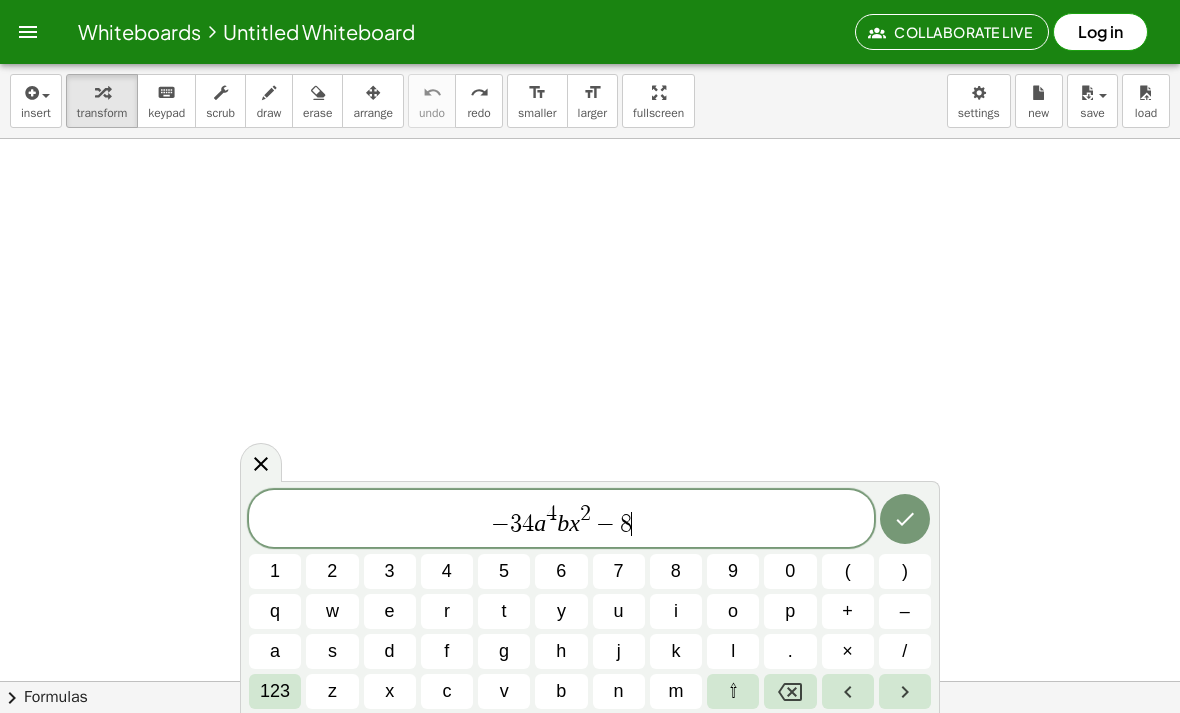 click on "5" at bounding box center (504, 571) 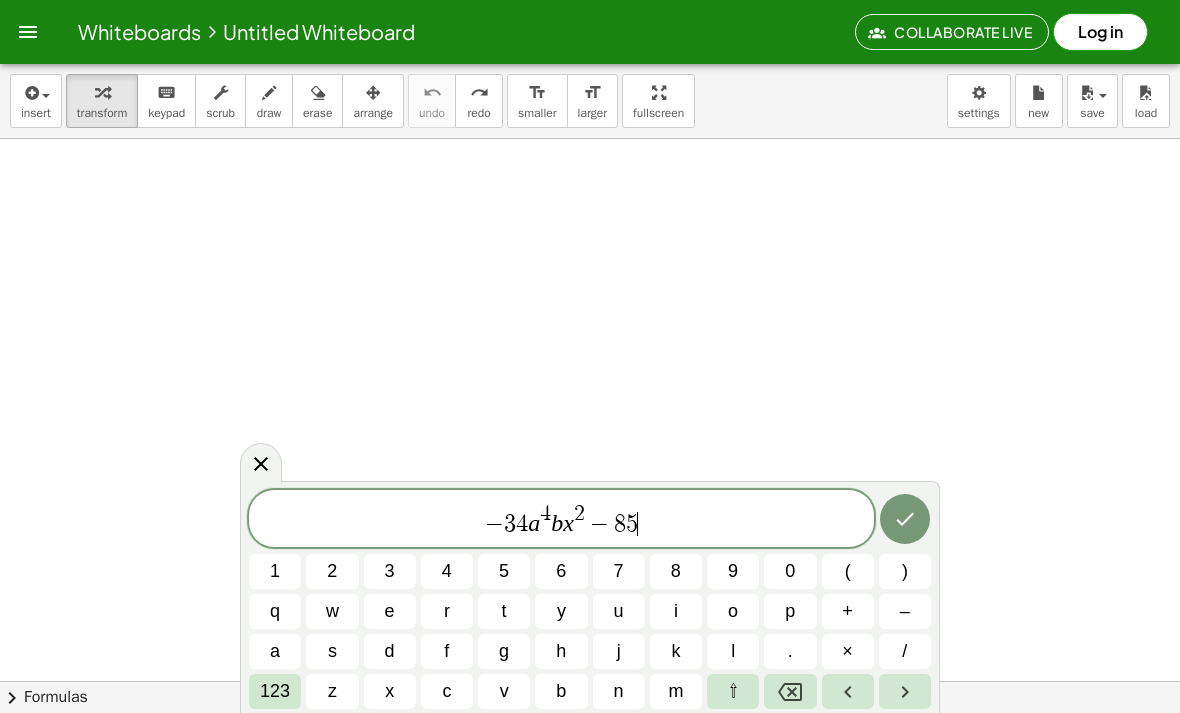 click on "a" at bounding box center [275, 651] 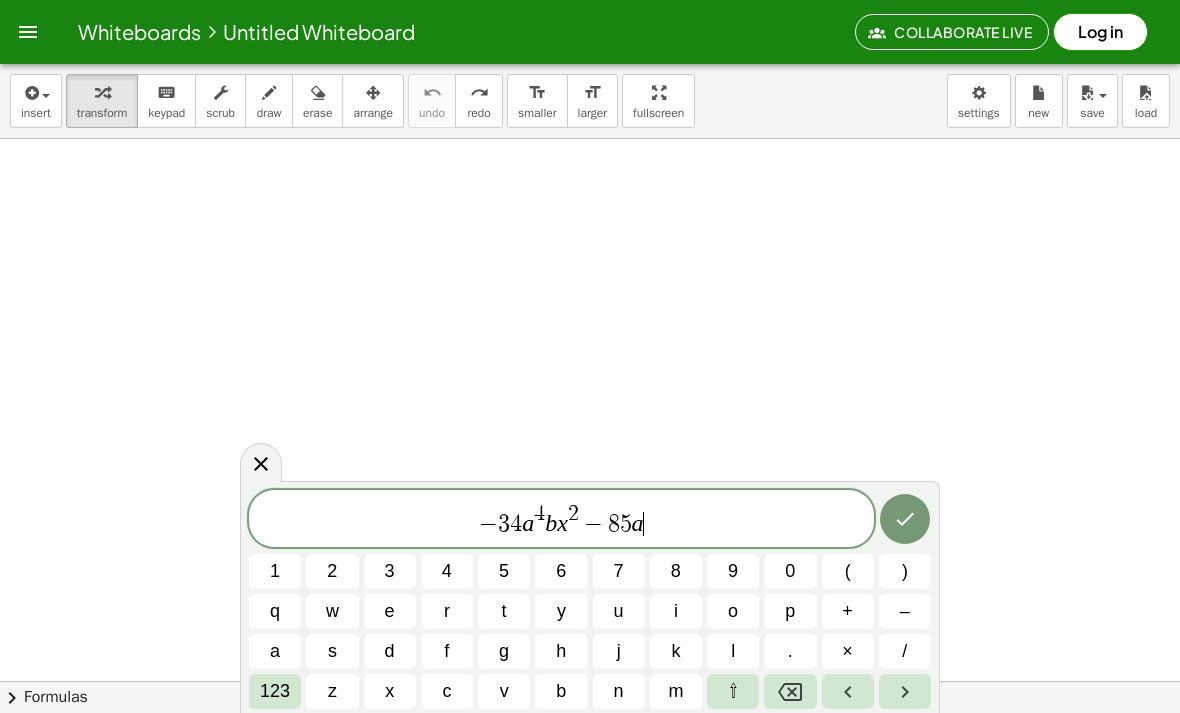 click on "123" at bounding box center [275, 691] 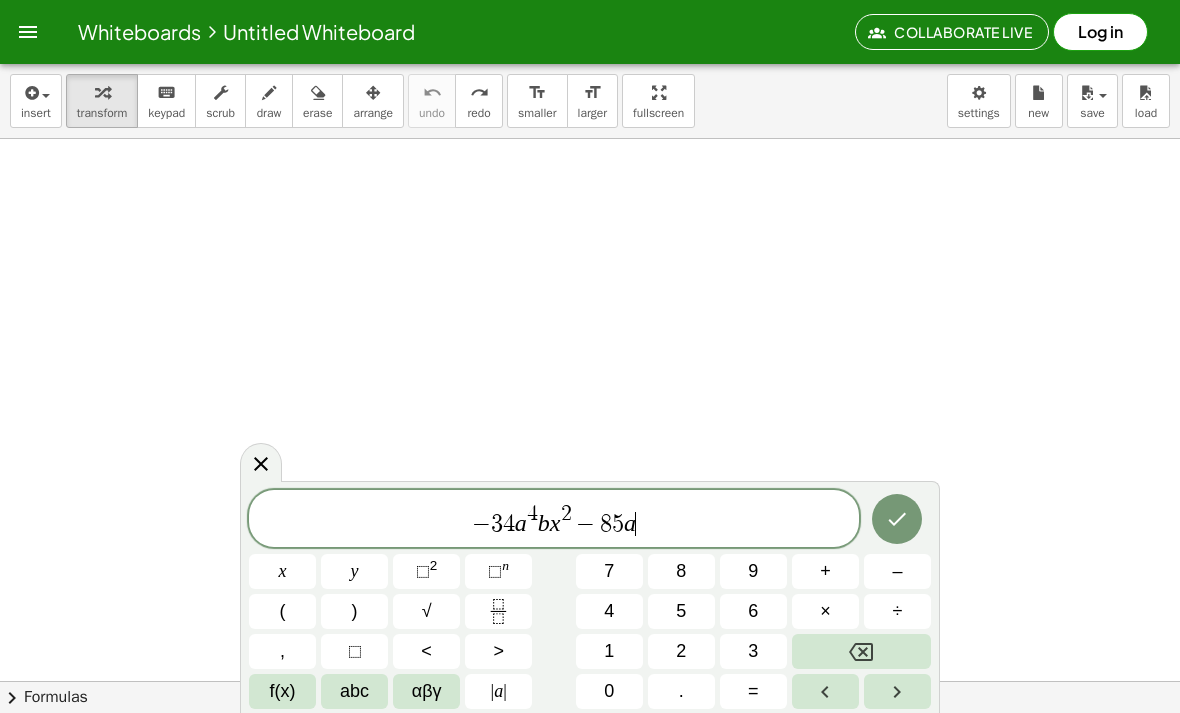 click on "⬚" at bounding box center [423, 571] 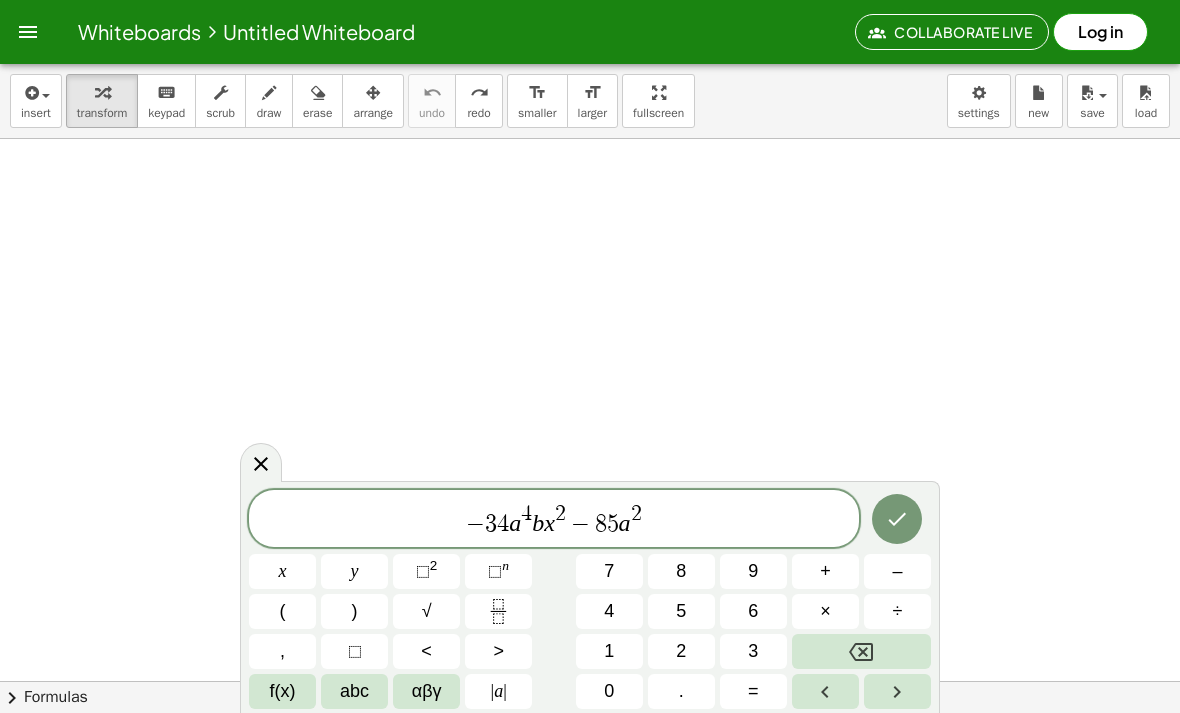 click at bounding box center [861, 651] 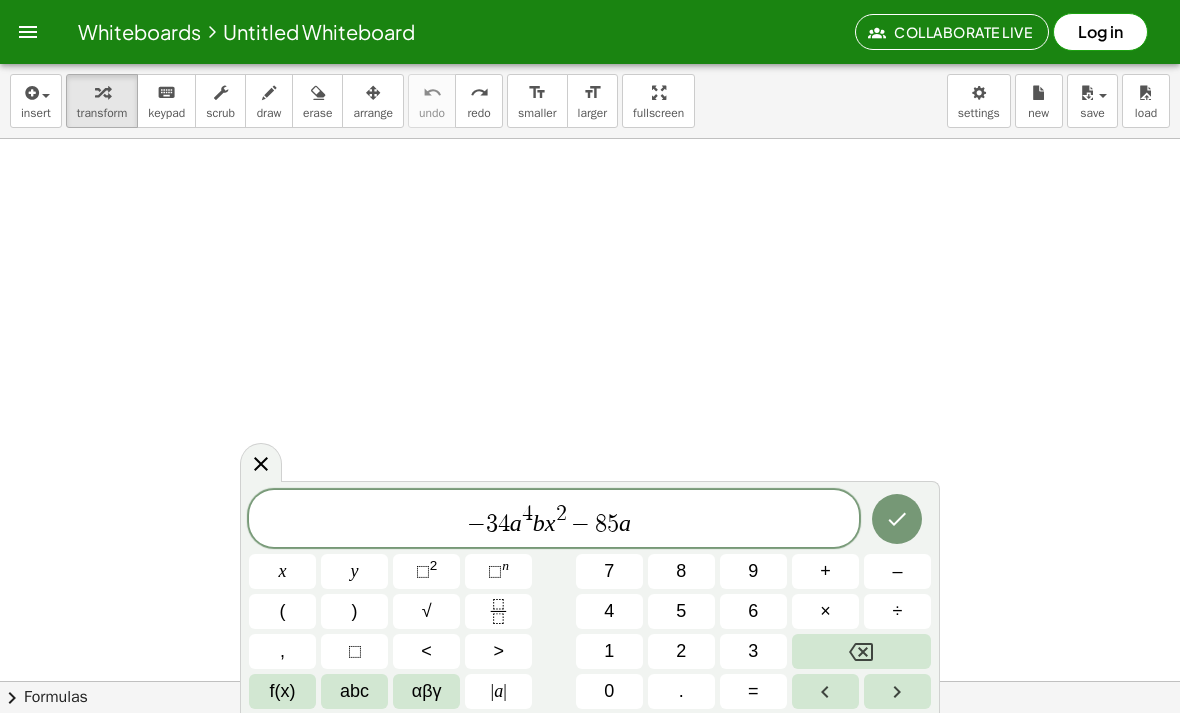 click on "3" at bounding box center (753, 651) 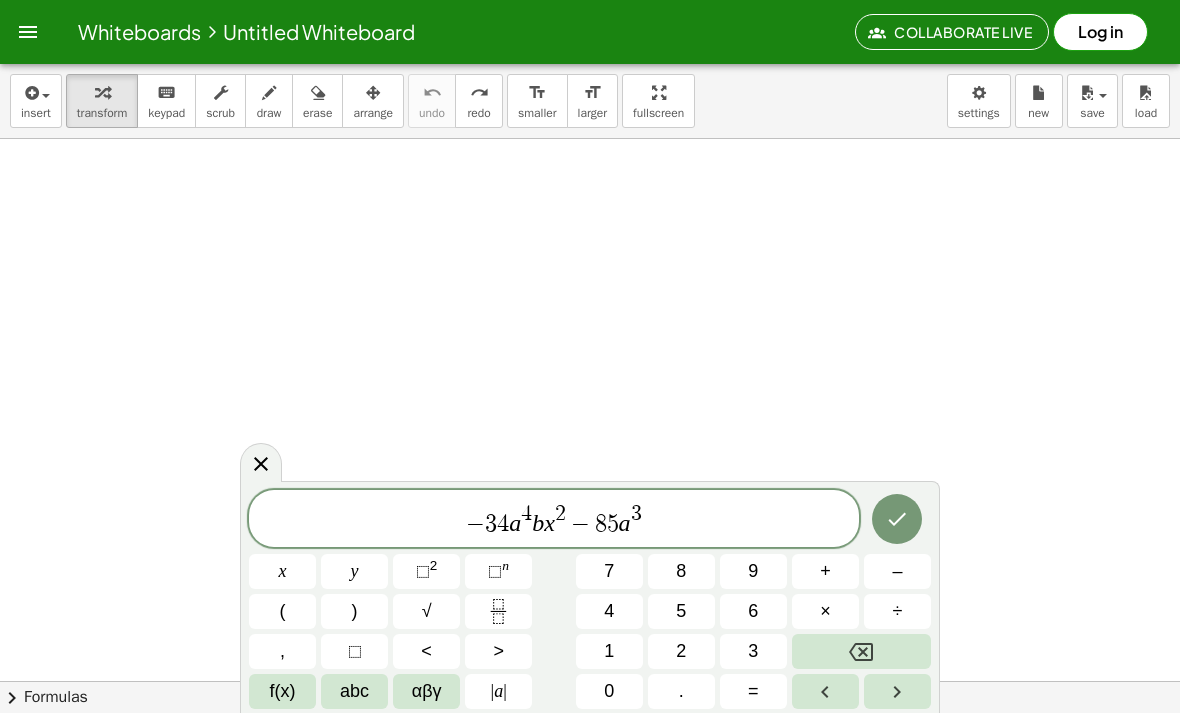 click 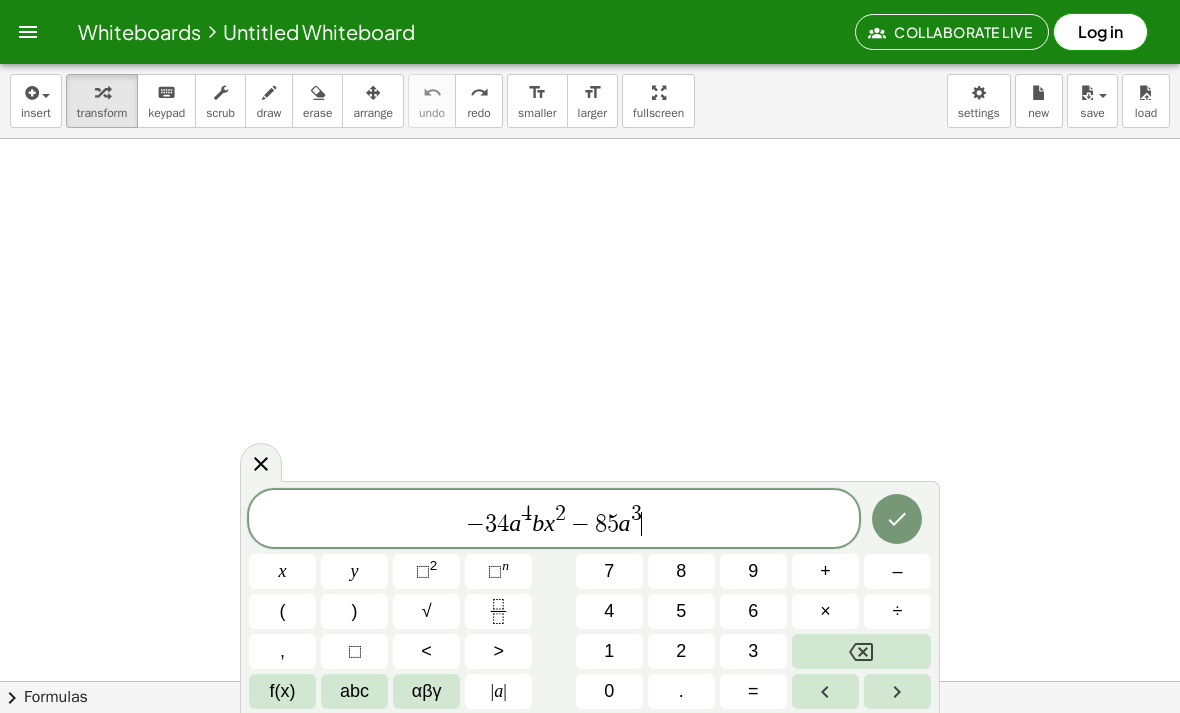 click on "f(x)" at bounding box center [283, 691] 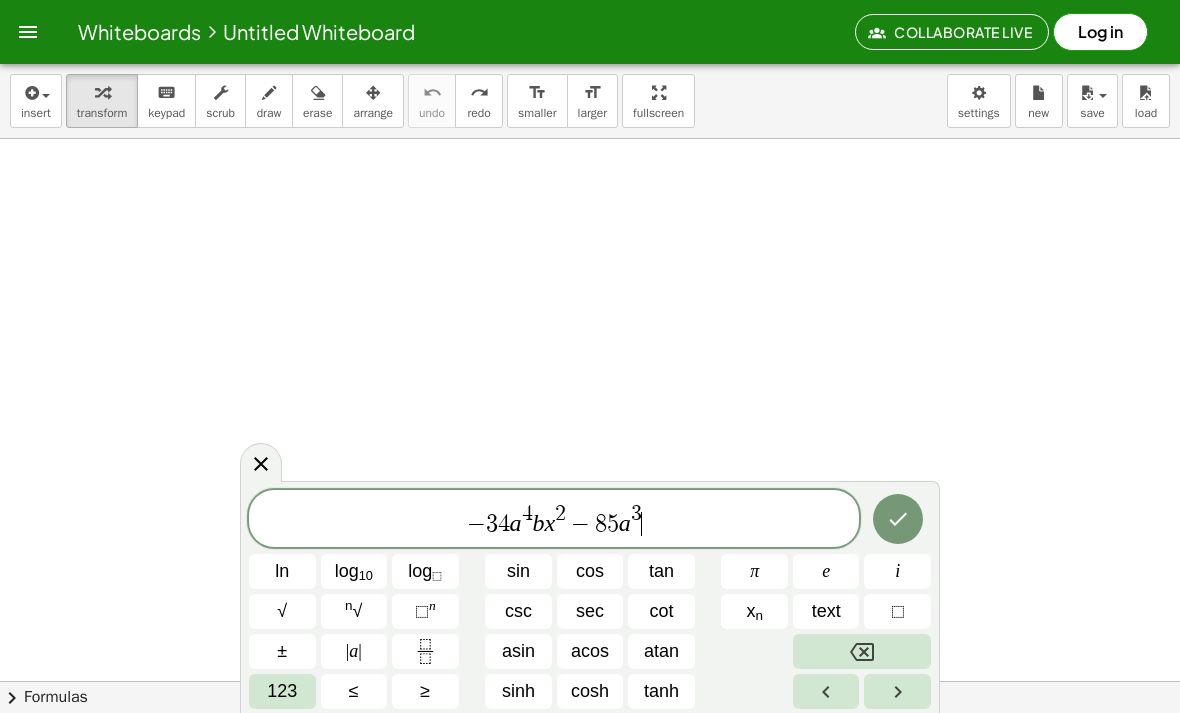 click on "123" at bounding box center [282, 691] 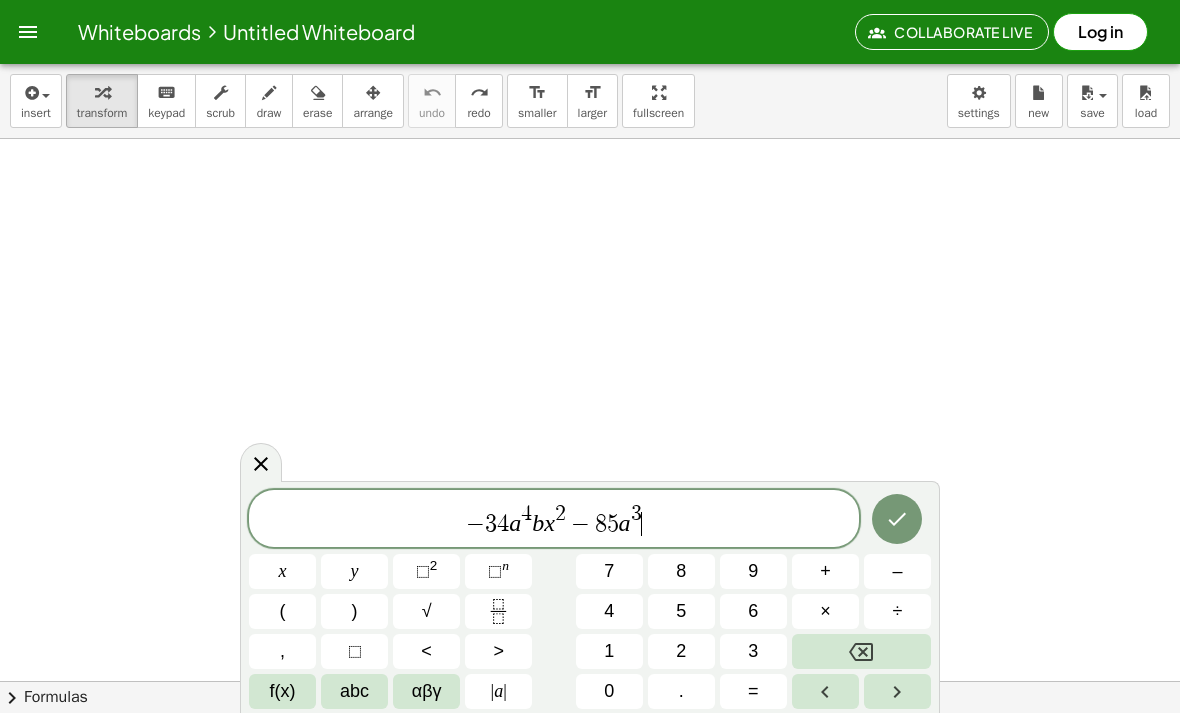 click on "abc" at bounding box center [354, 691] 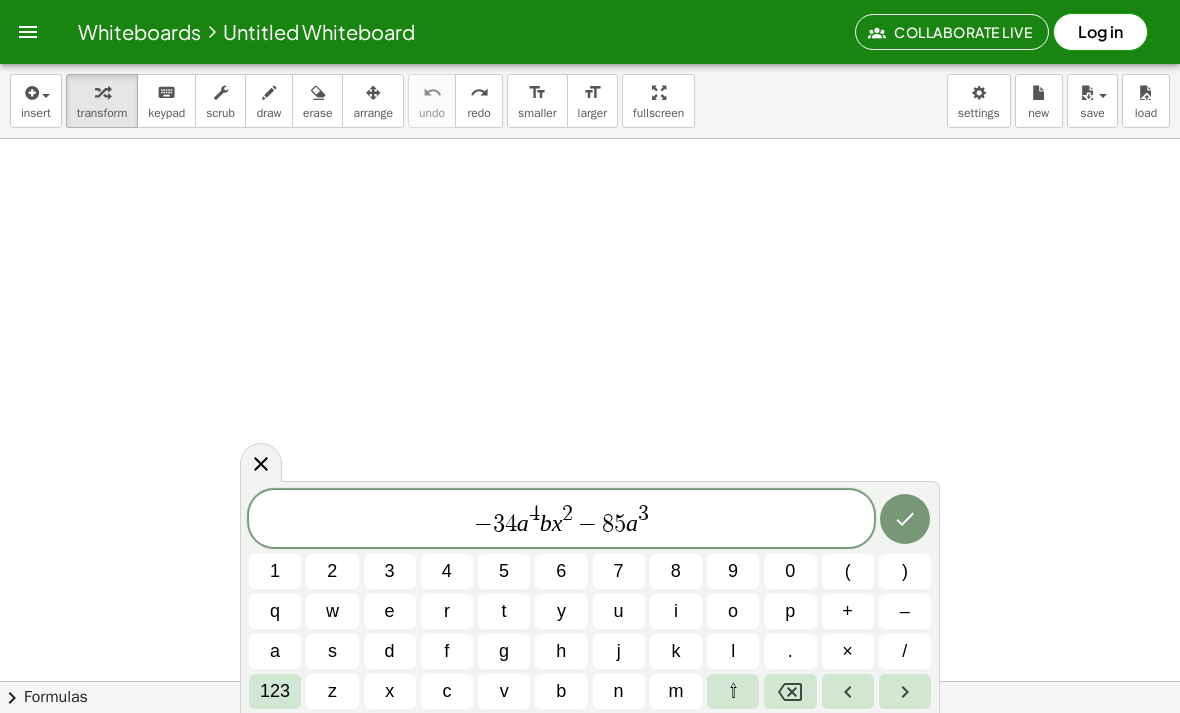 click on "b" at bounding box center (561, 691) 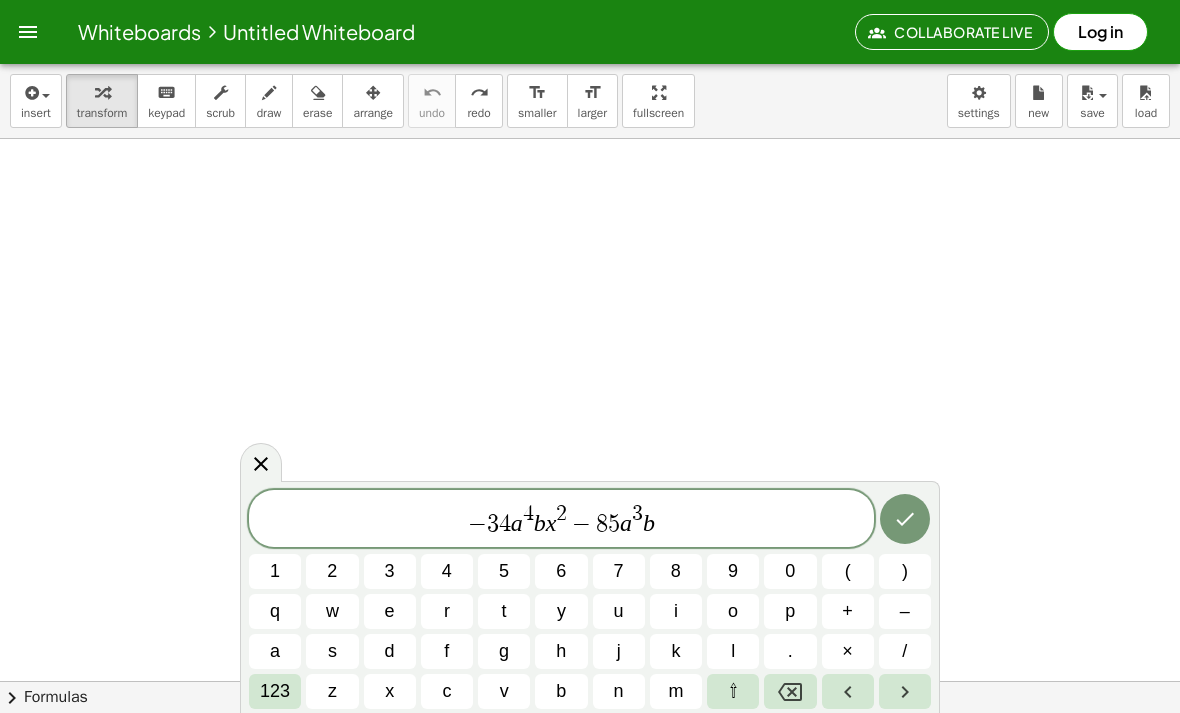 click on "123" at bounding box center [275, 691] 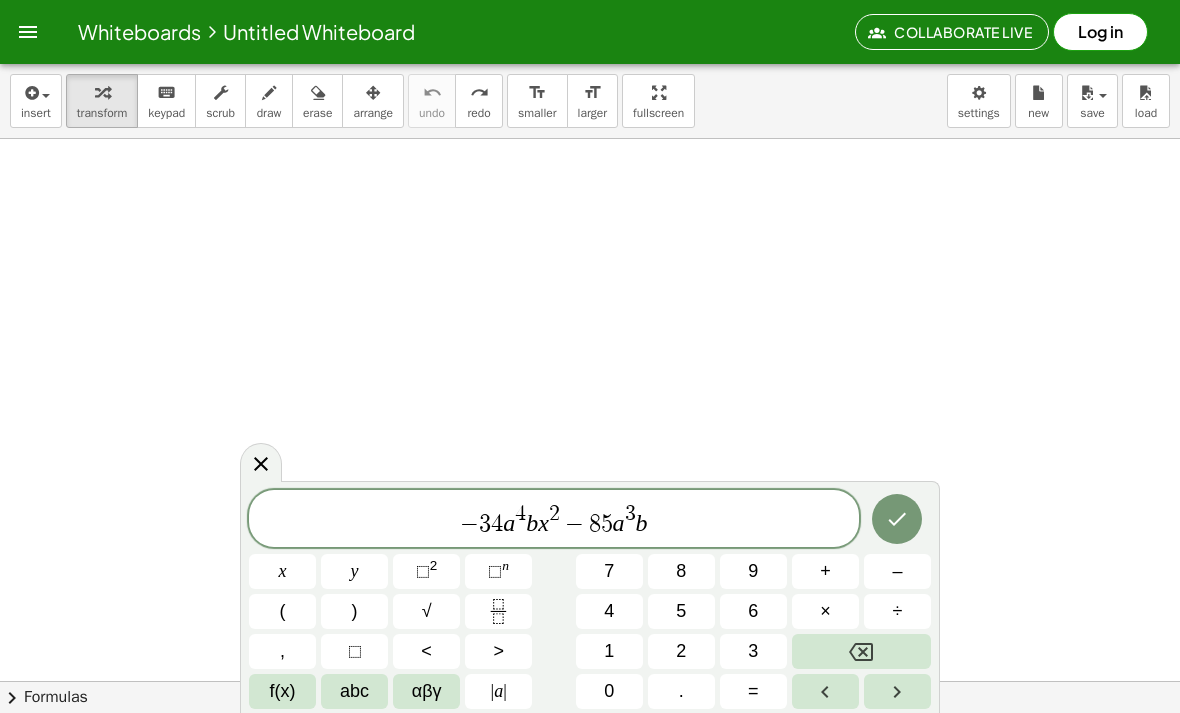 click on "2" at bounding box center (434, 565) 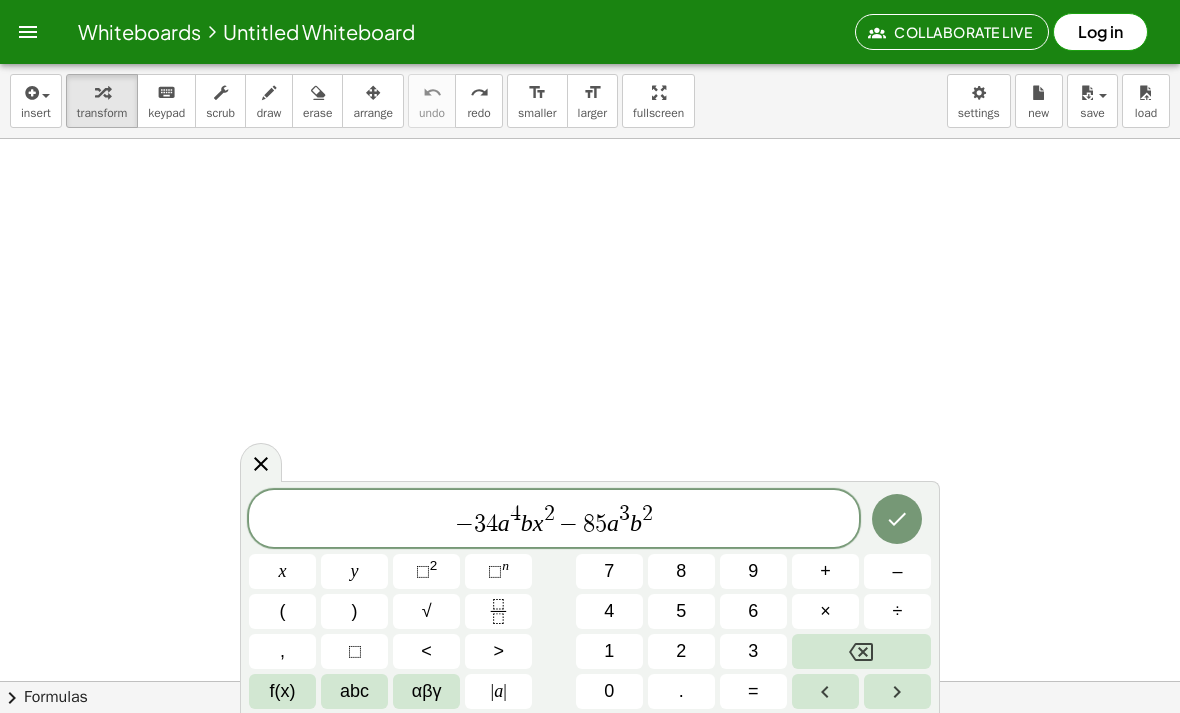 click 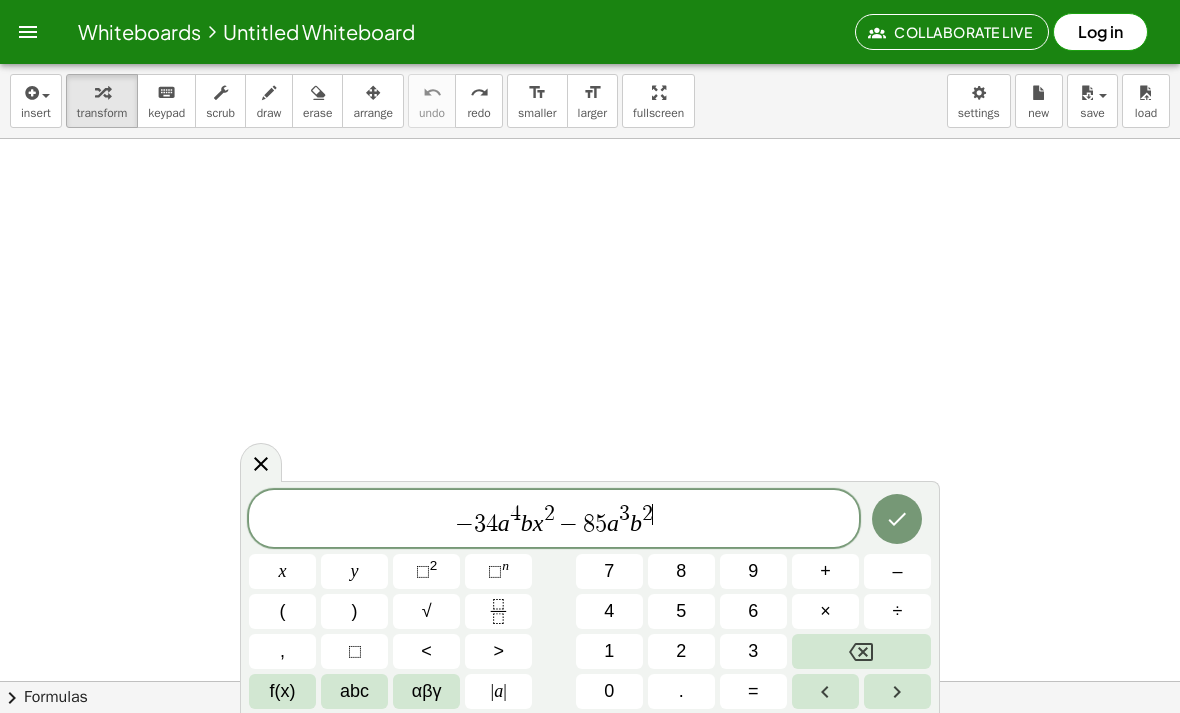 click 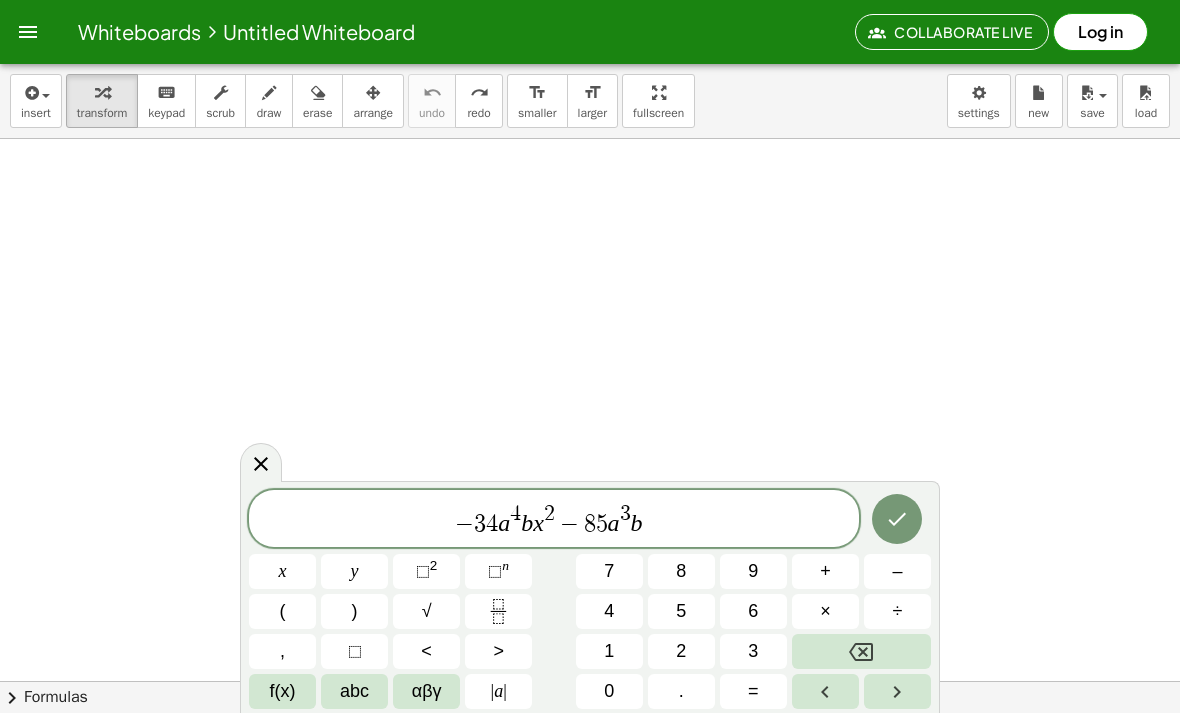 click on "3" at bounding box center (753, 651) 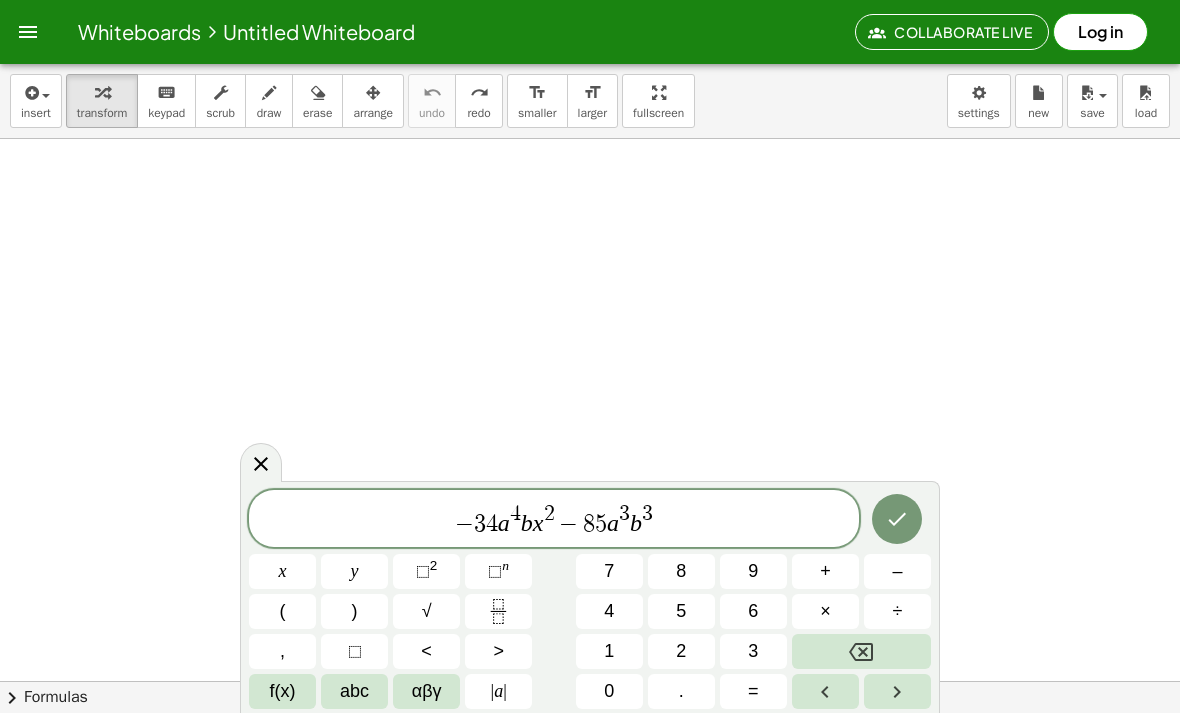 click on "abc" at bounding box center (354, 691) 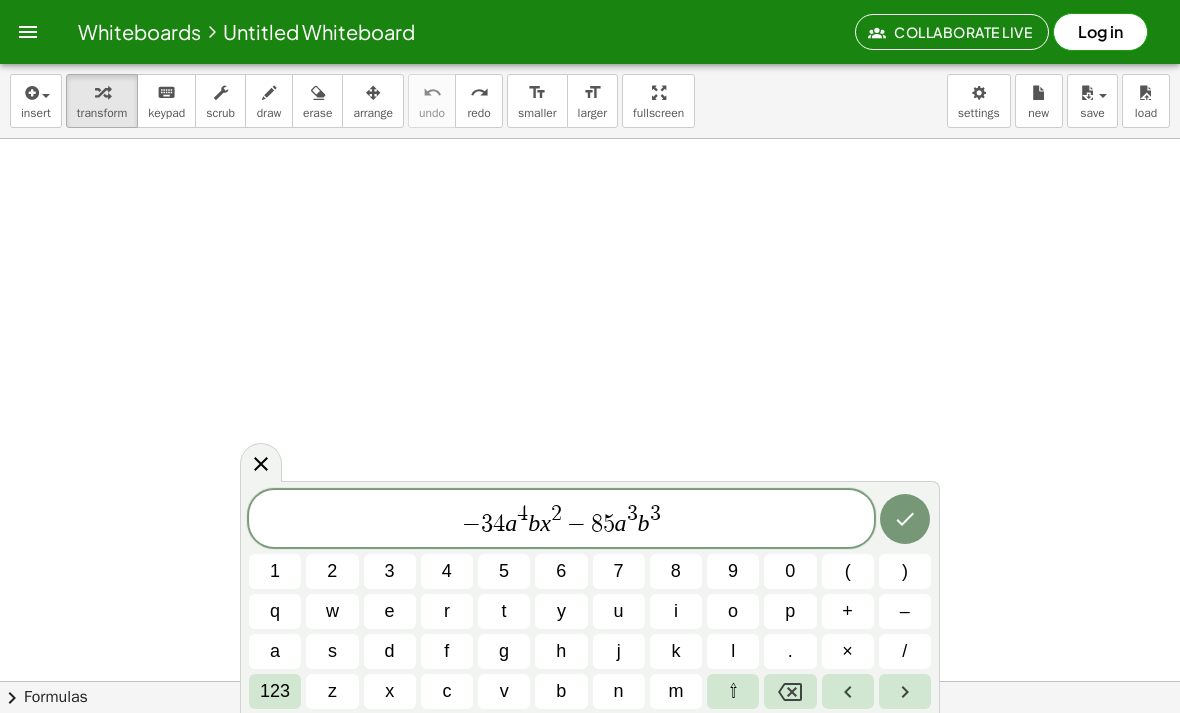 click on "x" at bounding box center (390, 691) 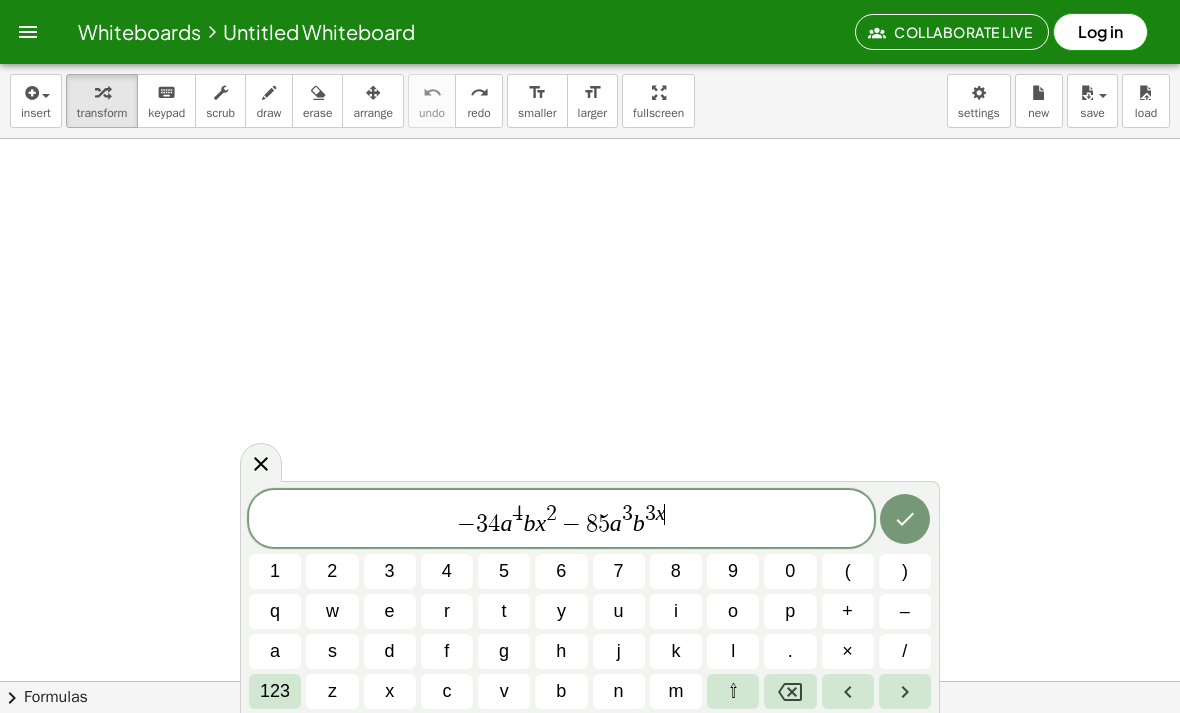 click 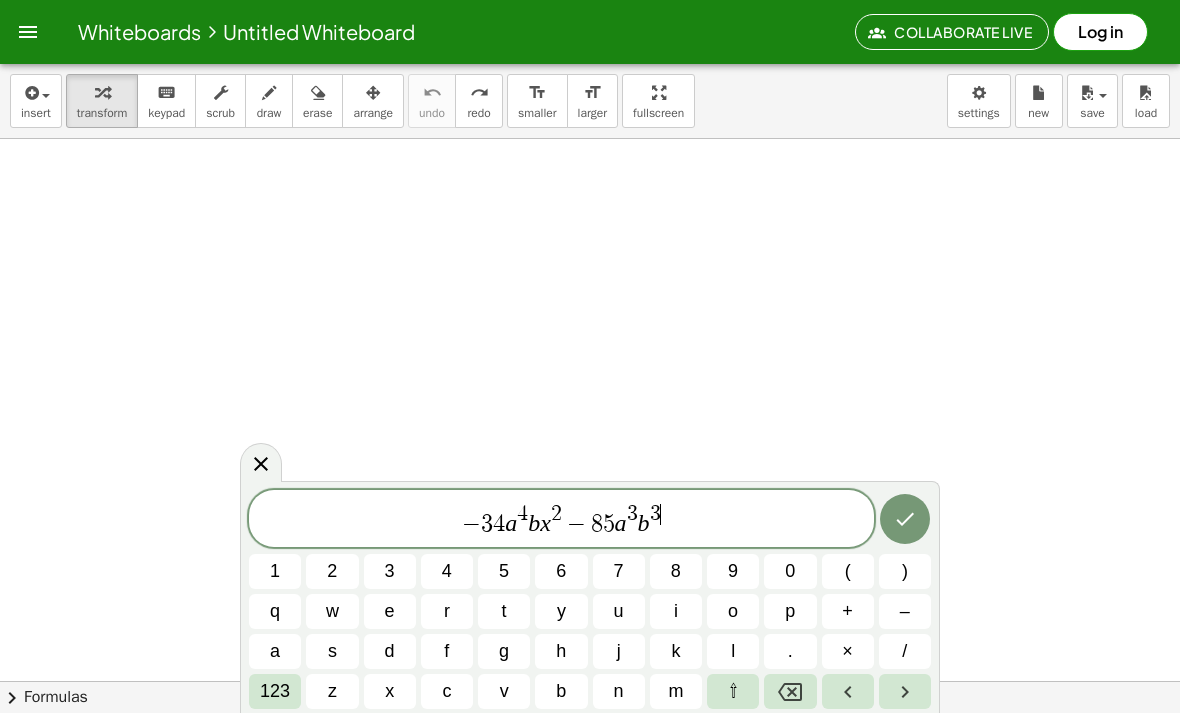 click at bounding box center (905, 691) 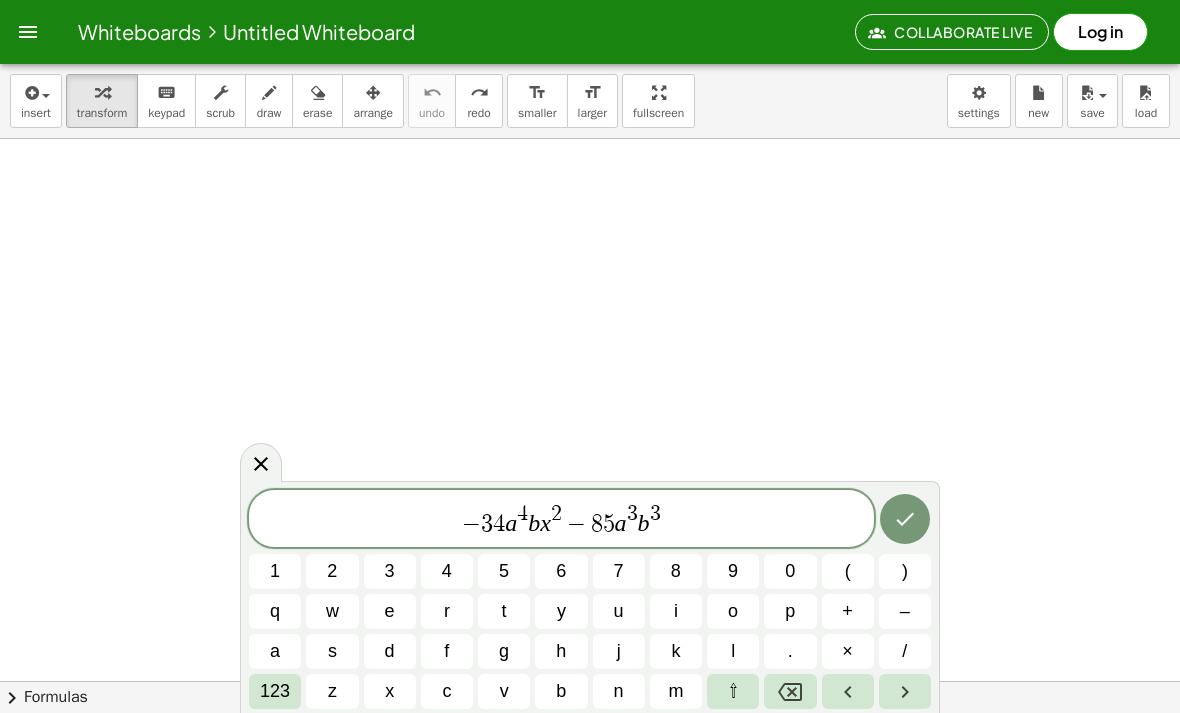 click on "x" at bounding box center [390, 691] 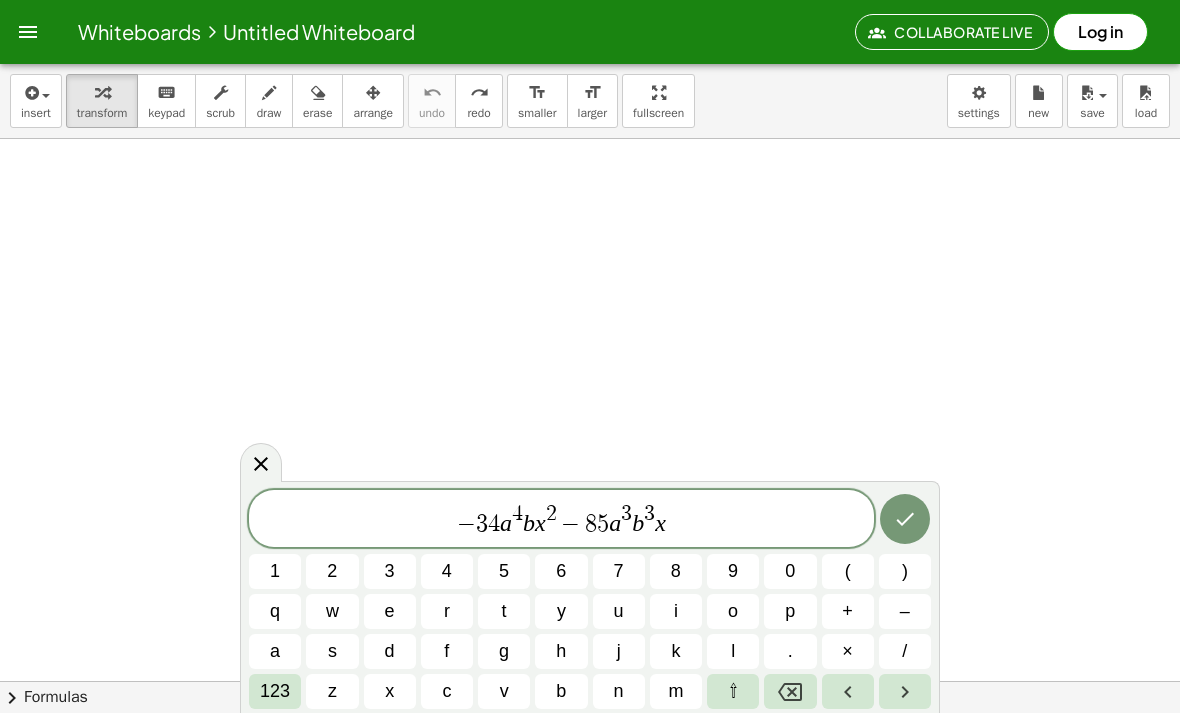 click on "123" at bounding box center (275, 691) 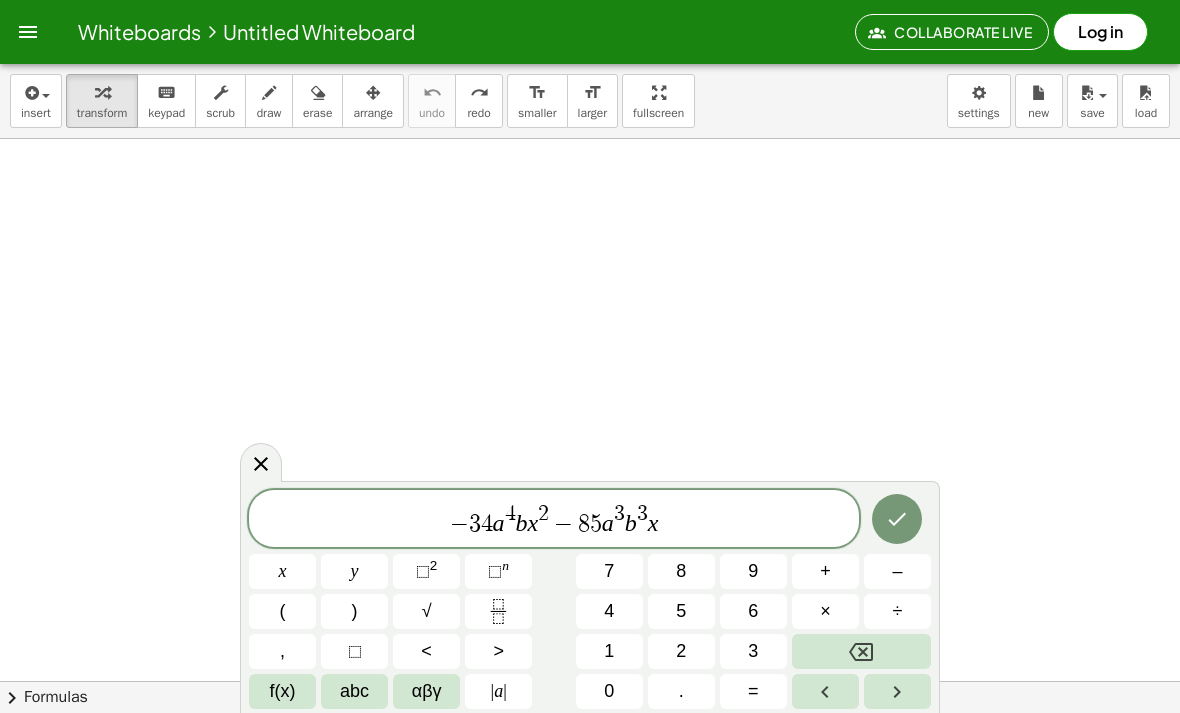 click on "⬚ 2" at bounding box center (426, 571) 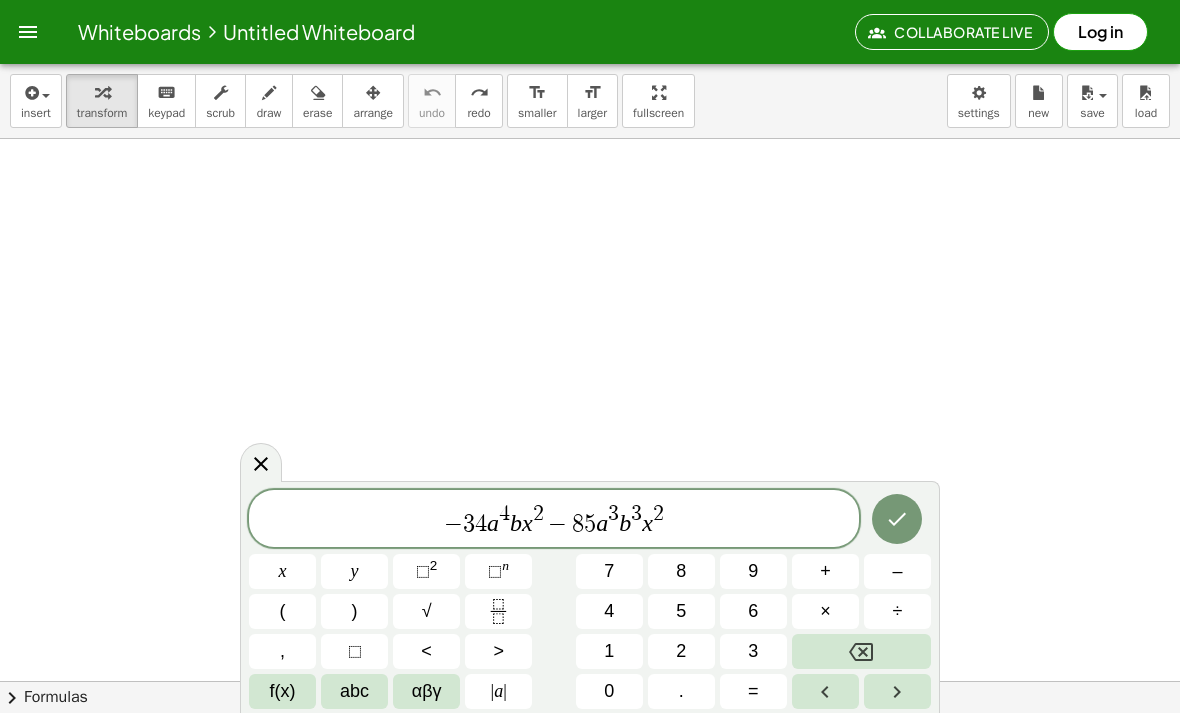 click at bounding box center [897, 691] 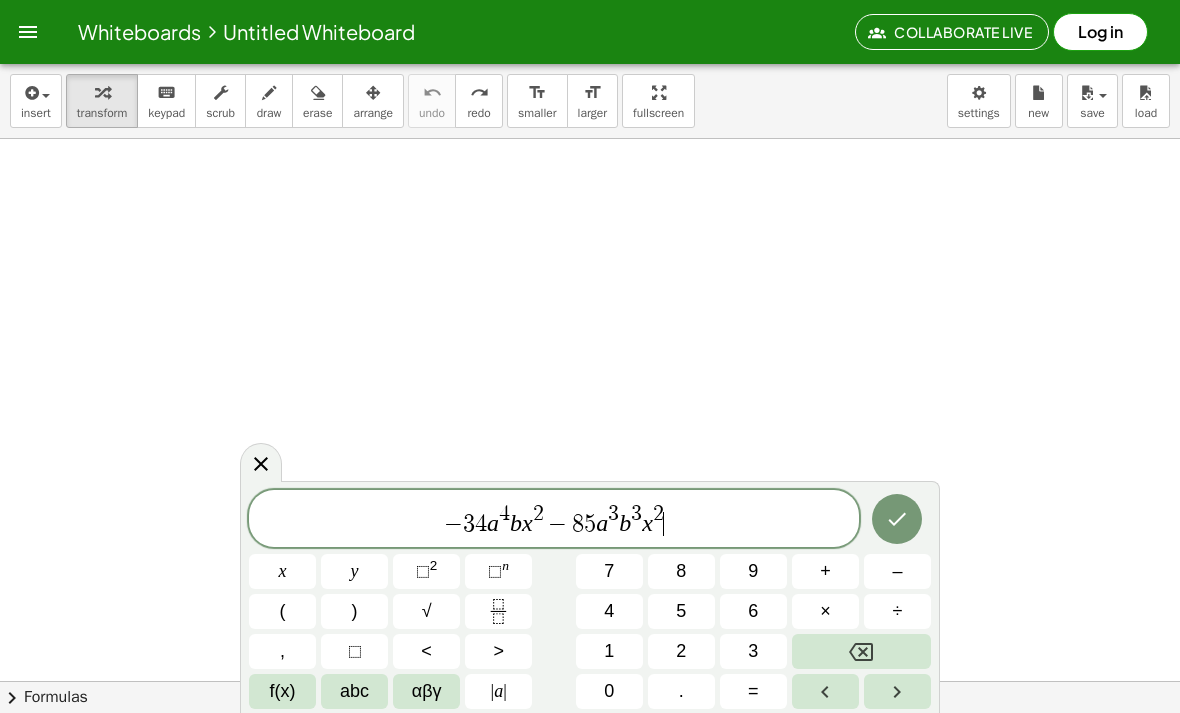 click on "–" at bounding box center (897, 571) 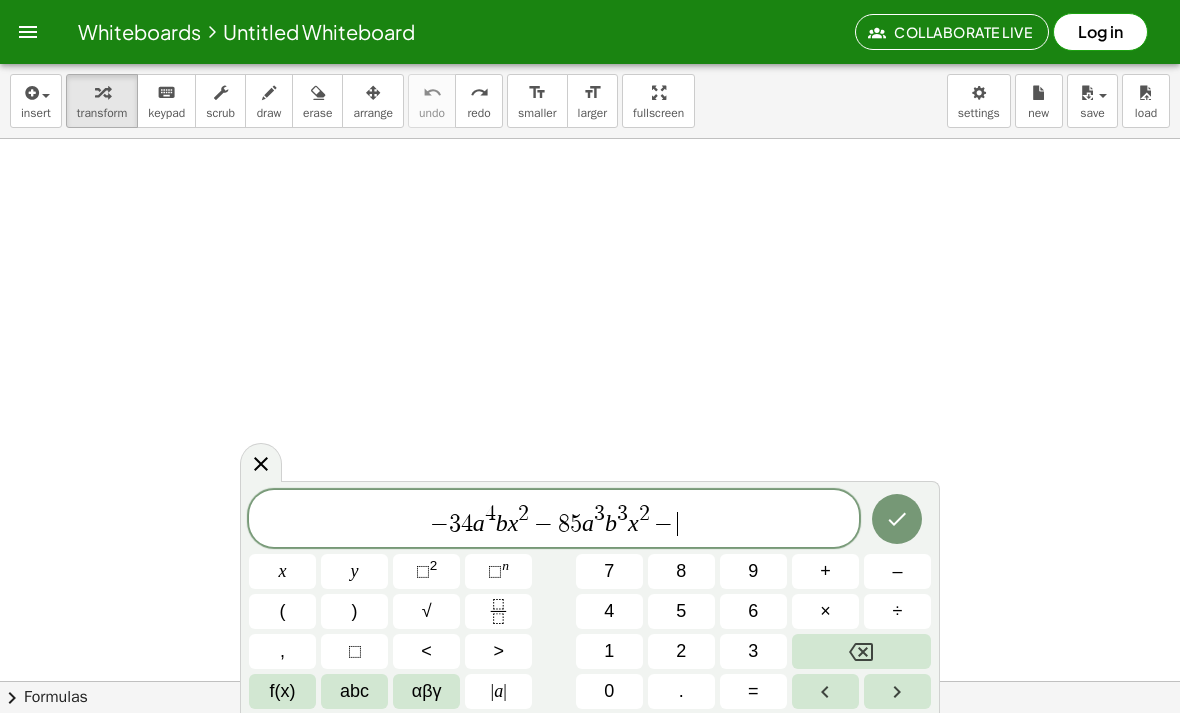 click on "abc" at bounding box center (354, 691) 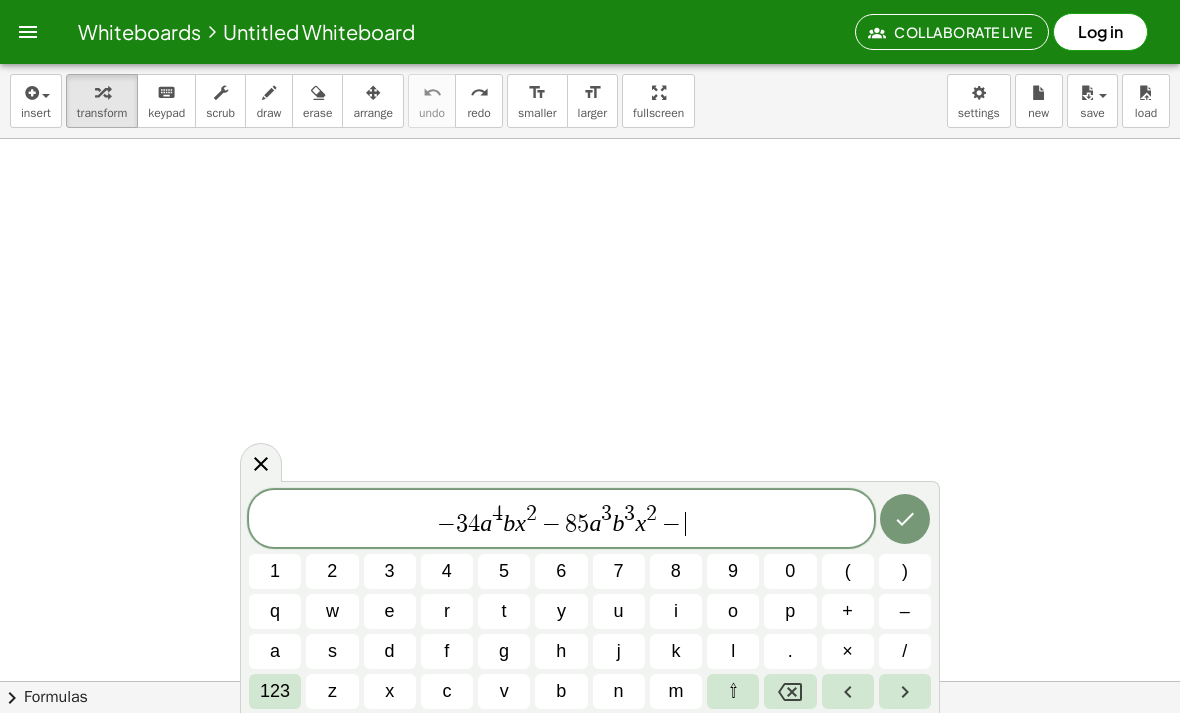 click on "6" at bounding box center (561, 571) 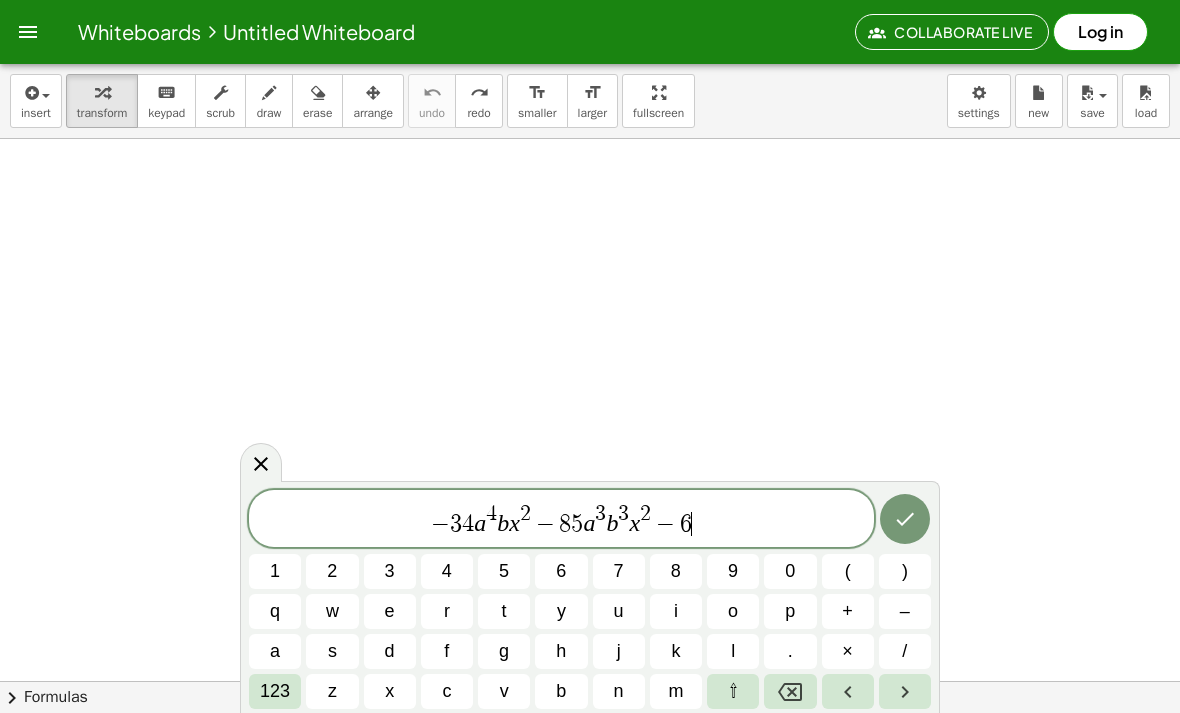click on "8" at bounding box center (676, 571) 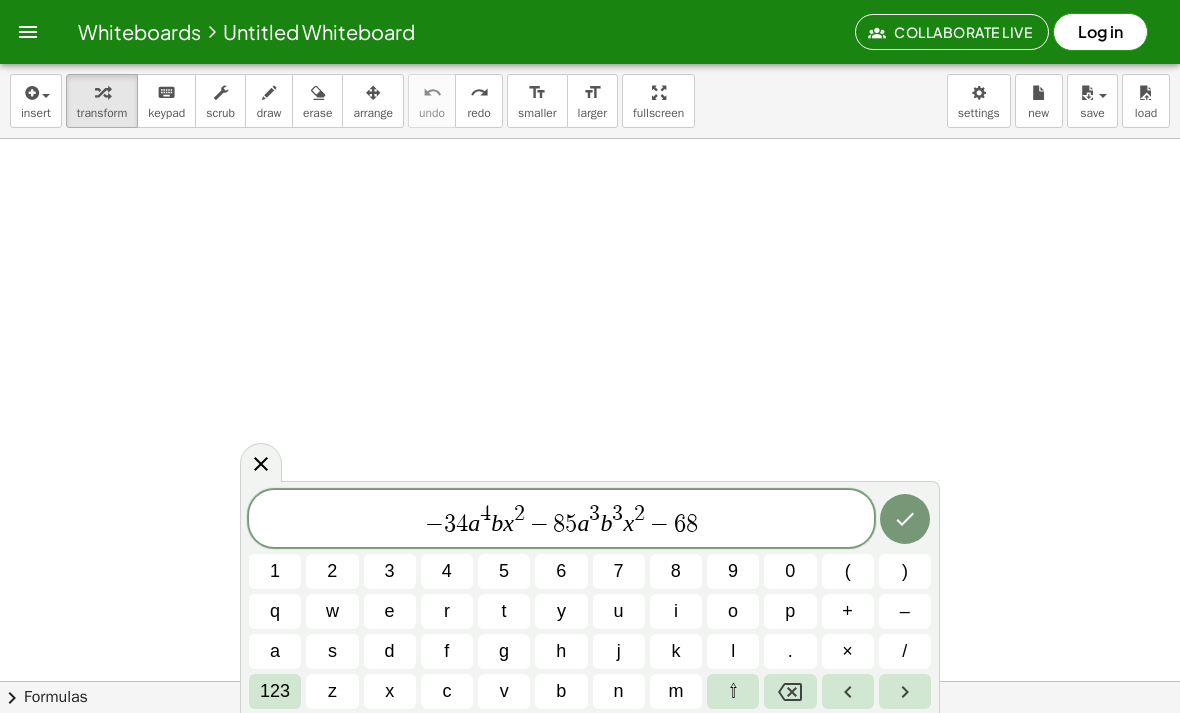 click on "a" at bounding box center [275, 651] 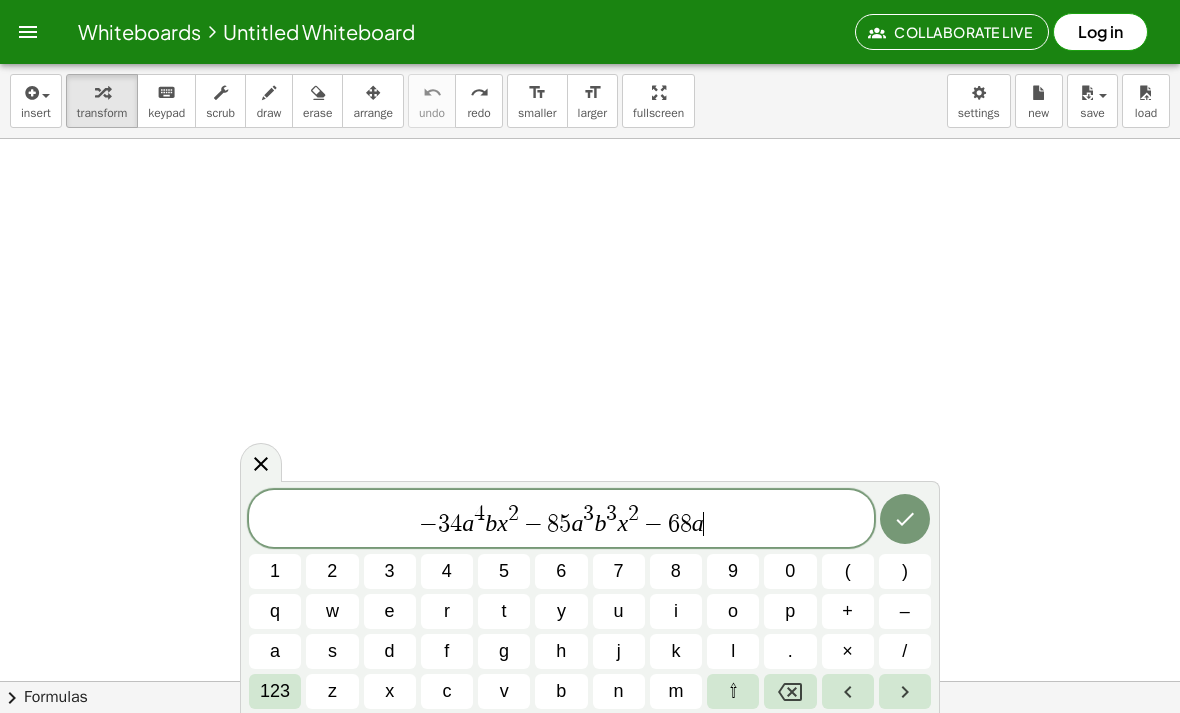 click on "123" at bounding box center (275, 691) 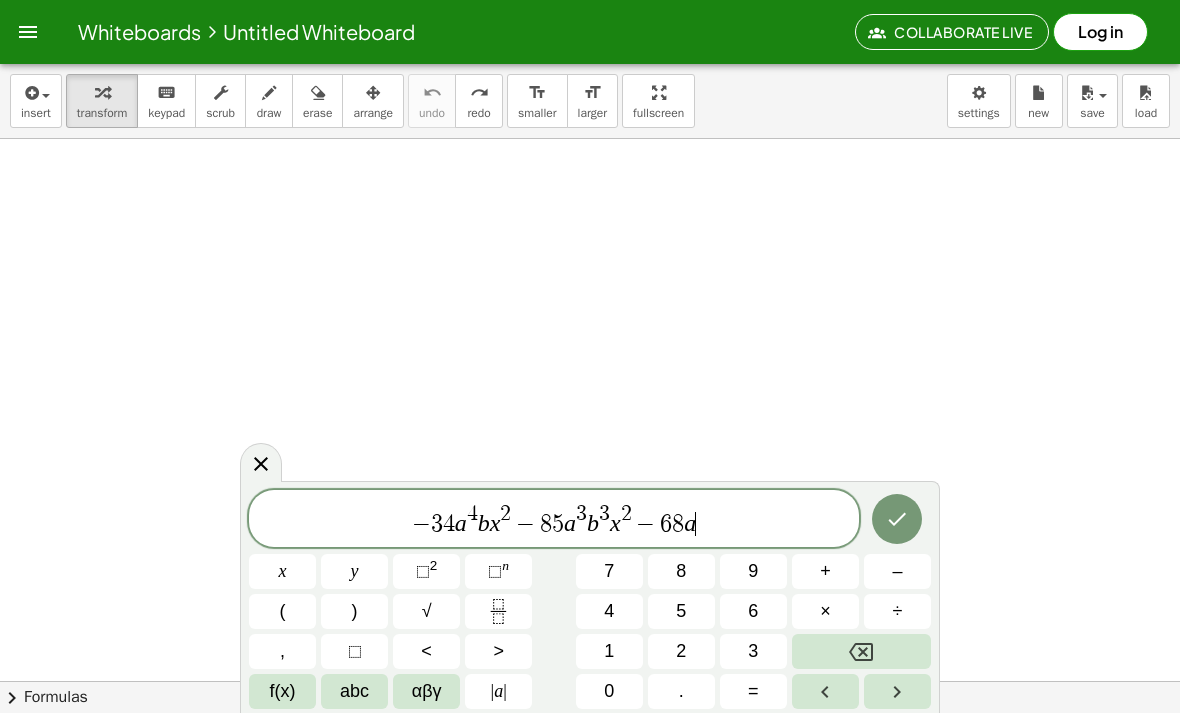 click on "⬚" at bounding box center (423, 571) 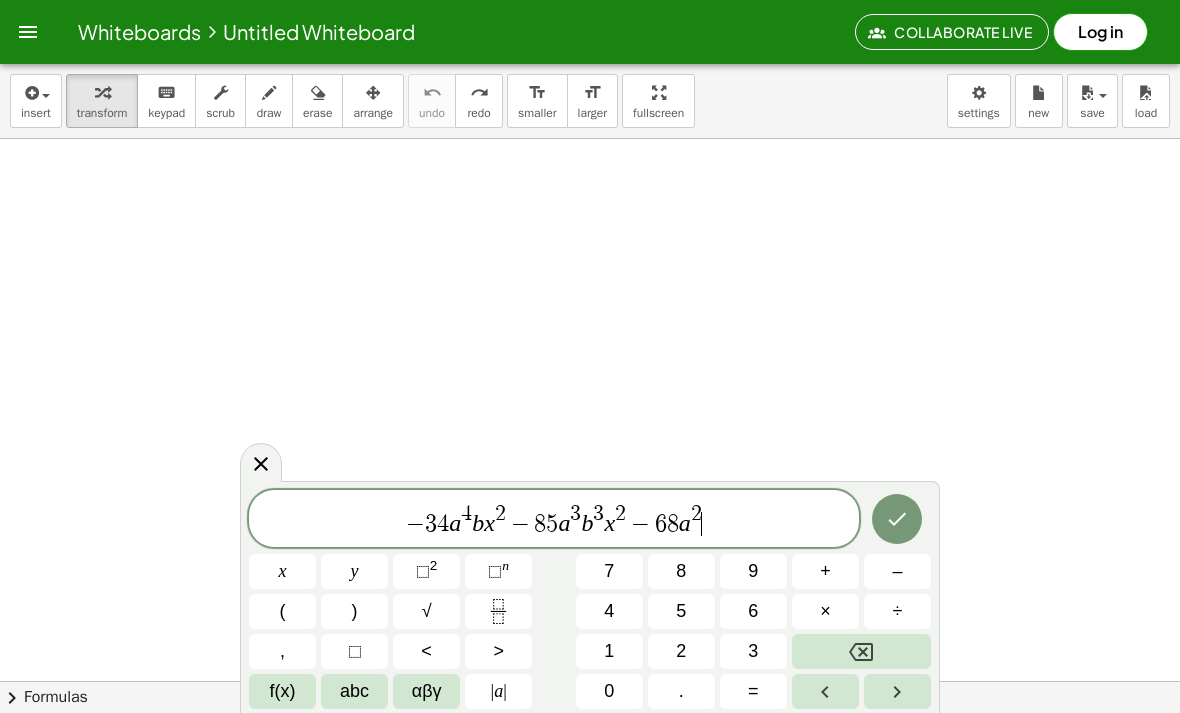 click 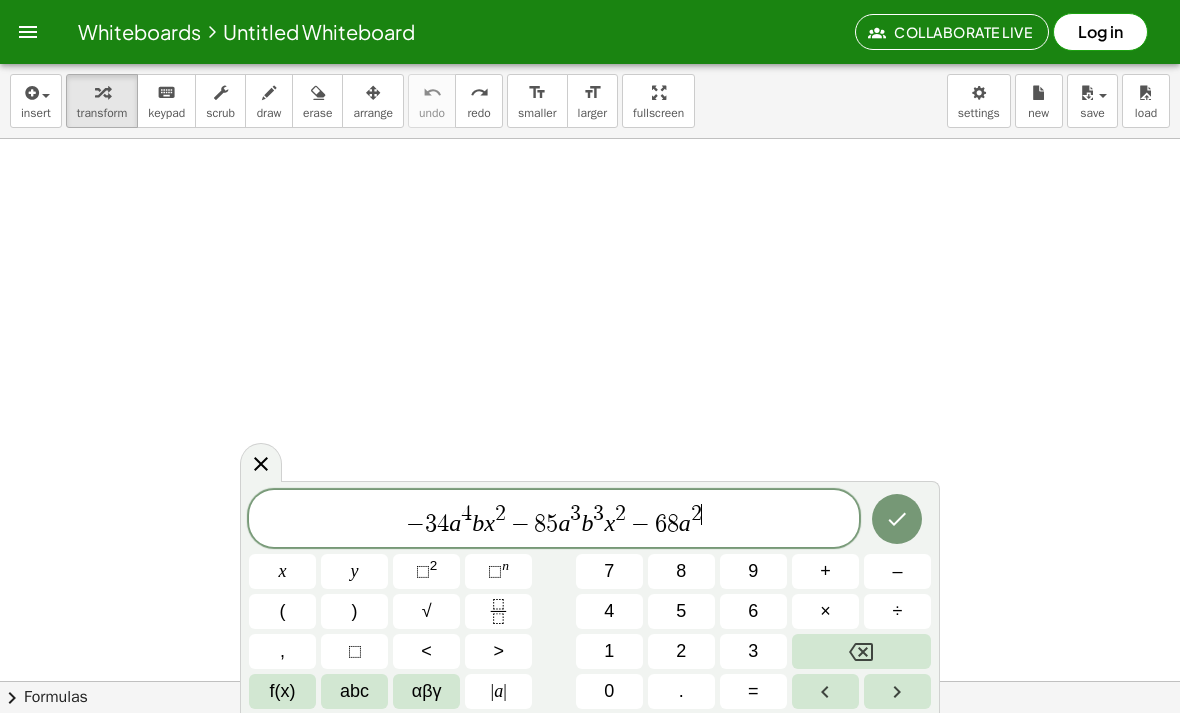 click 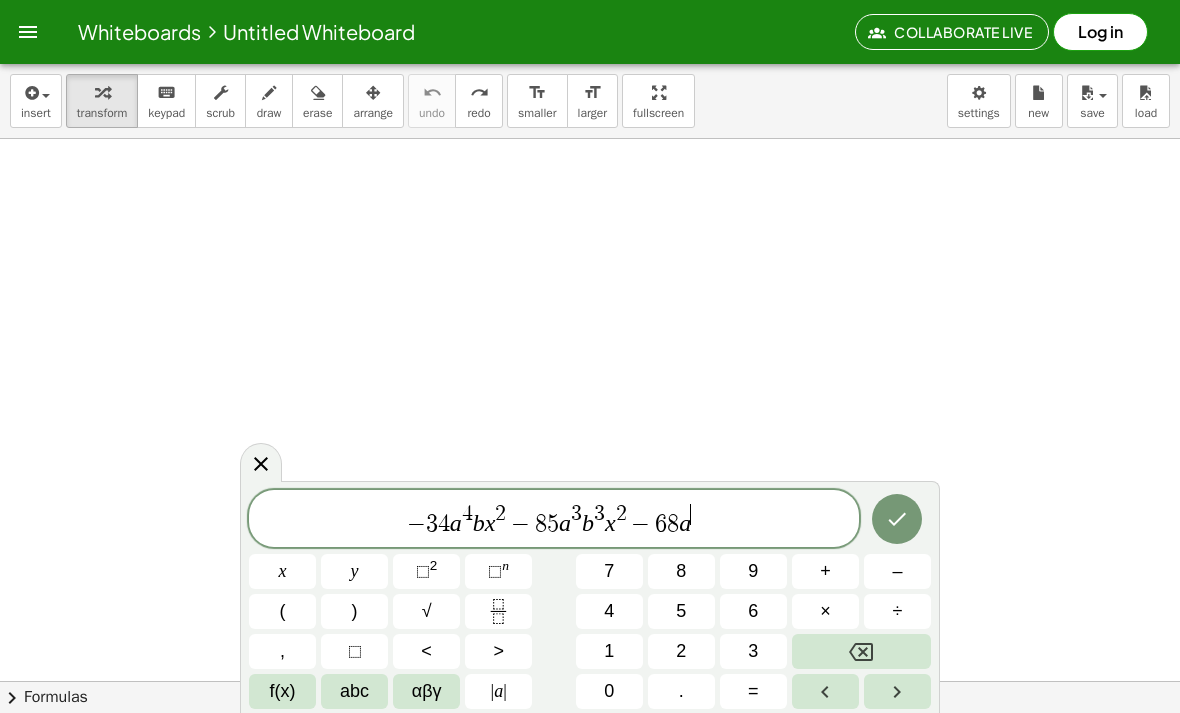 click on "3" at bounding box center [753, 651] 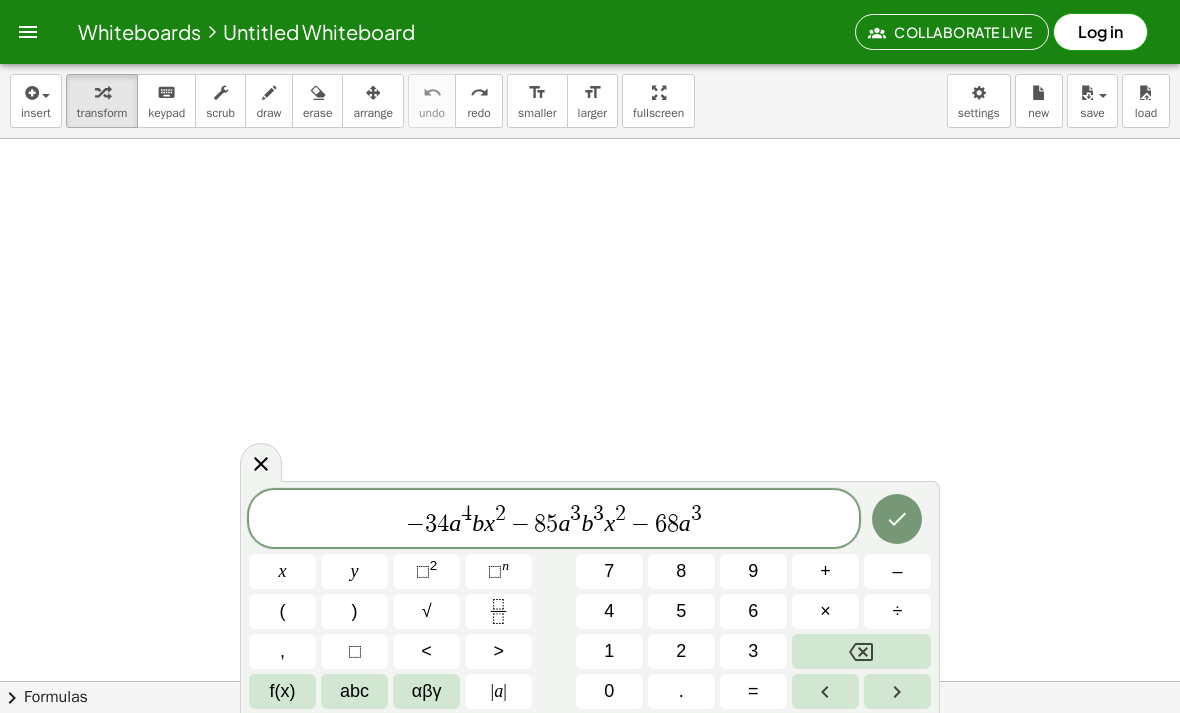 click on "abc" at bounding box center (354, 691) 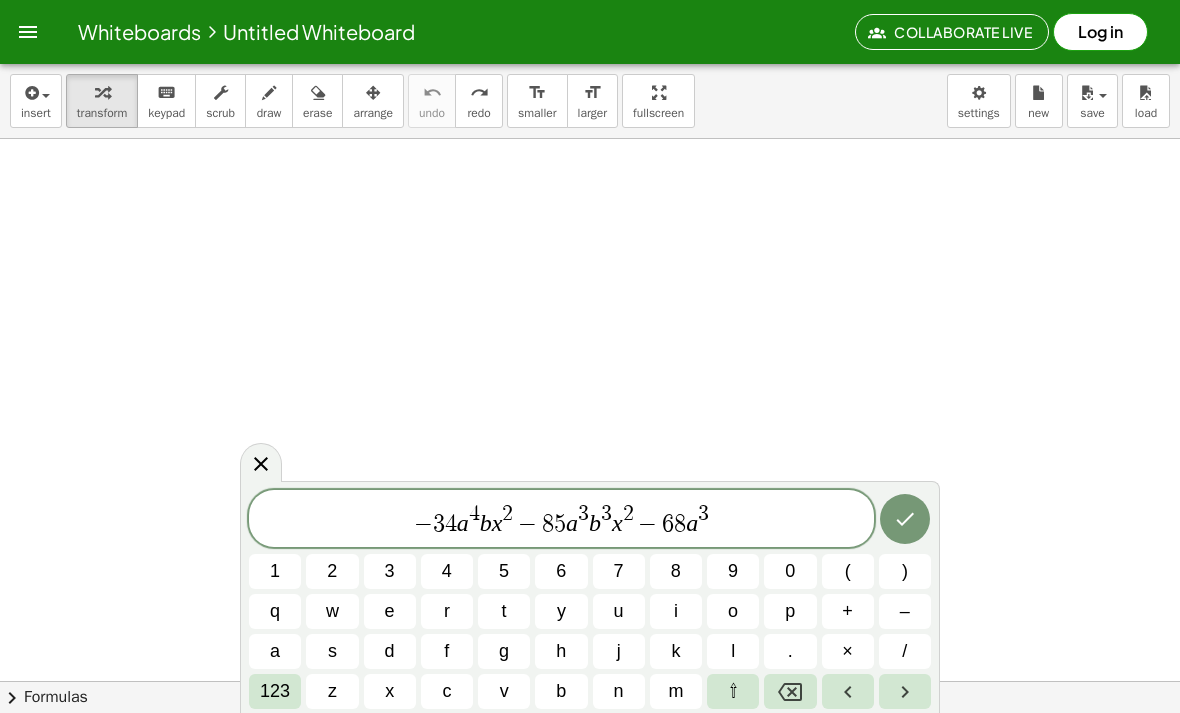 click at bounding box center (905, 691) 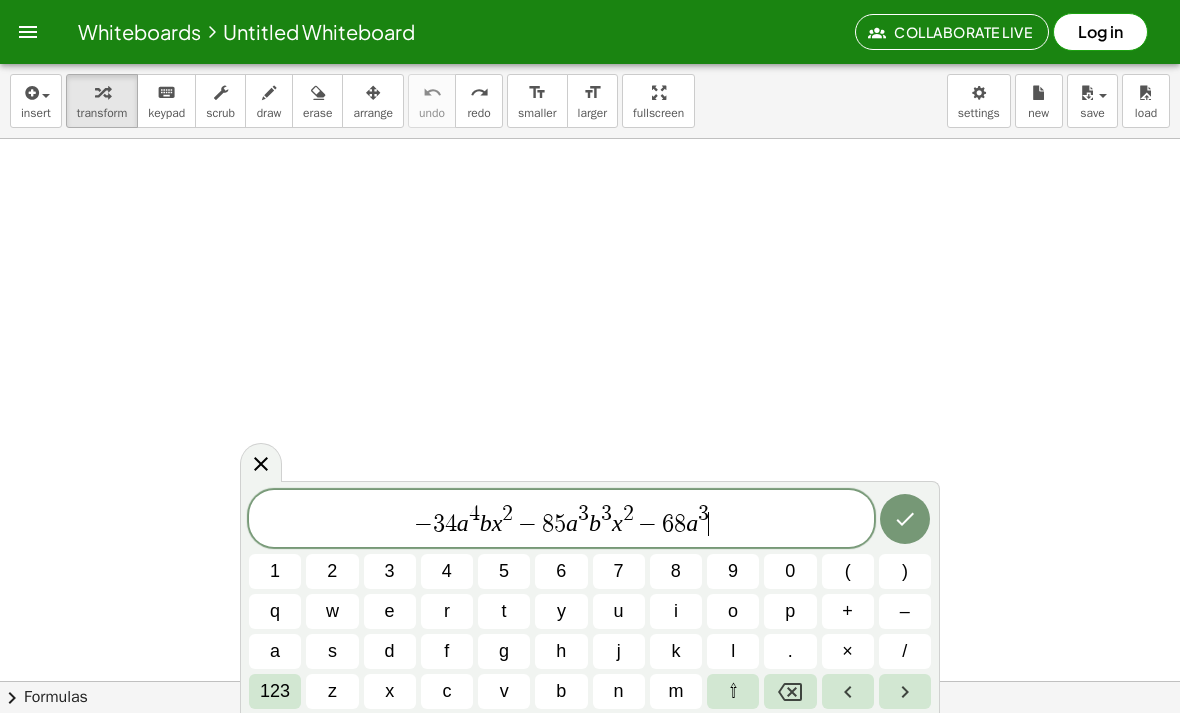 click on "b" at bounding box center (561, 691) 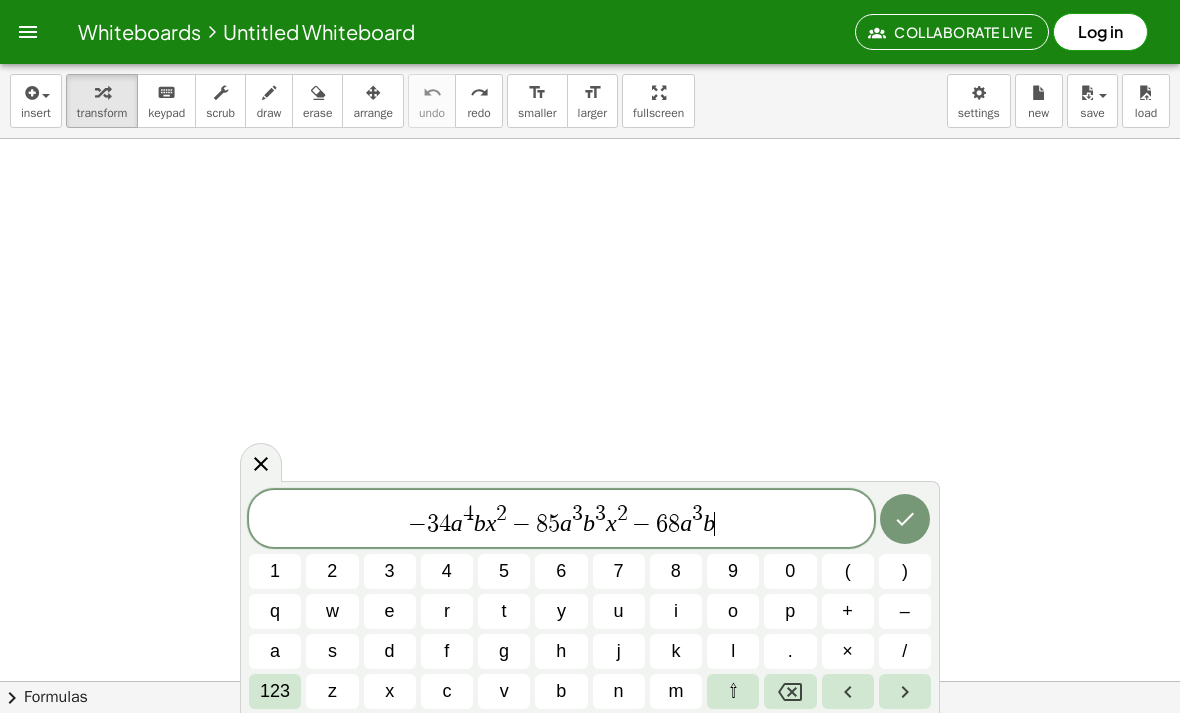 click on "c" at bounding box center [447, 691] 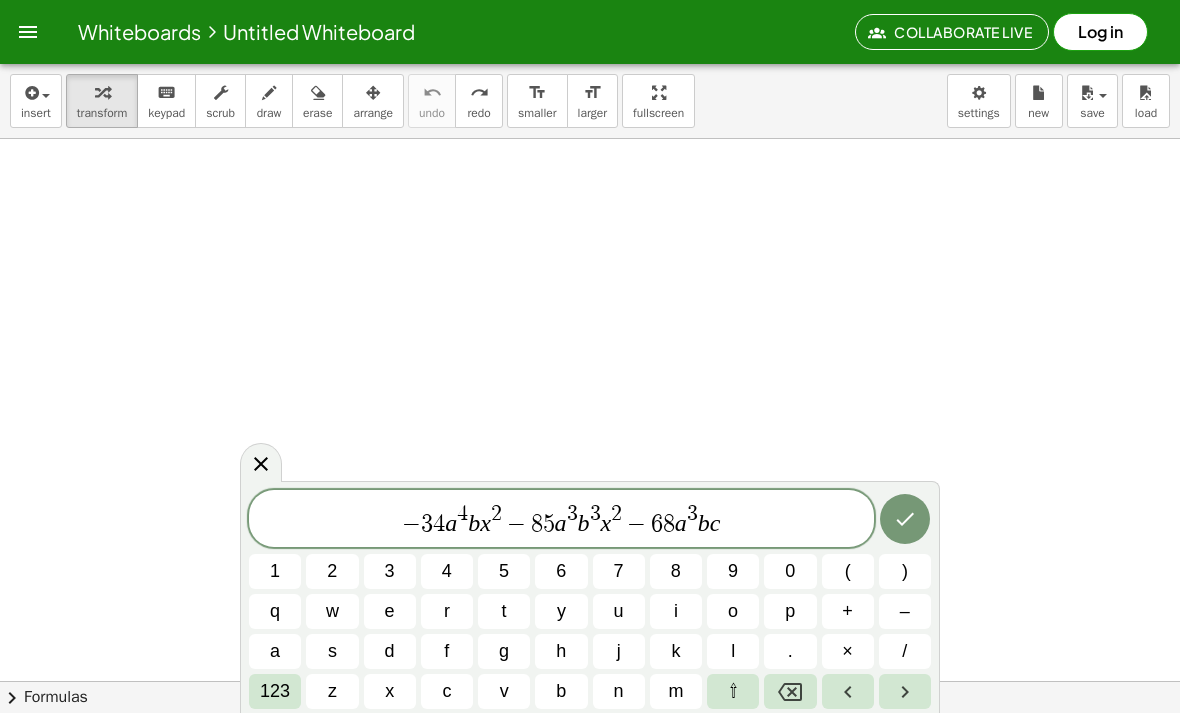 click on "123" at bounding box center (275, 691) 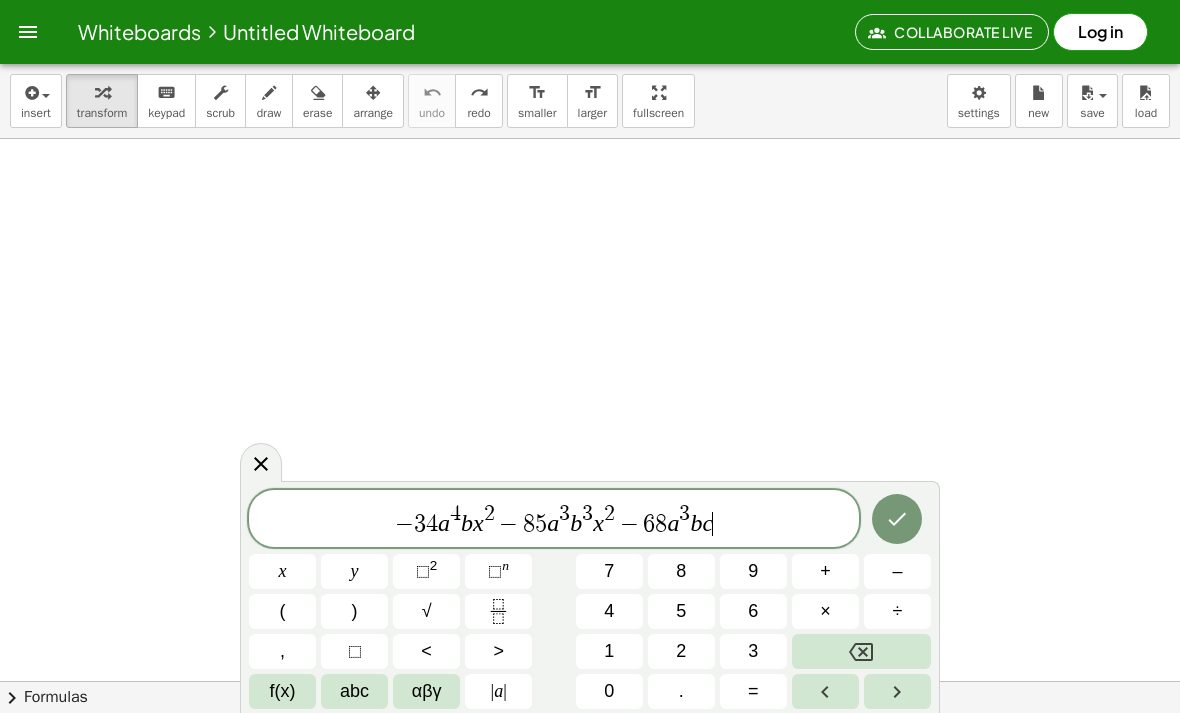 click on "⬚" at bounding box center [423, 571] 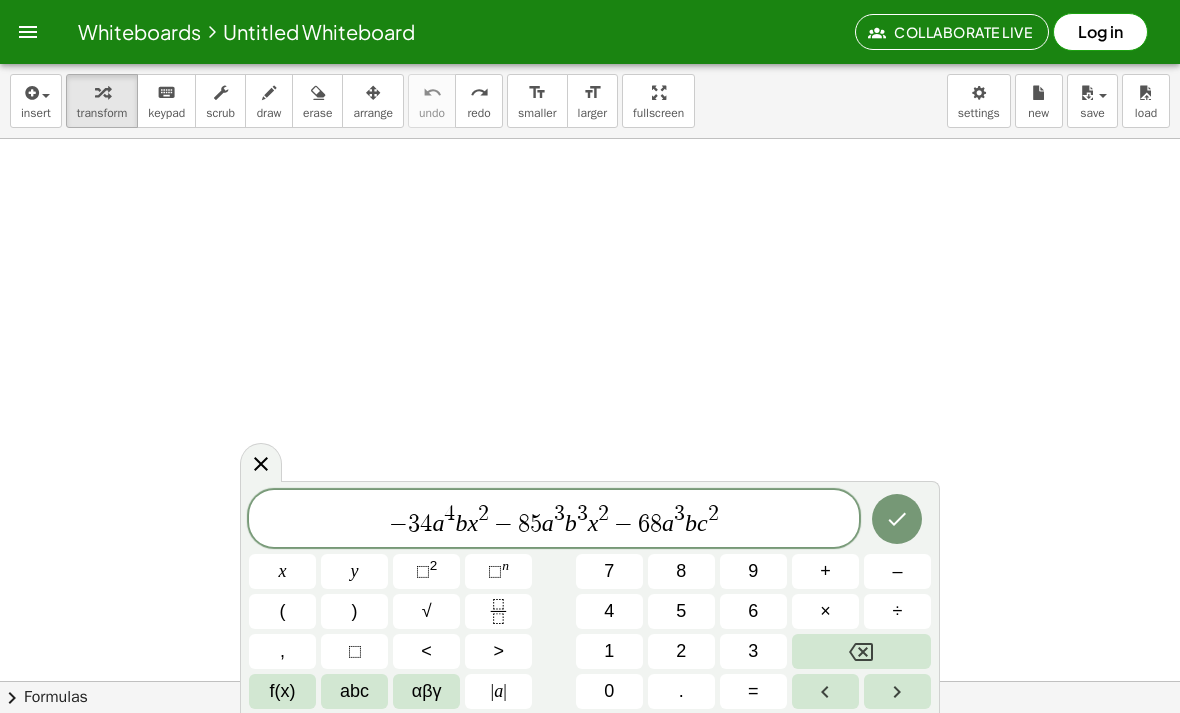 click at bounding box center (897, 691) 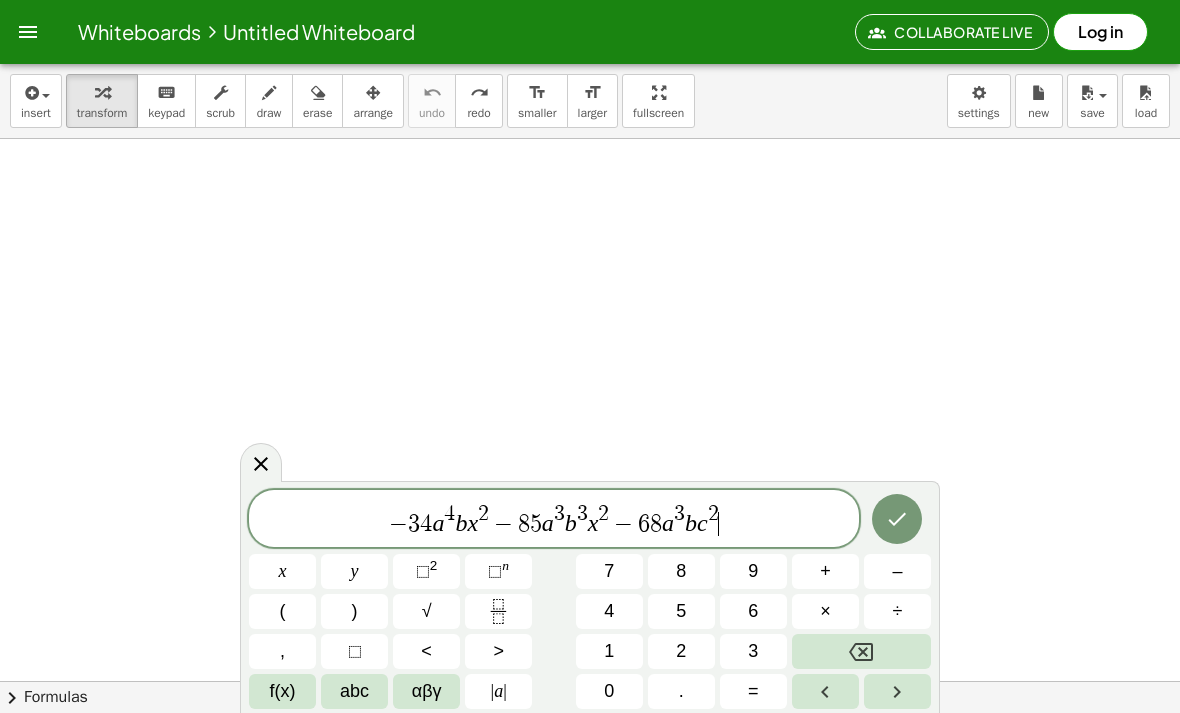 click on "f(x)" at bounding box center (283, 691) 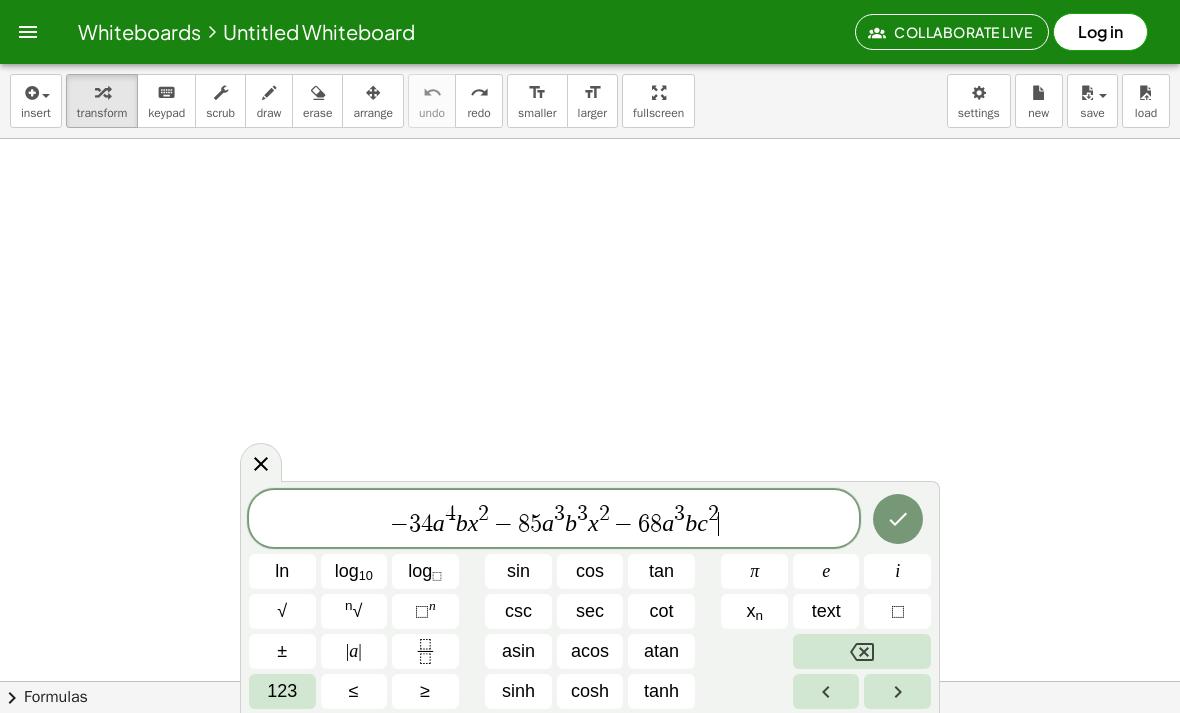 click on "≤" at bounding box center [354, 691] 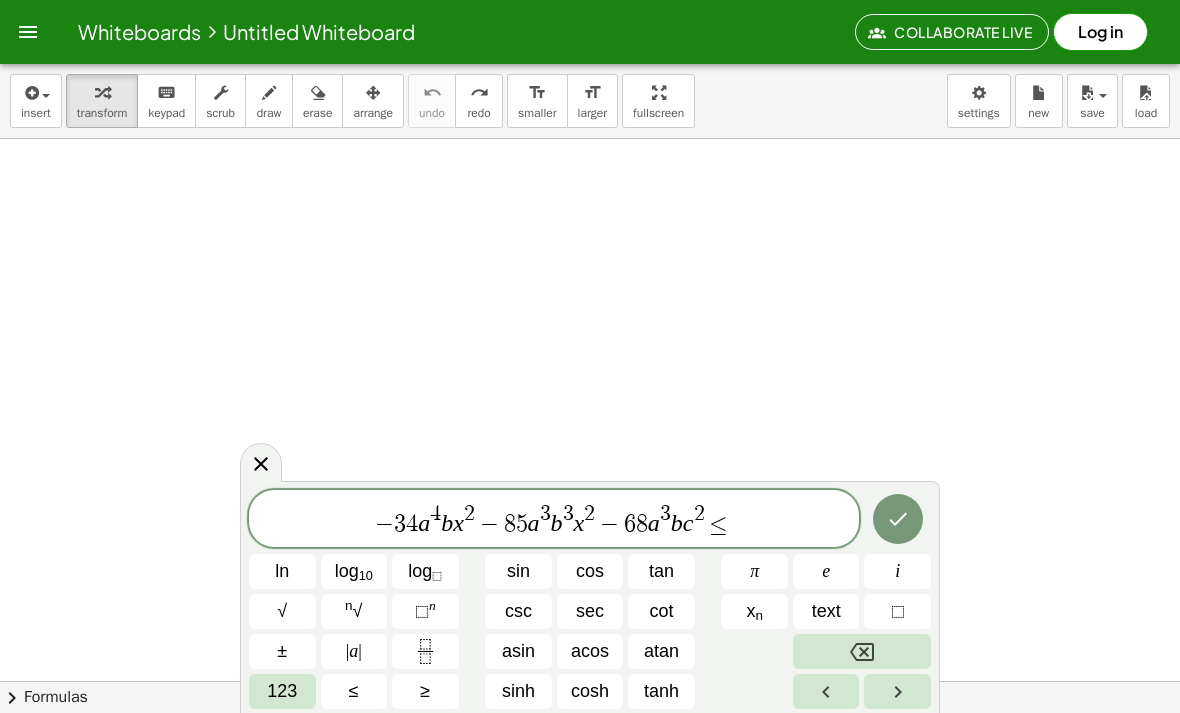 click at bounding box center [862, 651] 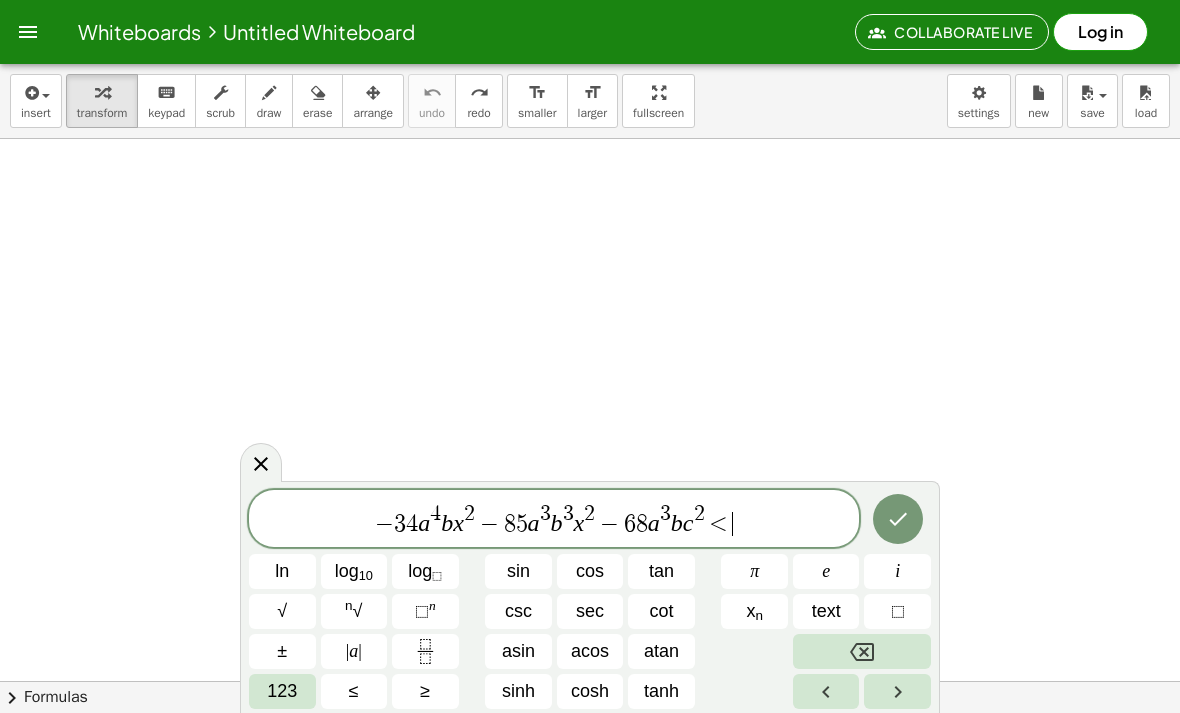 click at bounding box center [862, 651] 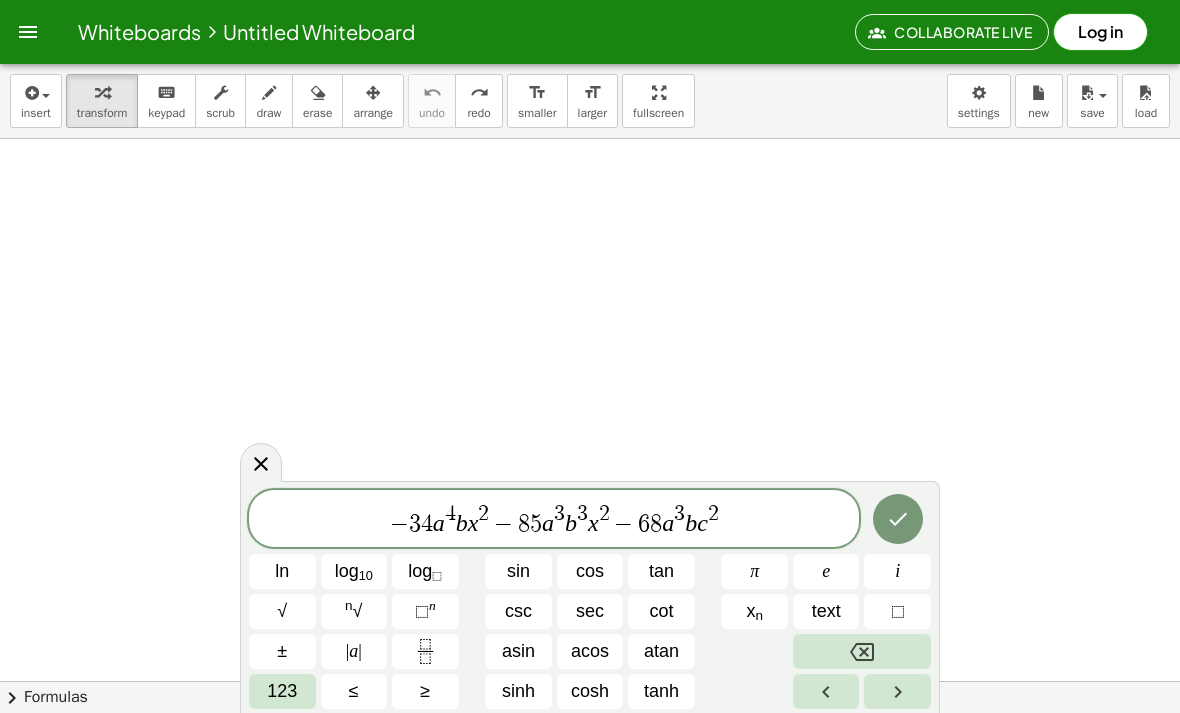 click on "123" at bounding box center [282, 691] 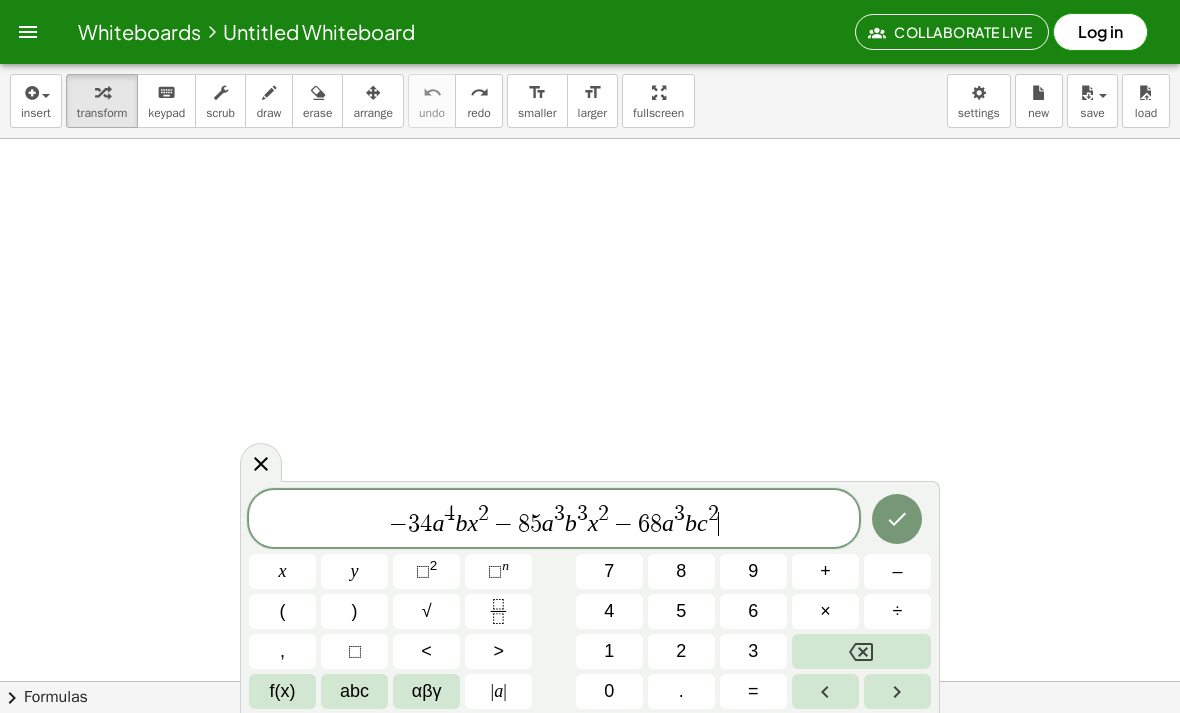 click on "abc" at bounding box center (354, 691) 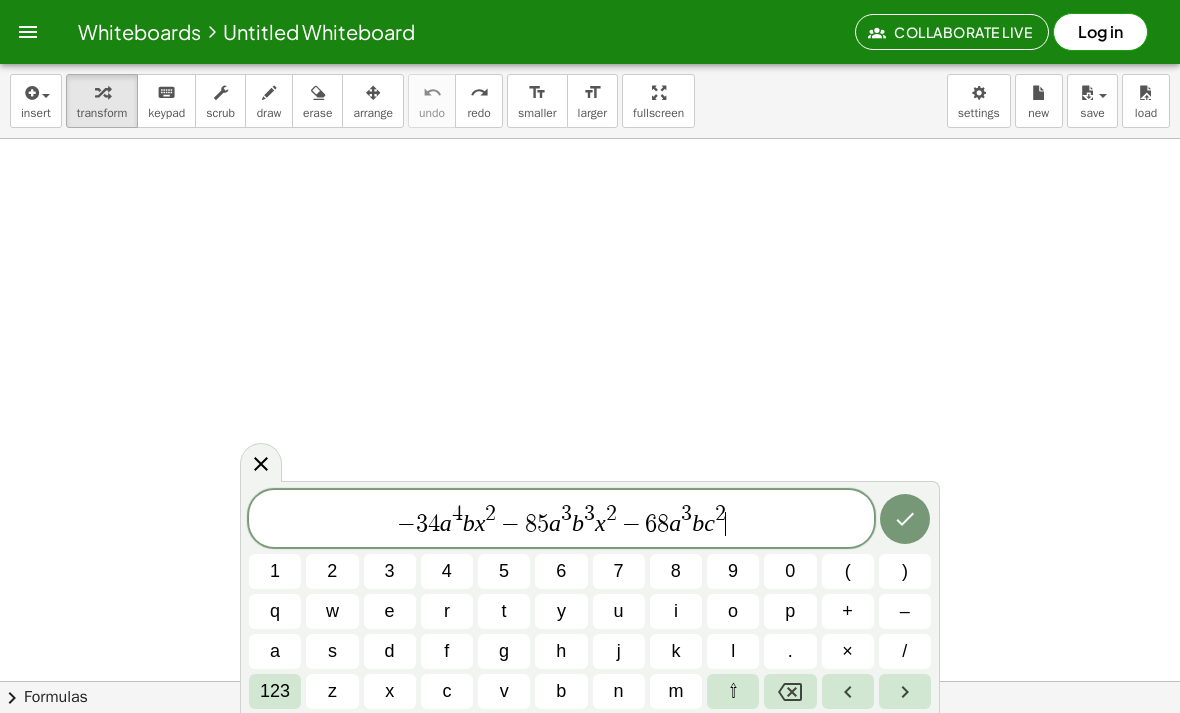 click on "x" at bounding box center (389, 691) 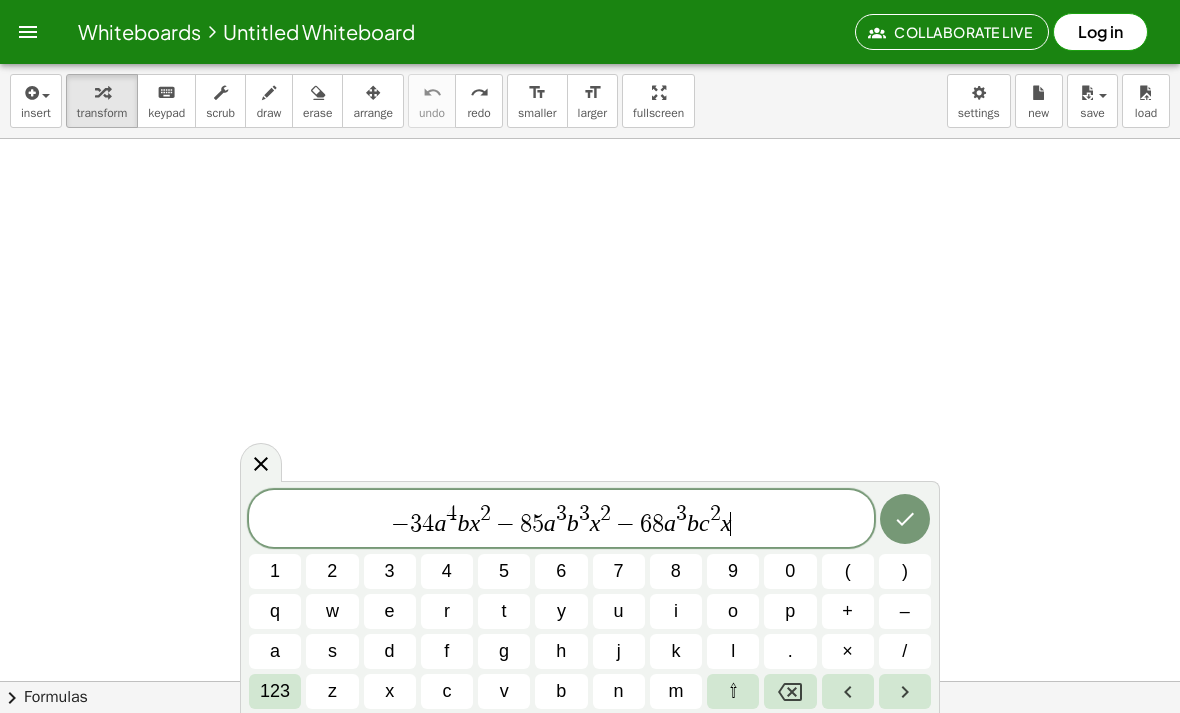 click on "123" at bounding box center [275, 691] 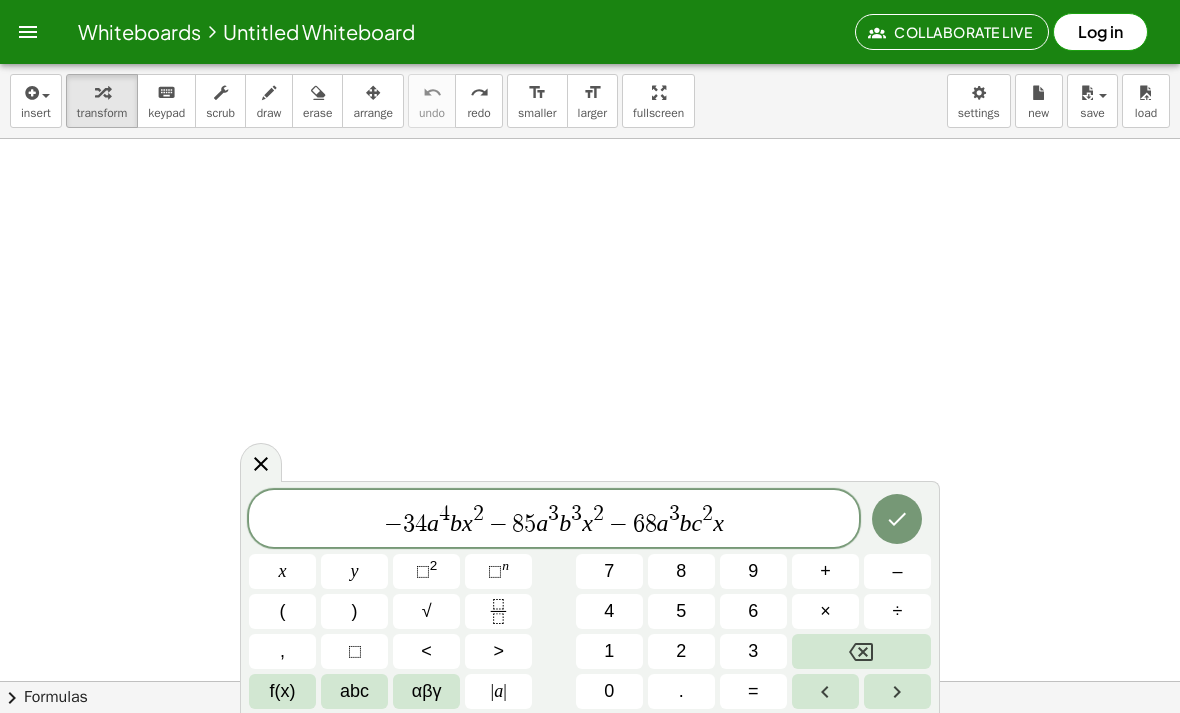 click on "⬚" at bounding box center [423, 571] 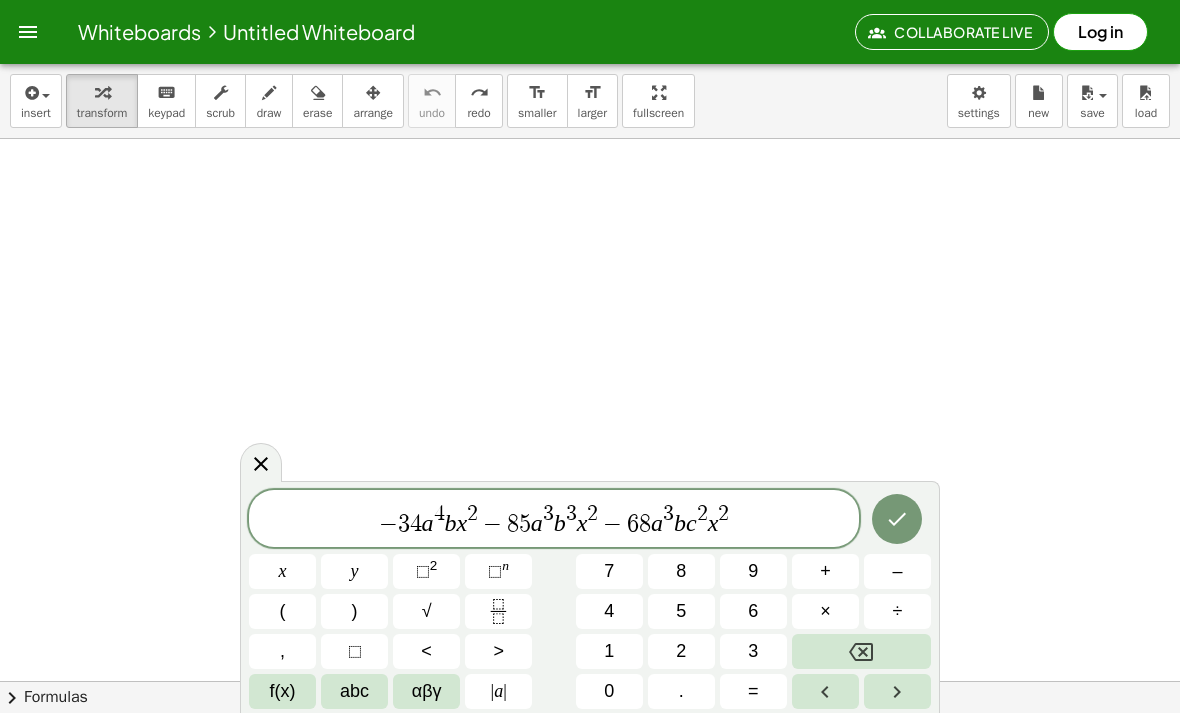 click 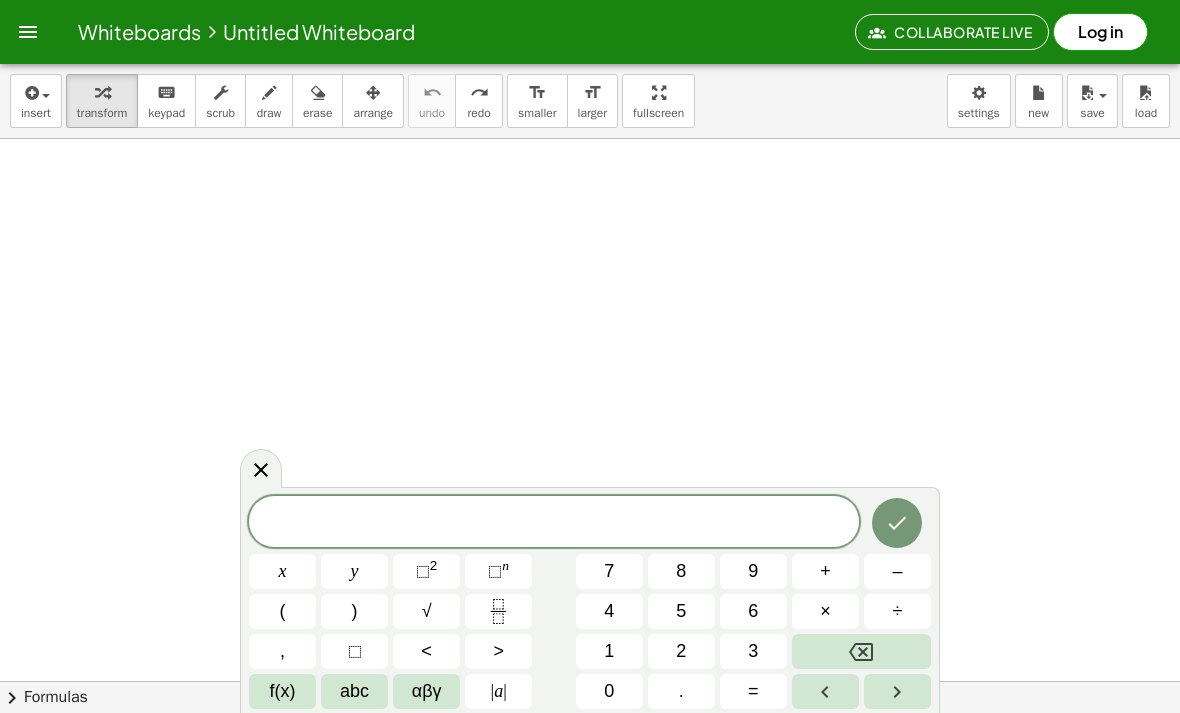 click 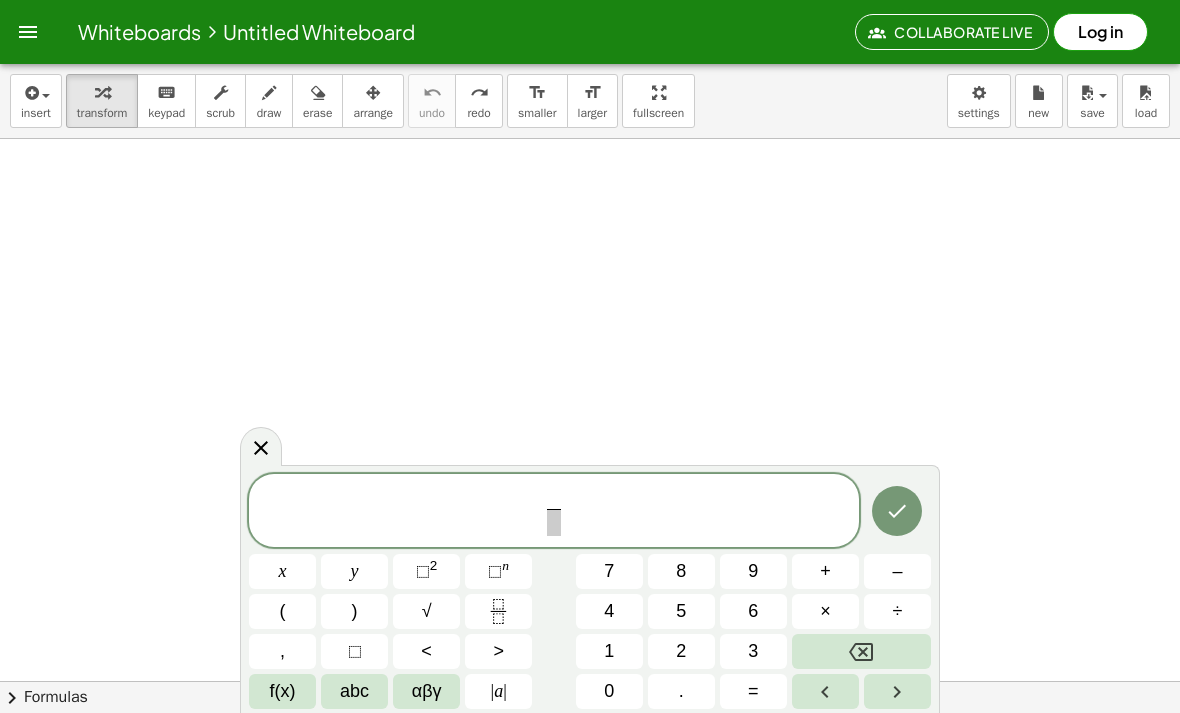 click on "1" at bounding box center (609, 651) 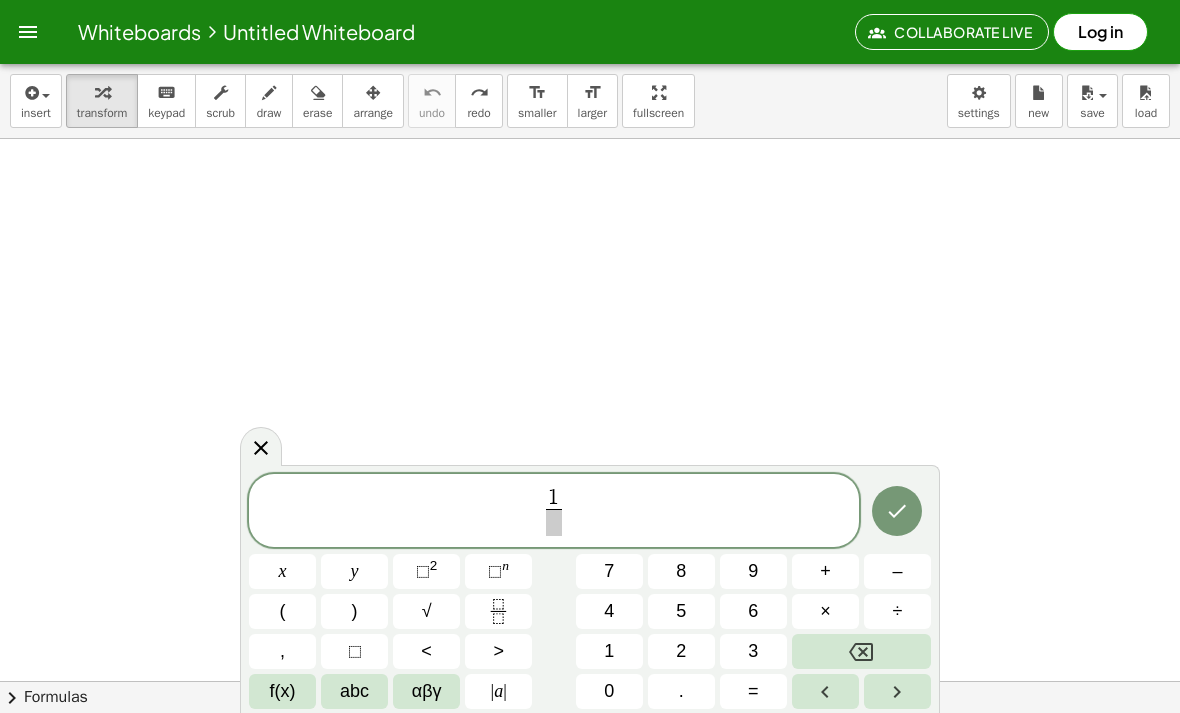 click on "5" at bounding box center [681, 611] 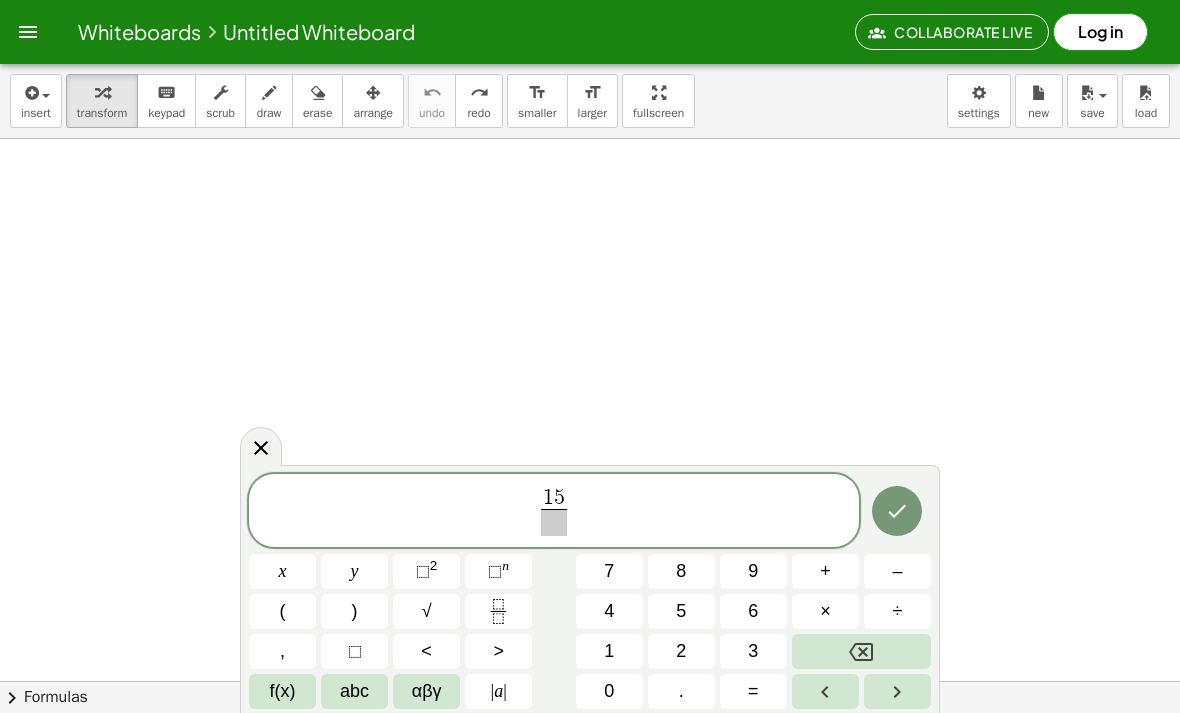 click on "–" at bounding box center [897, 571] 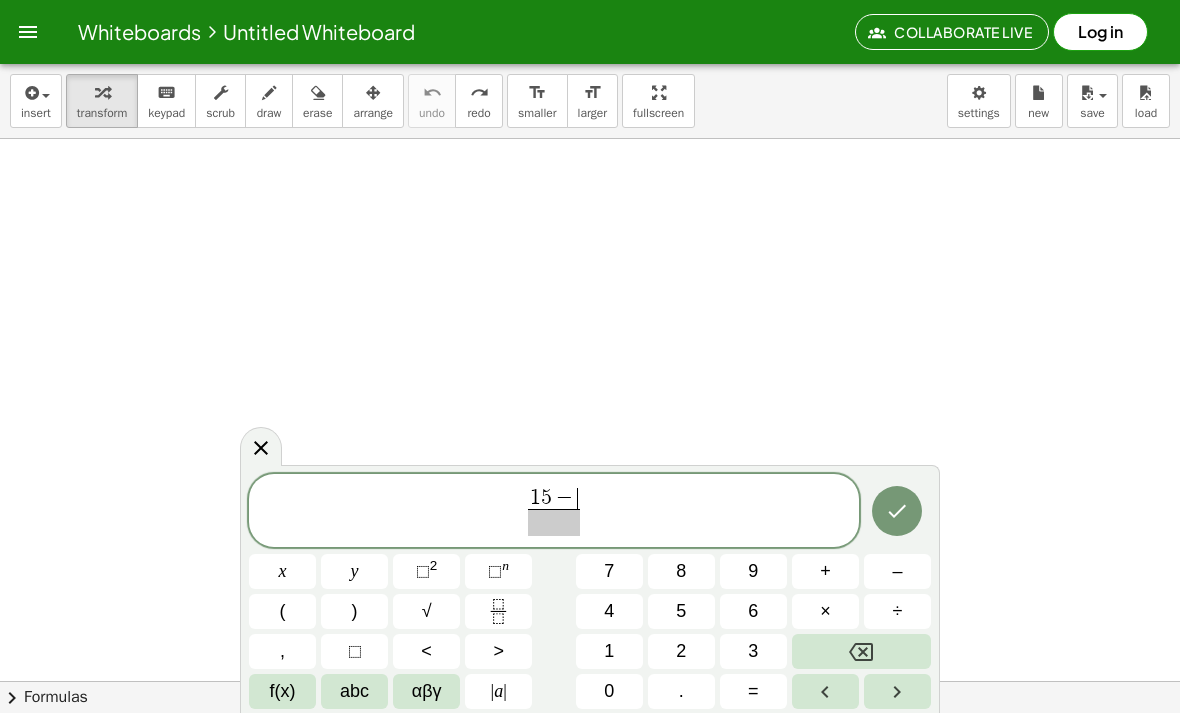 click on "–" at bounding box center (897, 571) 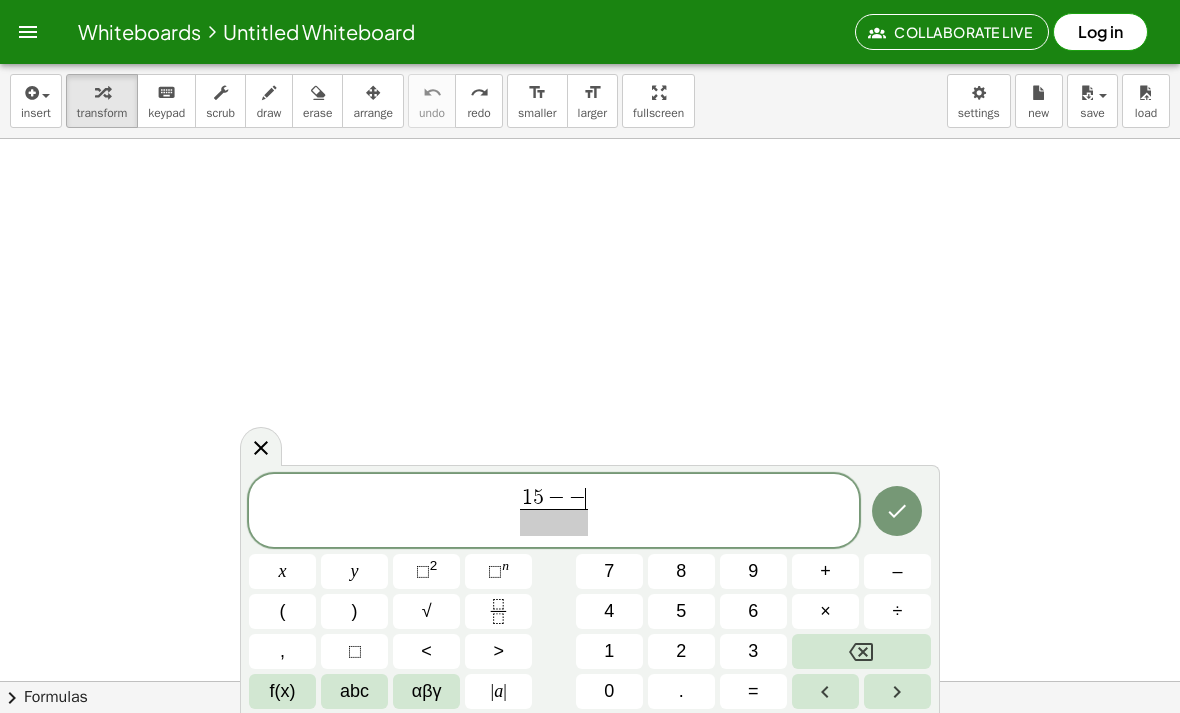 click on "–" at bounding box center [897, 571] 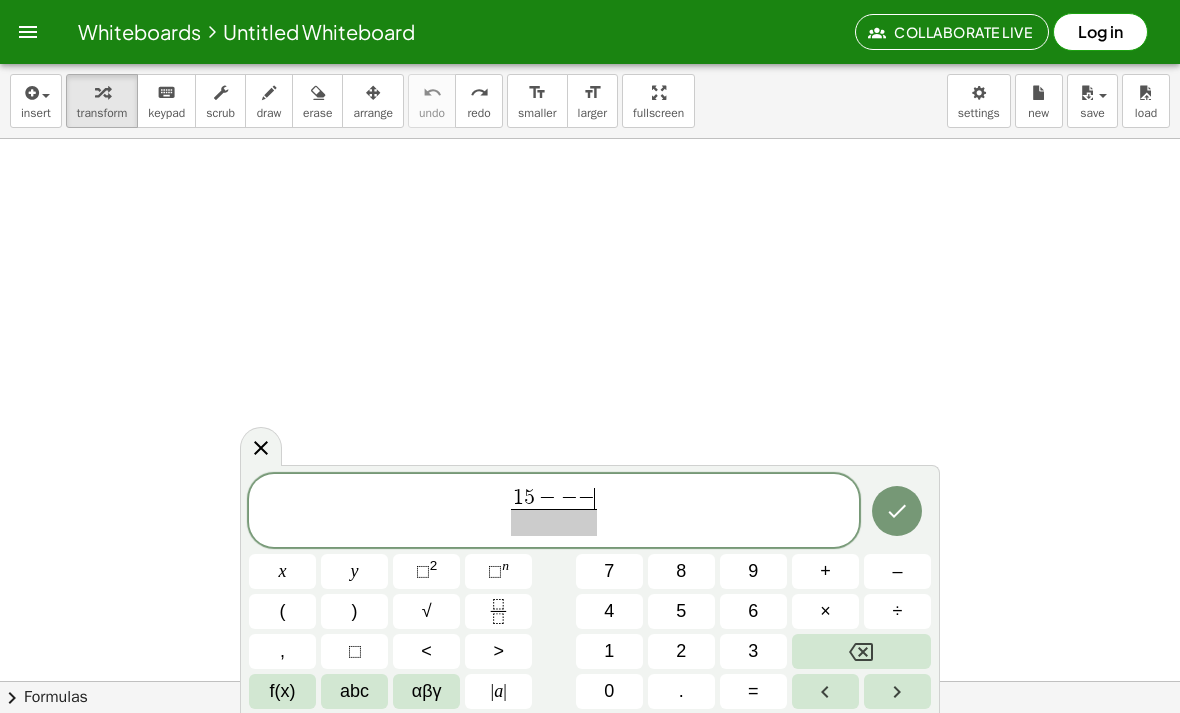 click 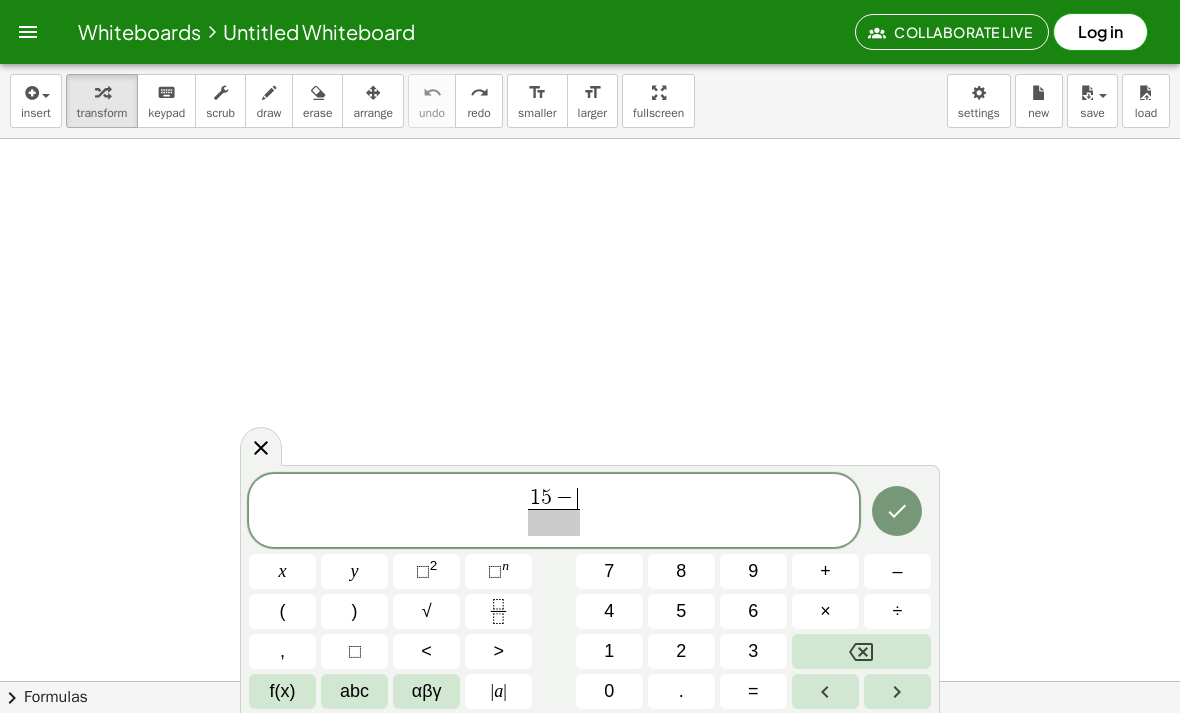 click at bounding box center (861, 651) 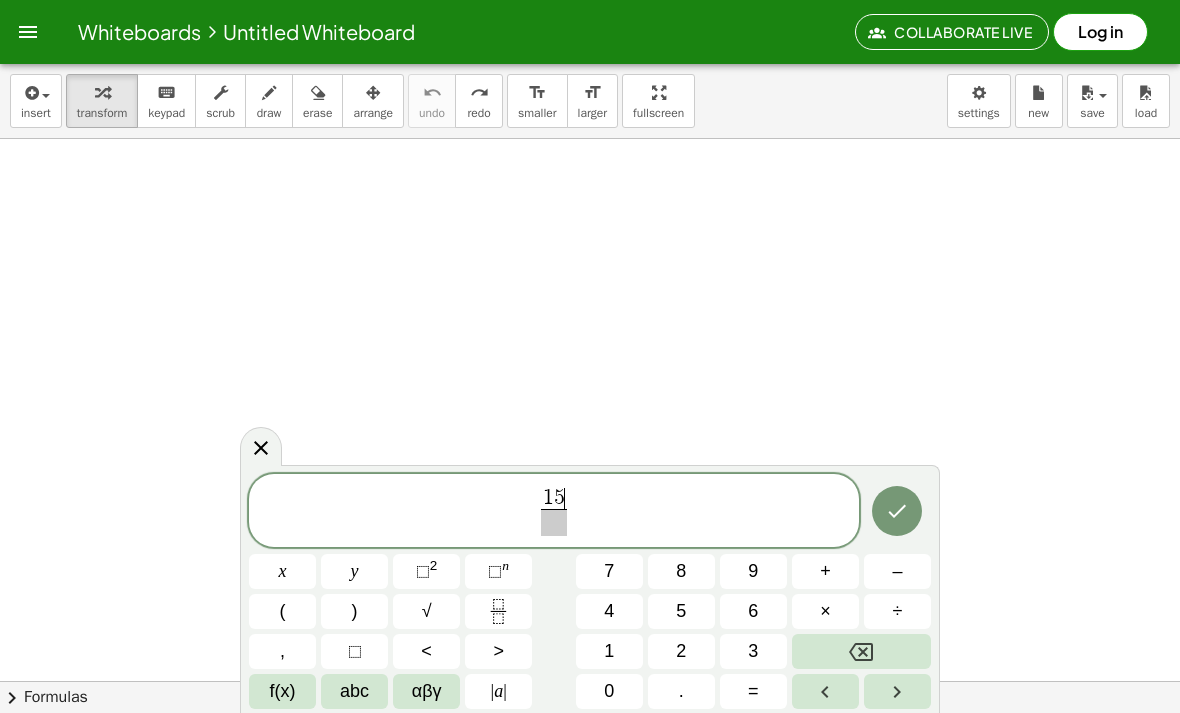 click at bounding box center [861, 651] 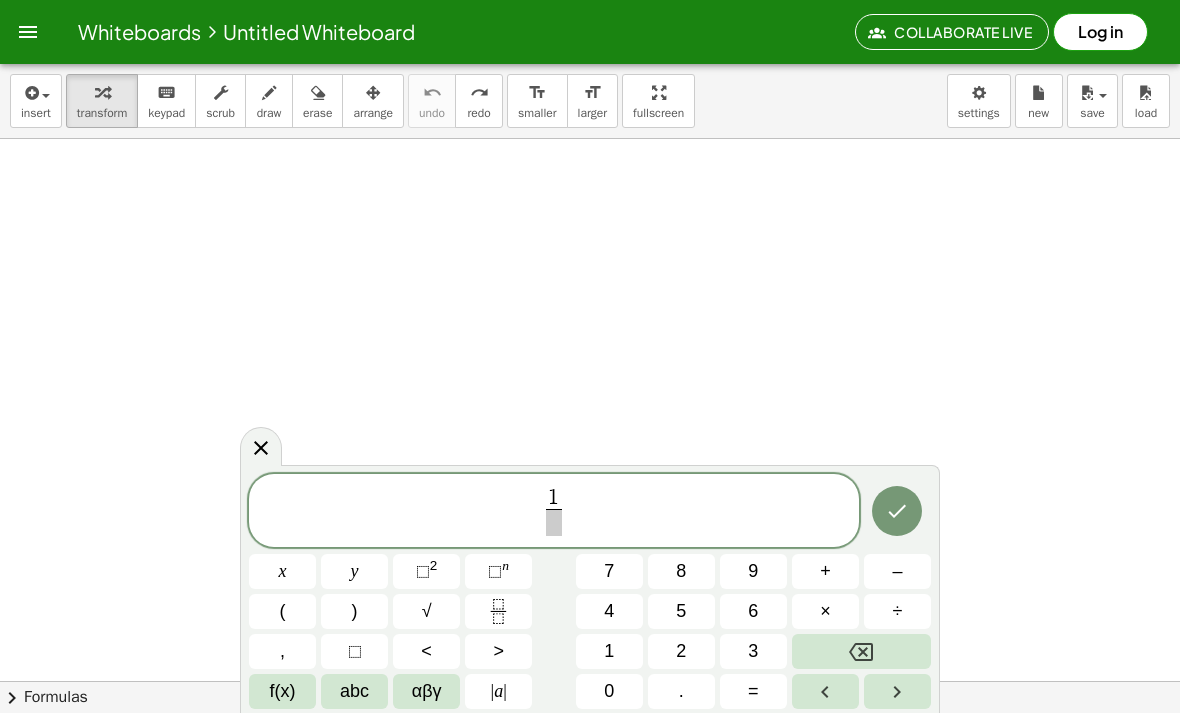 click 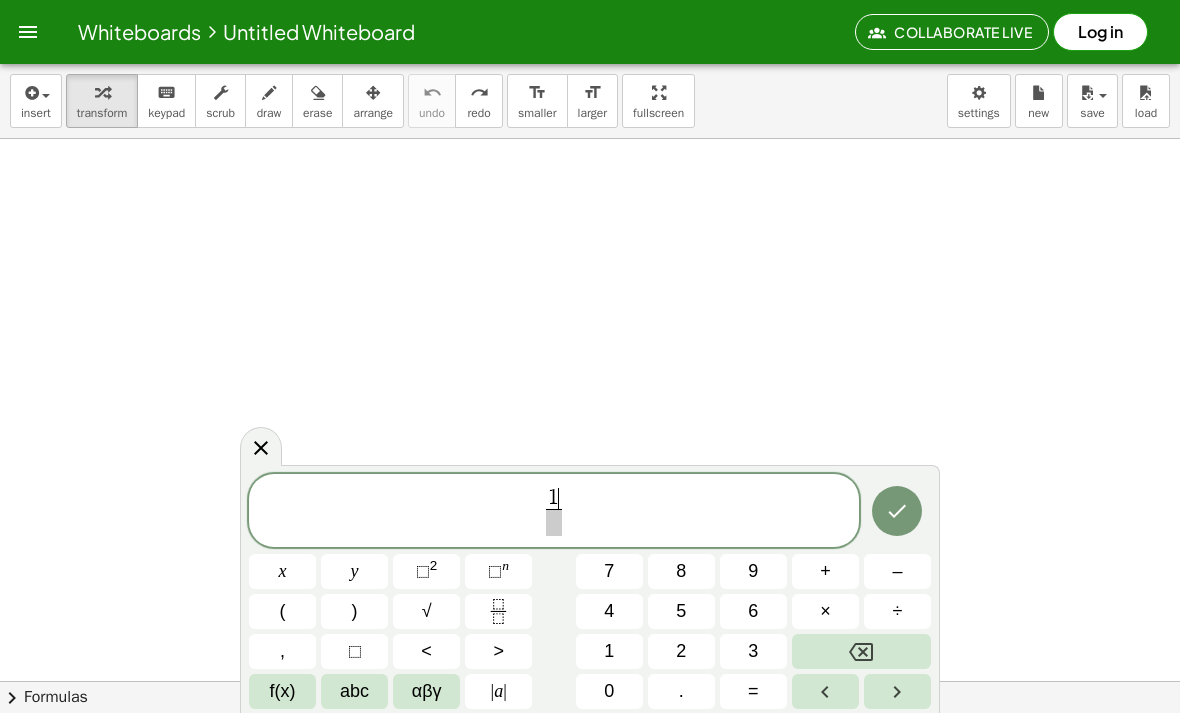 click 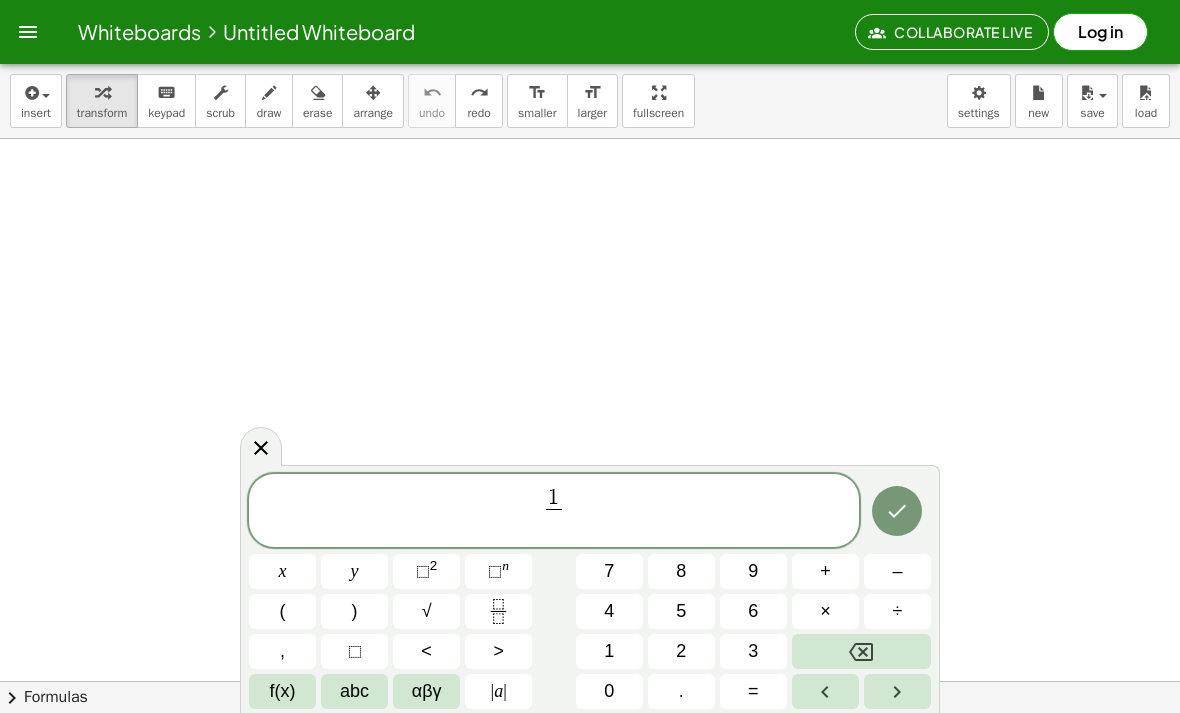 click on "5" at bounding box center (681, 611) 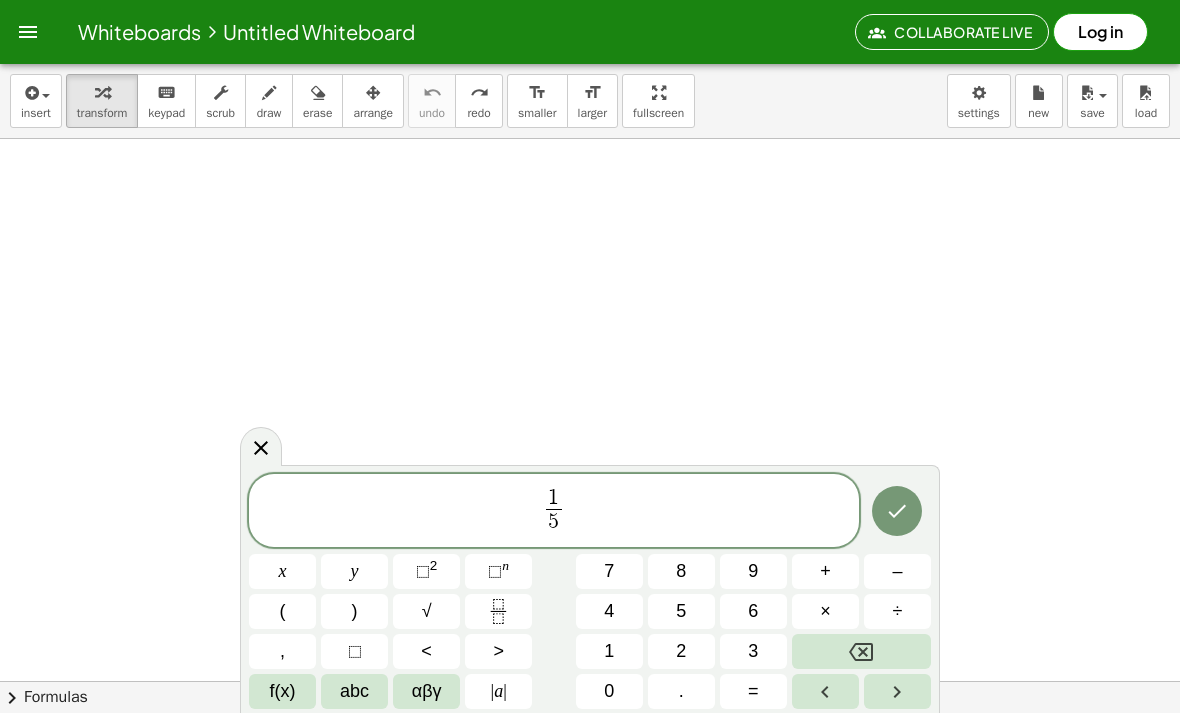 click on "x" at bounding box center [283, 571] 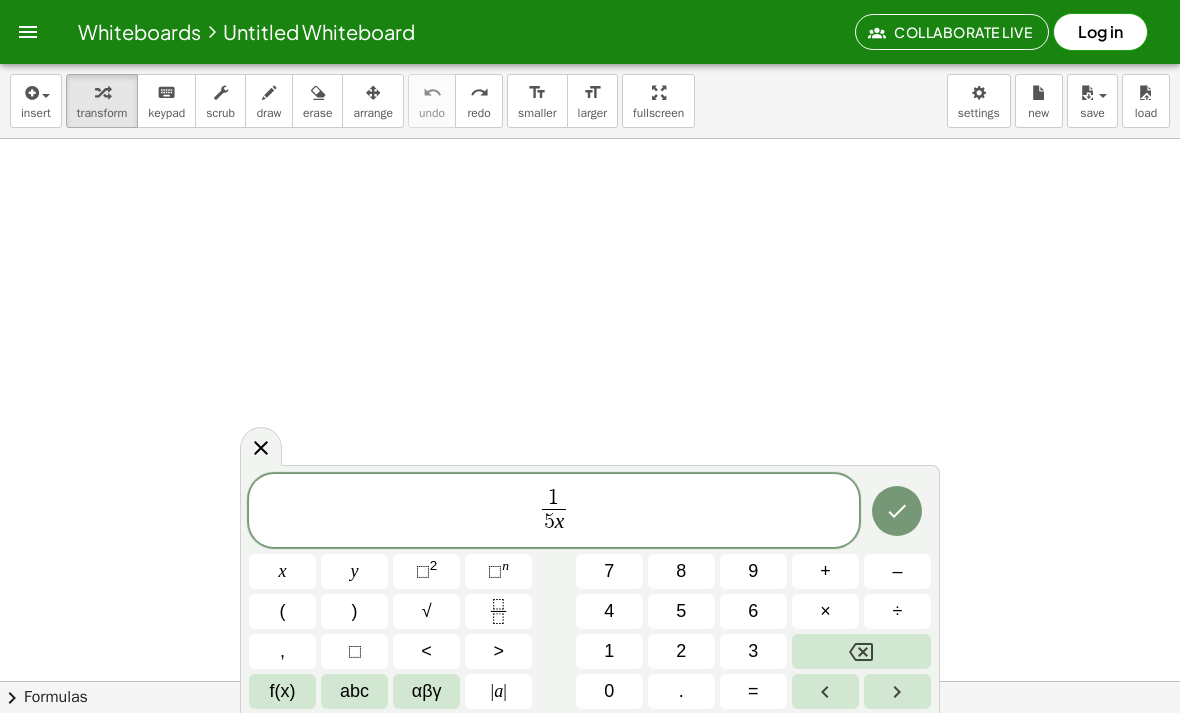 click at bounding box center [861, 651] 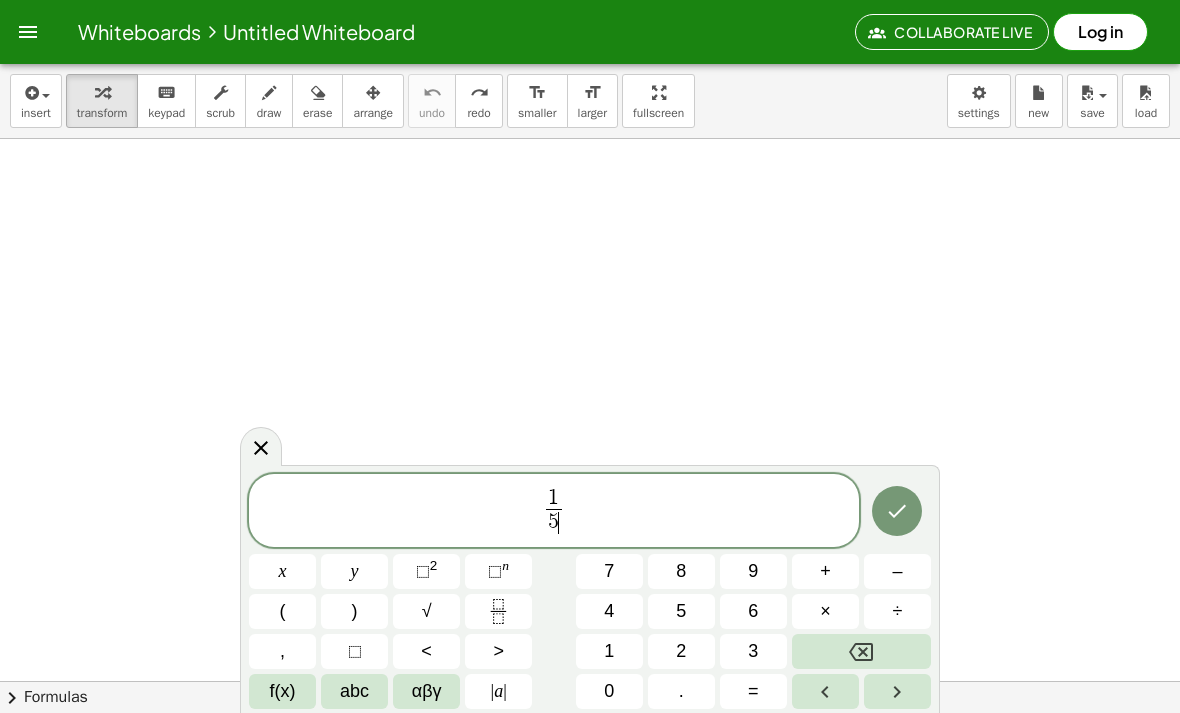 click 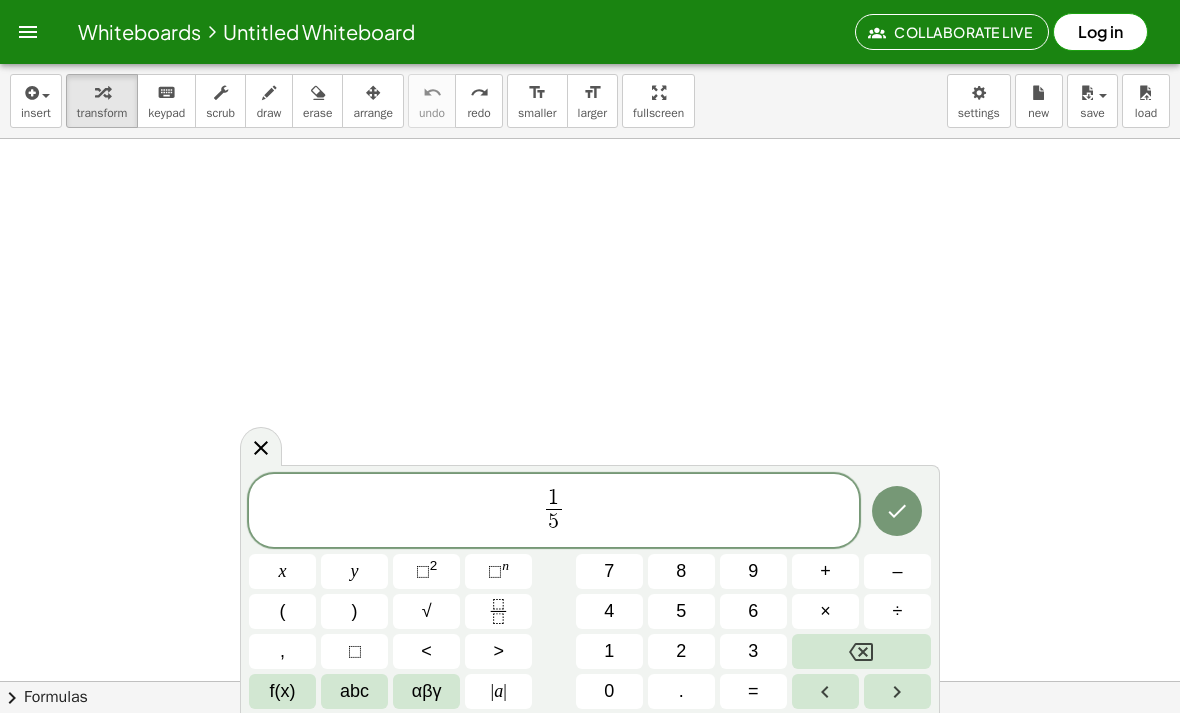 click on "x" at bounding box center [282, 571] 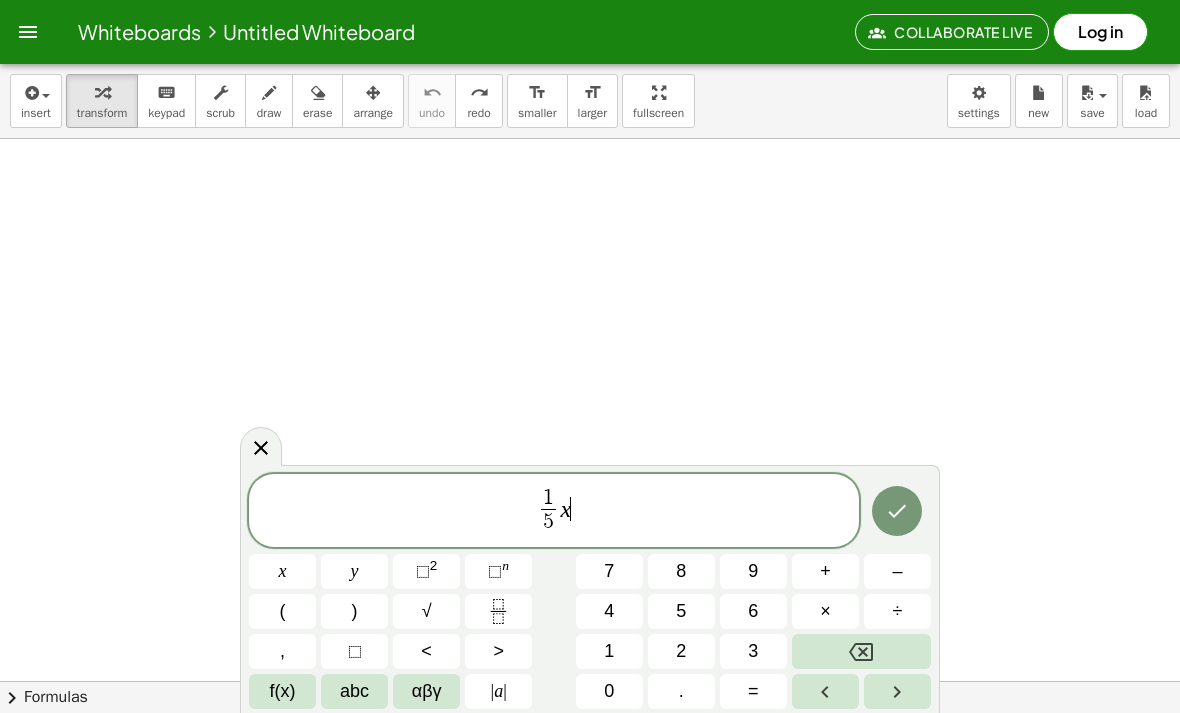 click on "+" at bounding box center (825, 571) 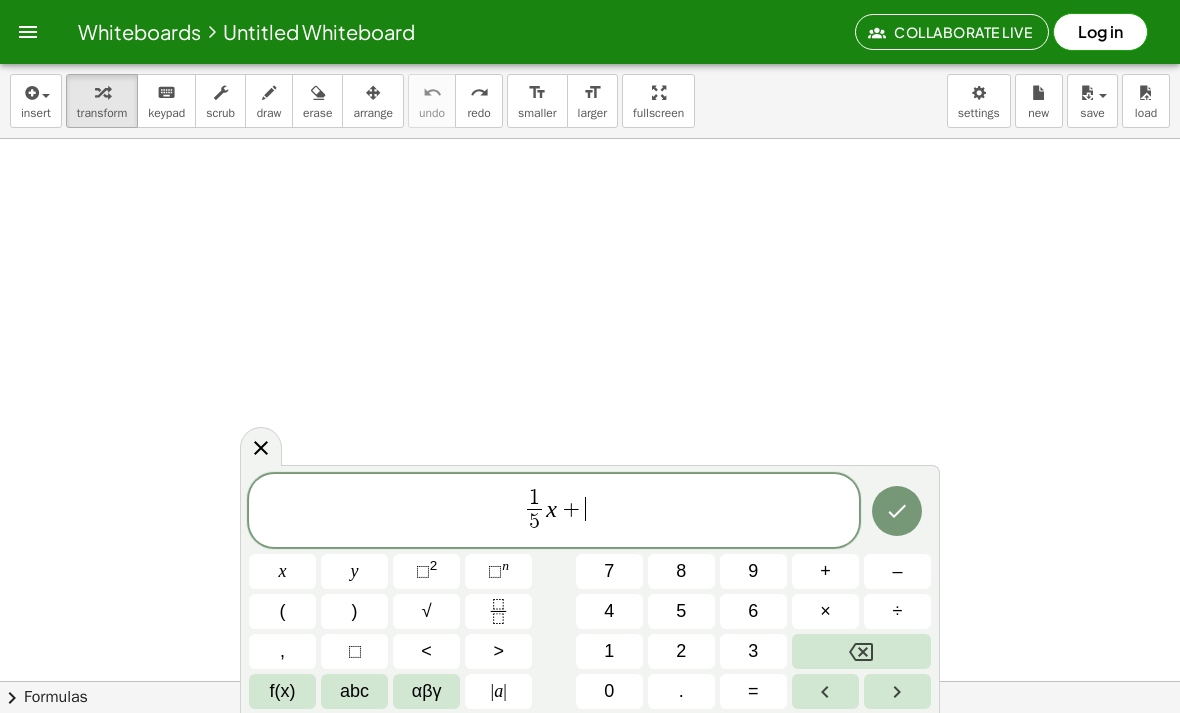 click on "⬚" at bounding box center [423, 571] 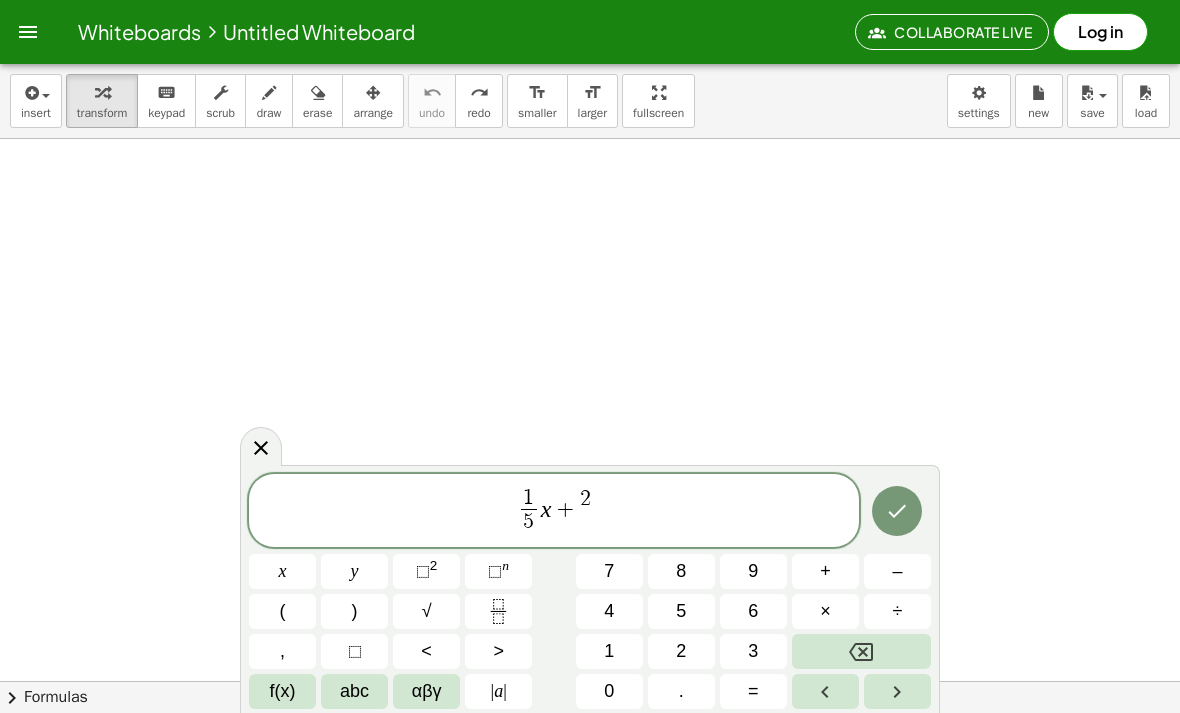 click at bounding box center (861, 651) 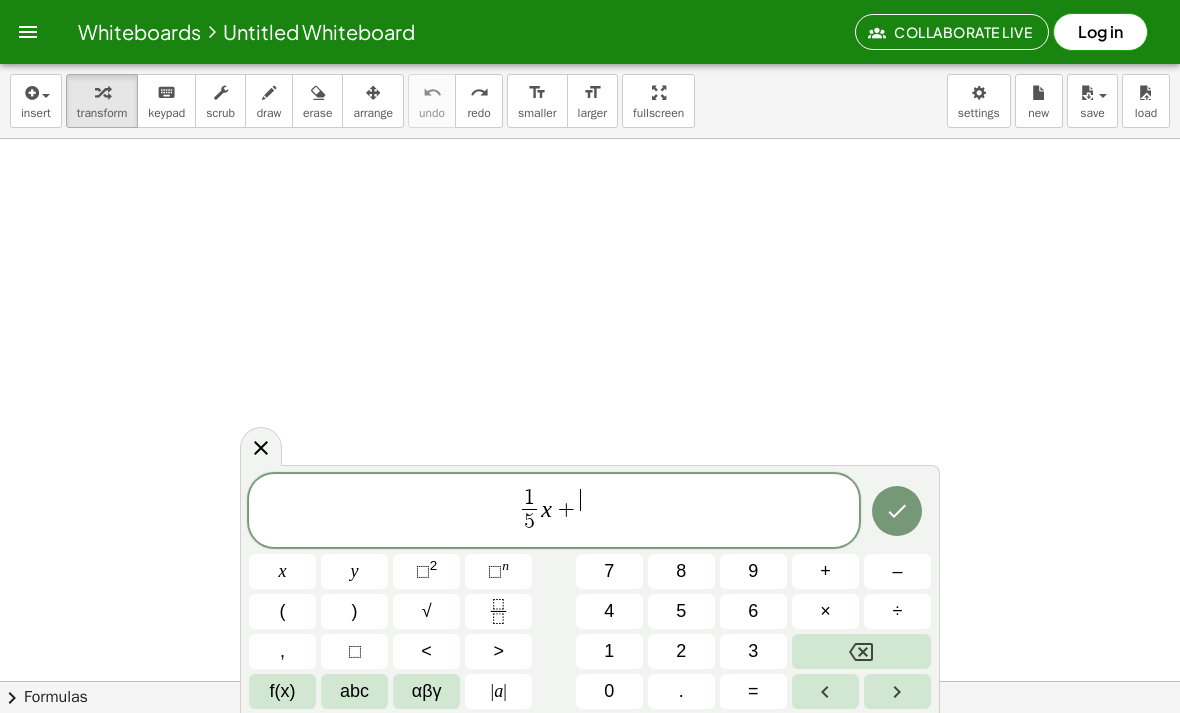 click at bounding box center (498, 611) 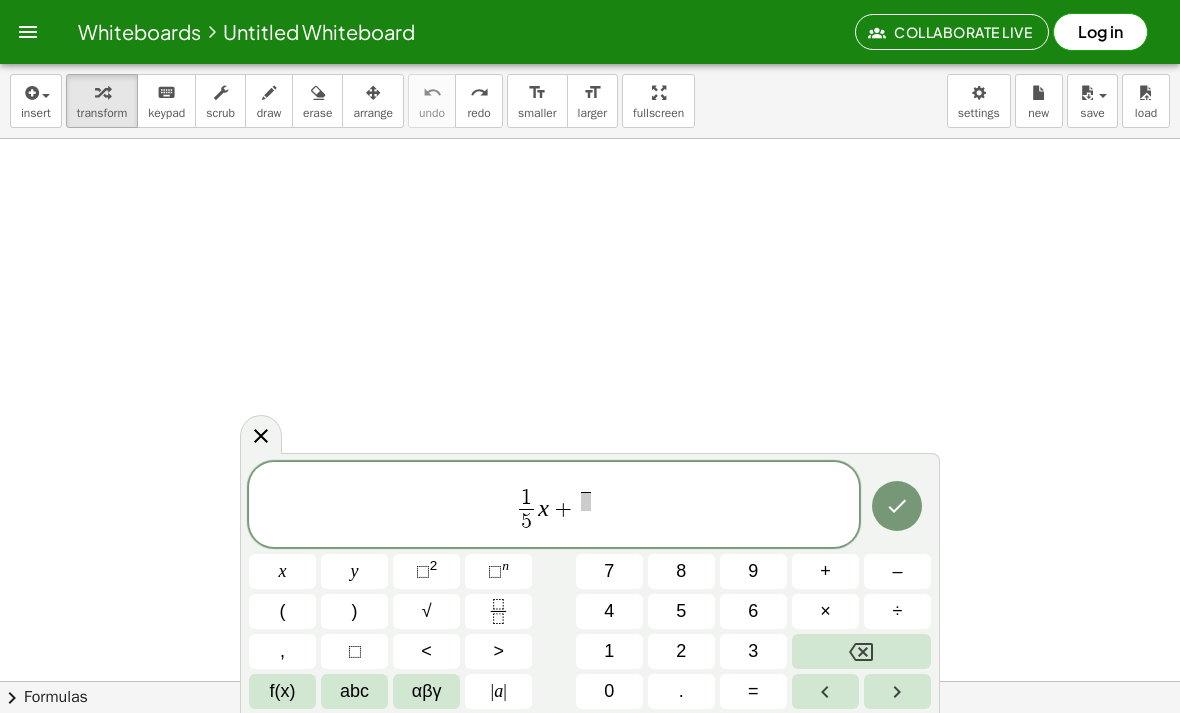 click at bounding box center (861, 651) 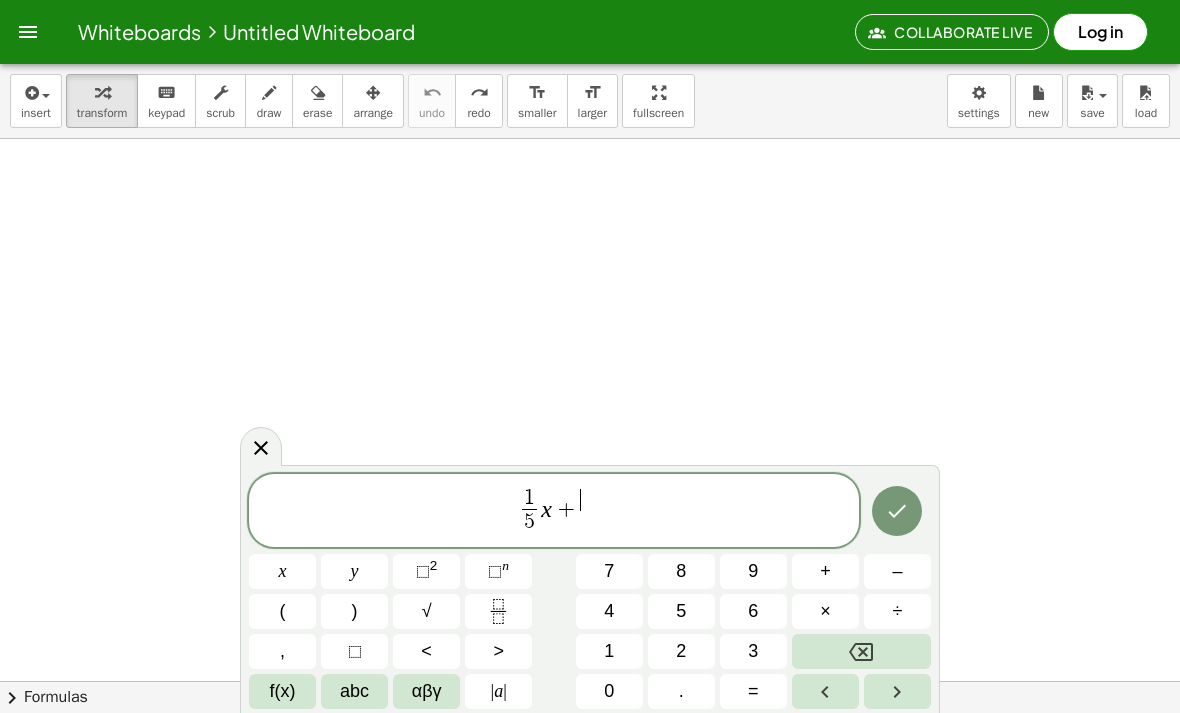 click on "x" at bounding box center (282, 571) 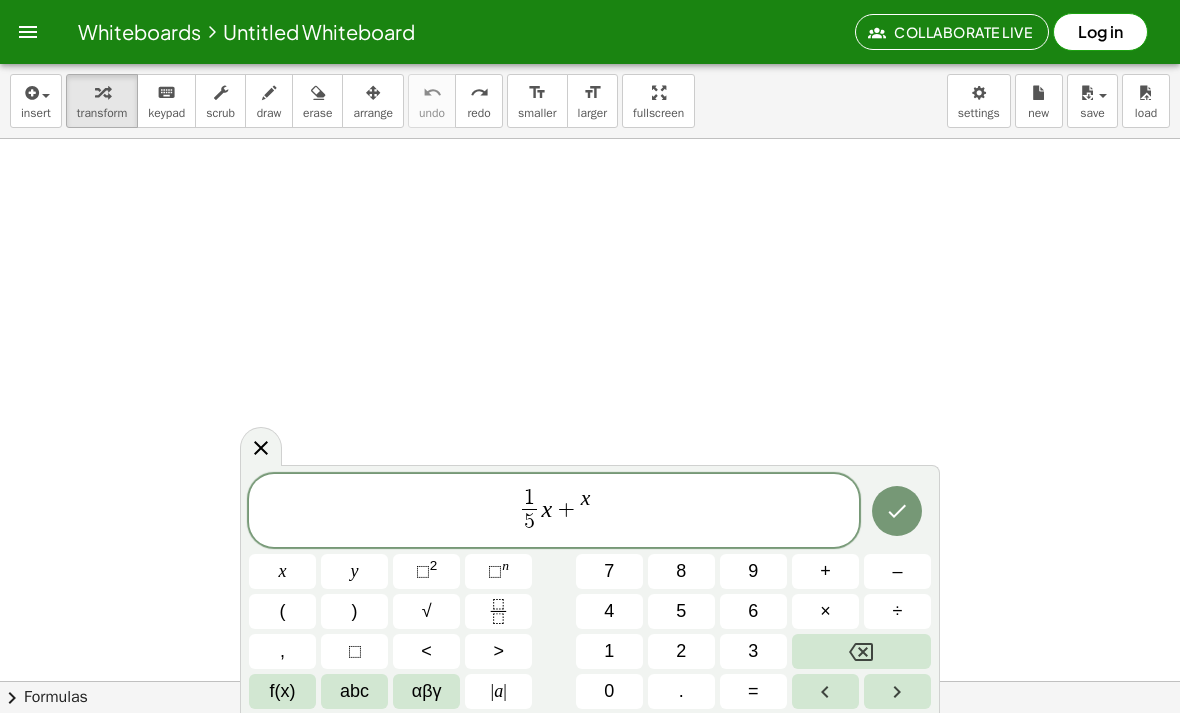 click at bounding box center (861, 651) 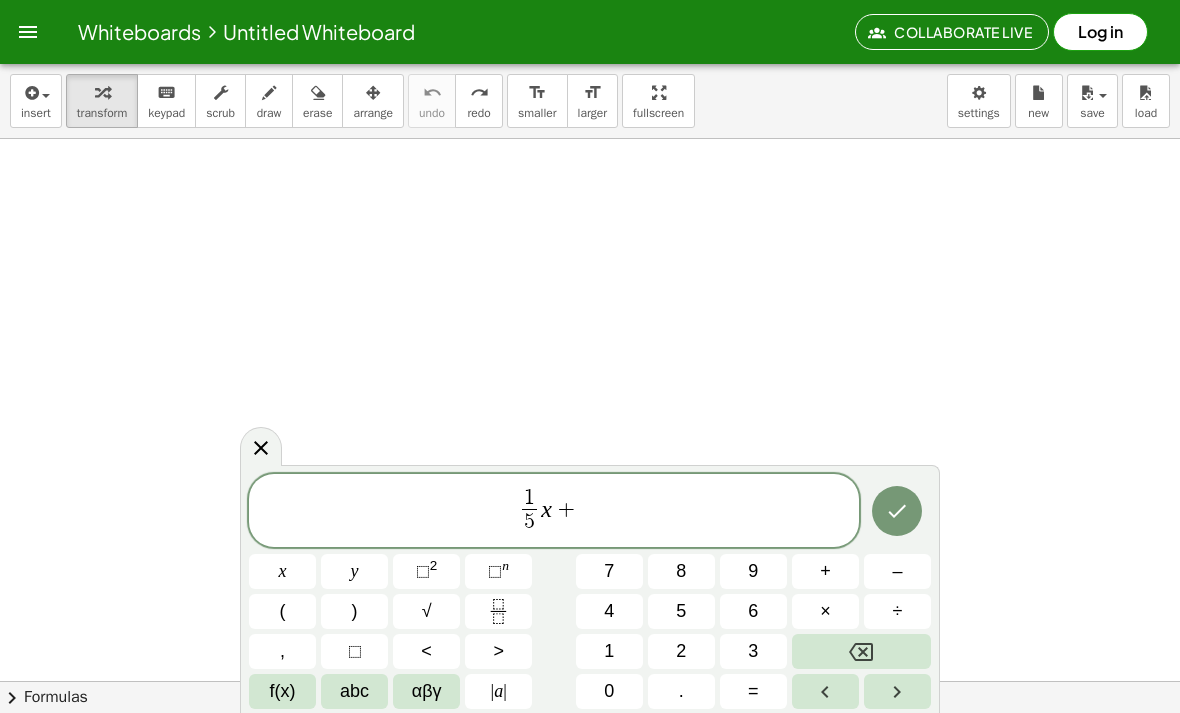 click at bounding box center [498, 611] 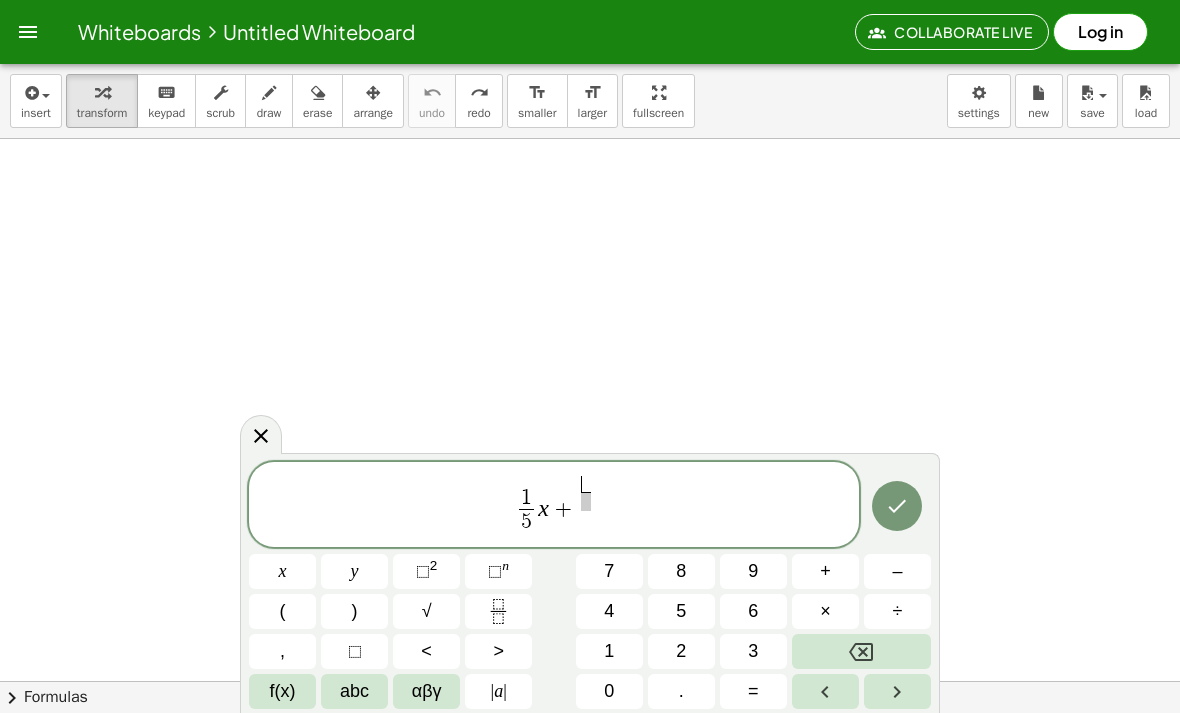 click at bounding box center [861, 651] 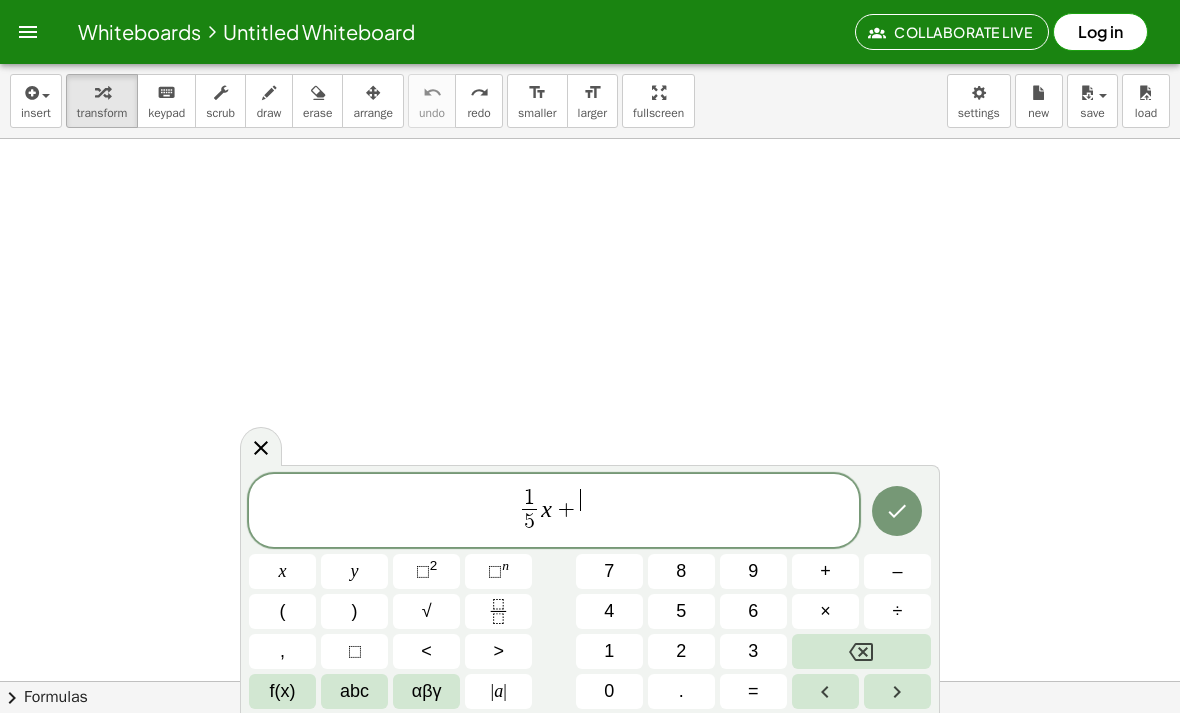 click at bounding box center (861, 651) 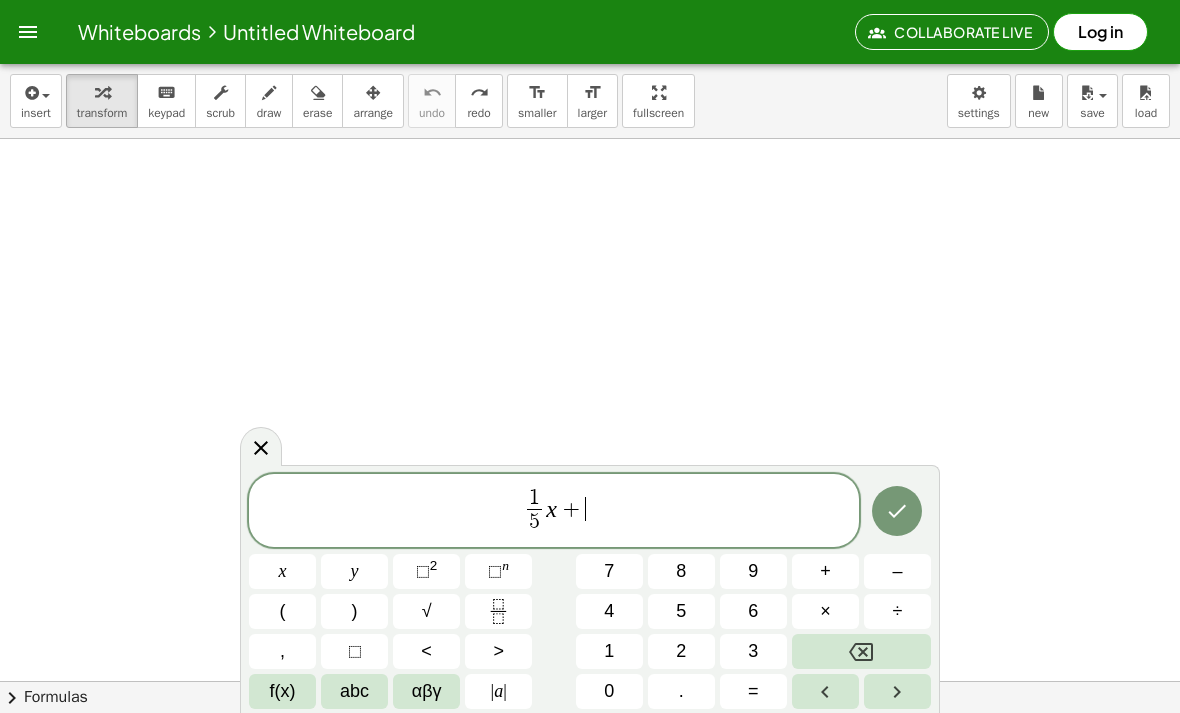 click 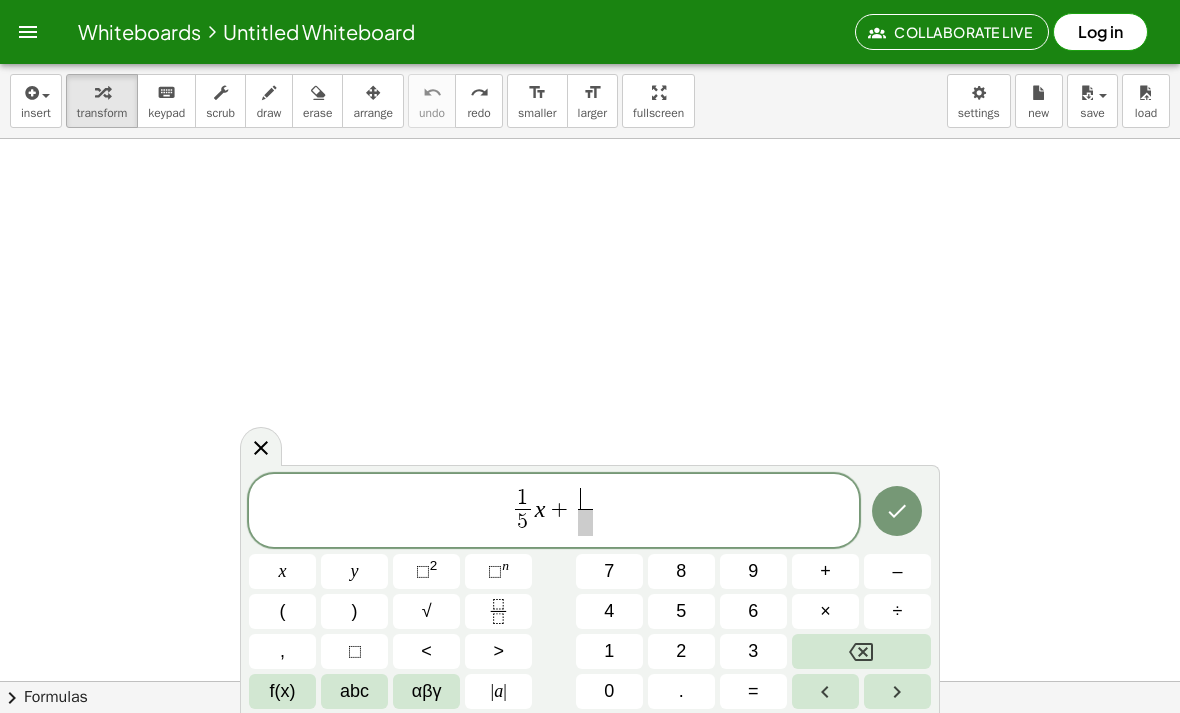 click on "1" at bounding box center (609, 651) 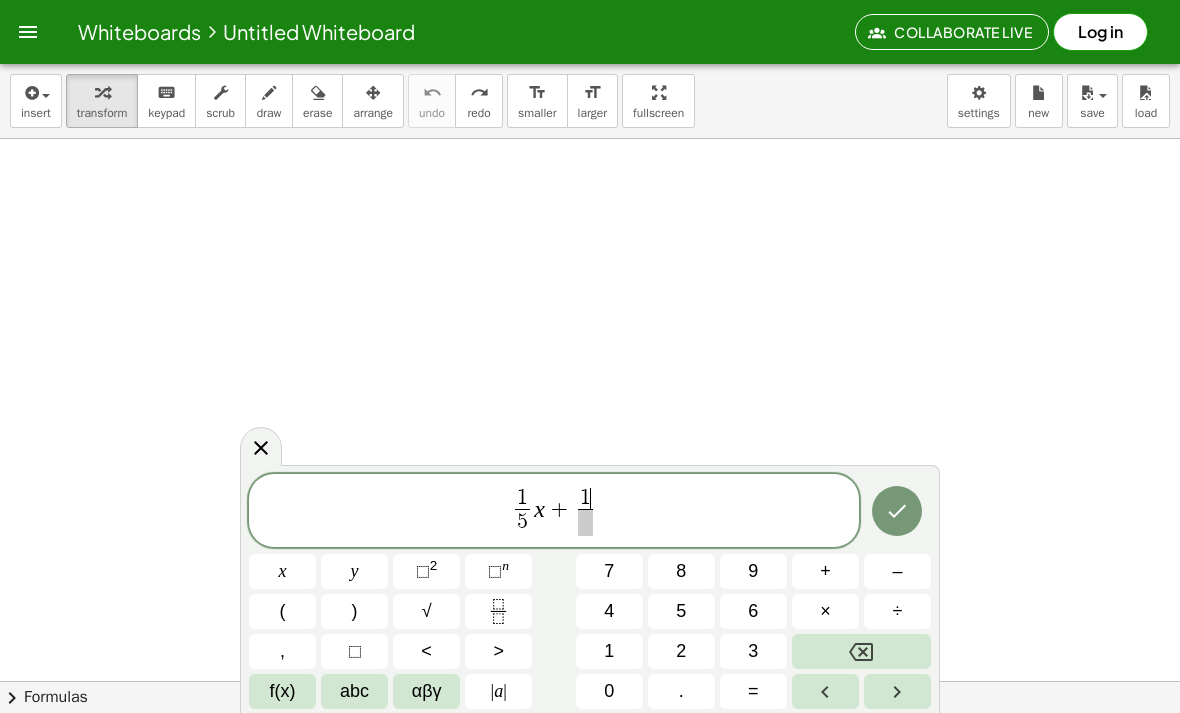 click at bounding box center [585, 522] 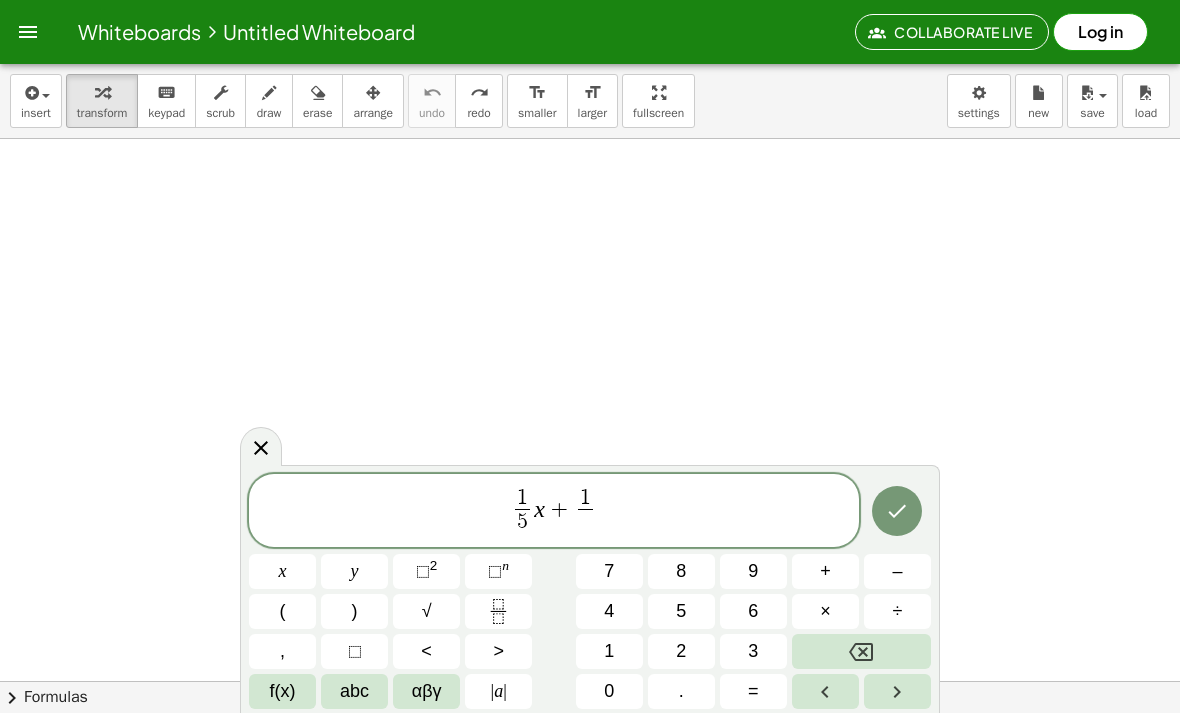click on "4" at bounding box center (609, 611) 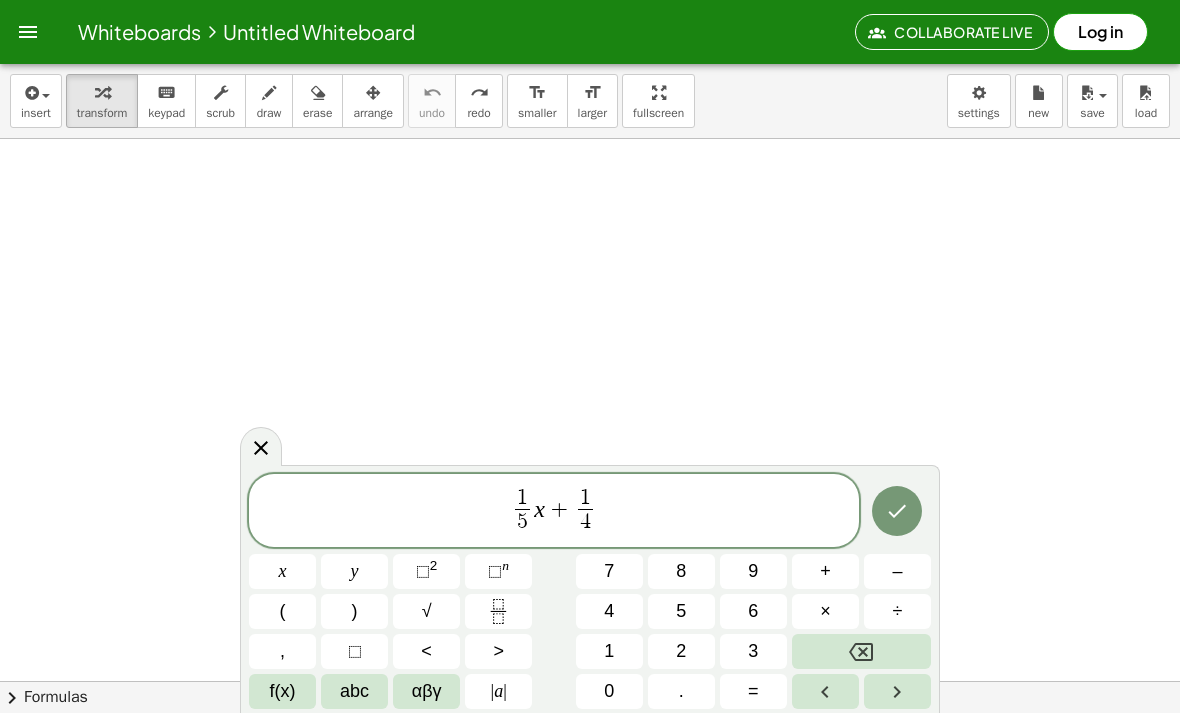 click 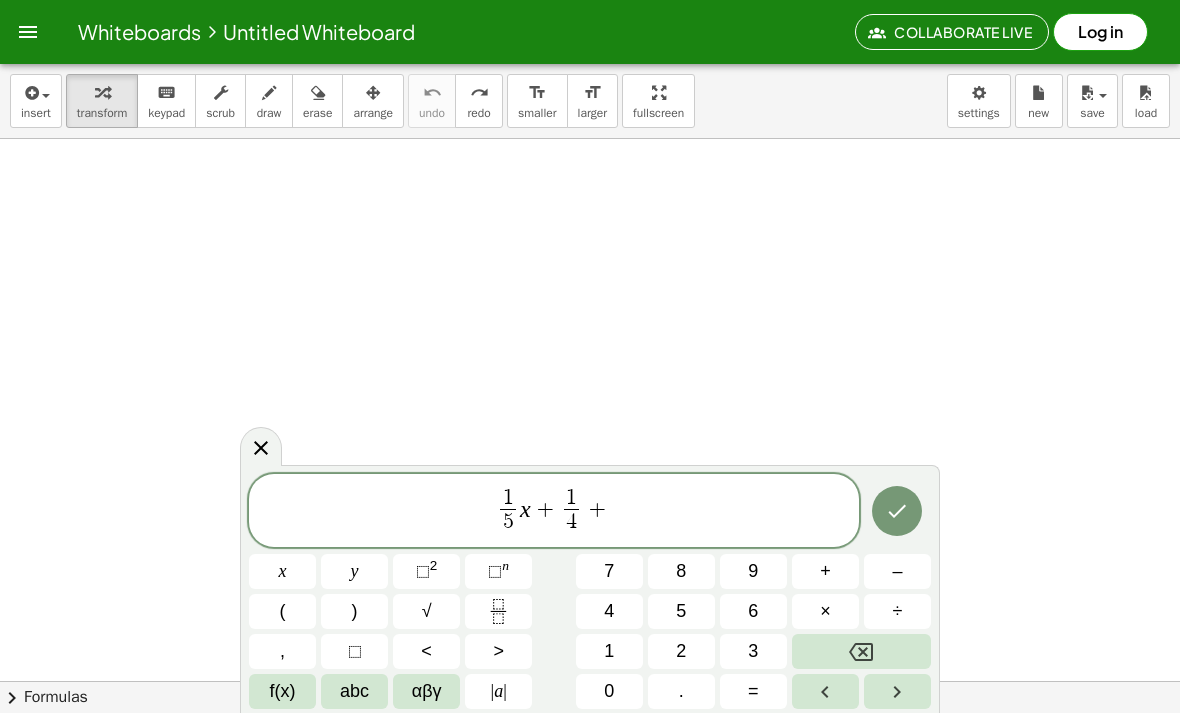 click 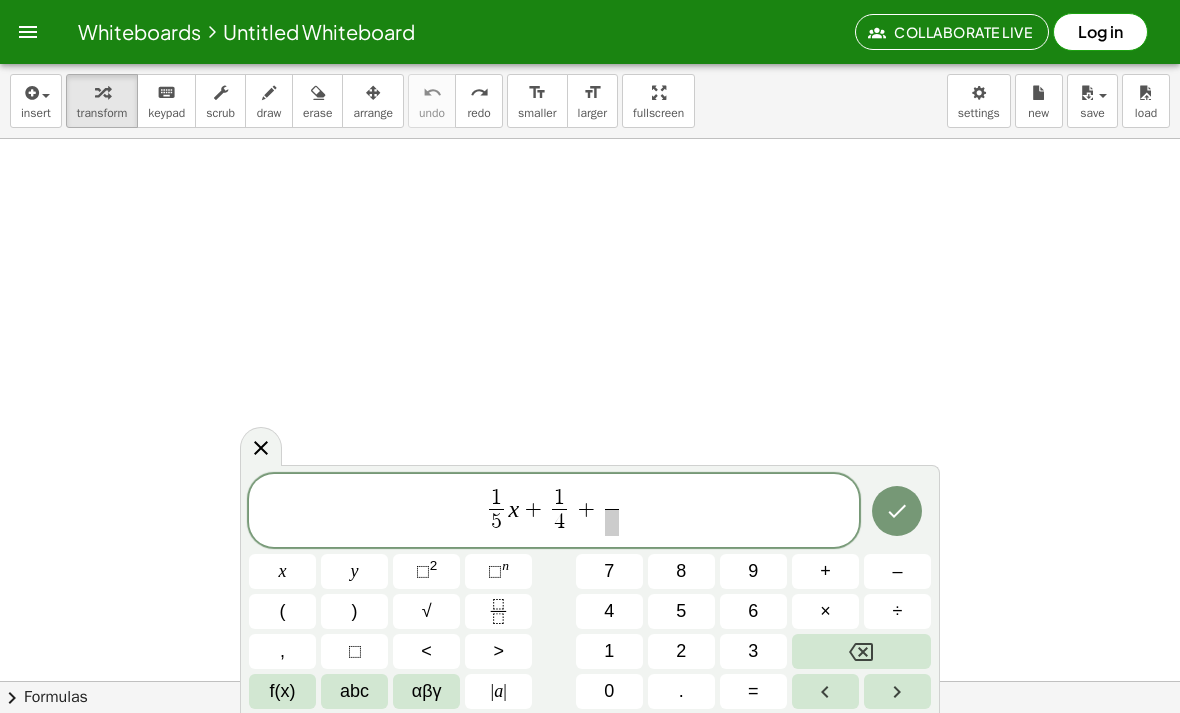 click on "1" at bounding box center (609, 651) 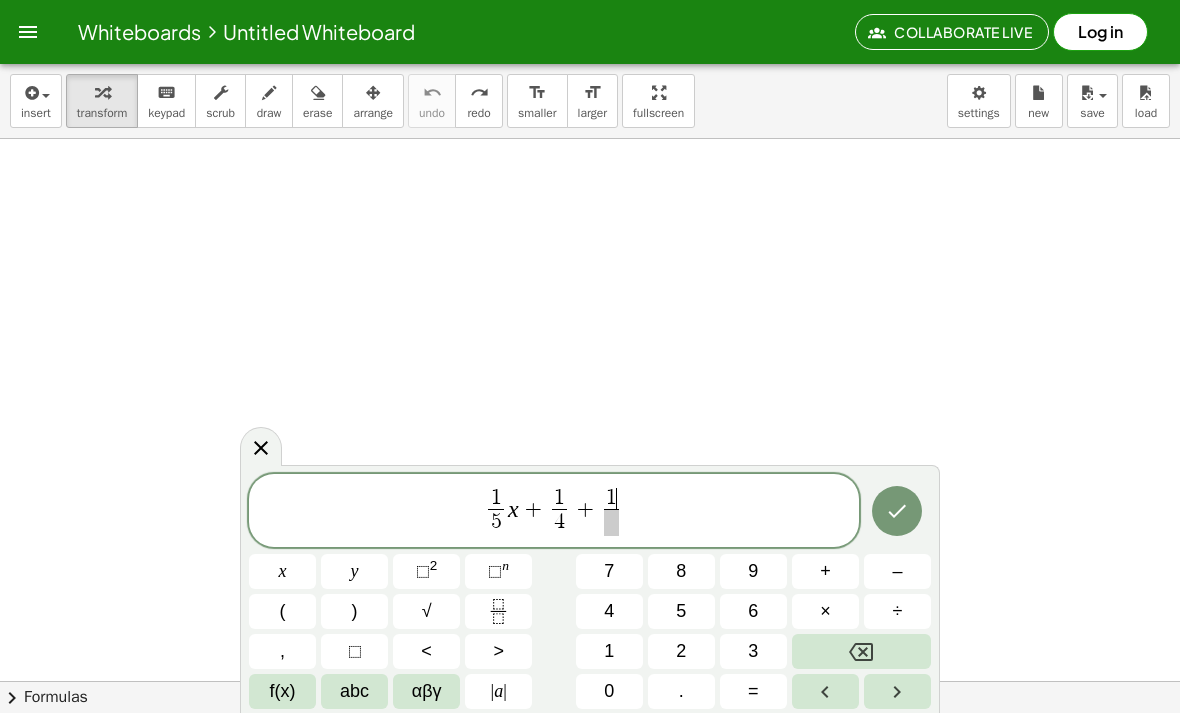 click 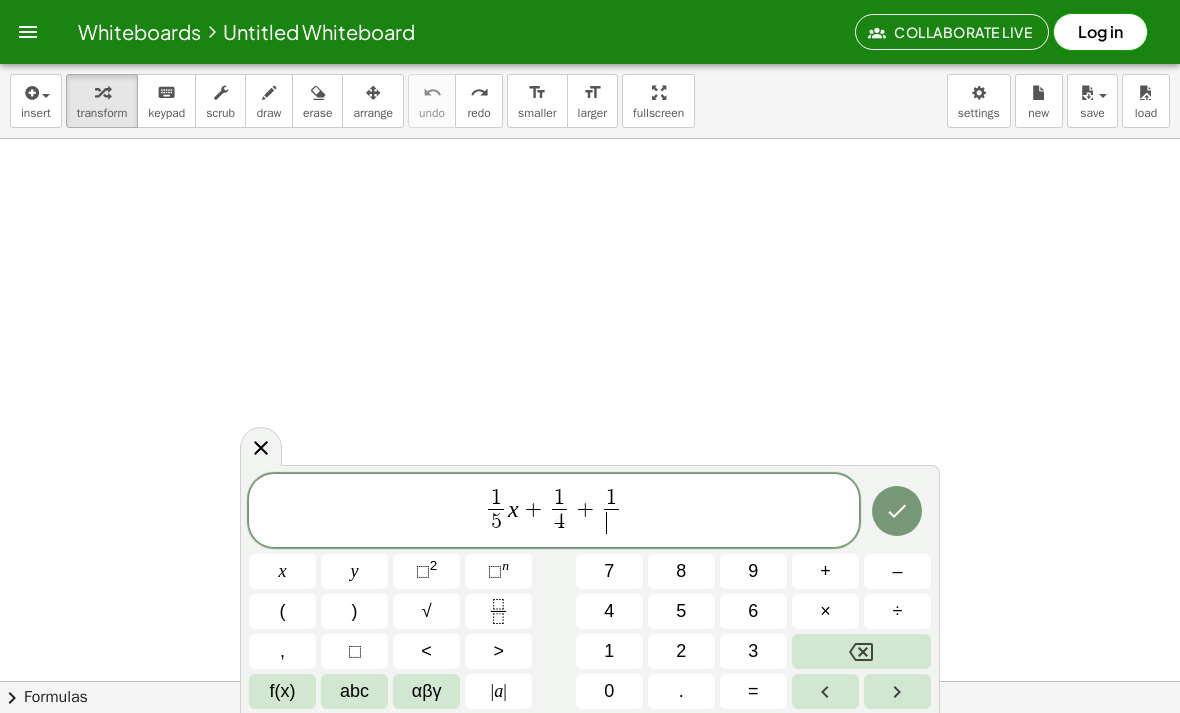 scroll, scrollTop: 2, scrollLeft: 0, axis: vertical 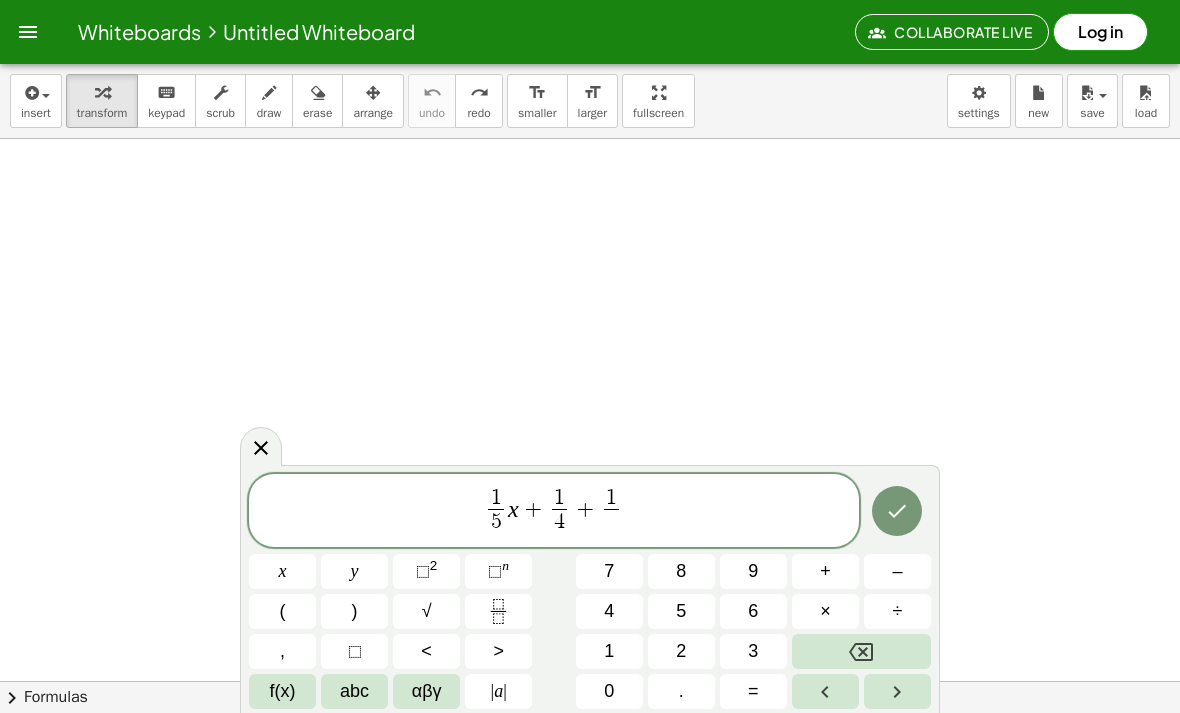 click on "7" at bounding box center [609, 571] 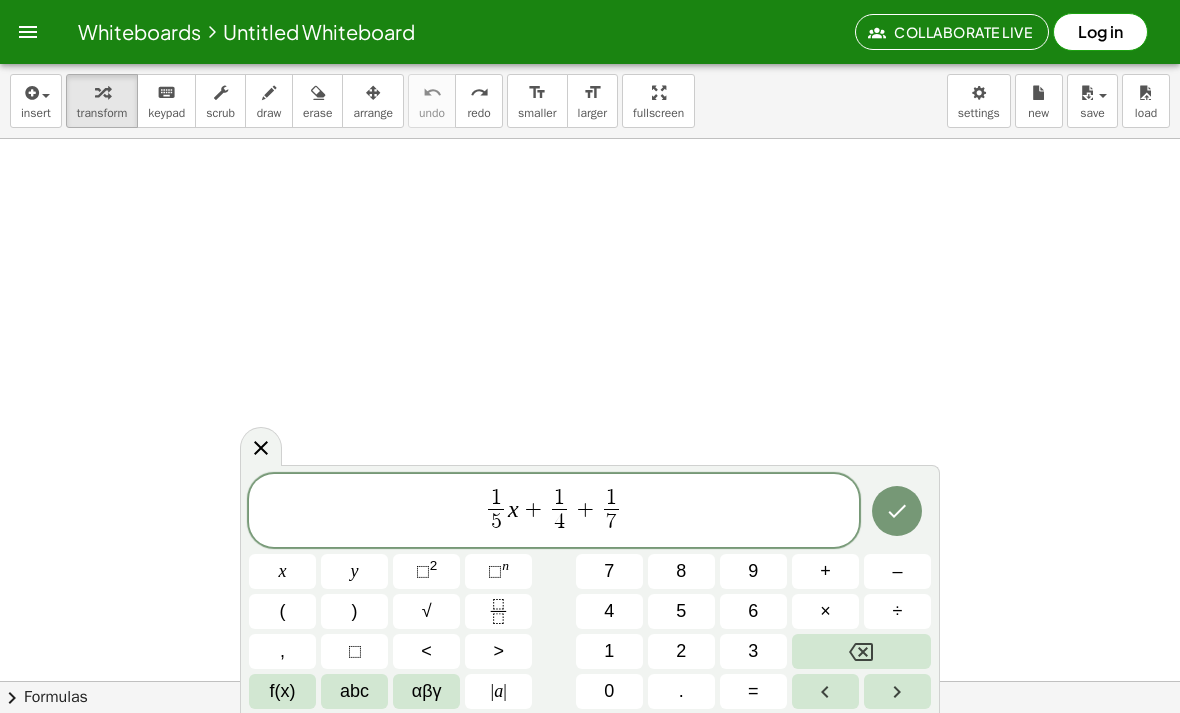 click 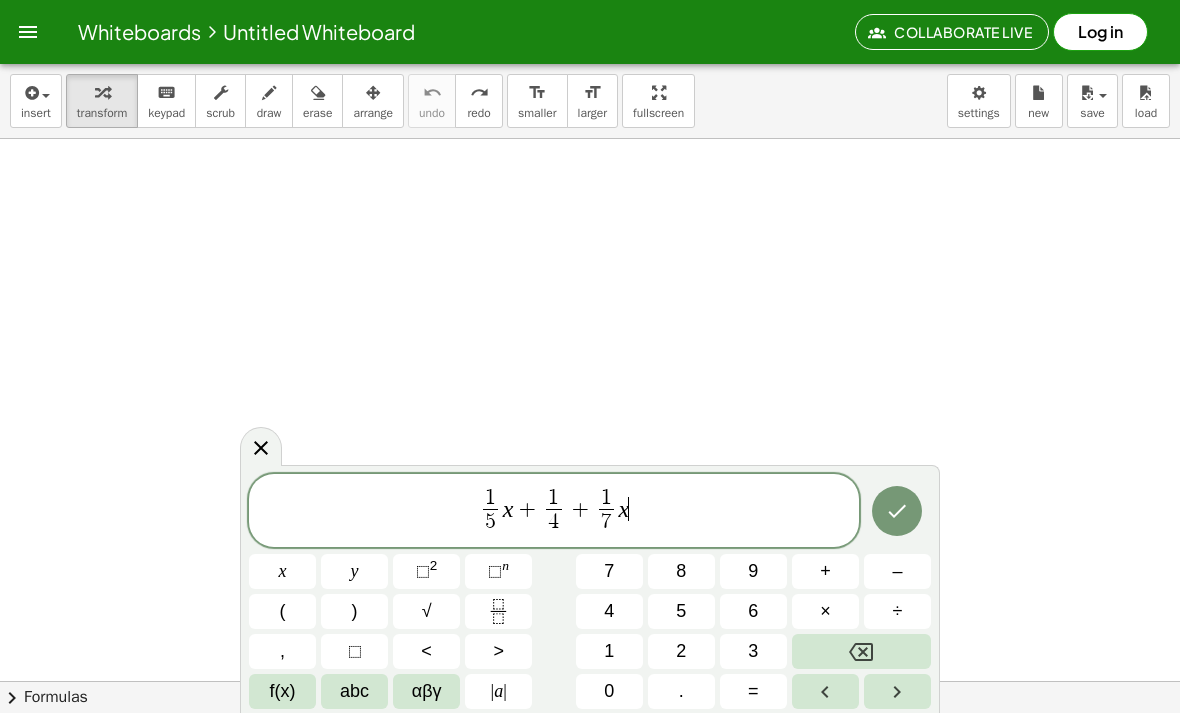 click on "+" at bounding box center [825, 571] 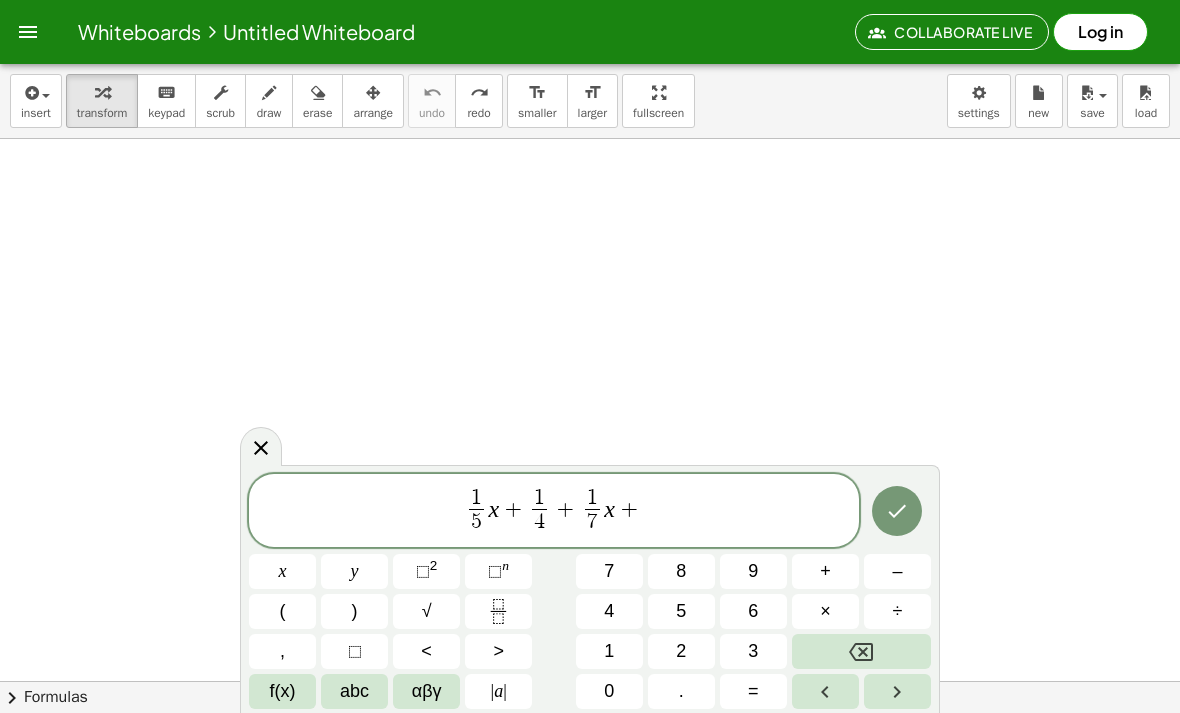 click on "1" at bounding box center [609, 651] 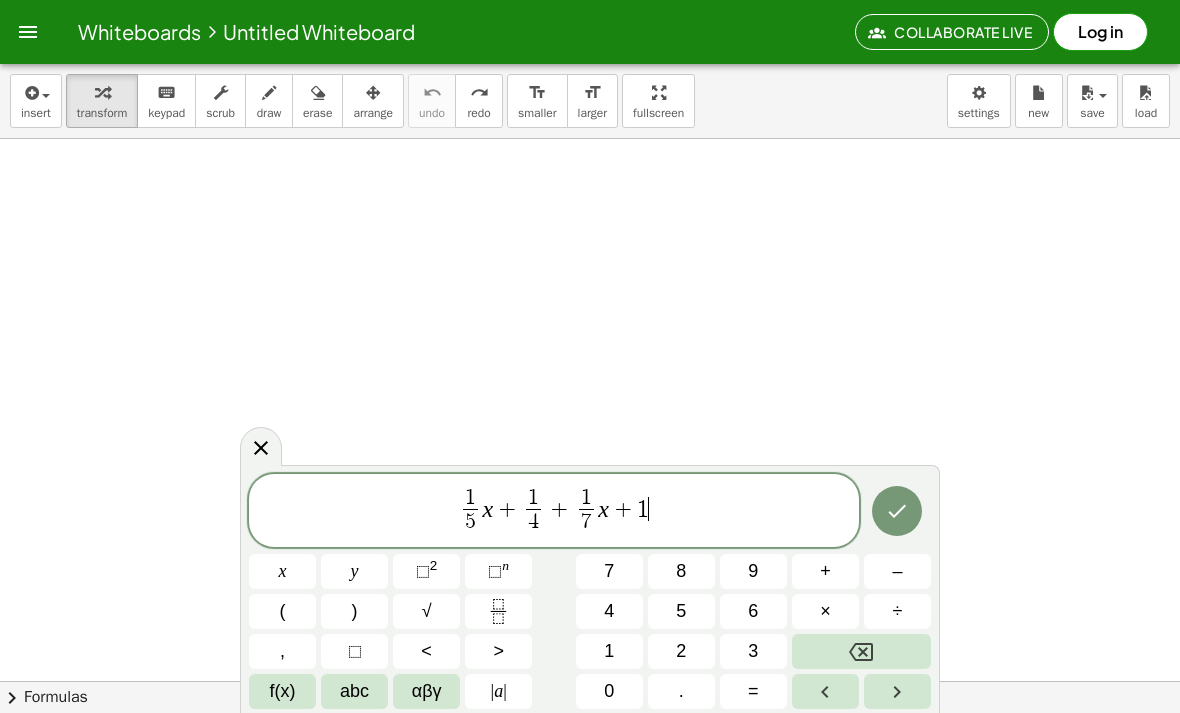 click 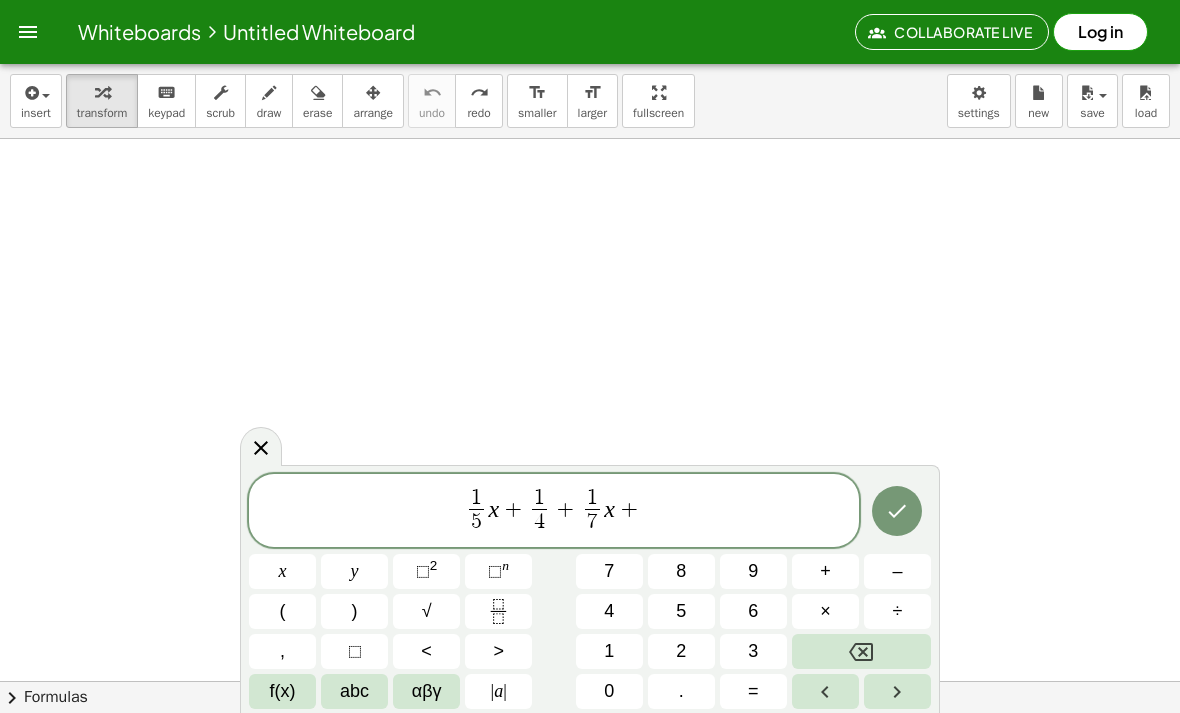 click 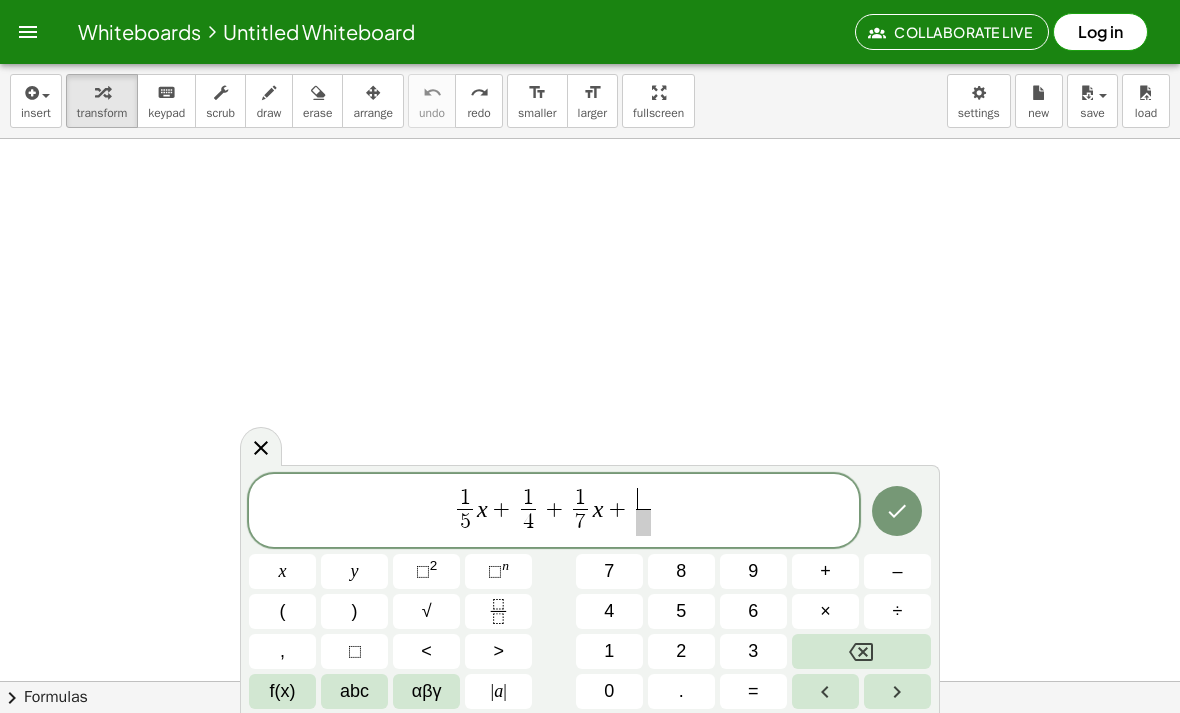 click on "1" at bounding box center [609, 651] 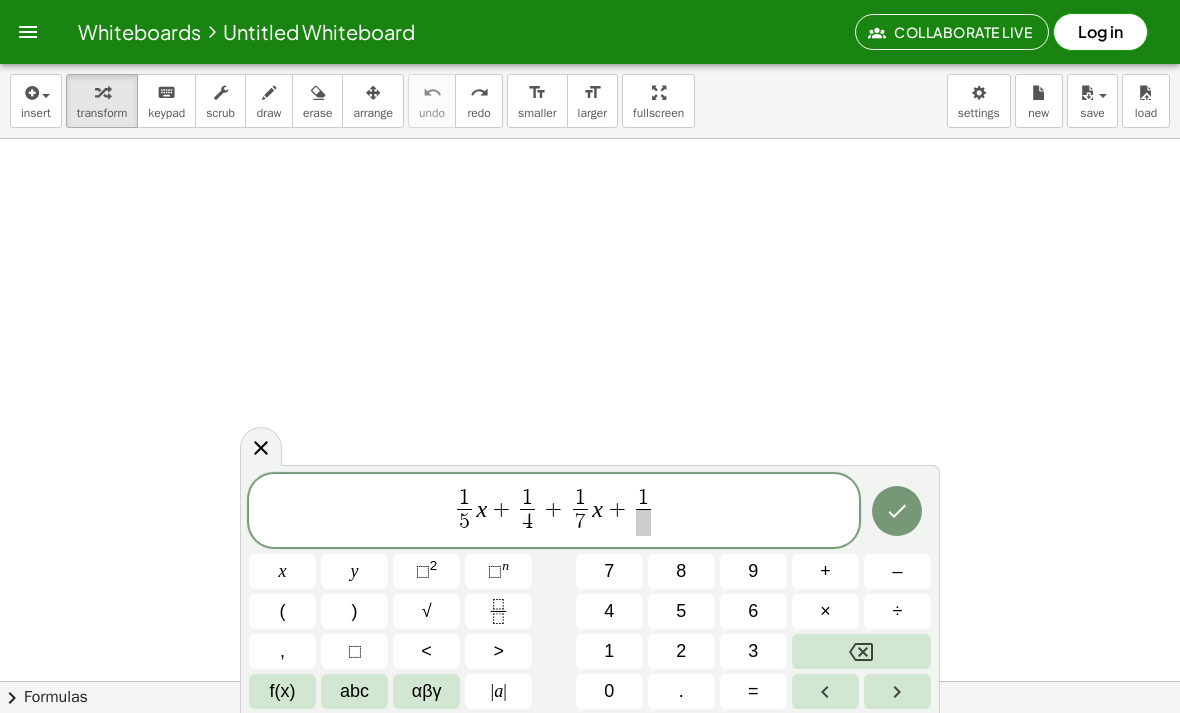 click 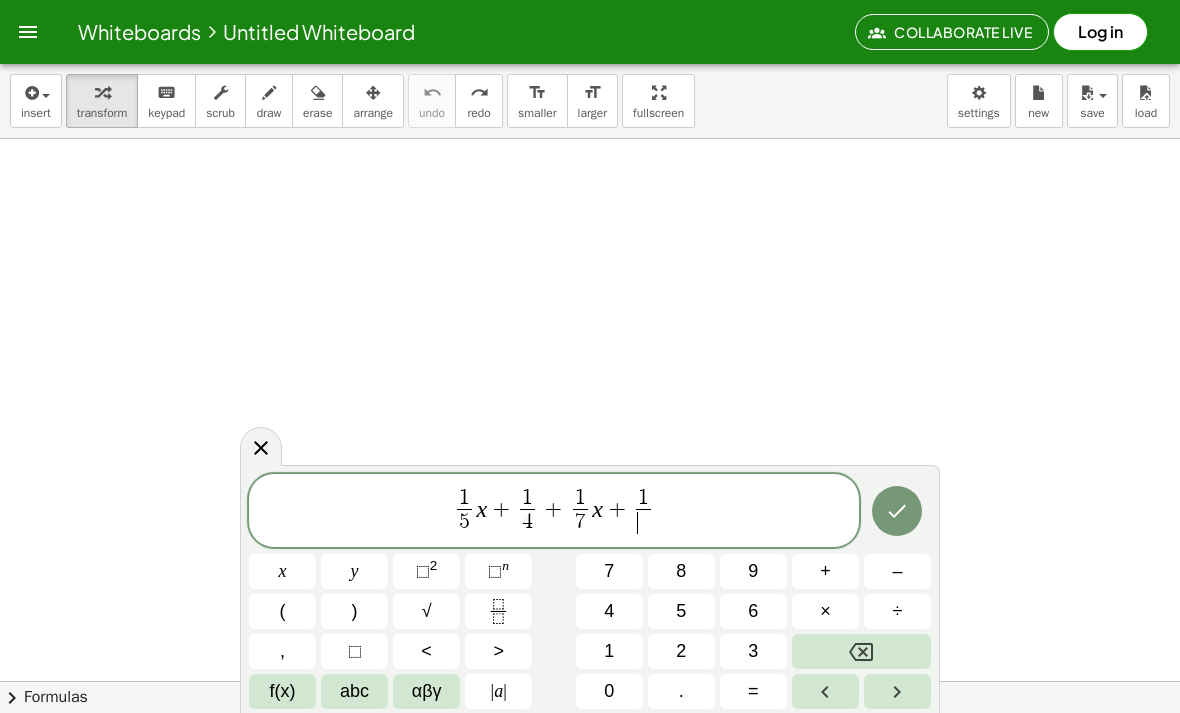 click on "8" at bounding box center (681, 571) 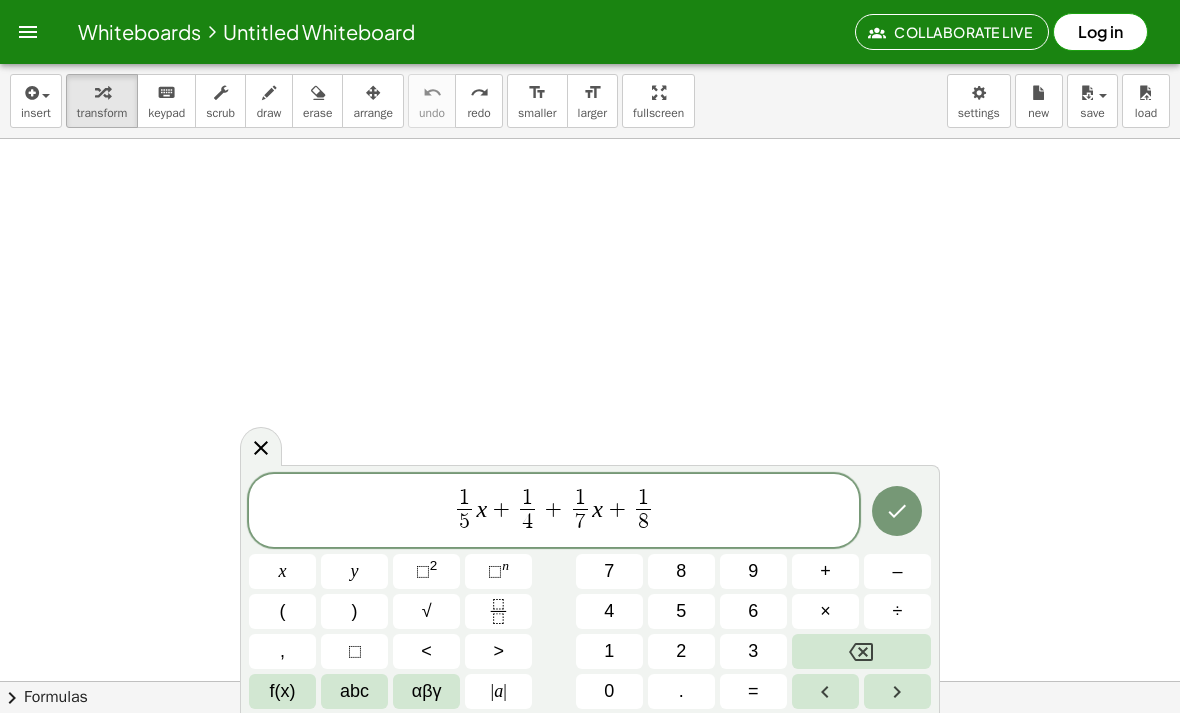 click 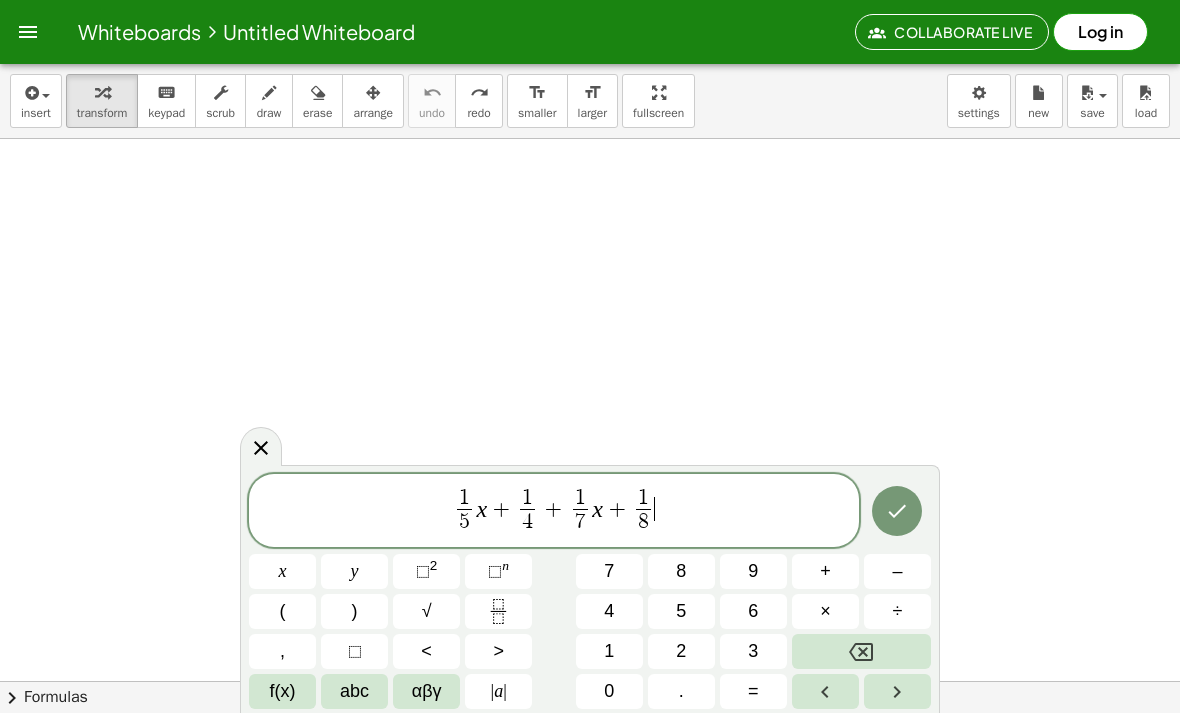 click on "y" at bounding box center (354, 571) 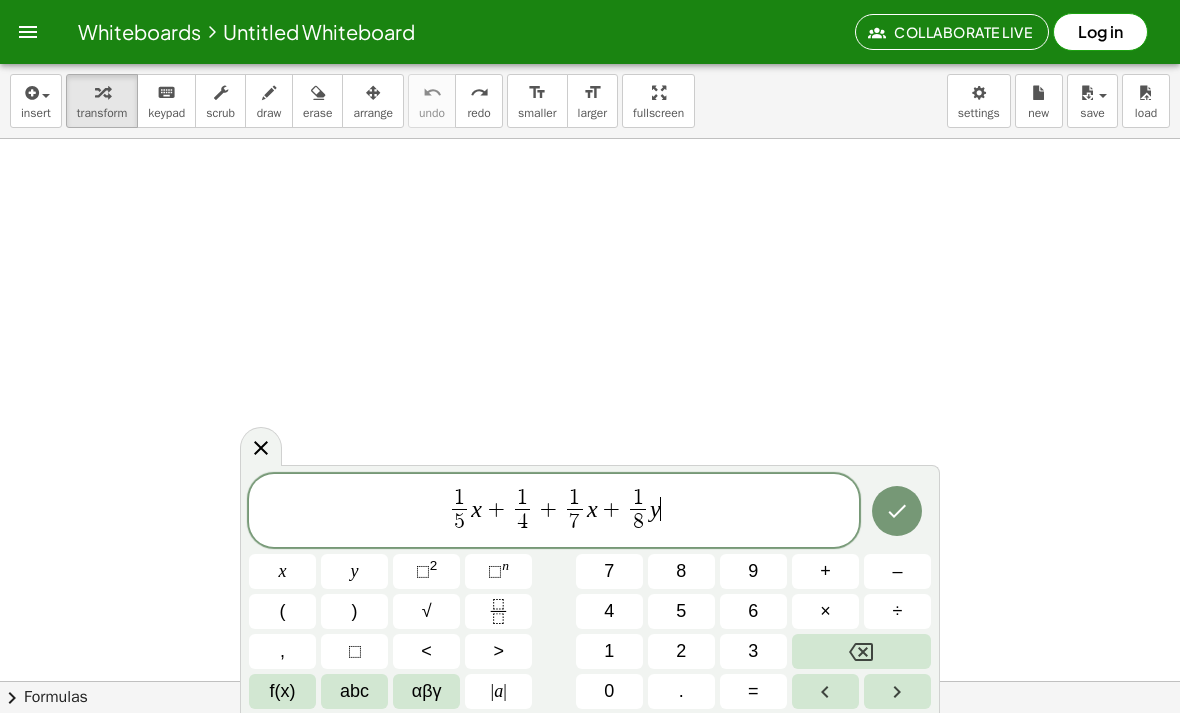 click 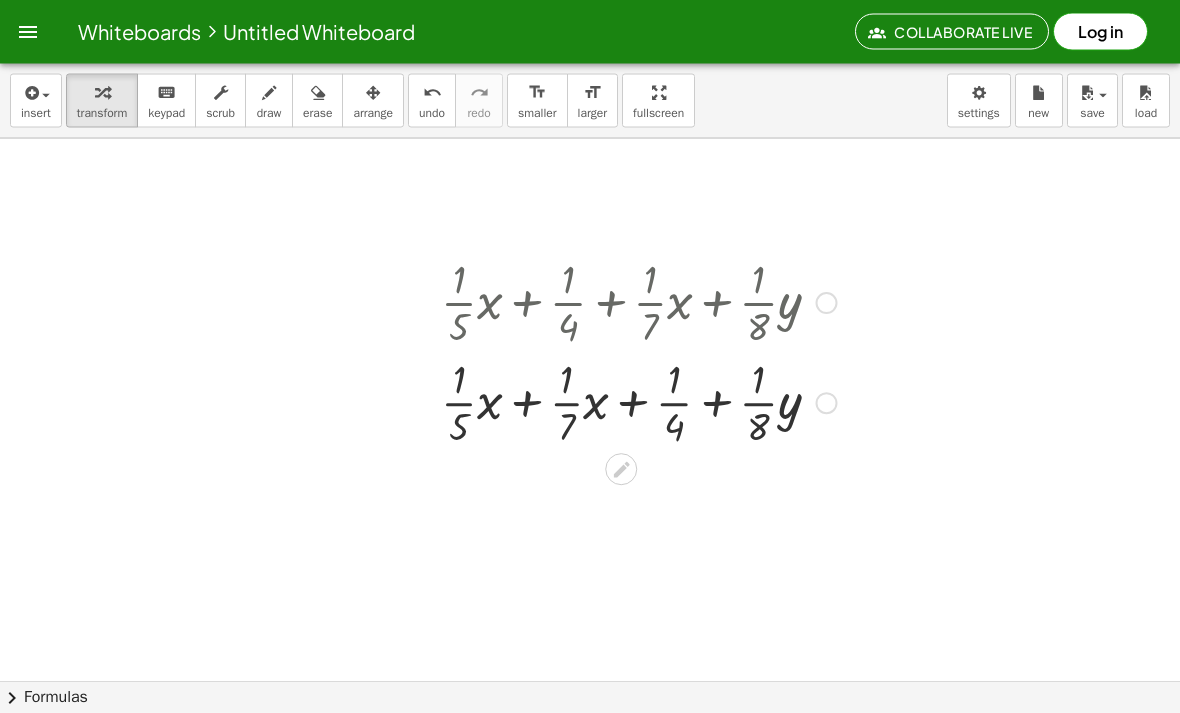 scroll, scrollTop: 2, scrollLeft: 0, axis: vertical 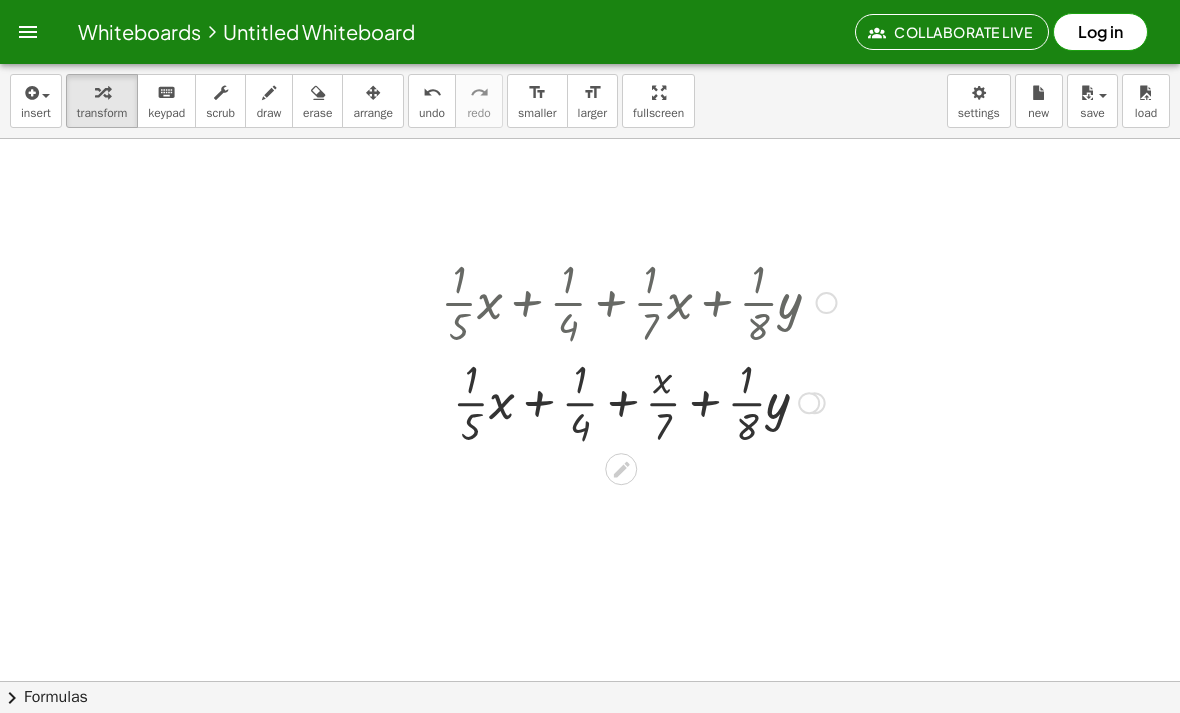 click at bounding box center [639, 301] 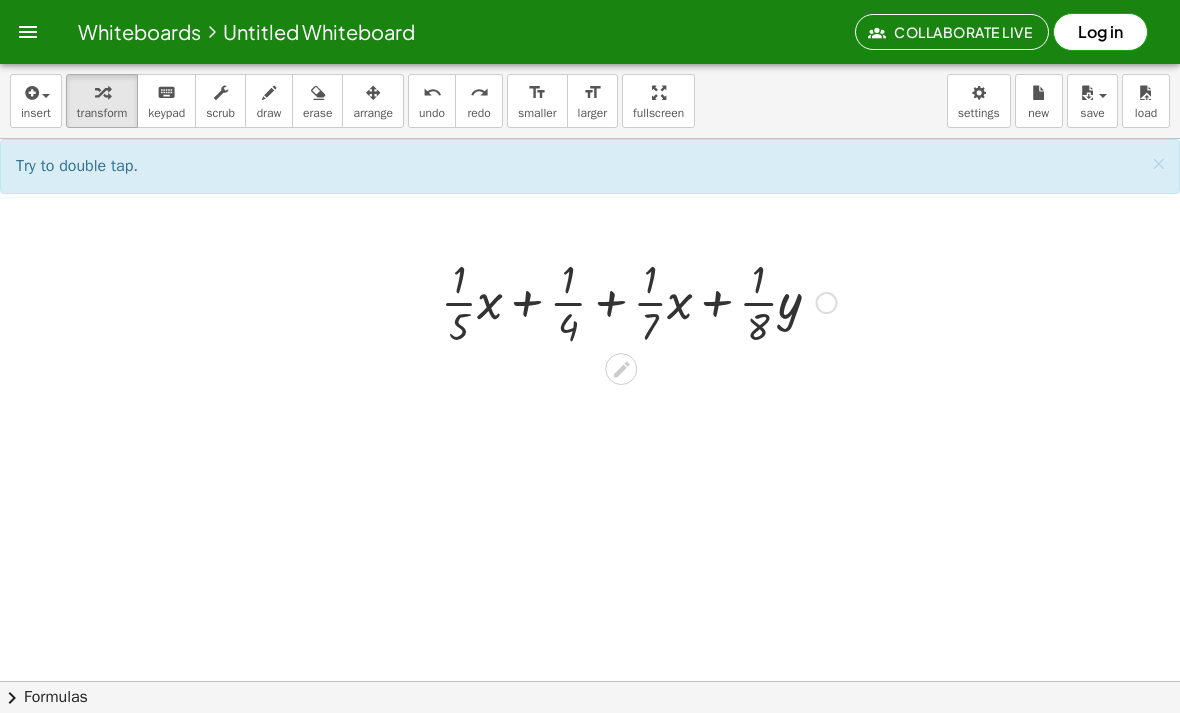 click at bounding box center [621, 369] 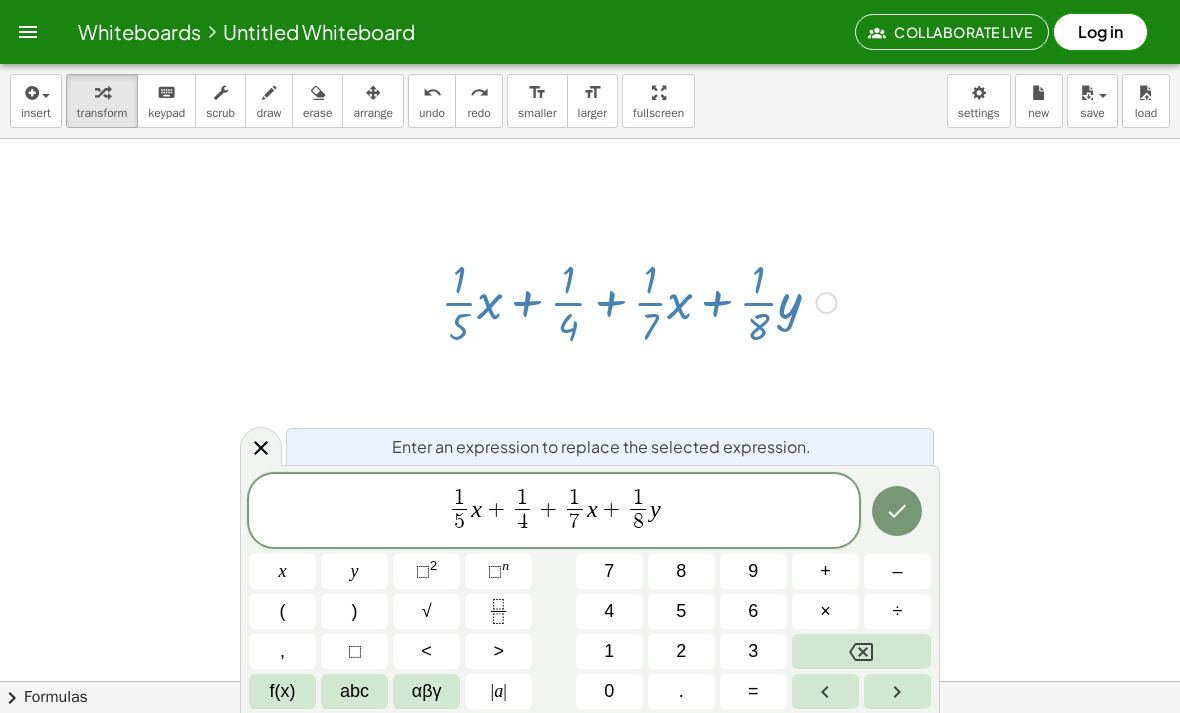 click on "1 5 ​ x + 1 4 ​ ​ + 1 7 ​ x + 1 8 ​ y" at bounding box center (554, 512) 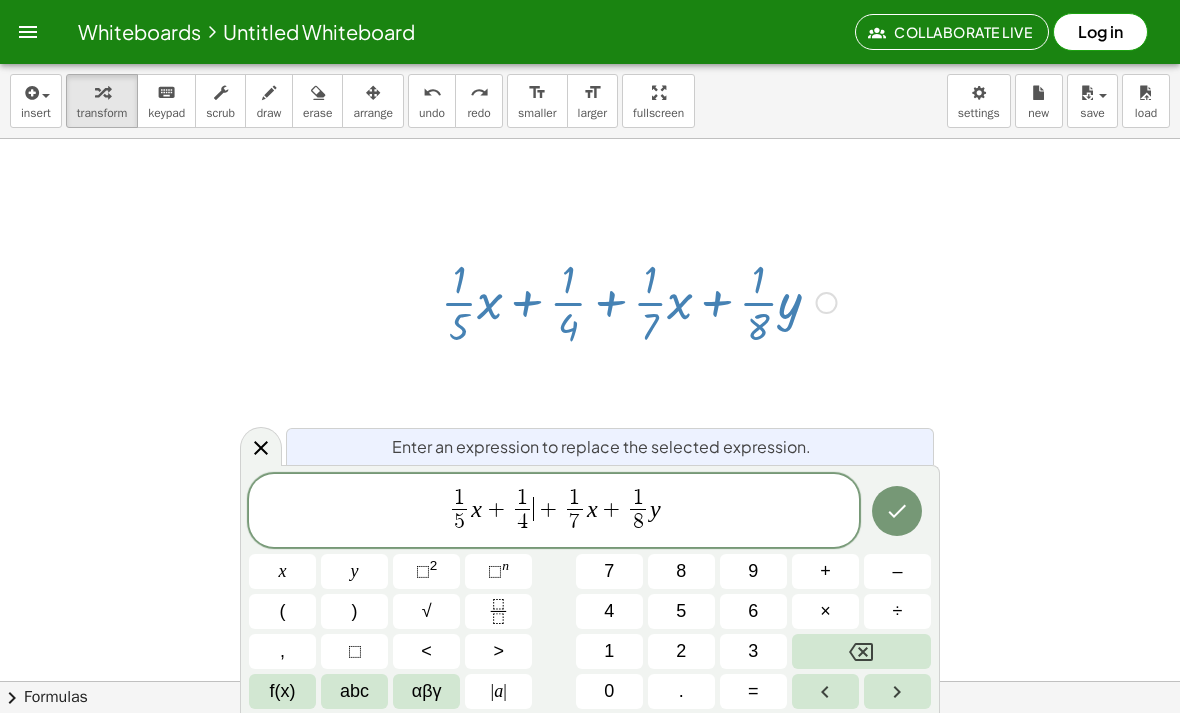 click on "y" at bounding box center [354, 571] 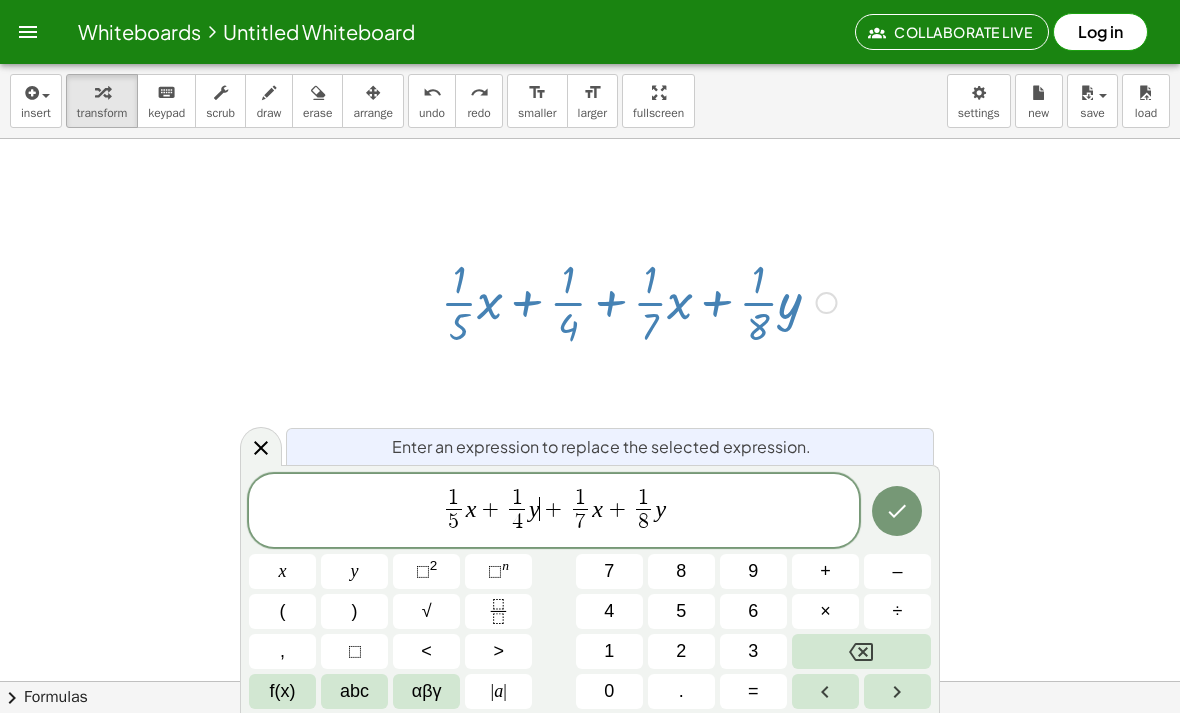 click 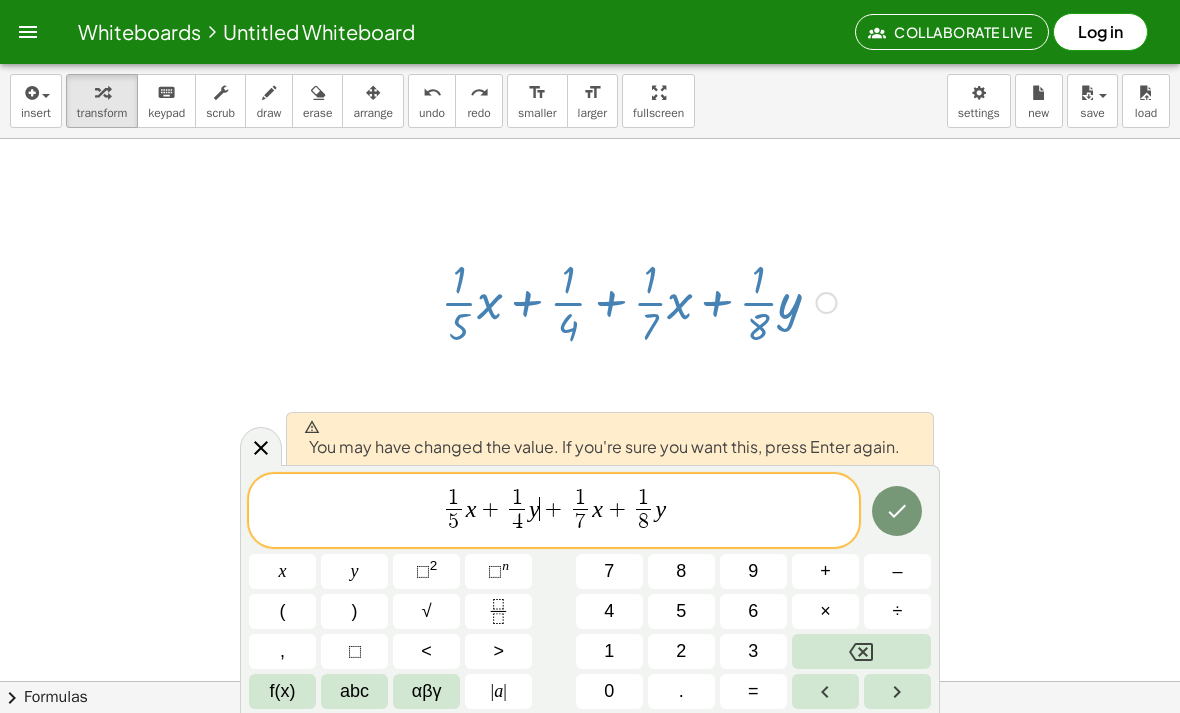 click 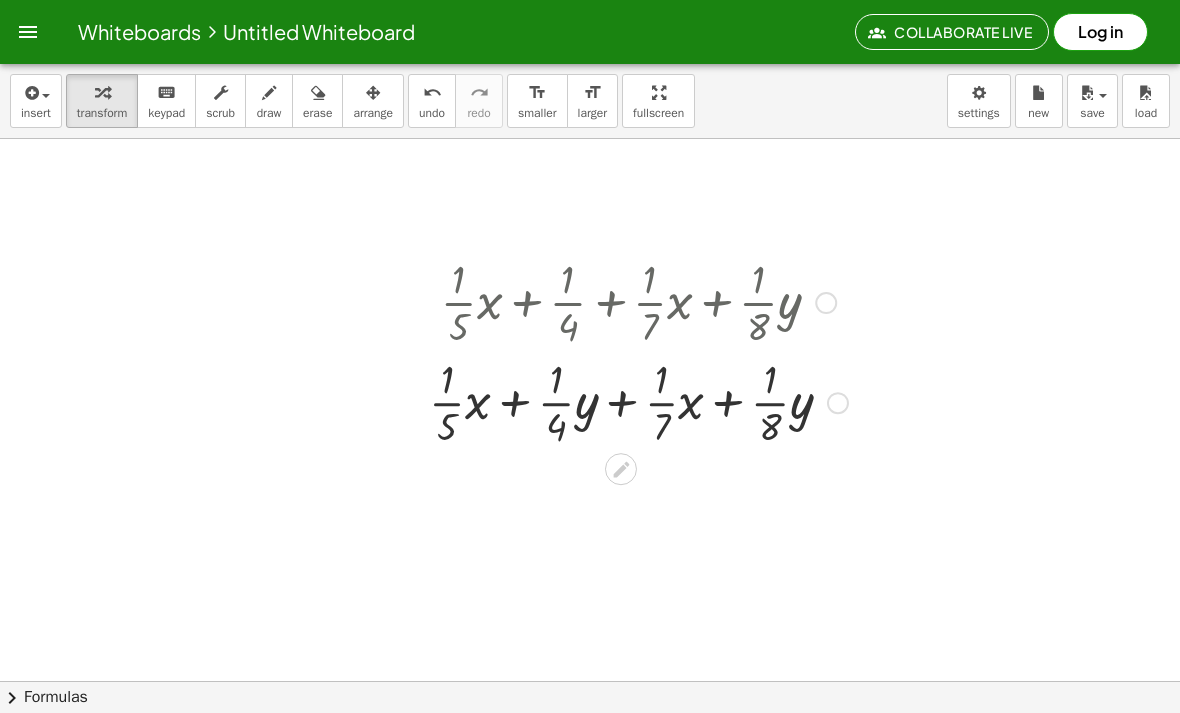 scroll, scrollTop: 0, scrollLeft: 0, axis: both 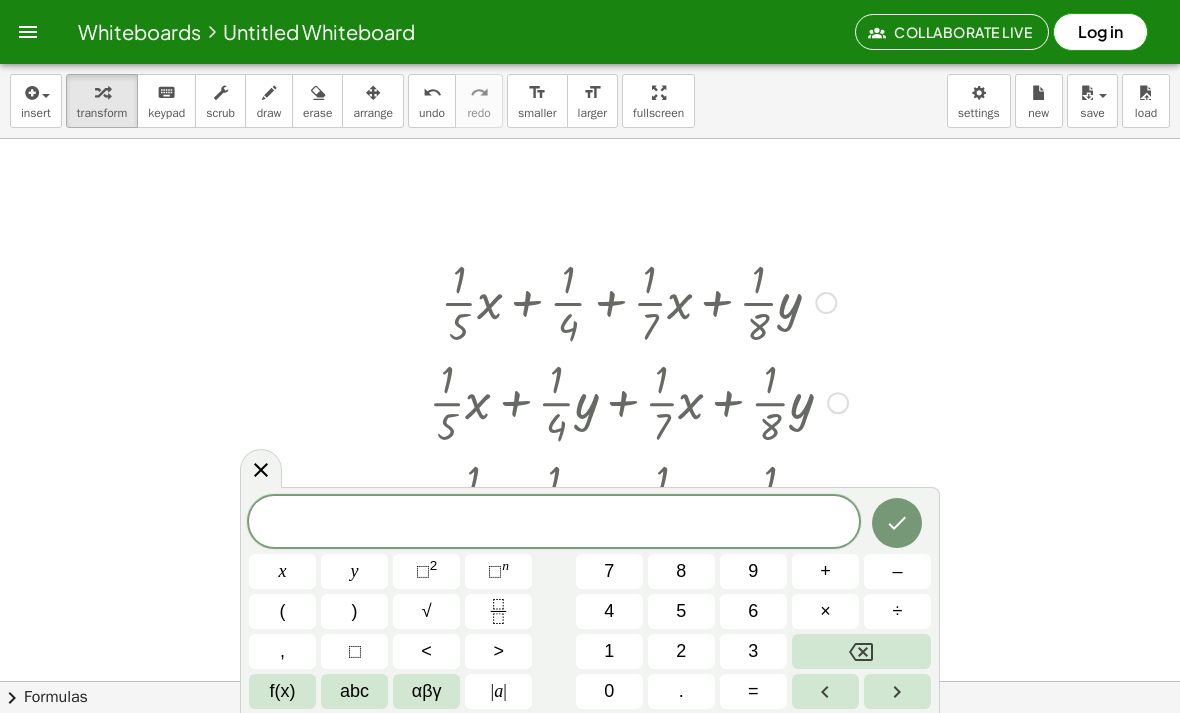 click 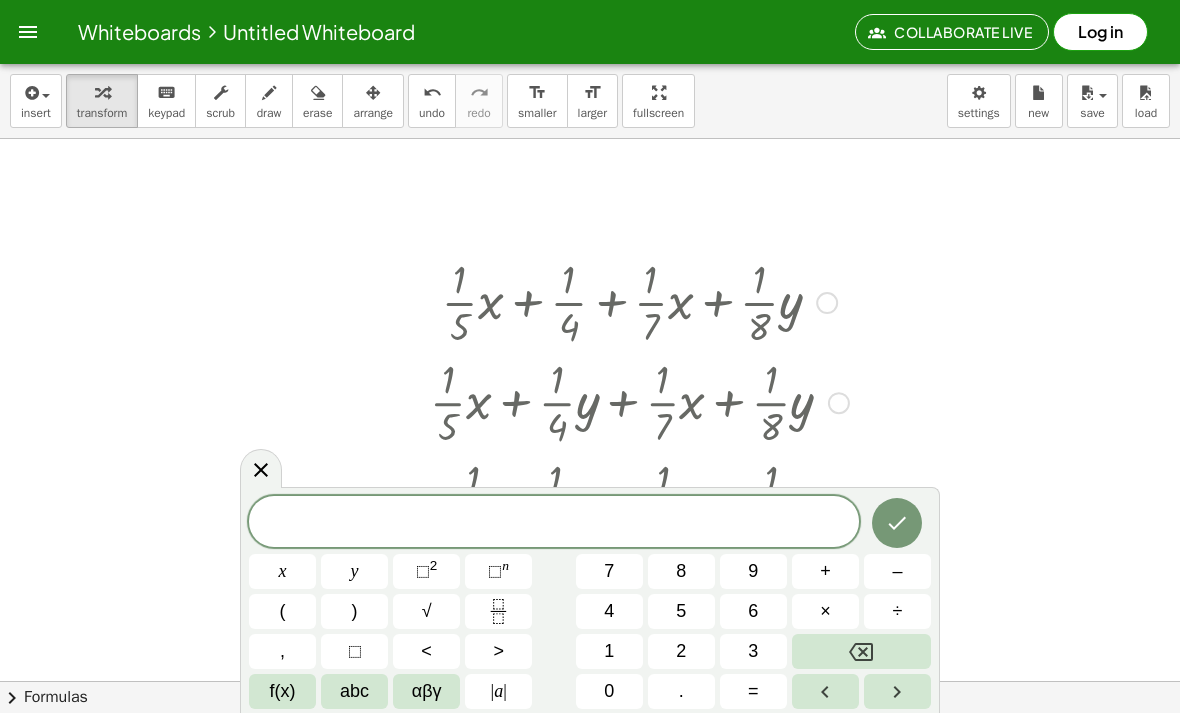 click at bounding box center (261, 468) 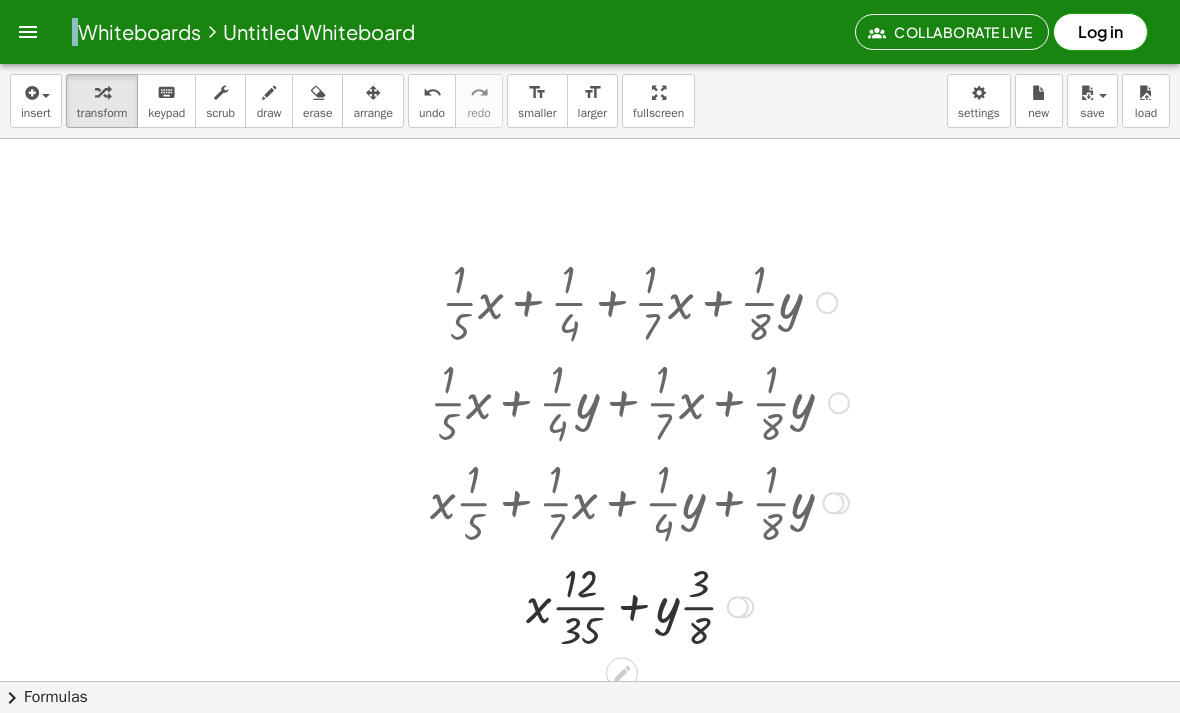 scroll, scrollTop: 25, scrollLeft: 0, axis: vertical 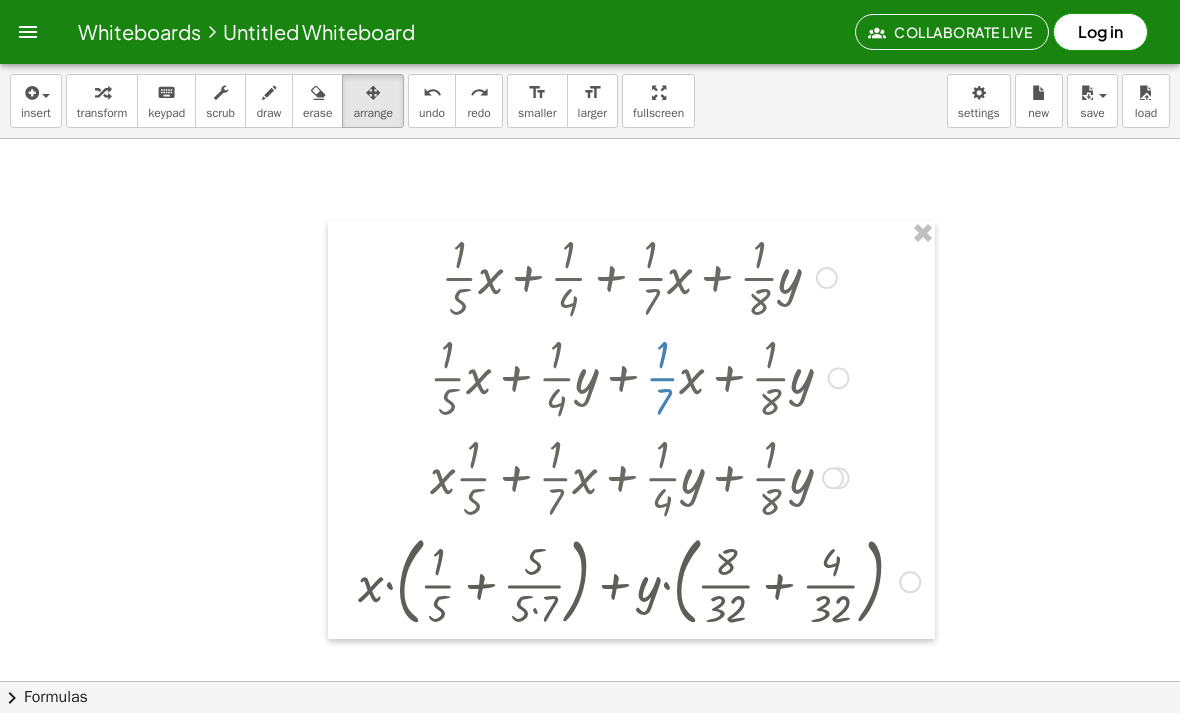 click on "arrange" at bounding box center [373, 101] 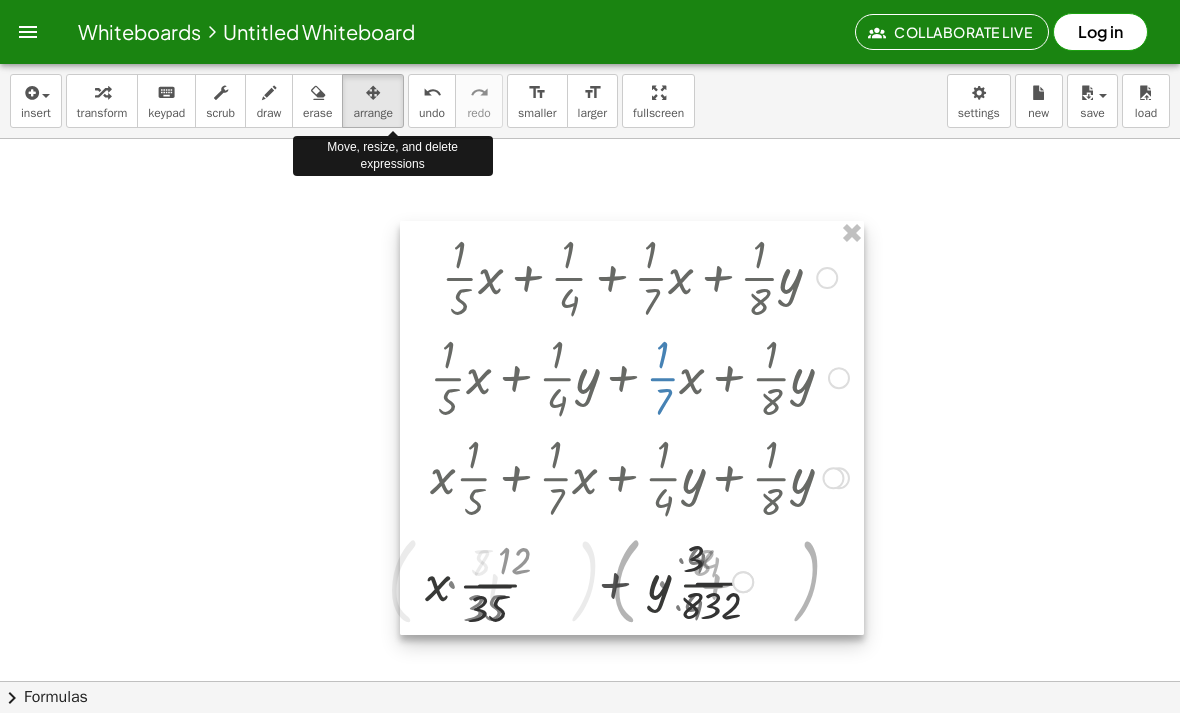click on "format_size smaller" at bounding box center (537, 101) 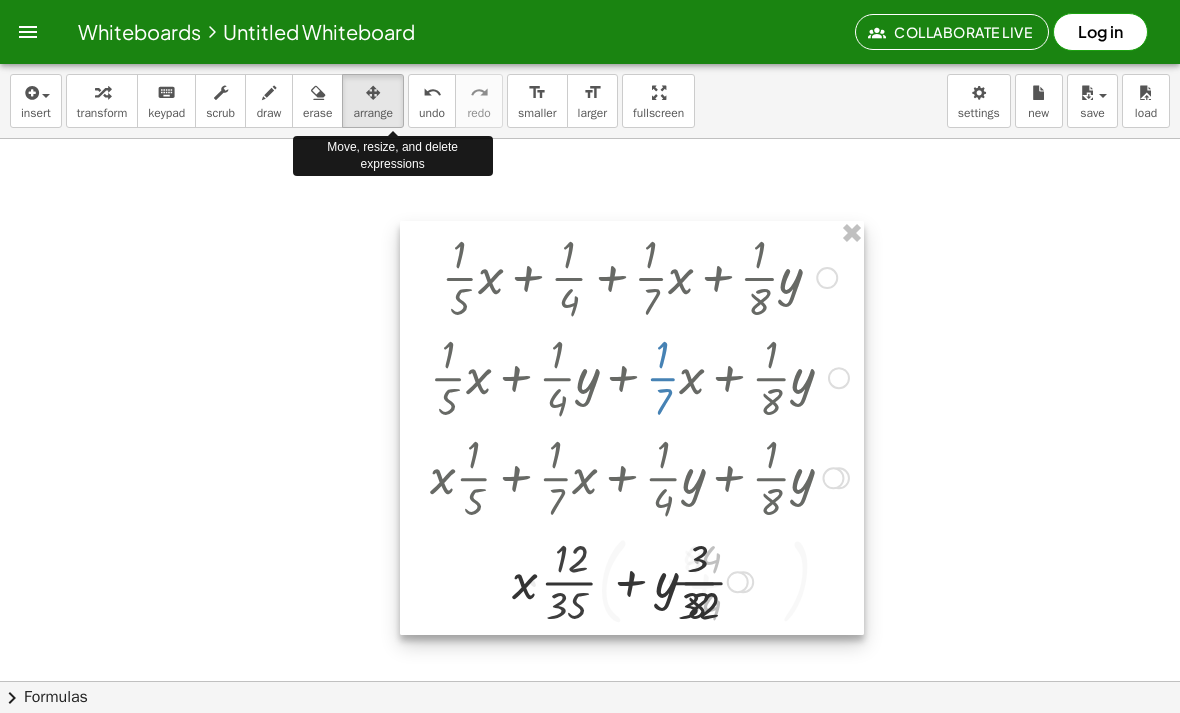 click on "insert select one: Math Expression Function Text Youtube Video Graphing Geometry Geometry 3D transform keyboard keypad scrub draw erase arrange undo undo redo redo format_size smaller format_size larger fullscreen load   save new settings Move, resize, and delete expressions" at bounding box center [590, 101] 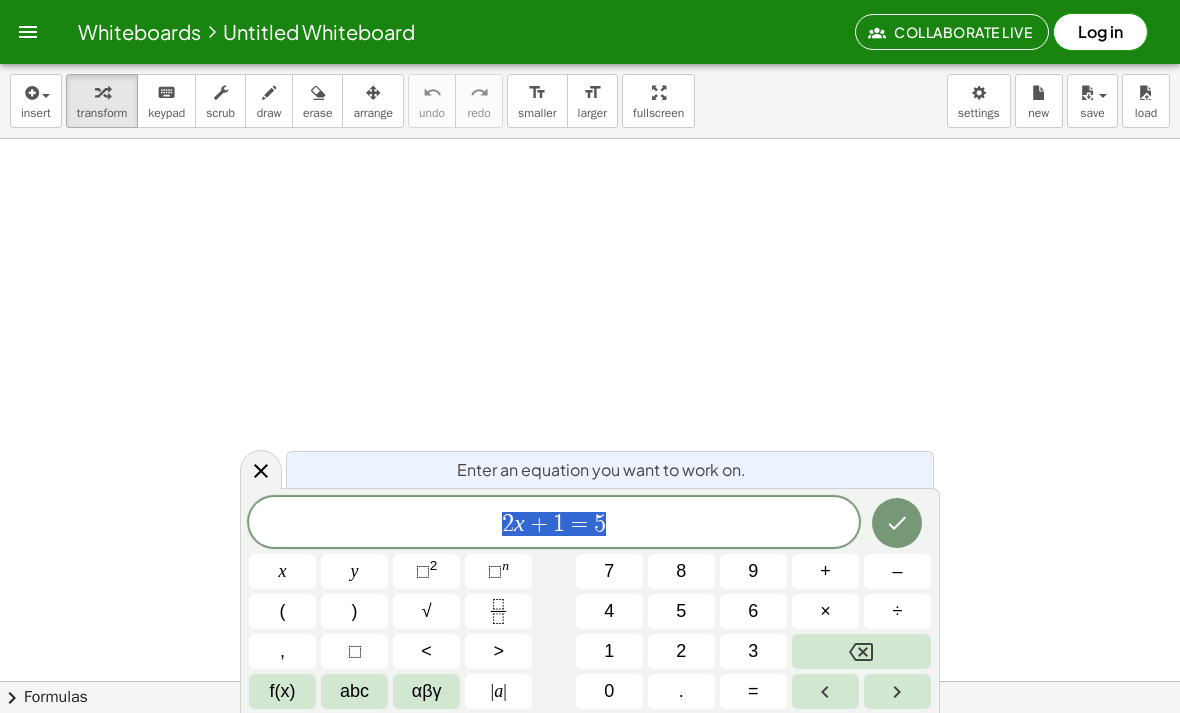 scroll, scrollTop: 0, scrollLeft: 0, axis: both 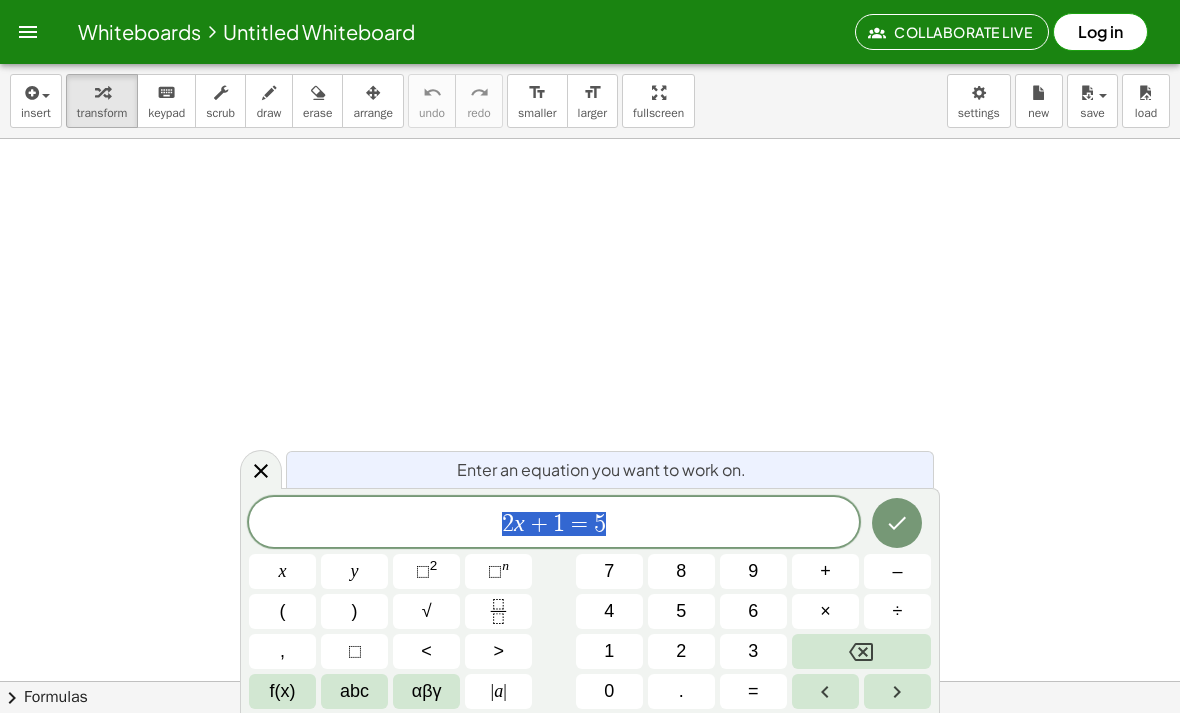 click on "3" at bounding box center (753, 651) 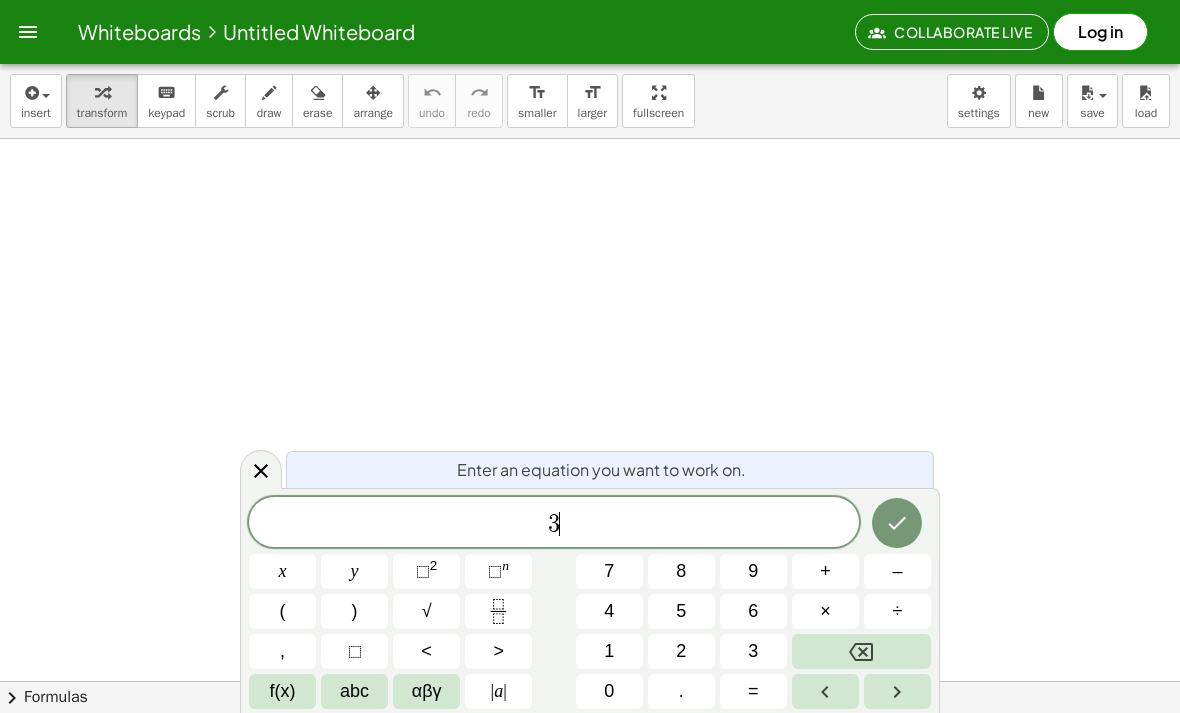 click on "x" at bounding box center [282, 571] 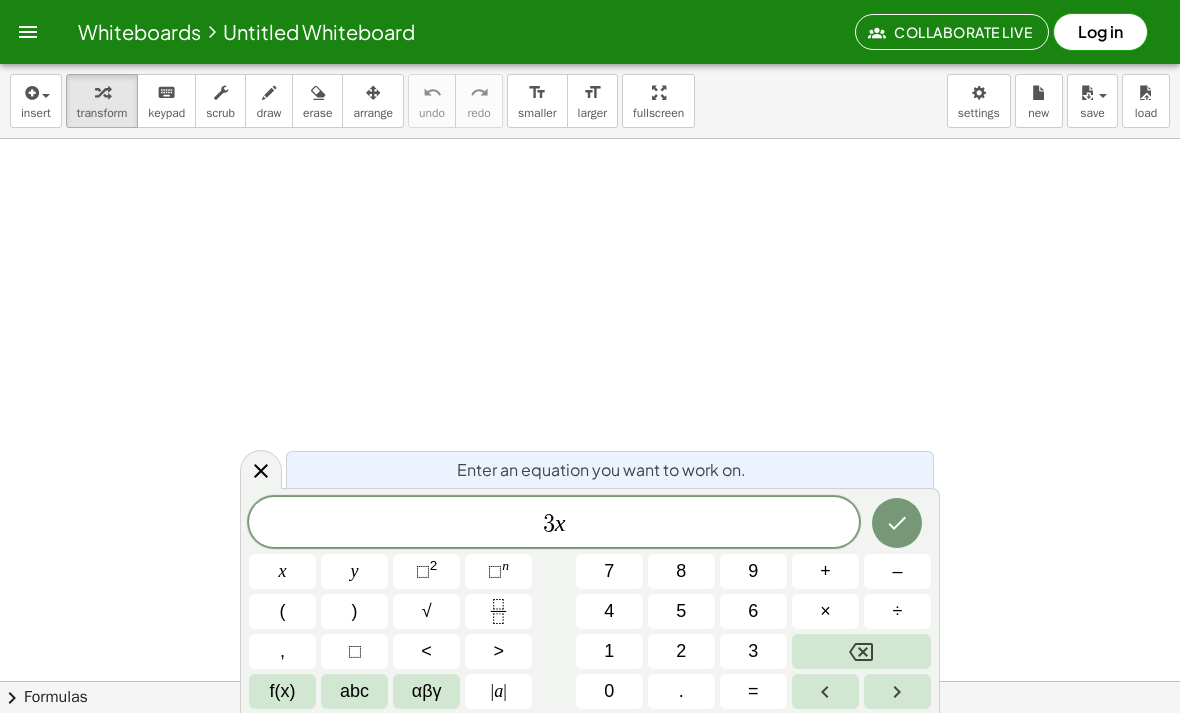 click on "–" at bounding box center (897, 571) 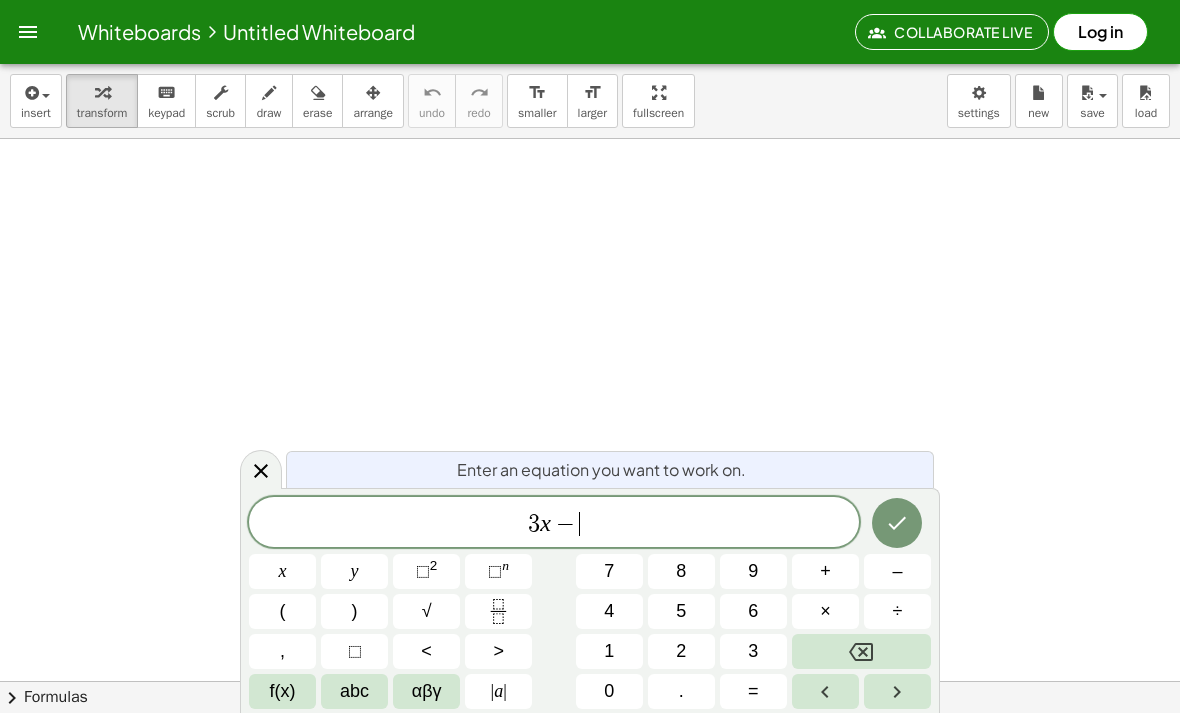 click 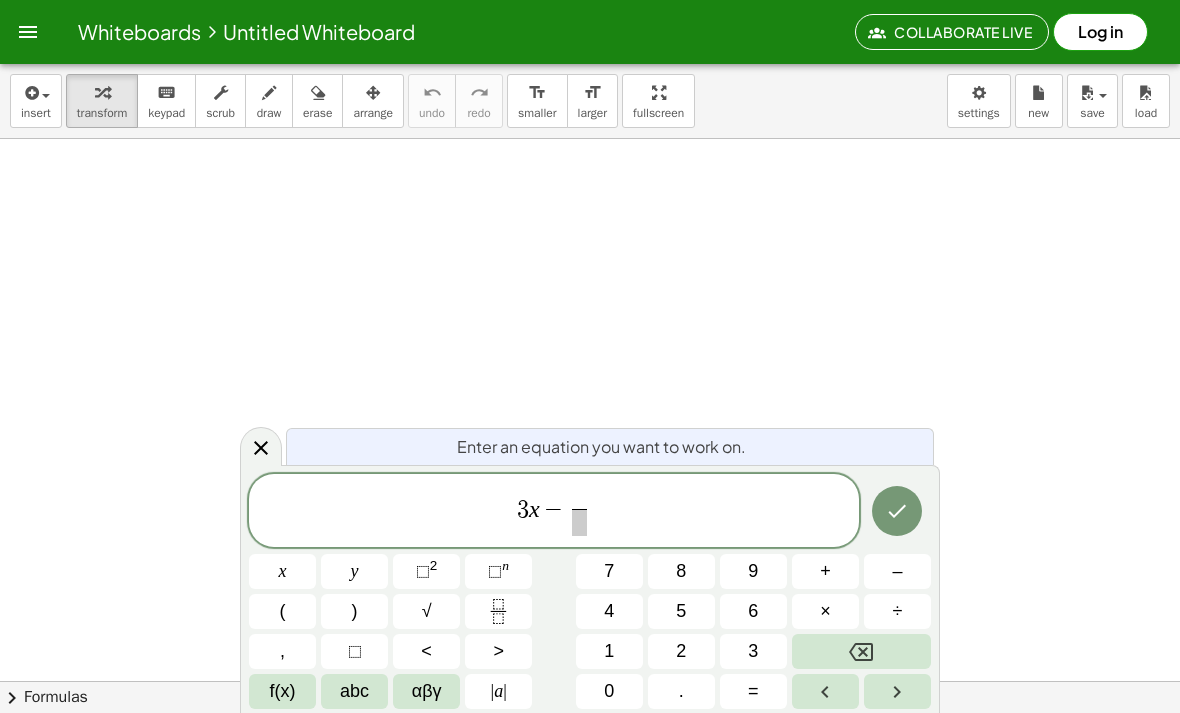 click on "6" at bounding box center [753, 611] 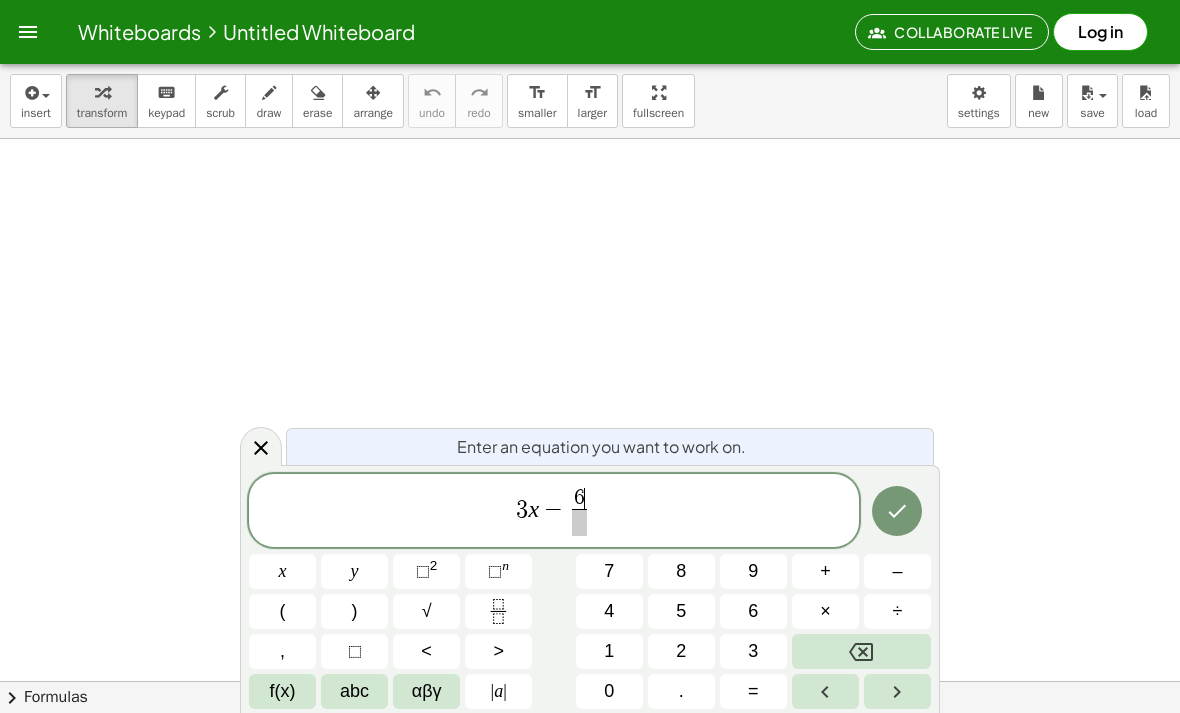 click 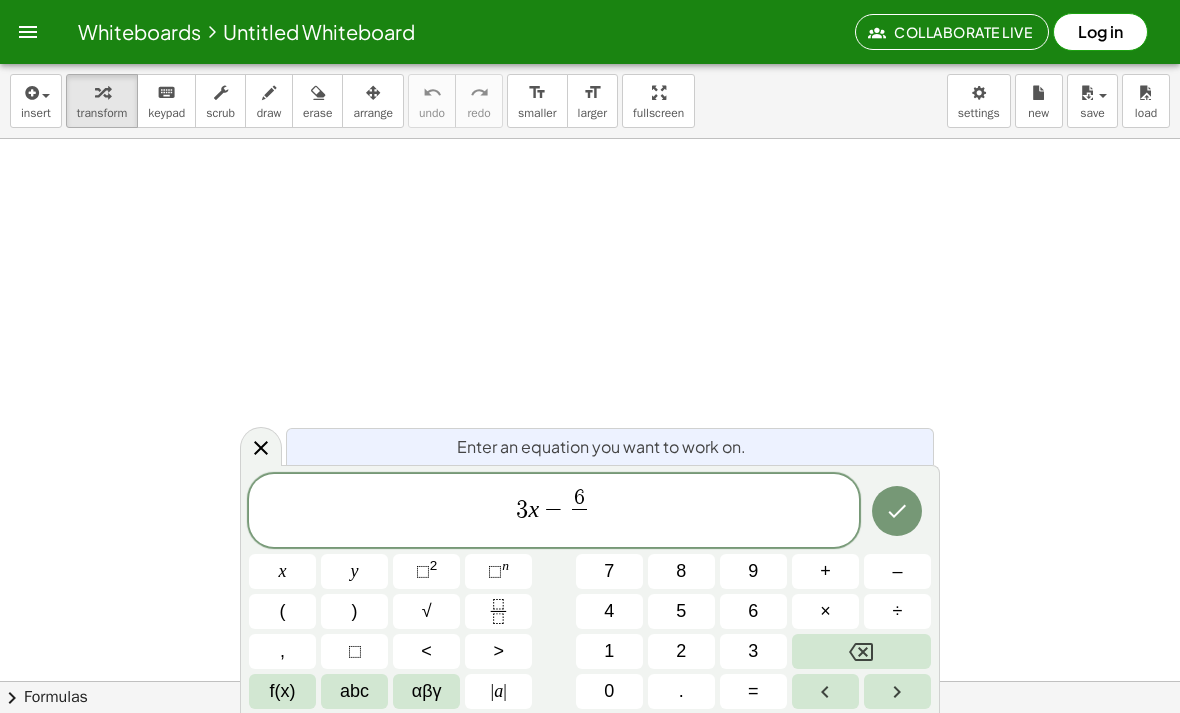 click on "7" at bounding box center (609, 571) 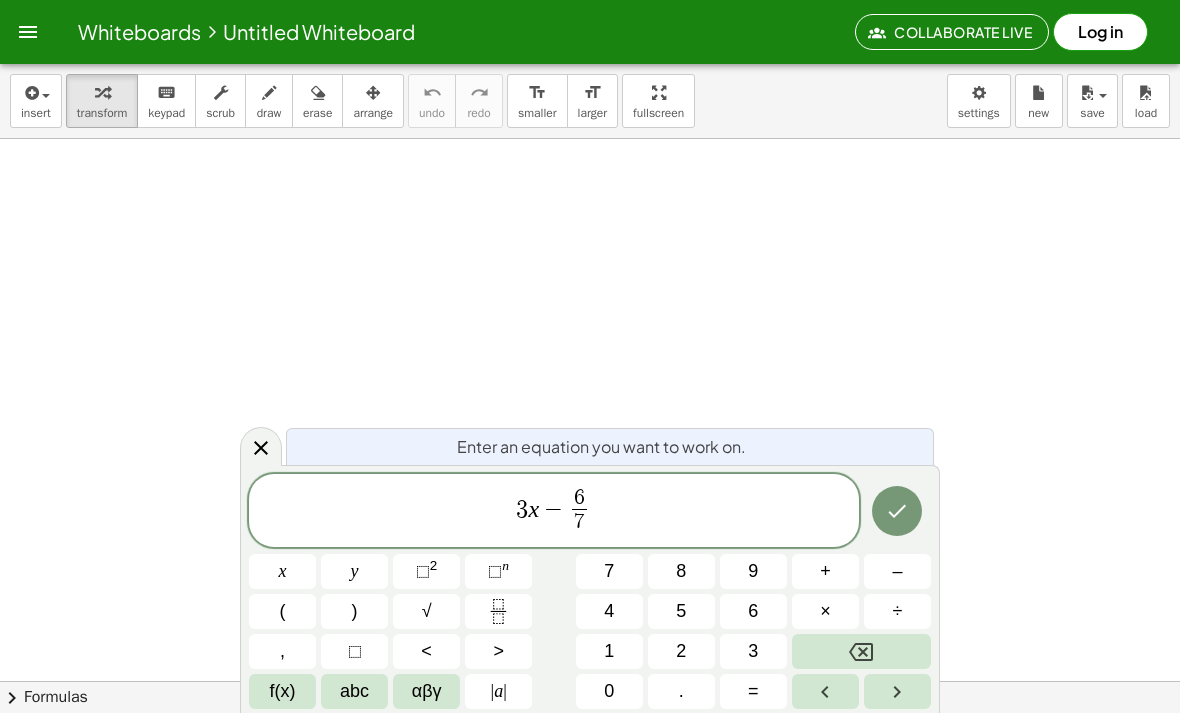 click 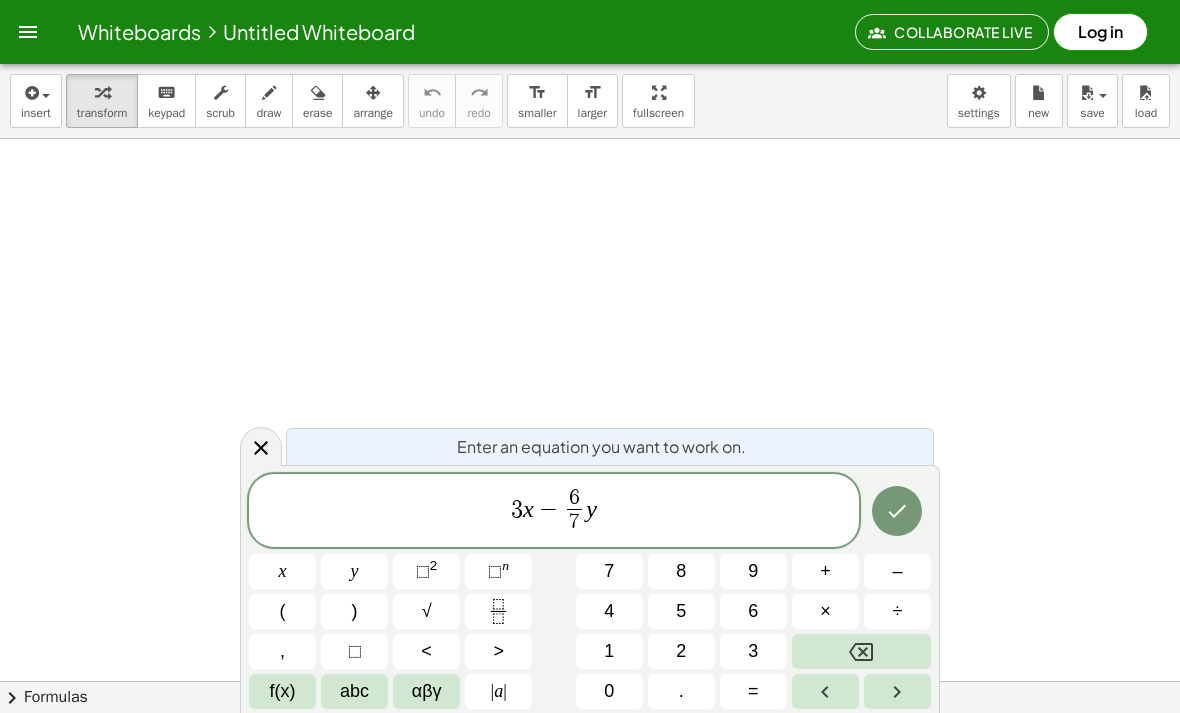 click on "+" at bounding box center (825, 571) 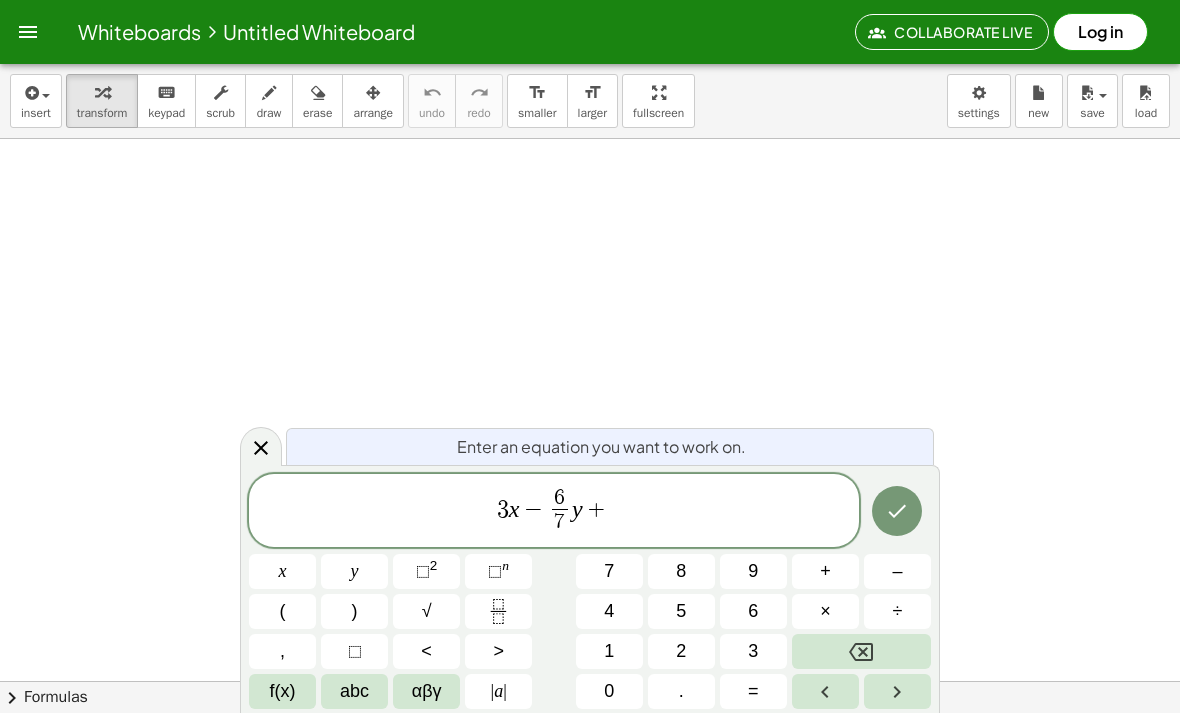 click 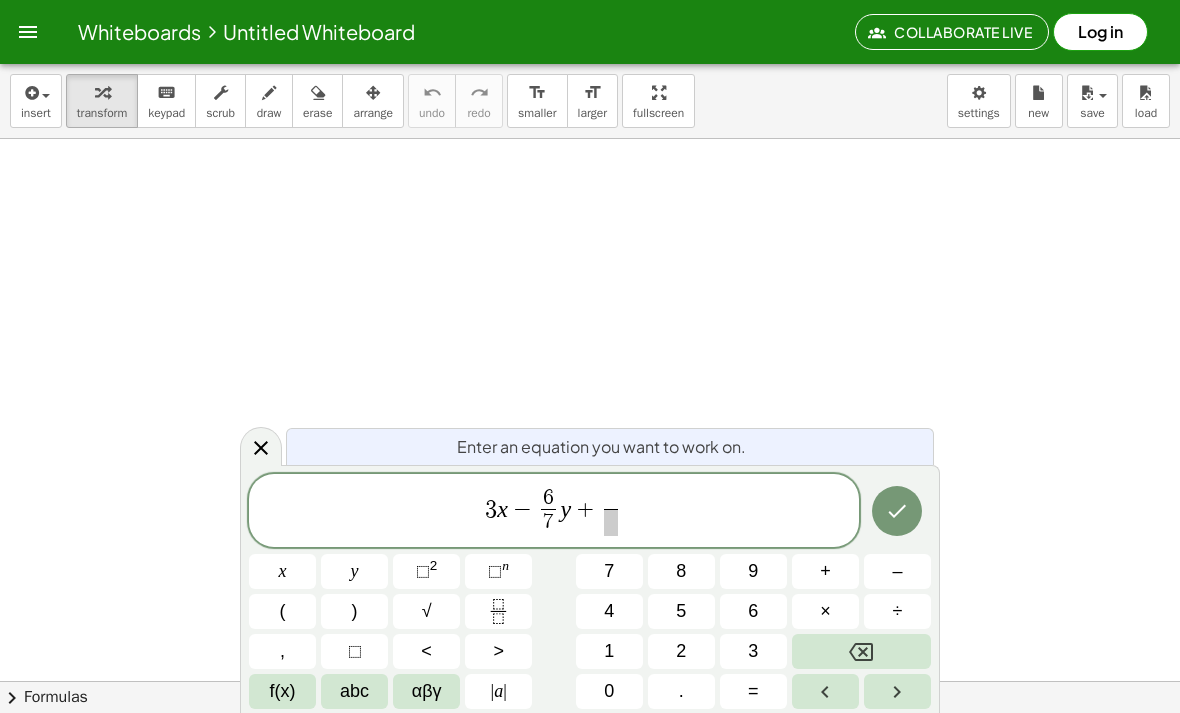 click on "4" at bounding box center [609, 611] 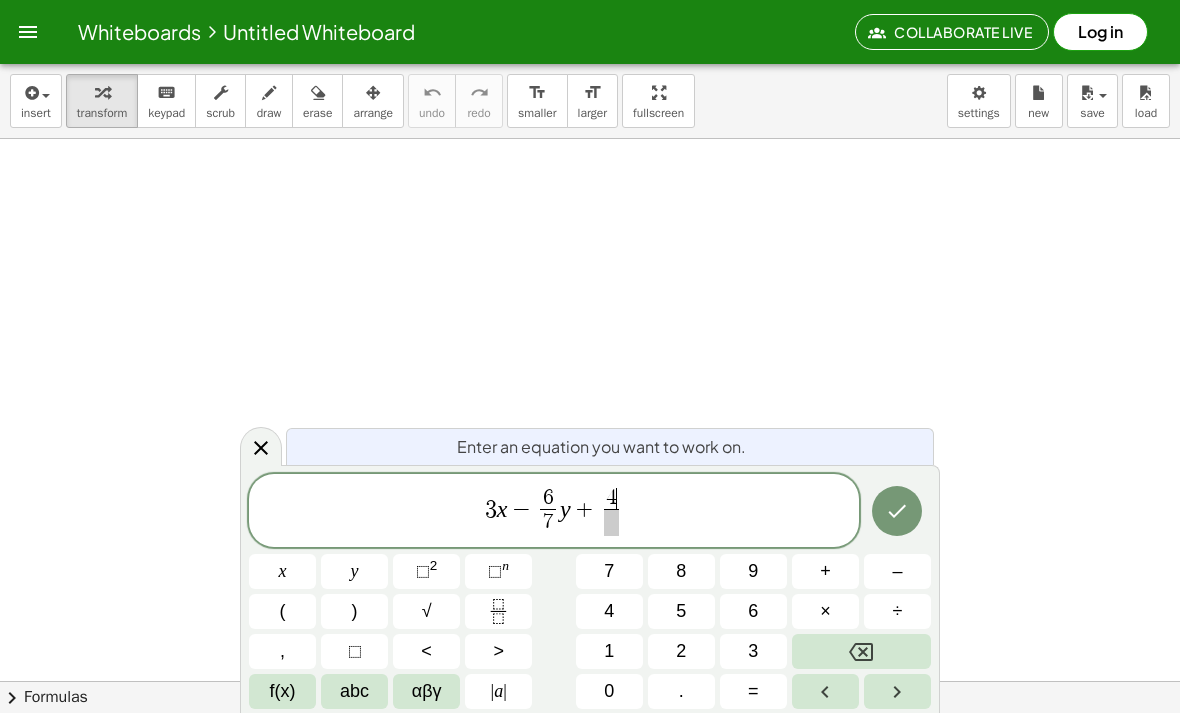 click 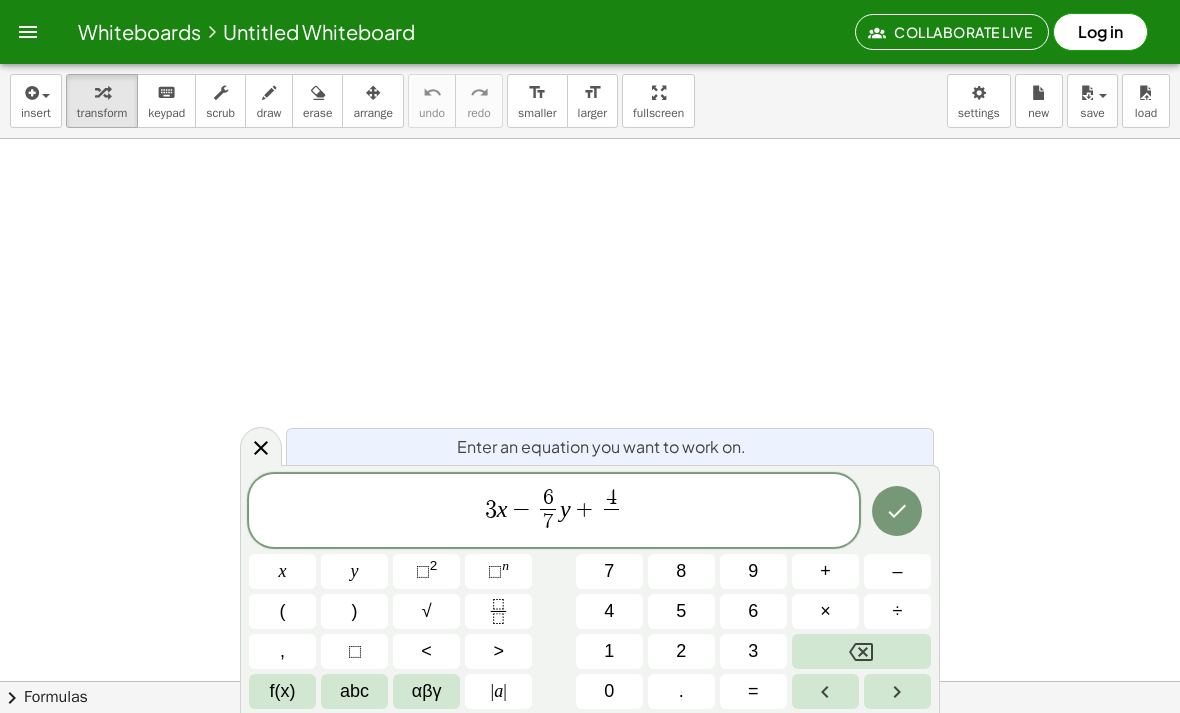 click on "5" at bounding box center (681, 611) 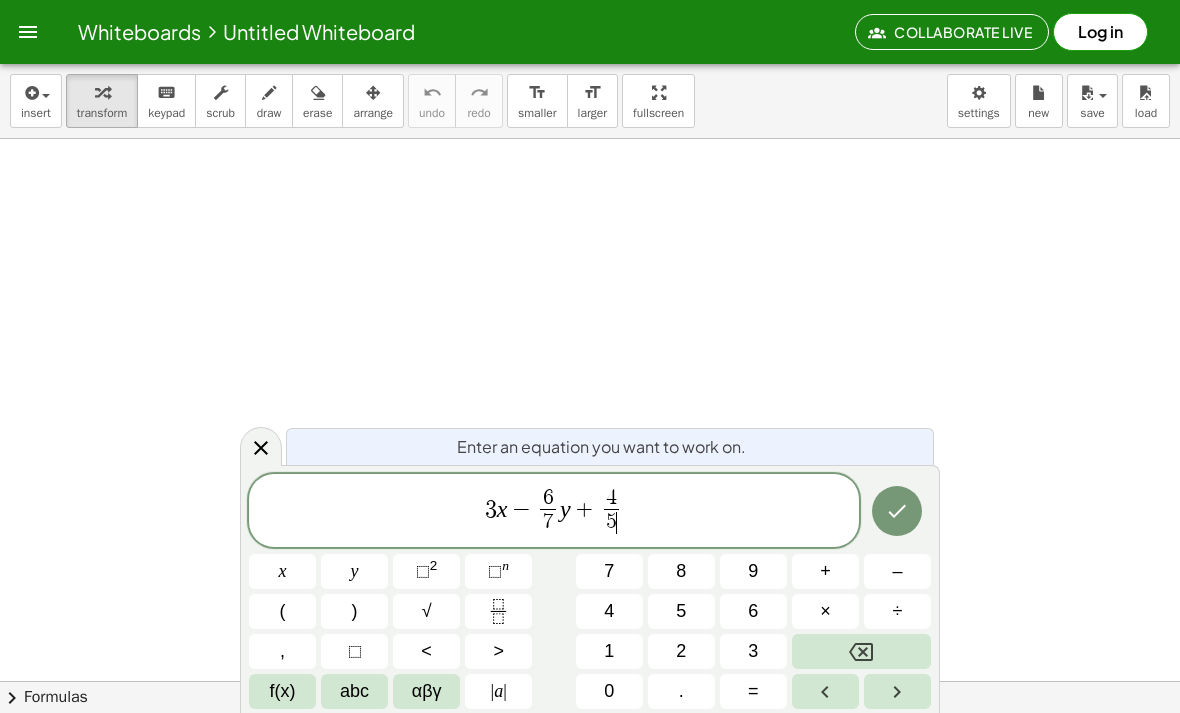 click 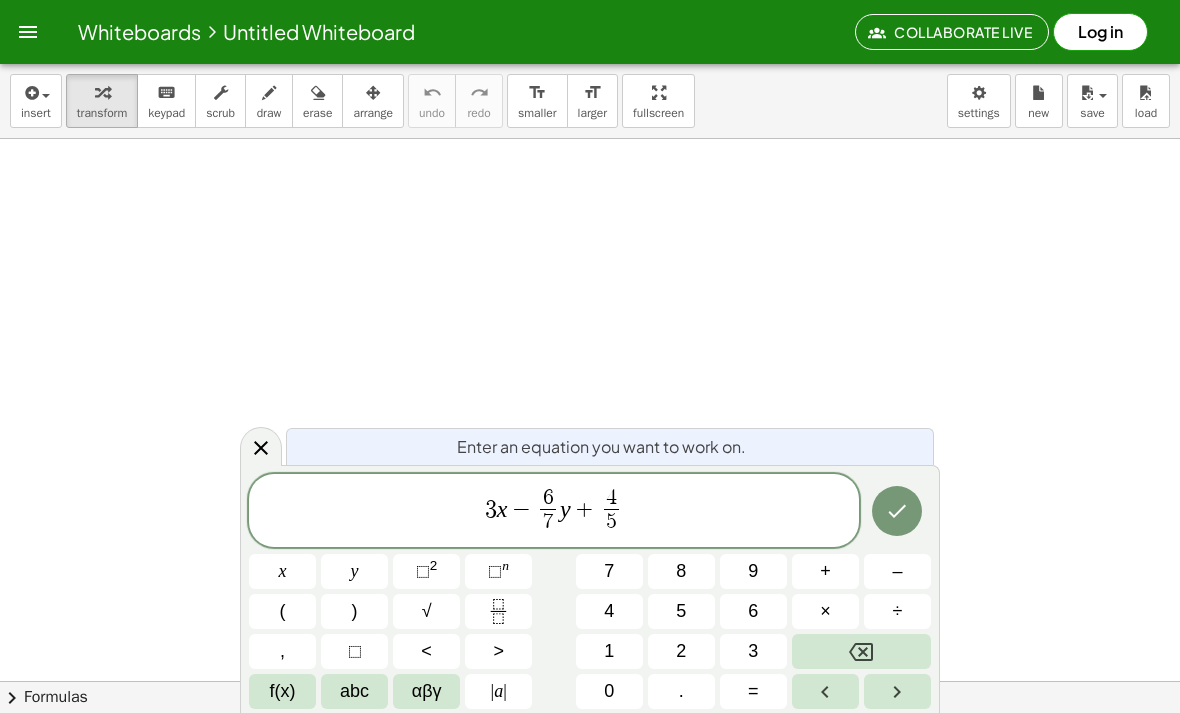 click on "x" at bounding box center [282, 571] 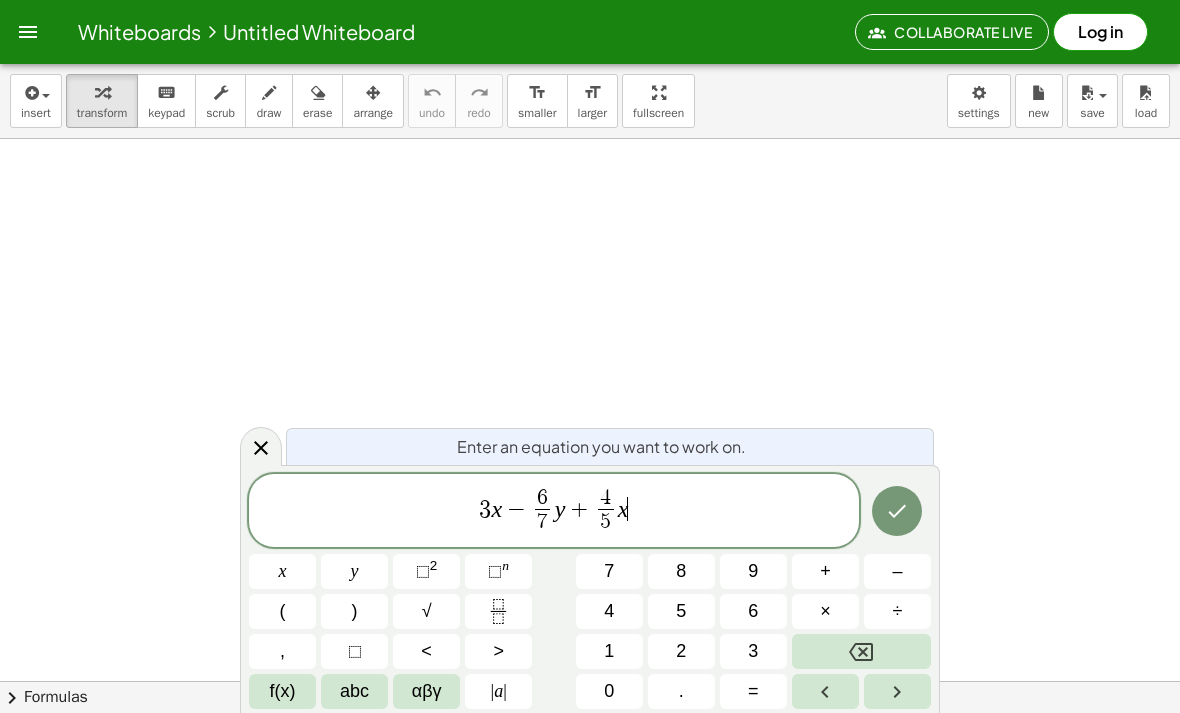 click on "–" at bounding box center [897, 571] 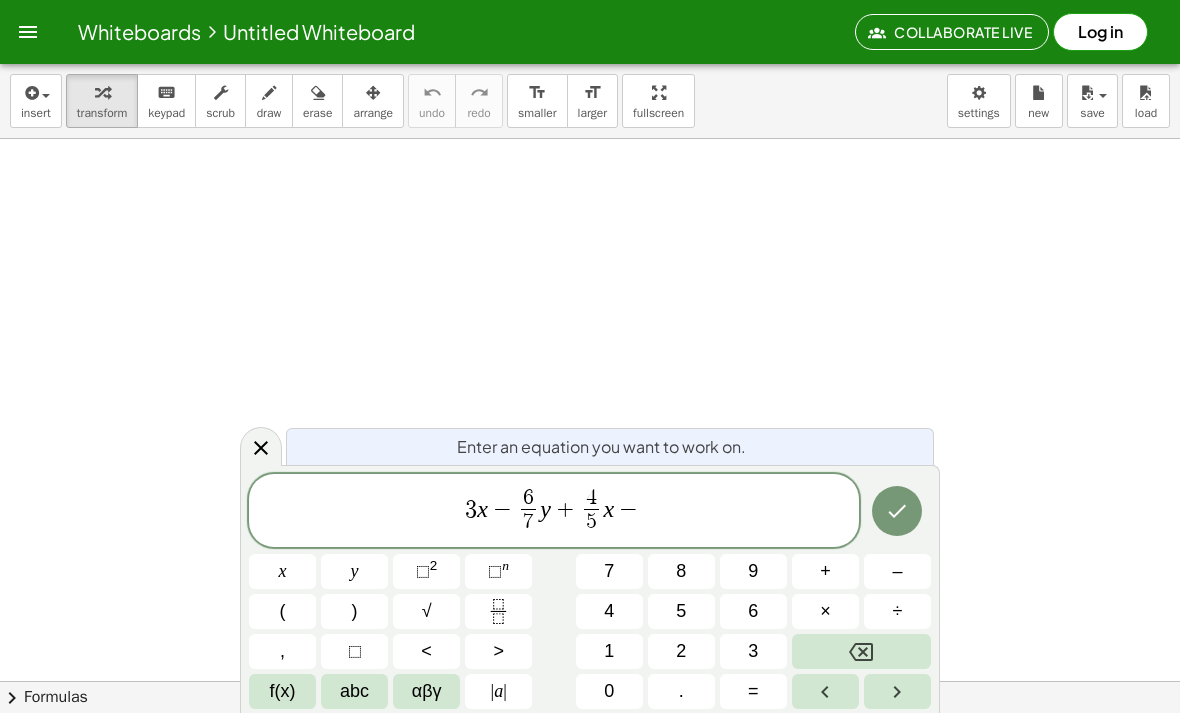 click at bounding box center (498, 611) 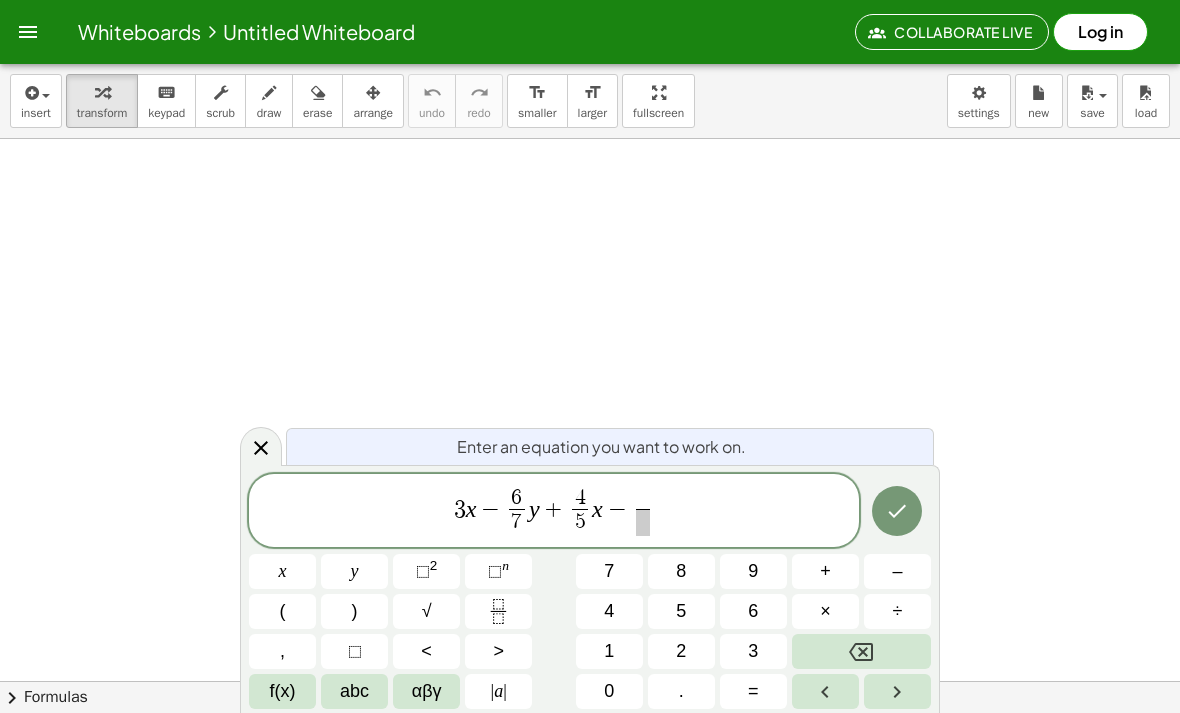 click on "9" at bounding box center (753, 571) 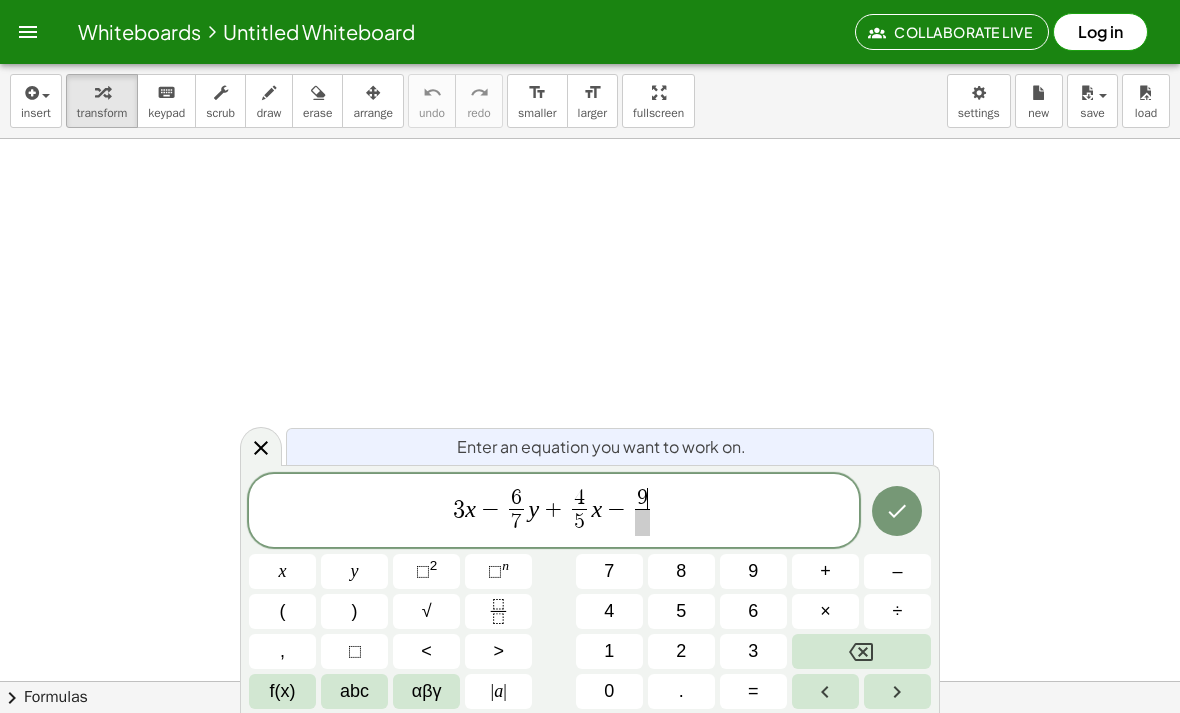 click at bounding box center [897, 691] 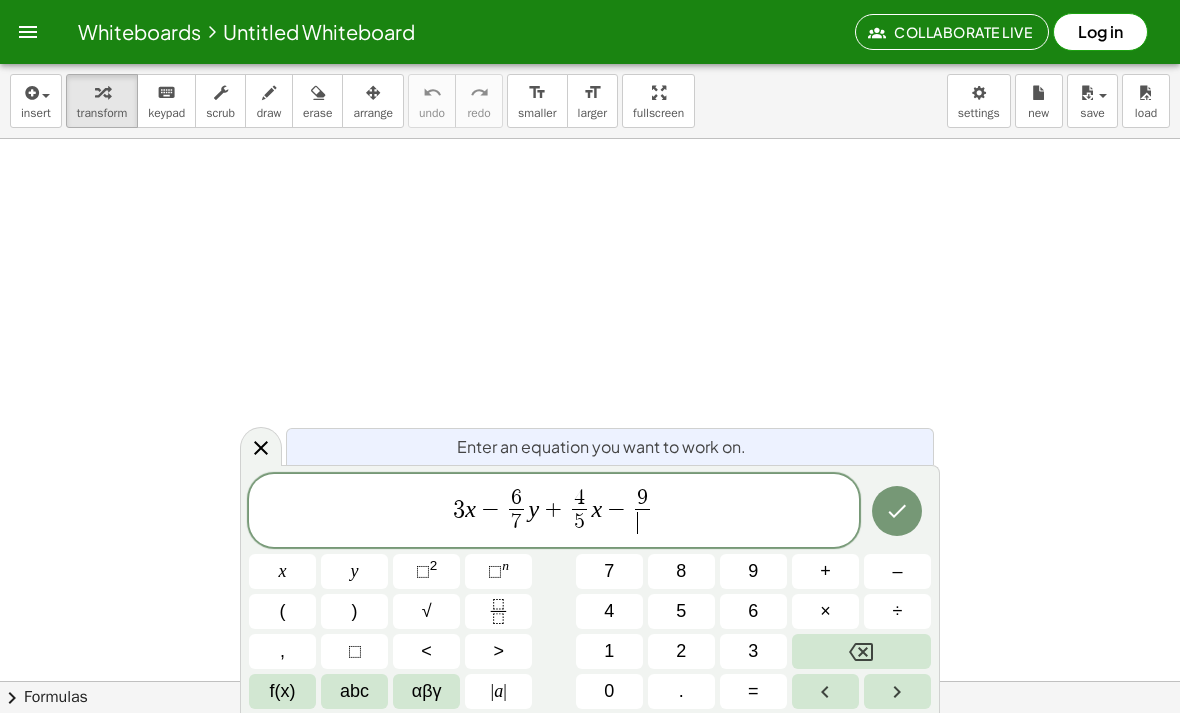 click on "1" at bounding box center (609, 651) 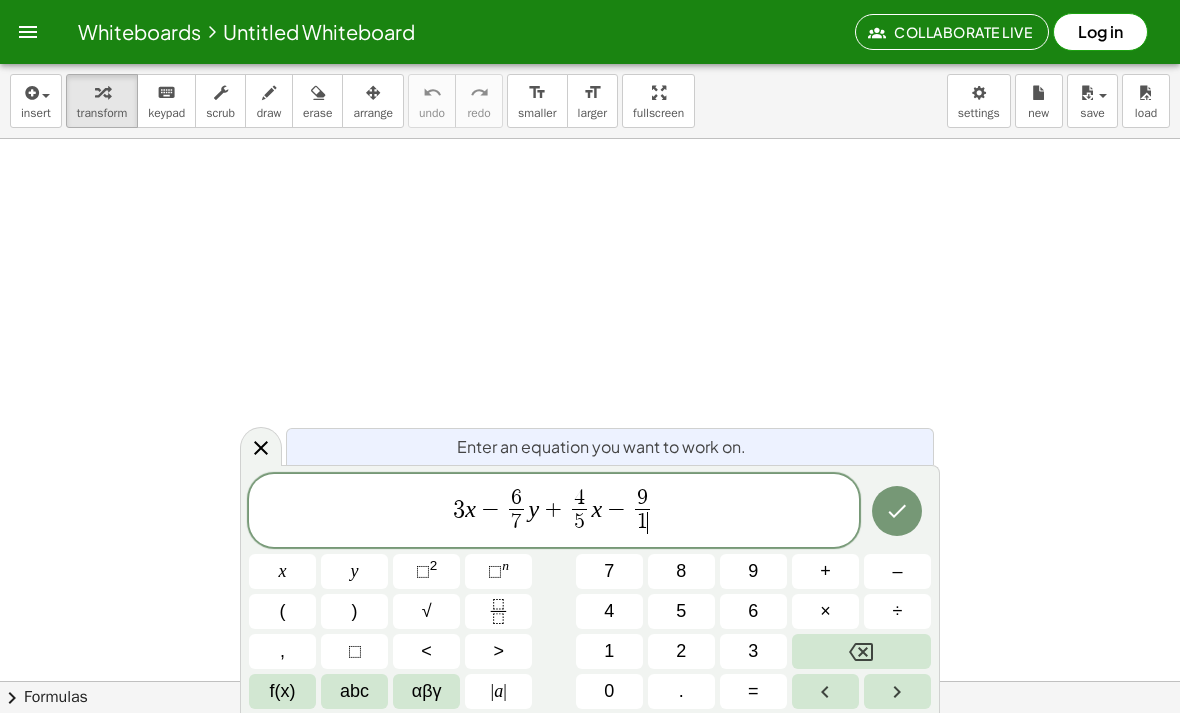 click on "1" at bounding box center [609, 651] 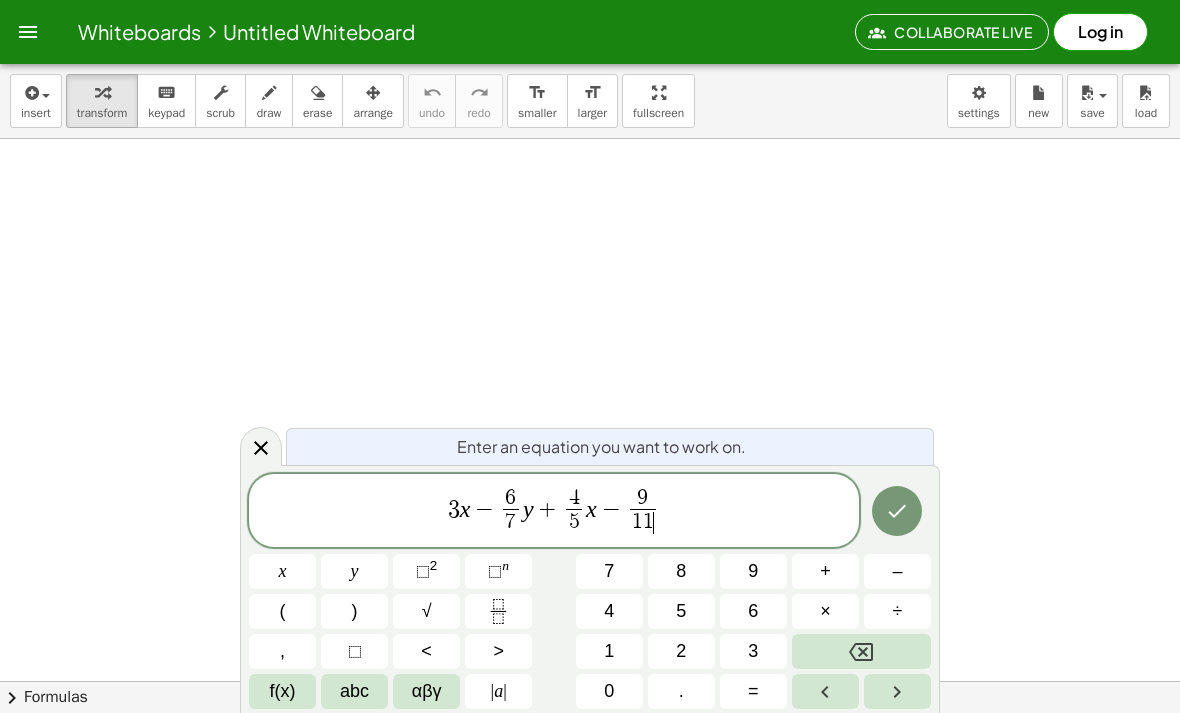 click 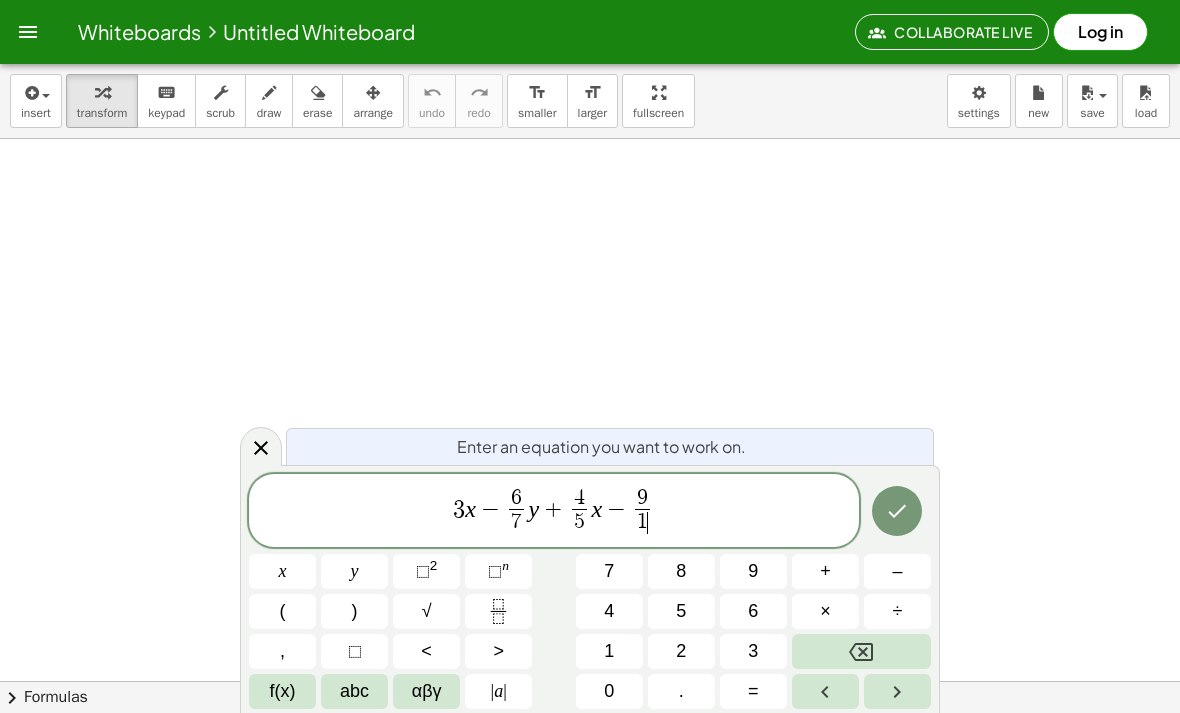 click on "4" at bounding box center (609, 611) 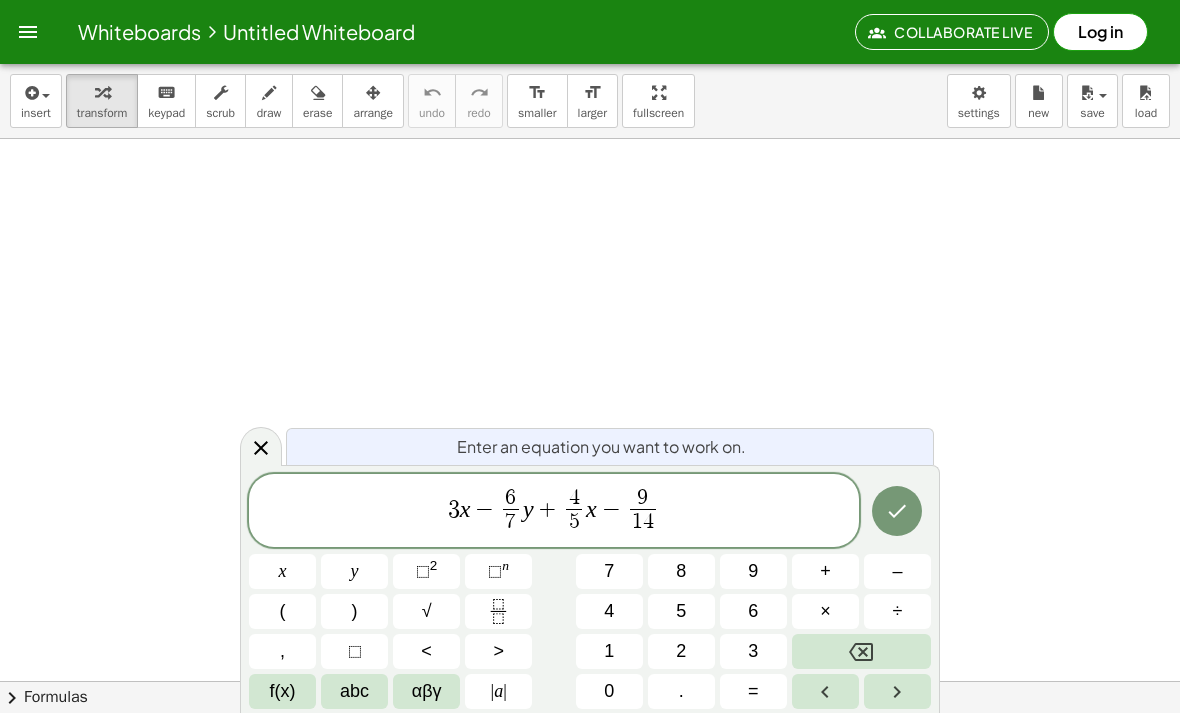 click 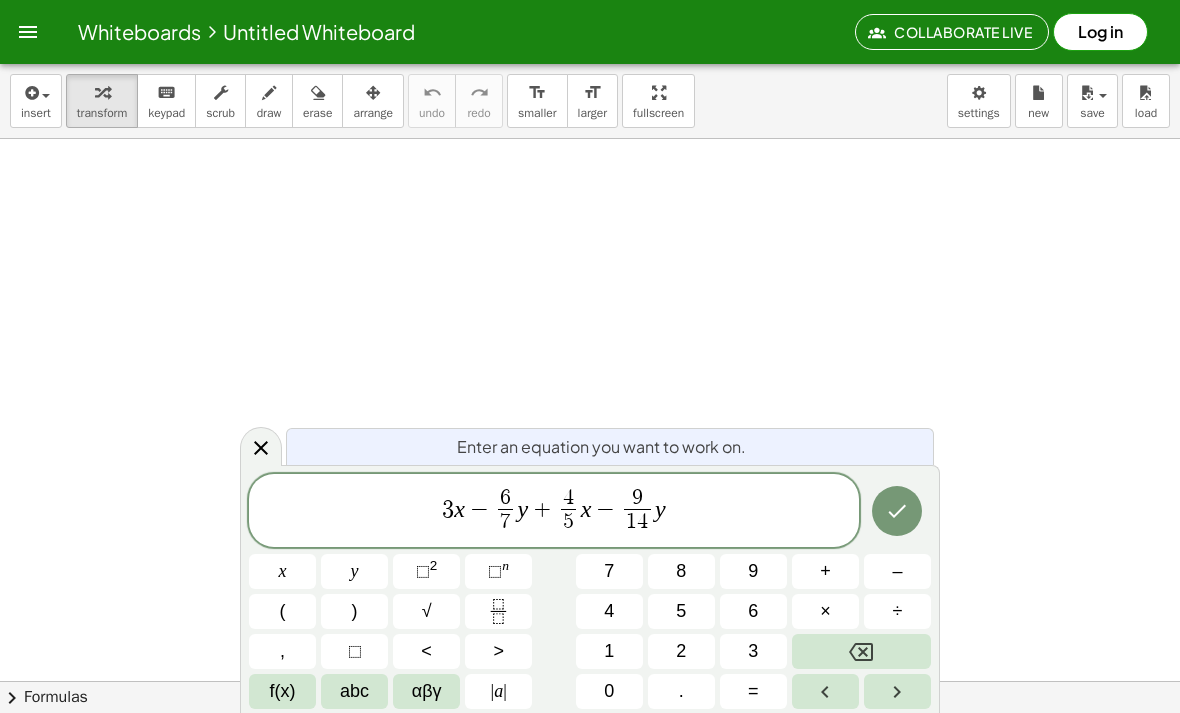 click at bounding box center [897, 511] 